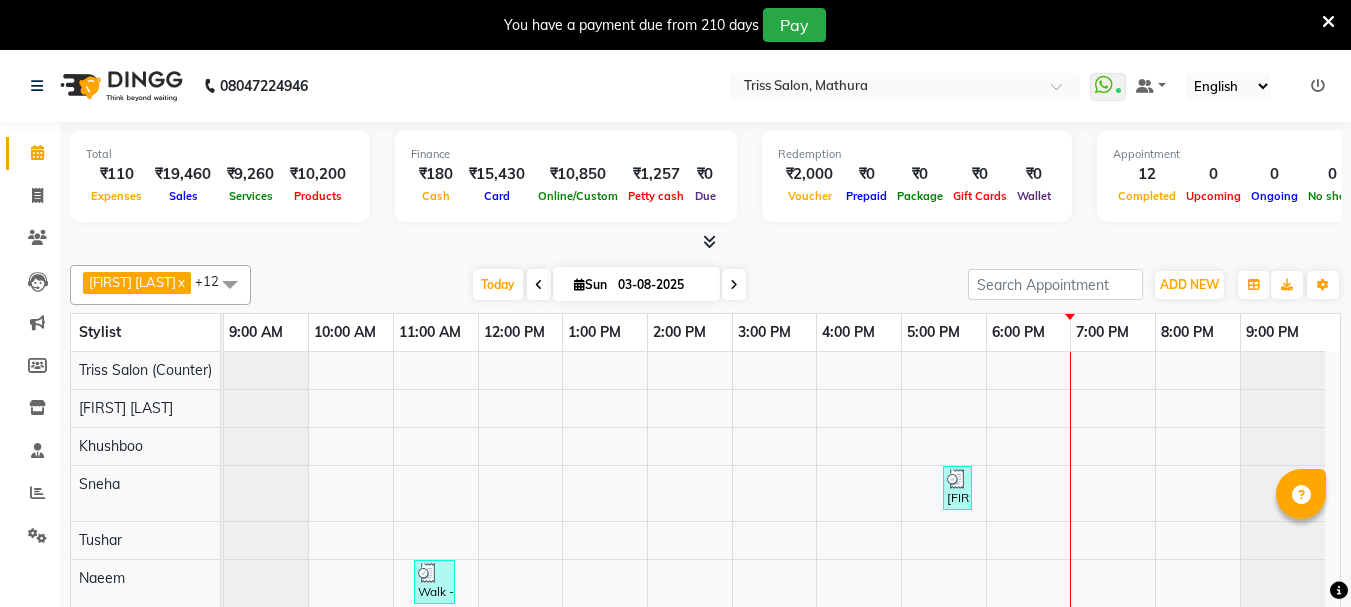scroll, scrollTop: 0, scrollLeft: 0, axis: both 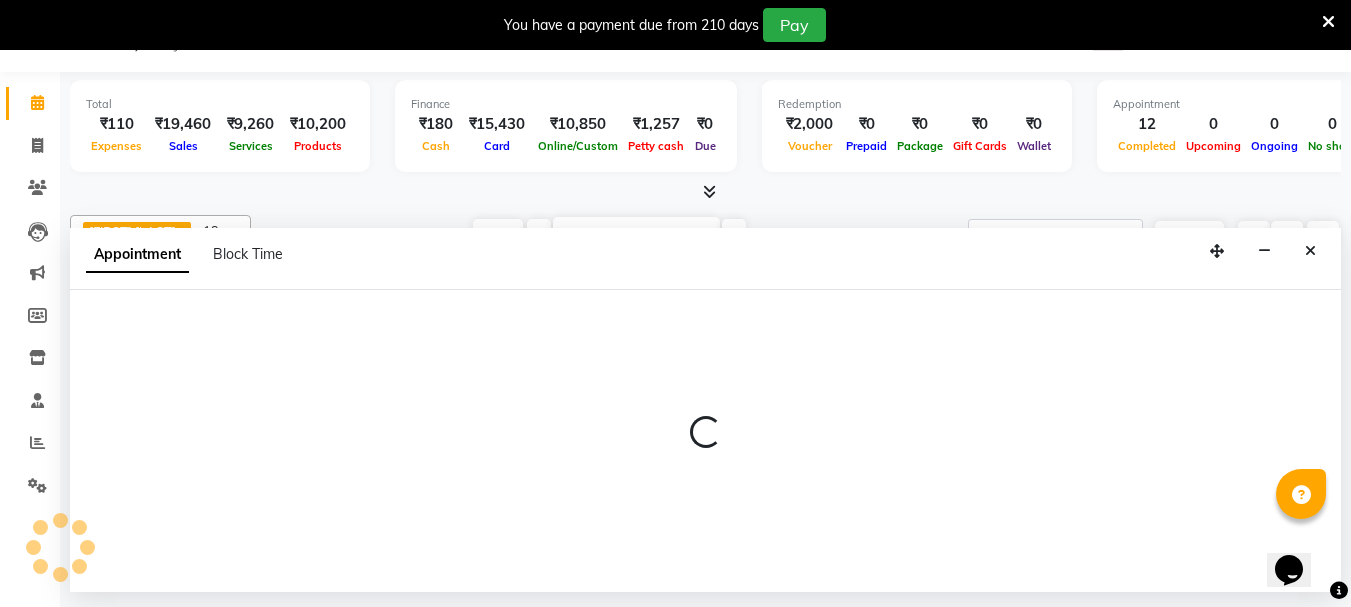 select on "40814" 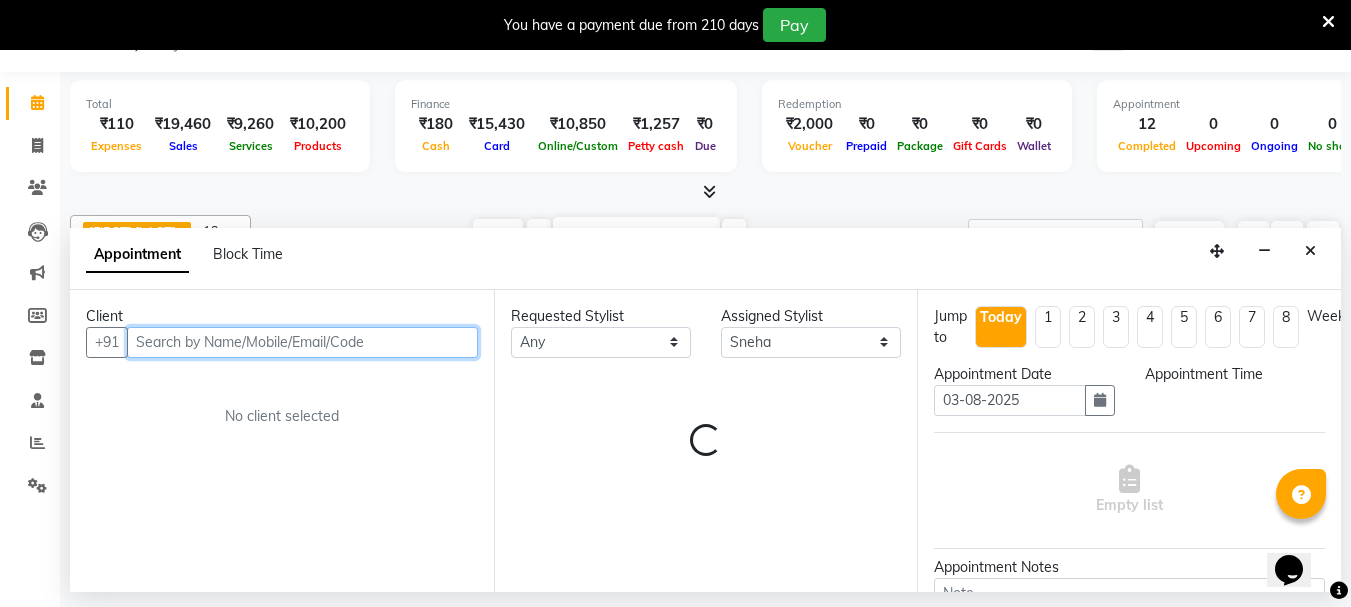 select on "840" 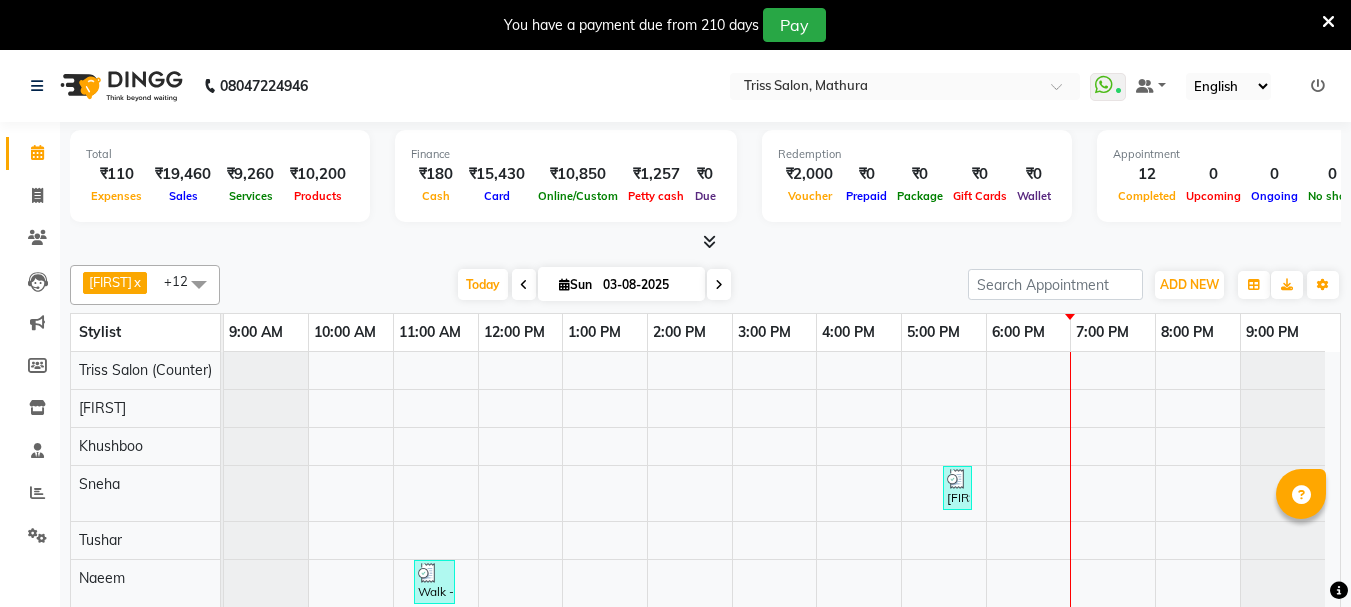 scroll, scrollTop: 0, scrollLeft: 0, axis: both 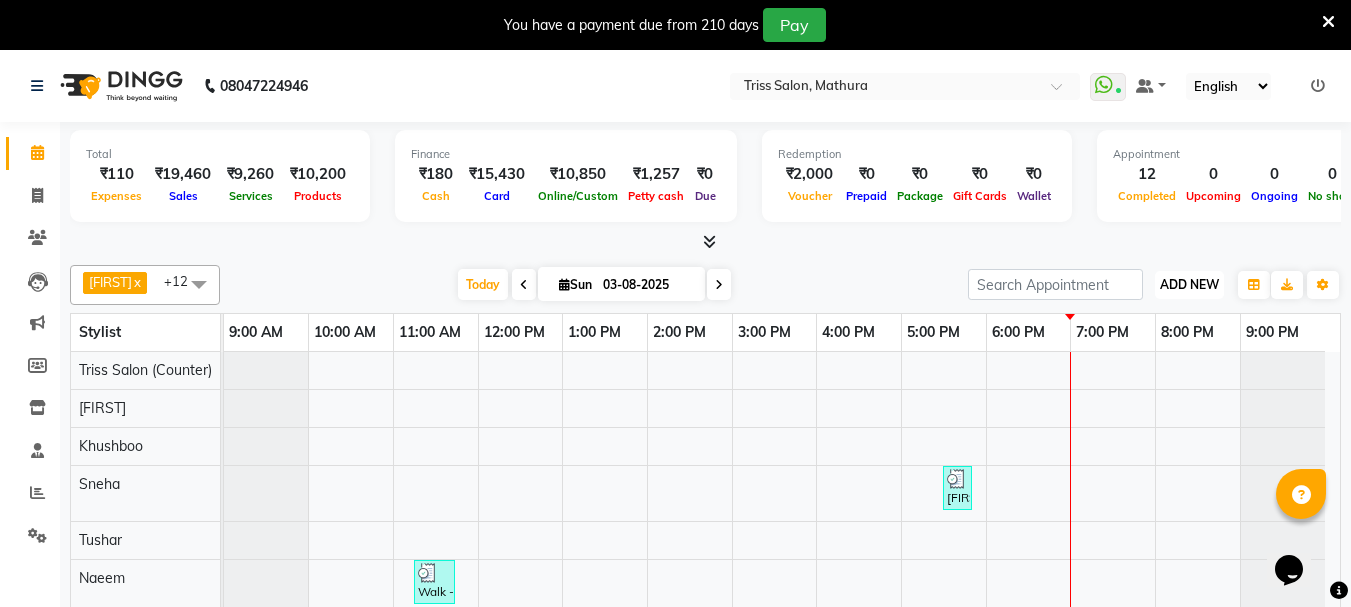 click on "ADD NEW" at bounding box center (1189, 284) 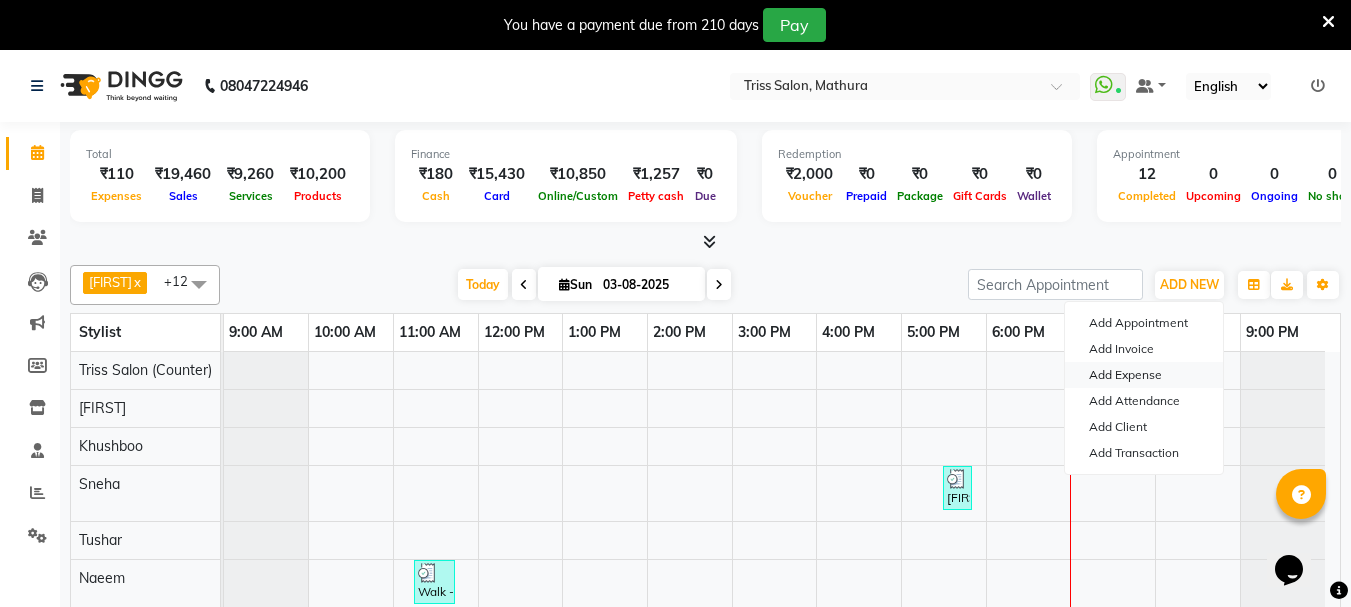 click on "Add Expense" at bounding box center [1144, 375] 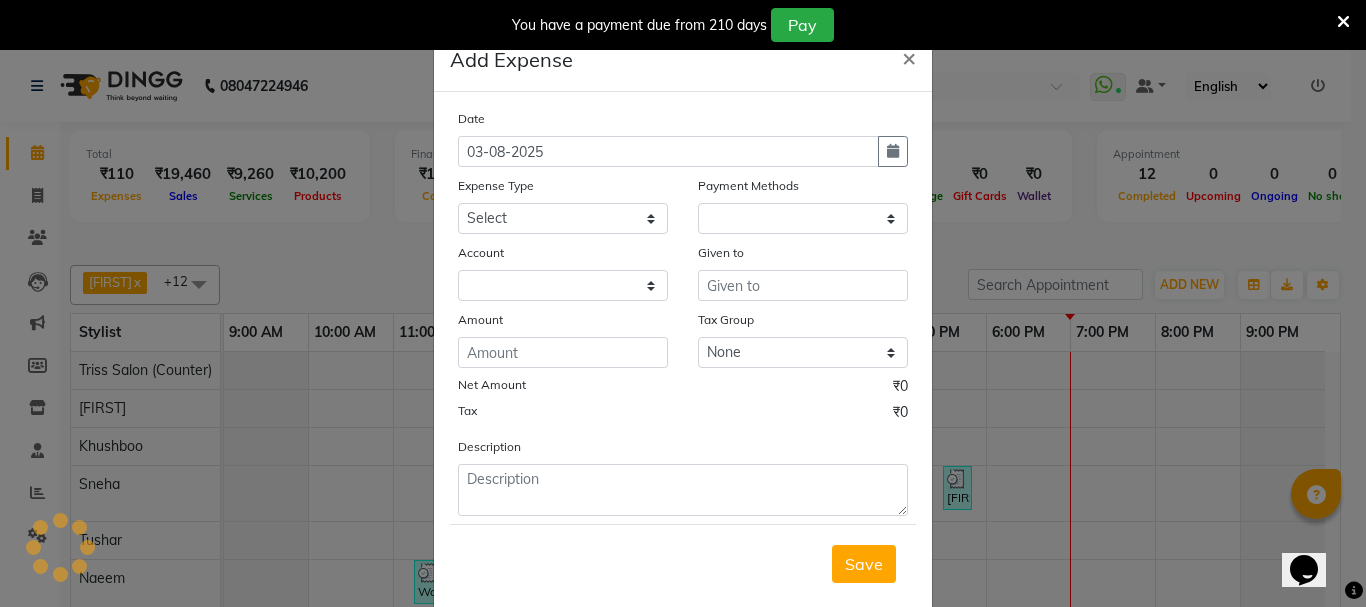select 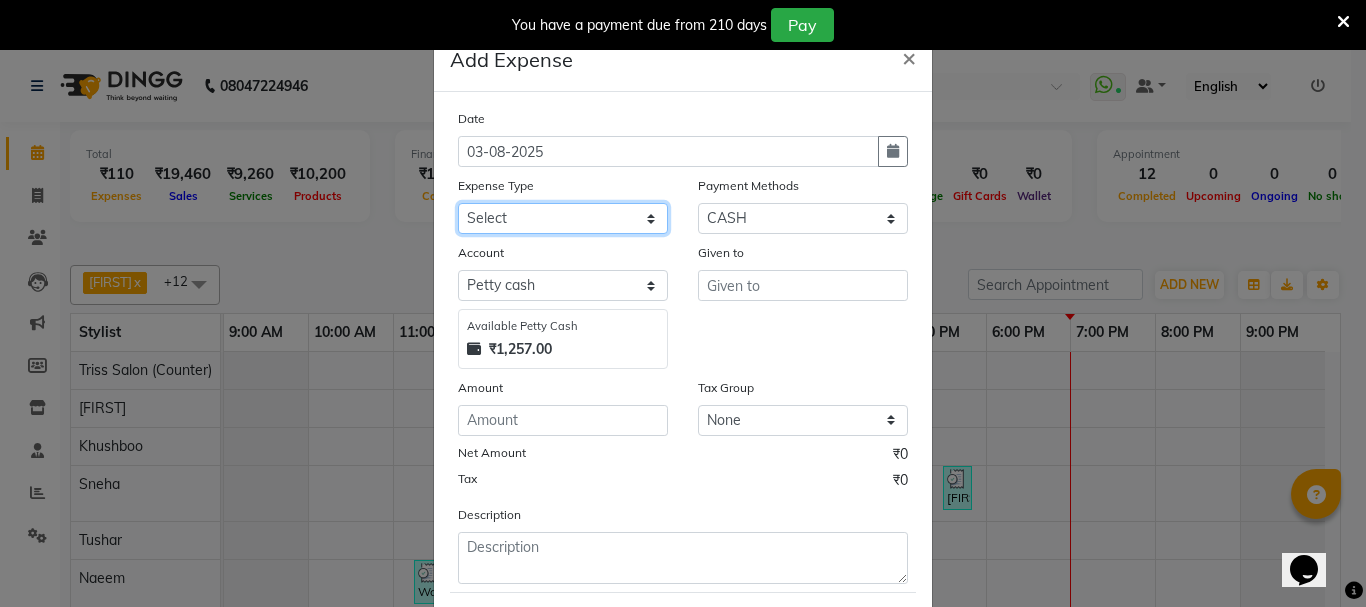 click on "Select Bank Deposit Cash Handover CLIENT TIP TO STAFF Client Welfare Conveyance Diesel Expenses Others Pantry Printing Stationary Repair and Maintenance Staff Advance Salary Staff Incentive Staff Overtime Staff Welfare Stock Purchase" 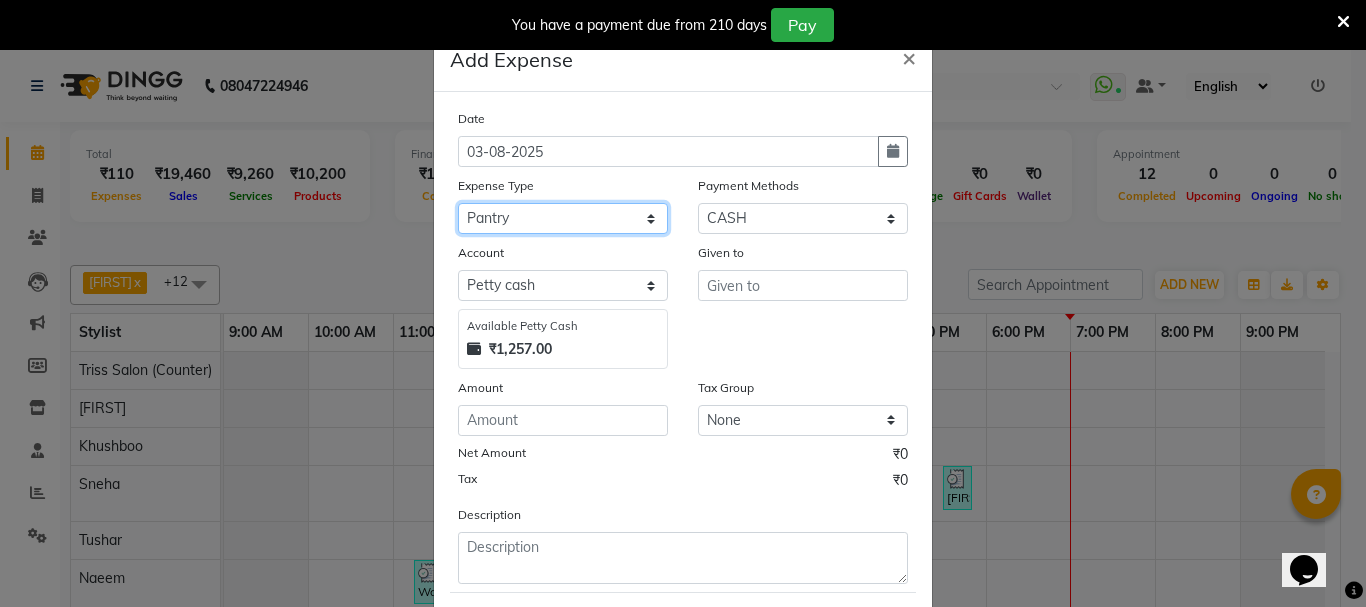 click on "Select Bank Deposit Cash Handover CLIENT TIP TO STAFF Client Welfare Conveyance Diesel Expenses Others Pantry Printing Stationary Repair and Maintenance Staff Advance Salary Staff Incentive Staff Overtime Staff Welfare Stock Purchase" 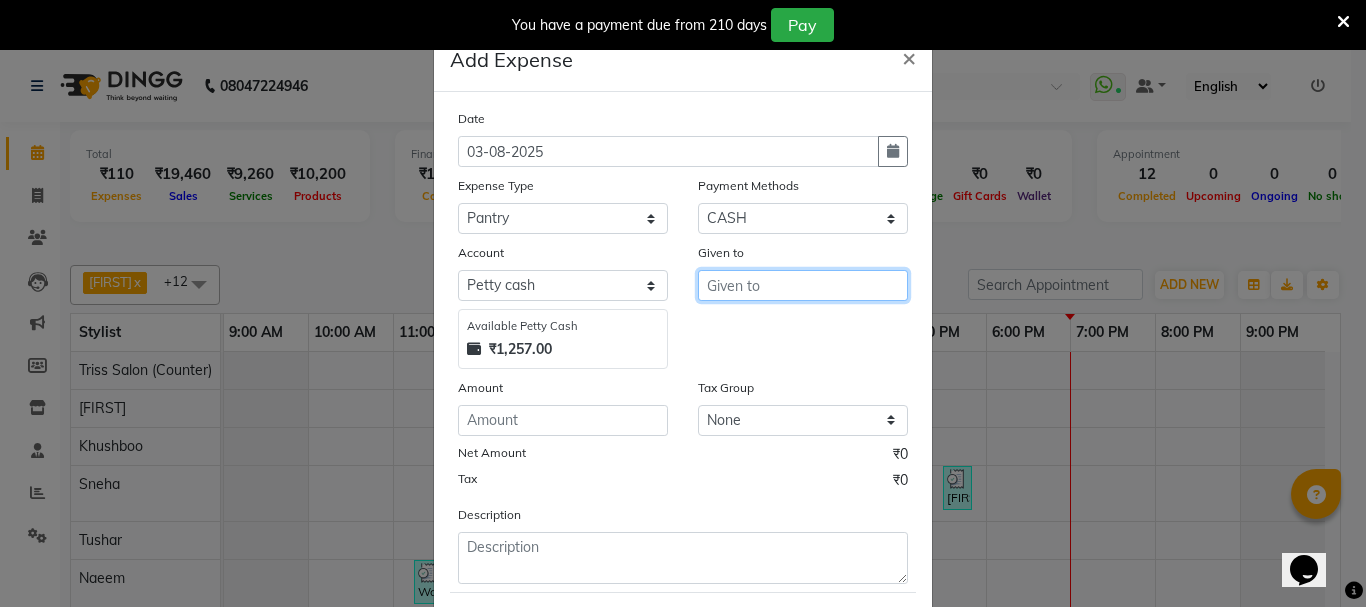 click at bounding box center [803, 285] 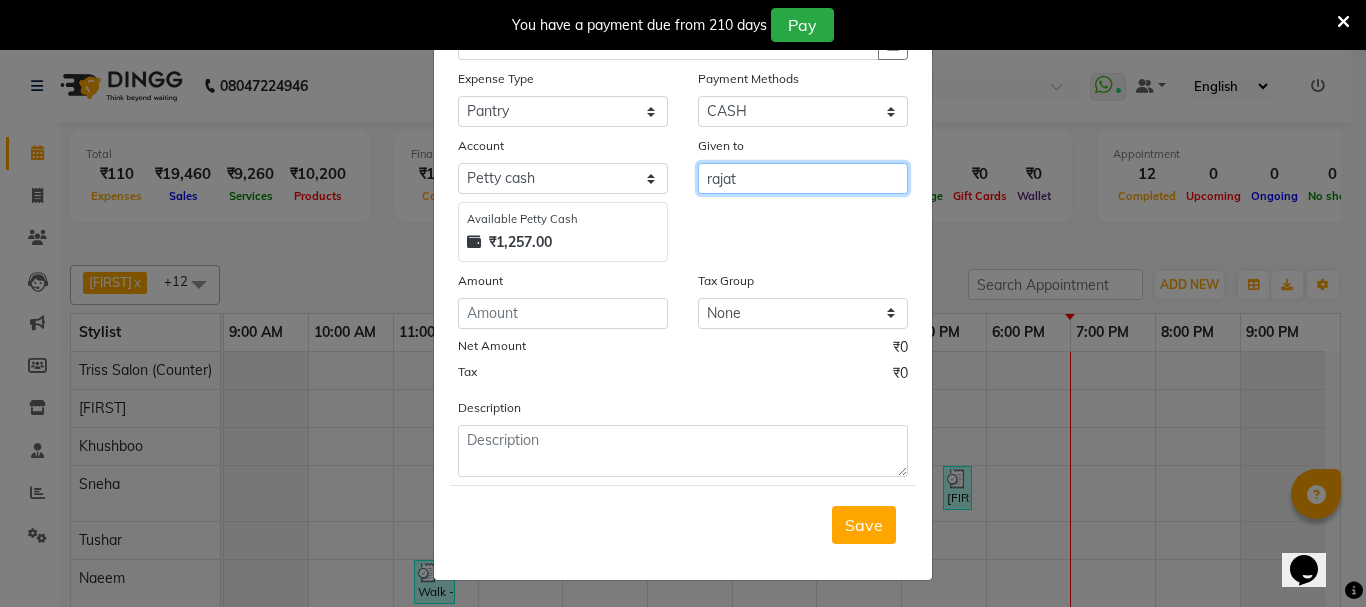 scroll, scrollTop: 109, scrollLeft: 0, axis: vertical 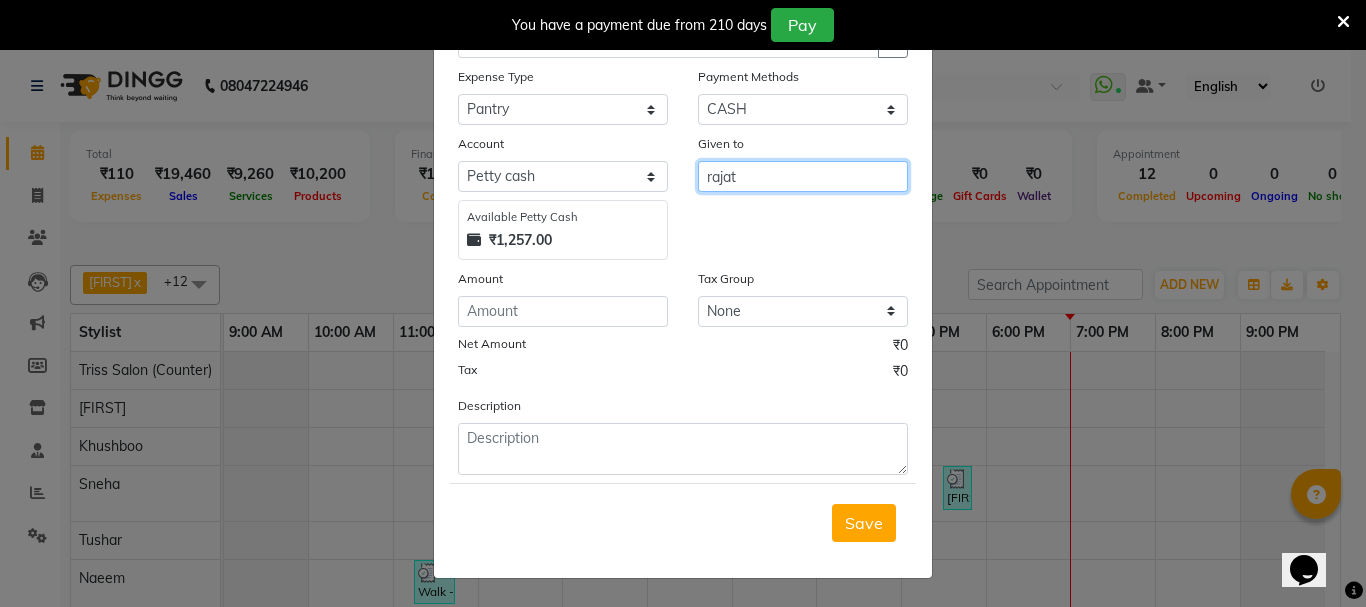 type on "rajat" 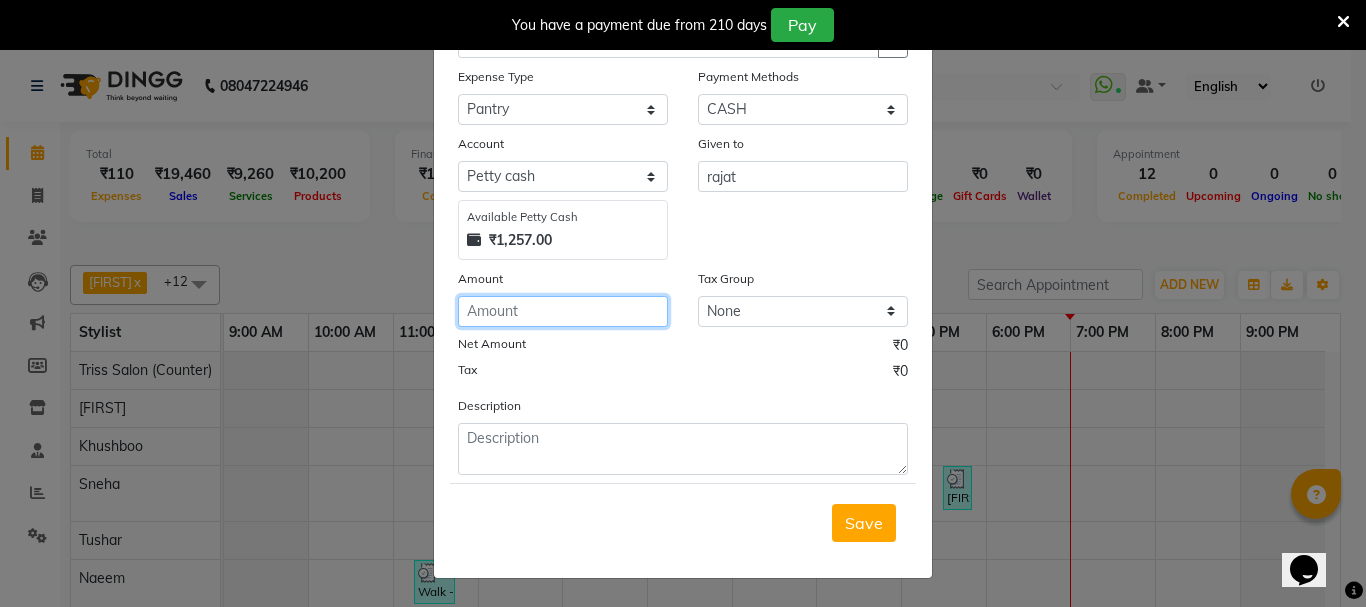 click 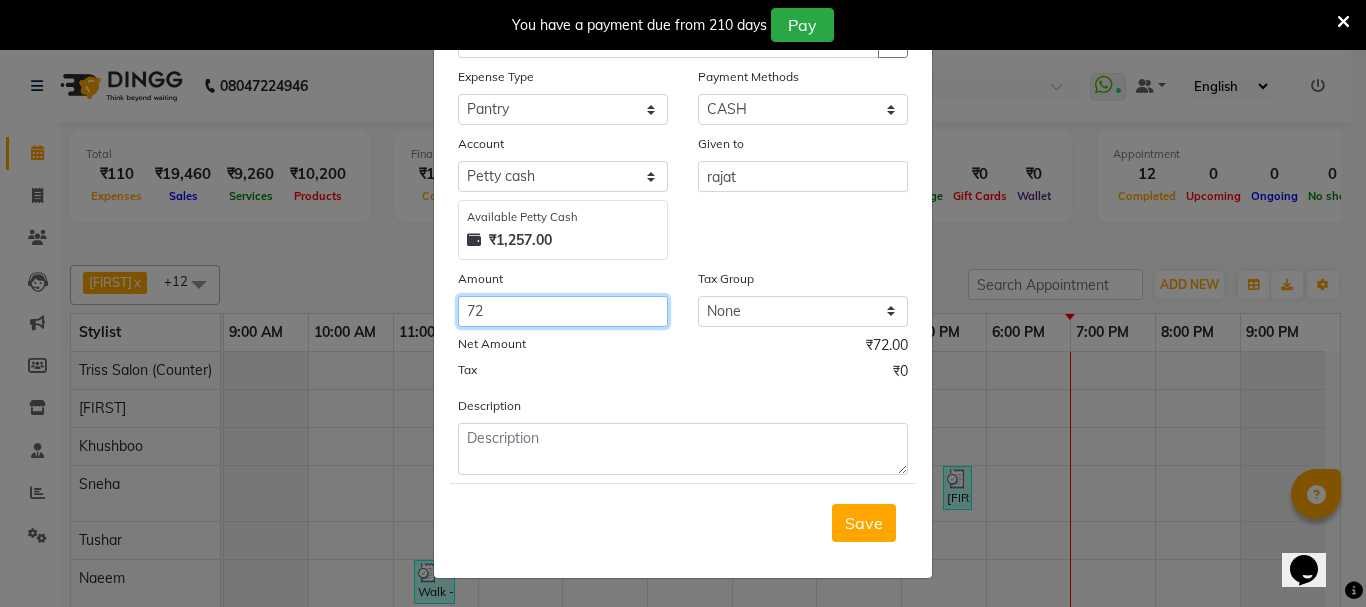type on "72" 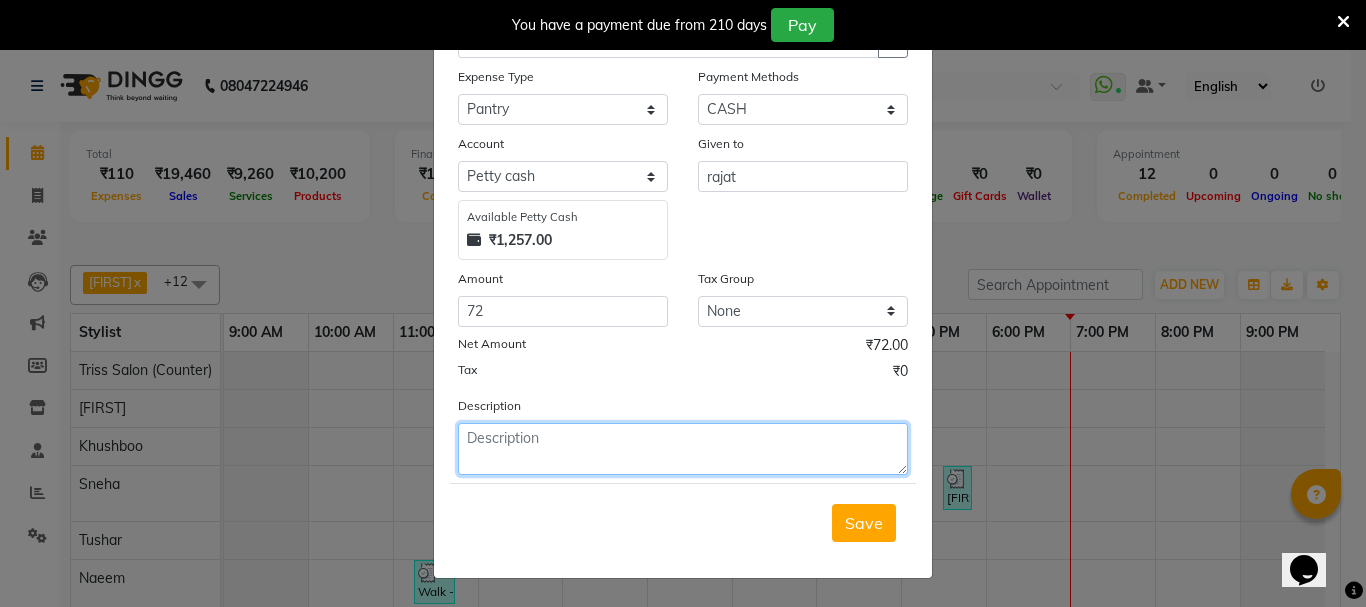 click 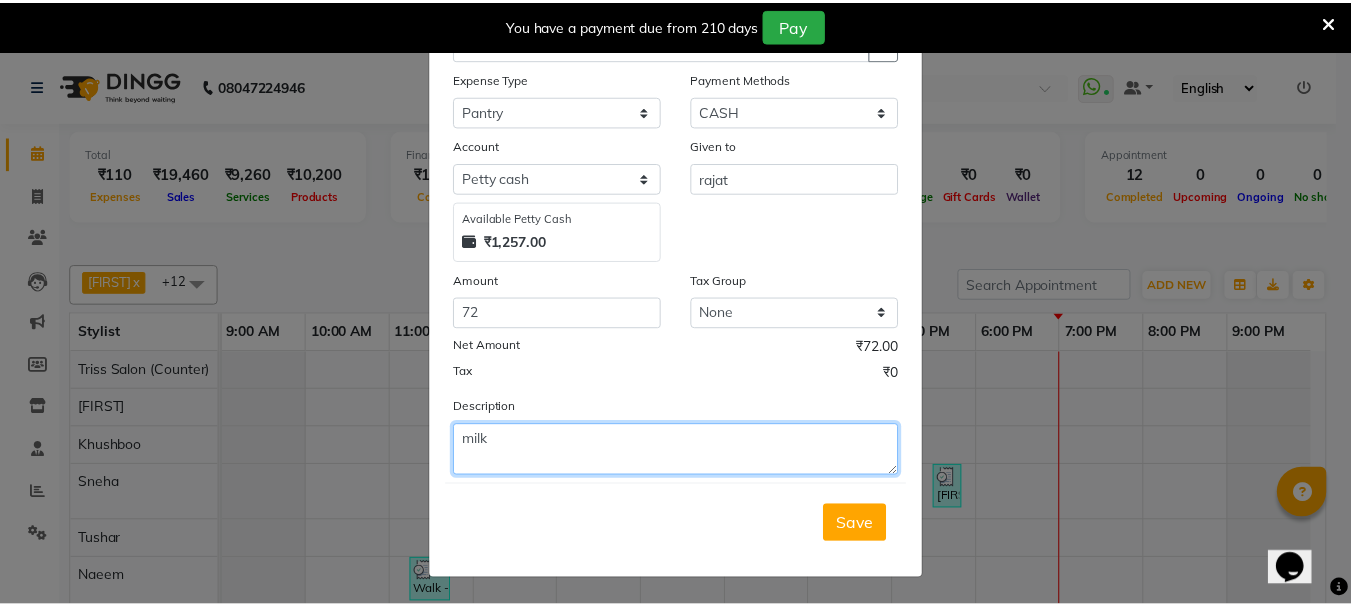 scroll, scrollTop: 109, scrollLeft: 0, axis: vertical 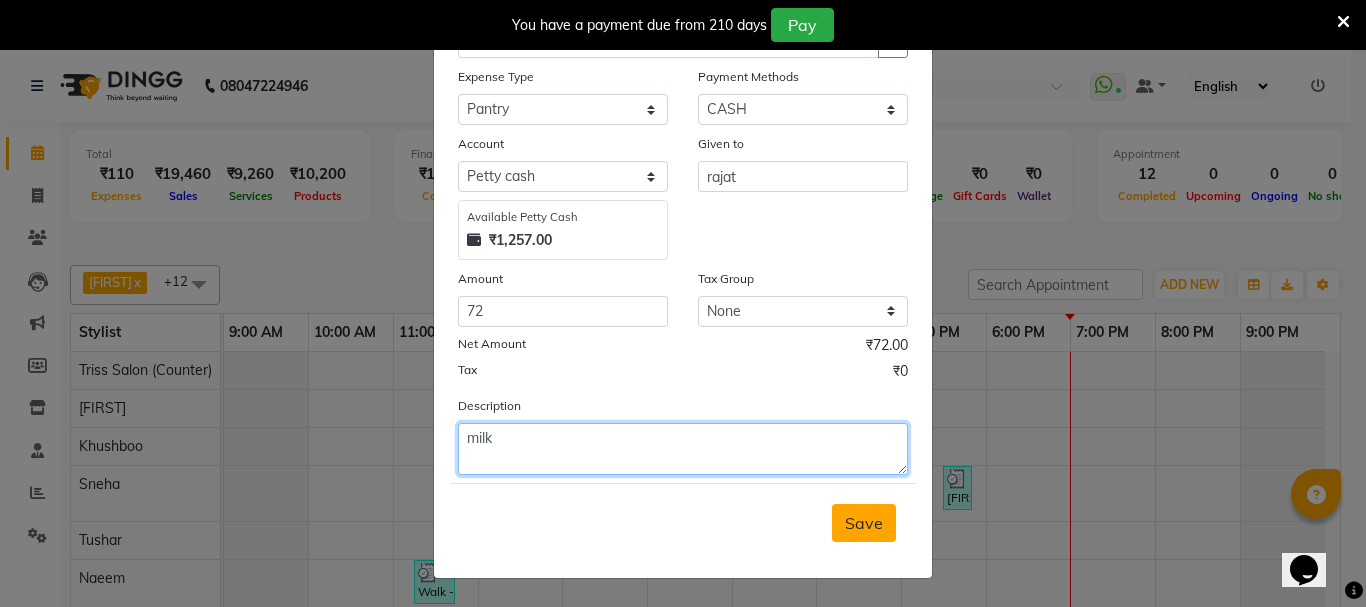 type on "milk" 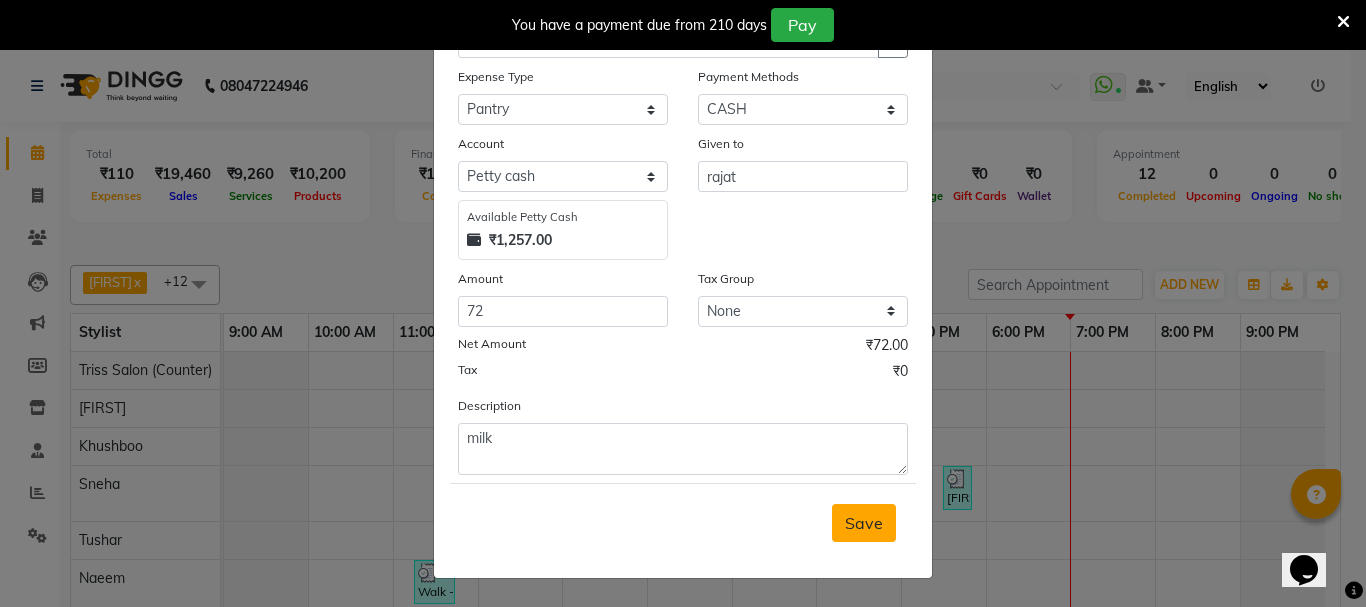 click on "Save" at bounding box center (864, 523) 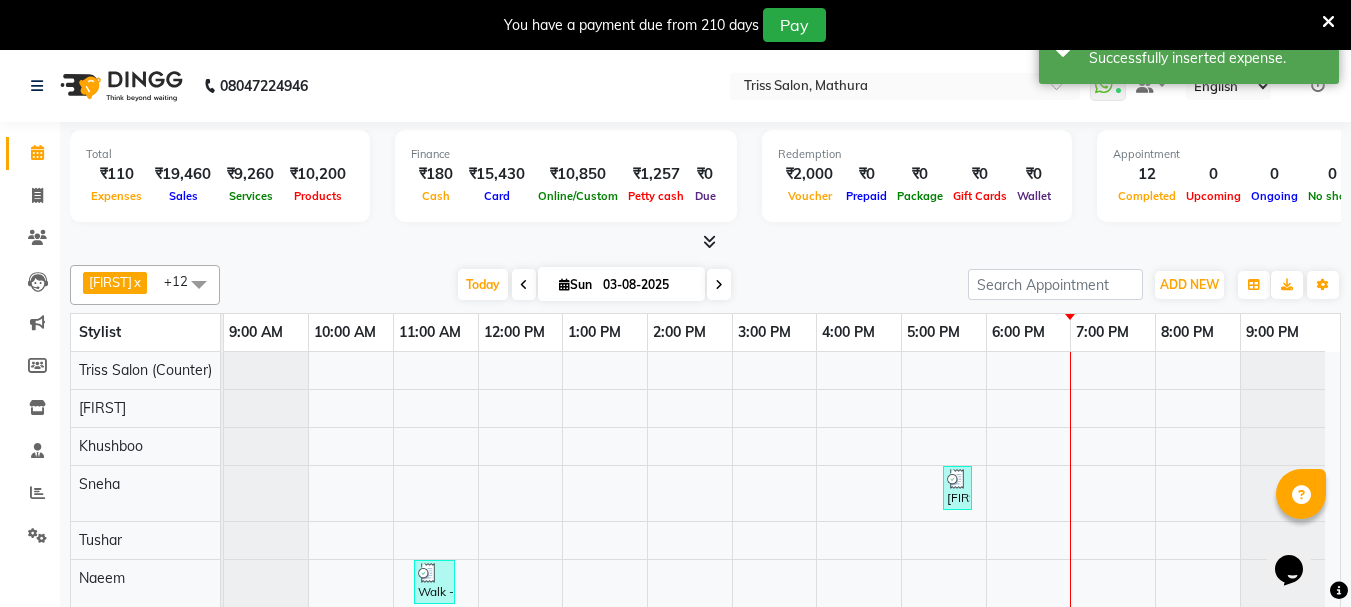click 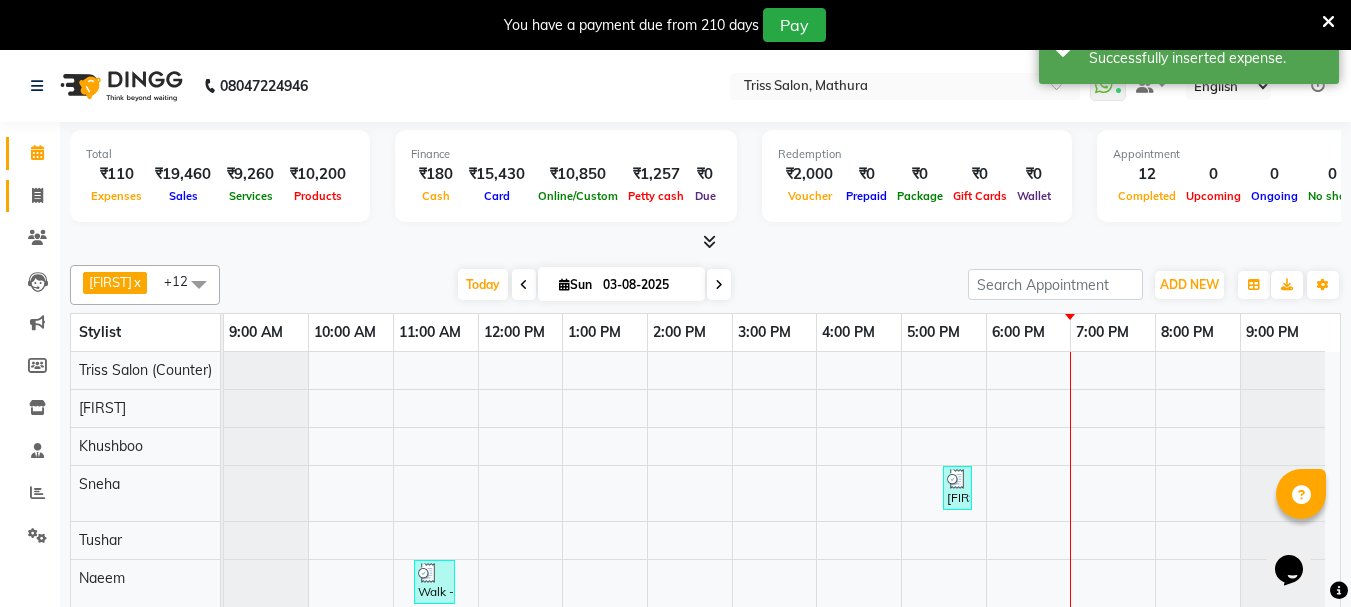 click 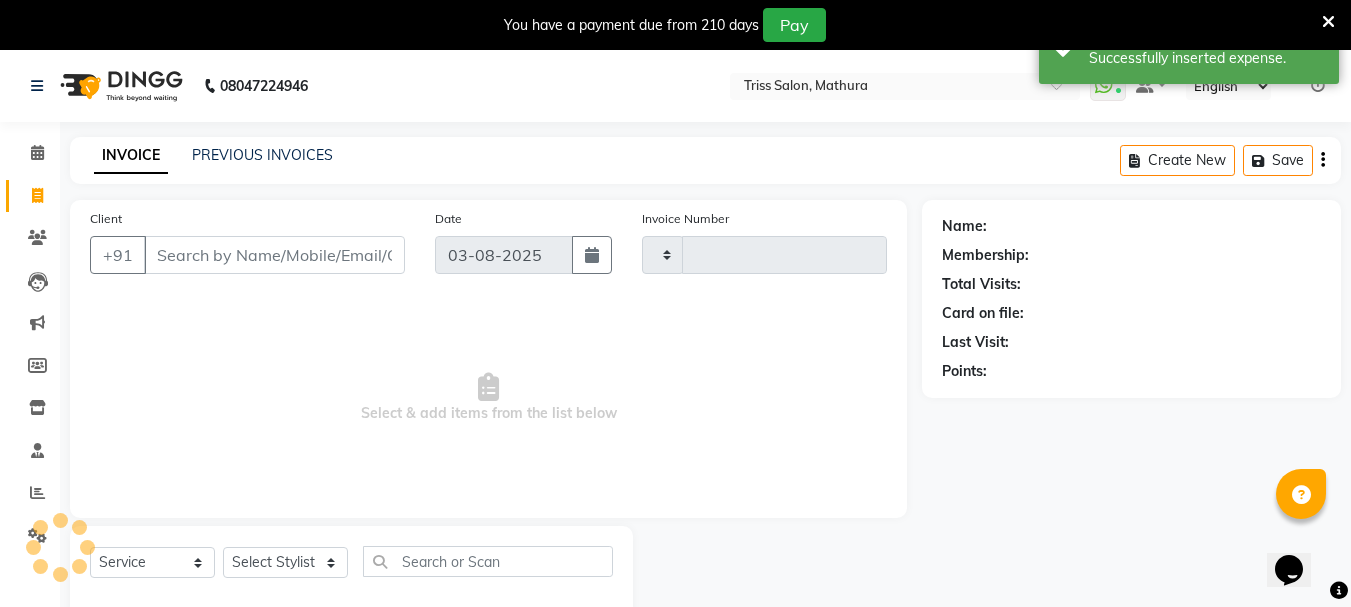 type on "1278" 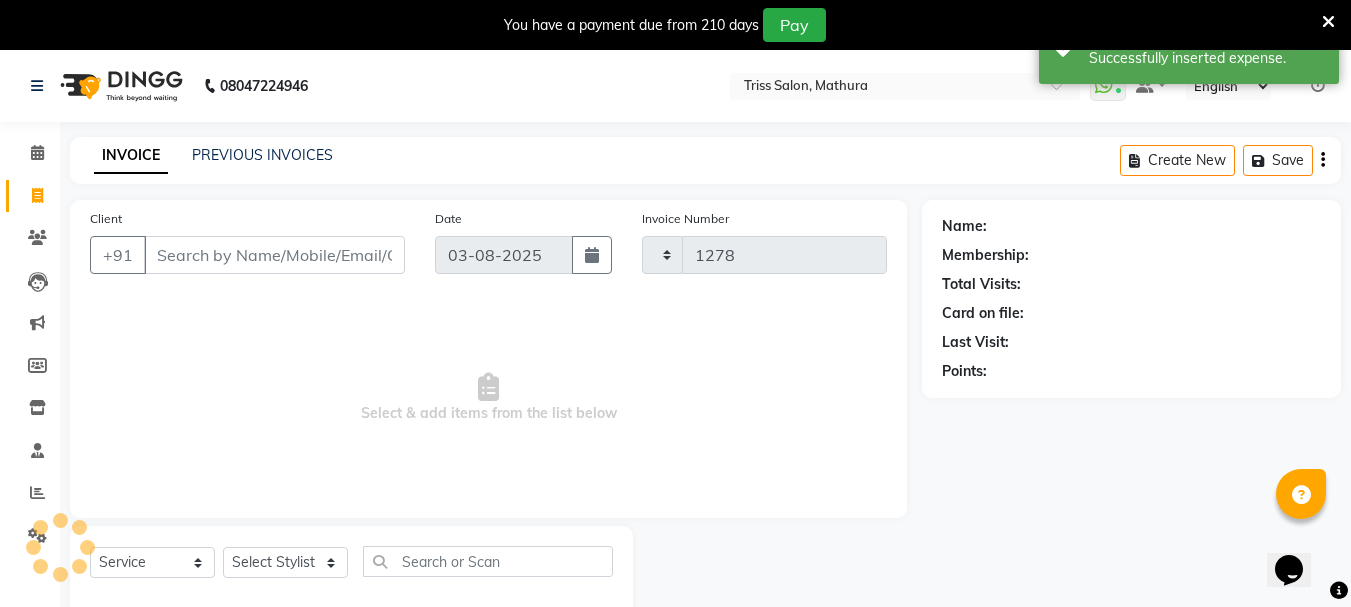 select on "4304" 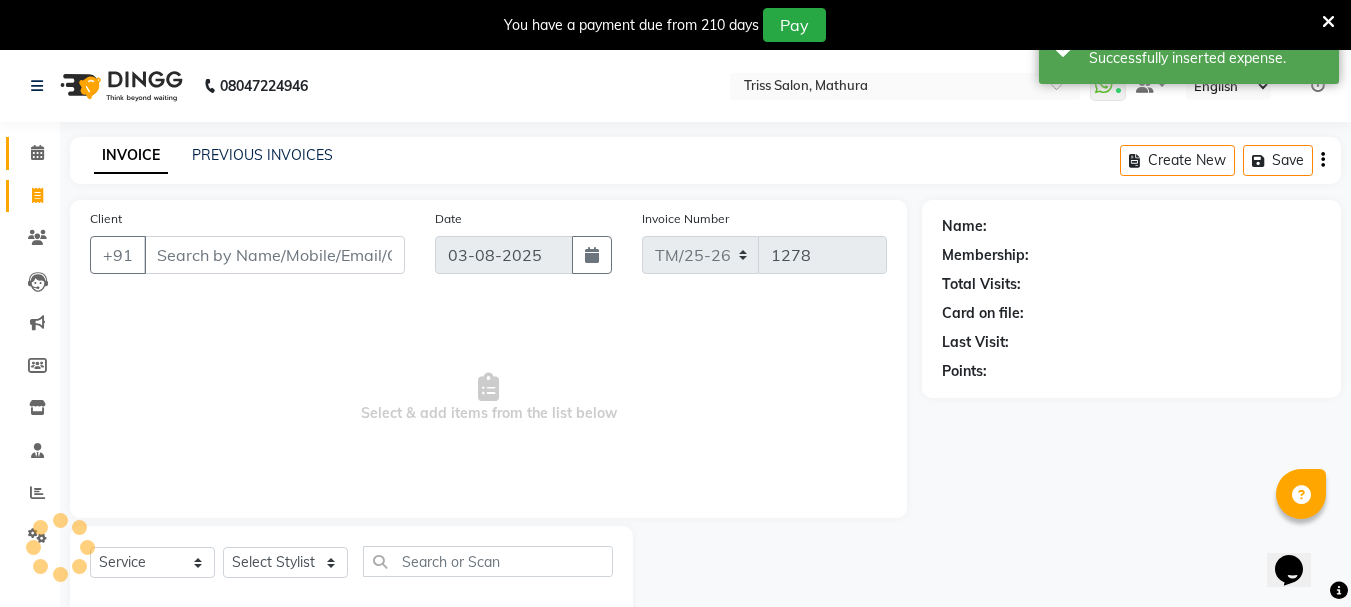 click 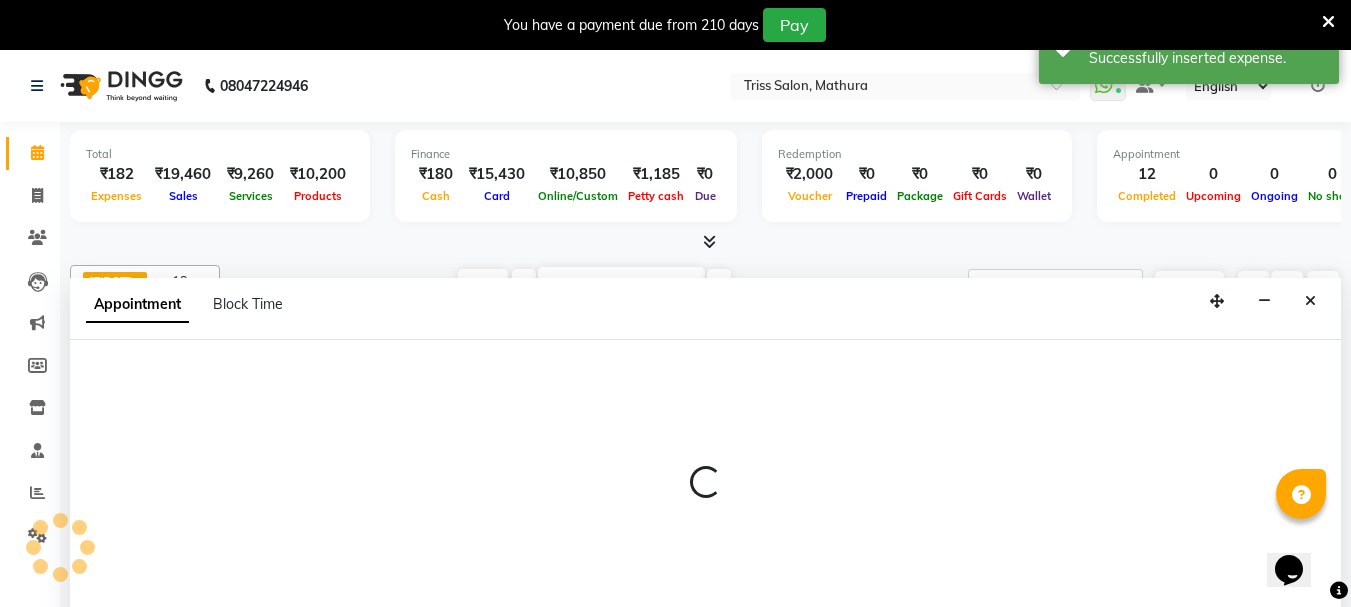scroll, scrollTop: 50, scrollLeft: 0, axis: vertical 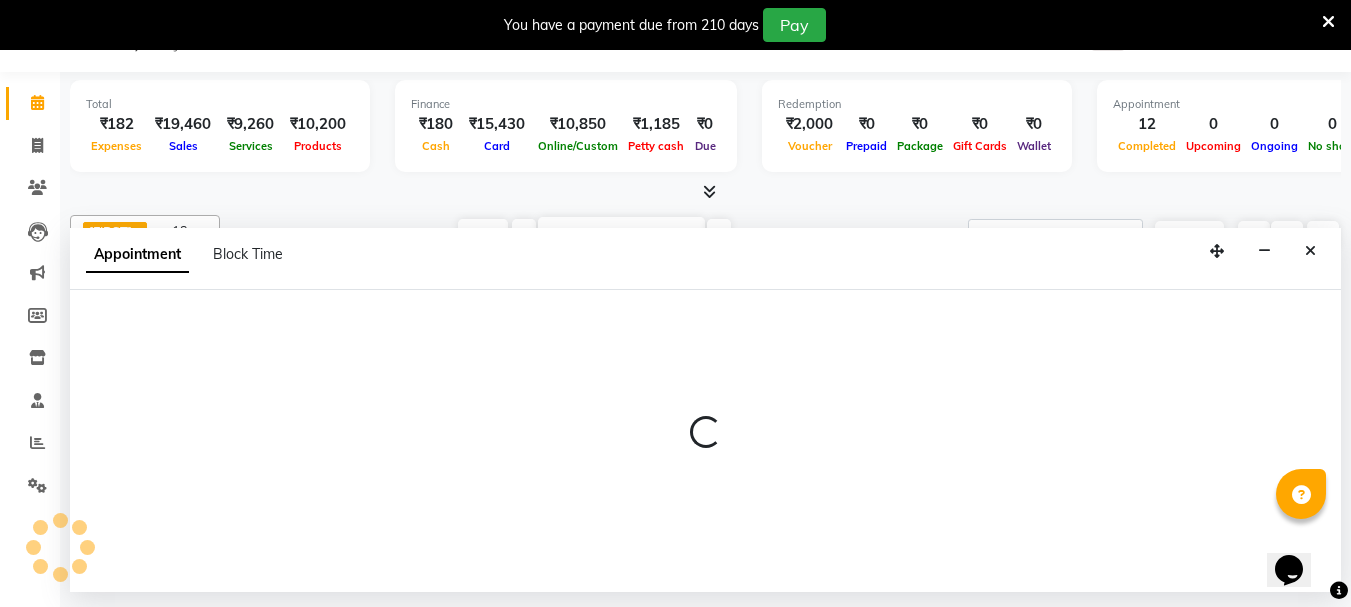 select on "15299" 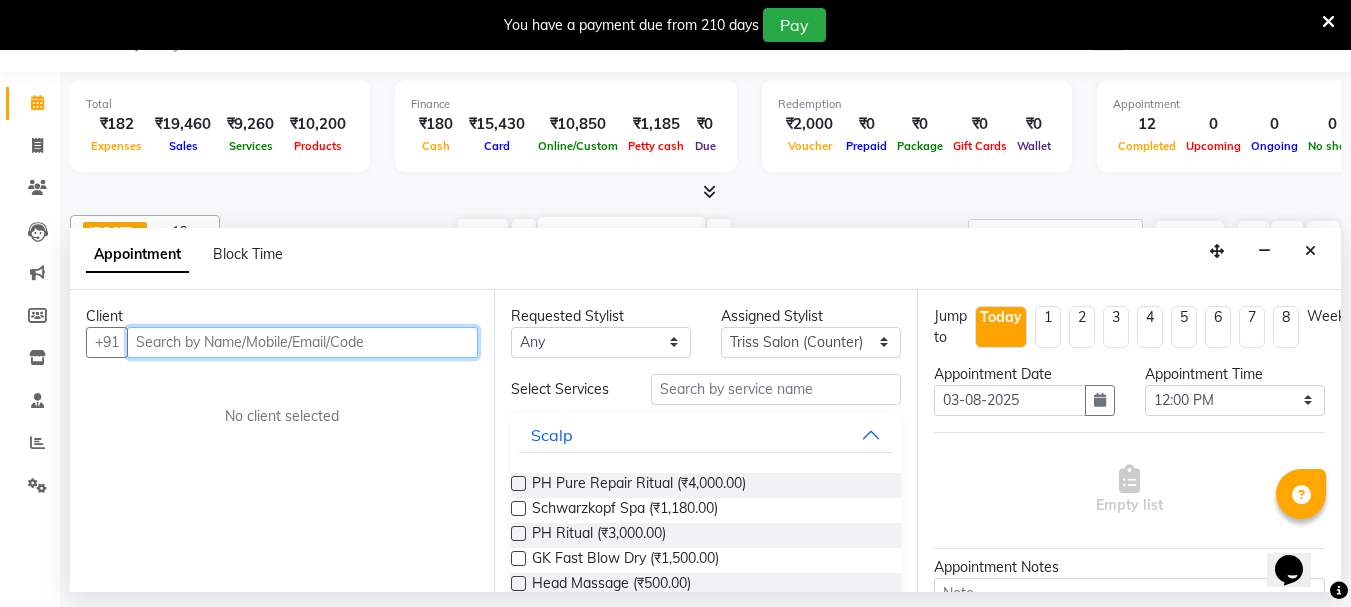 scroll, scrollTop: 0, scrollLeft: 0, axis: both 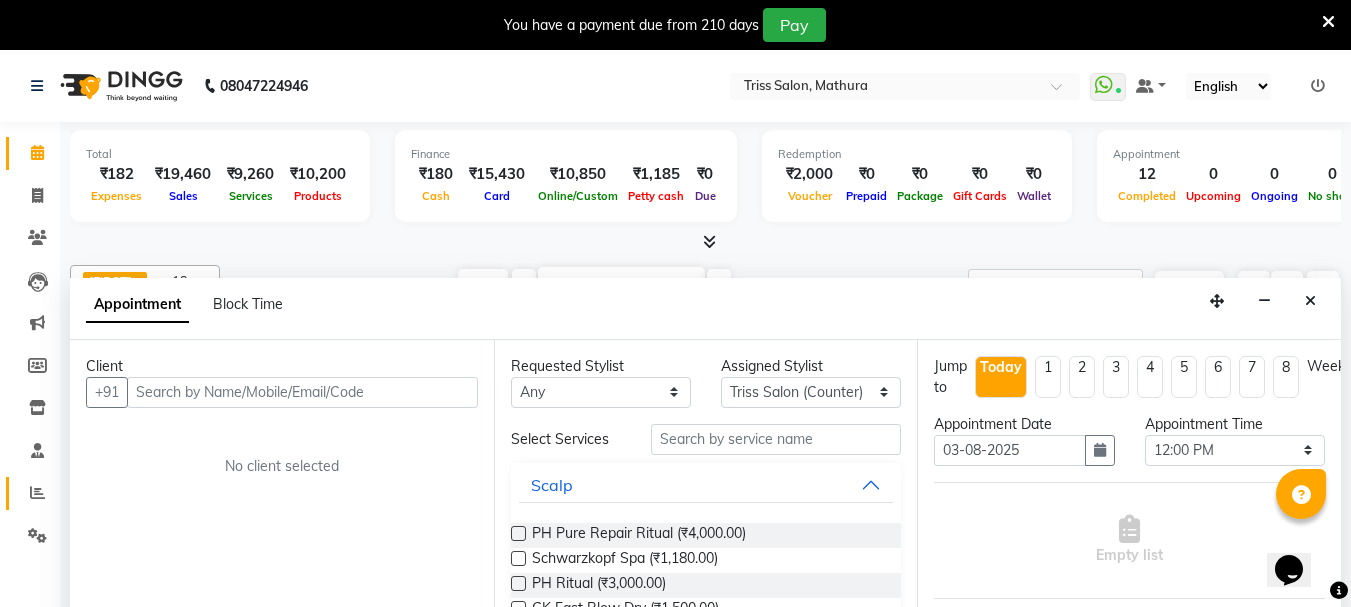 click 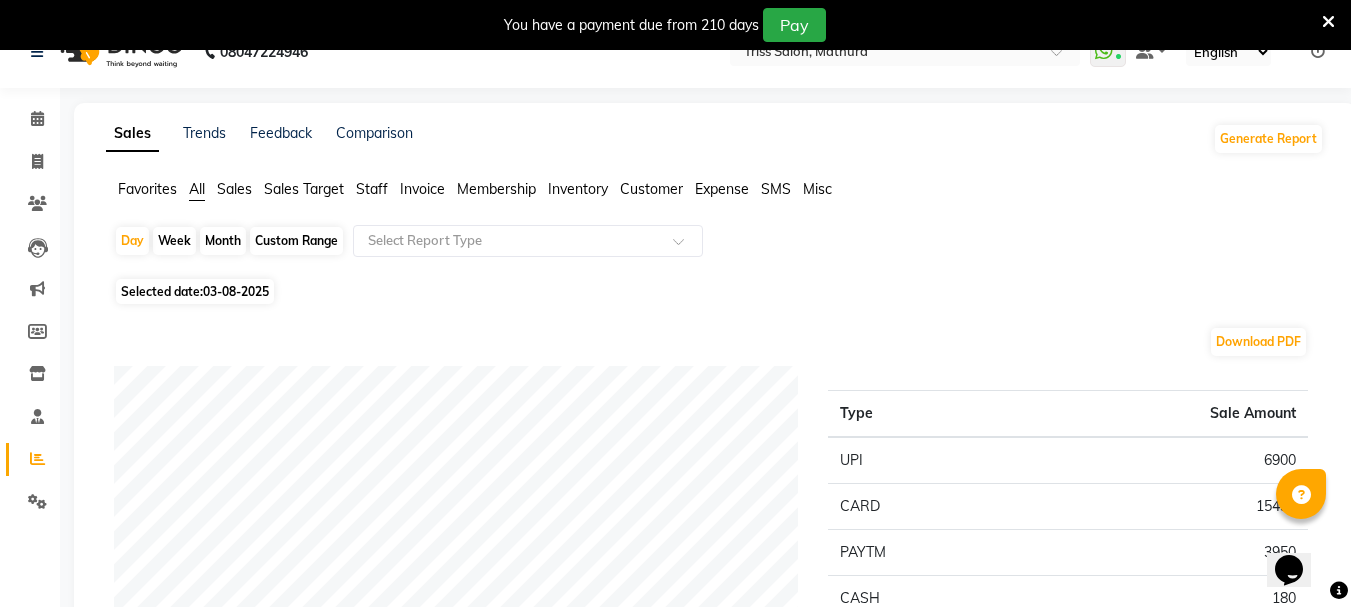 scroll, scrollTop: 46, scrollLeft: 0, axis: vertical 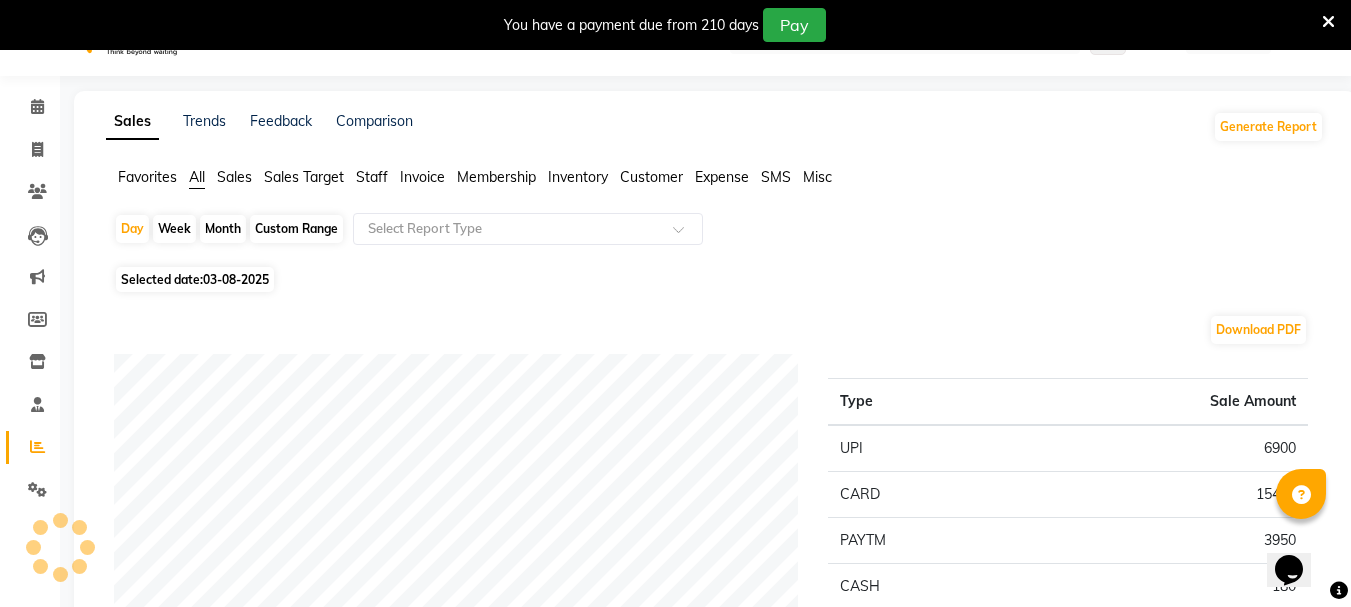 click on "Staff" 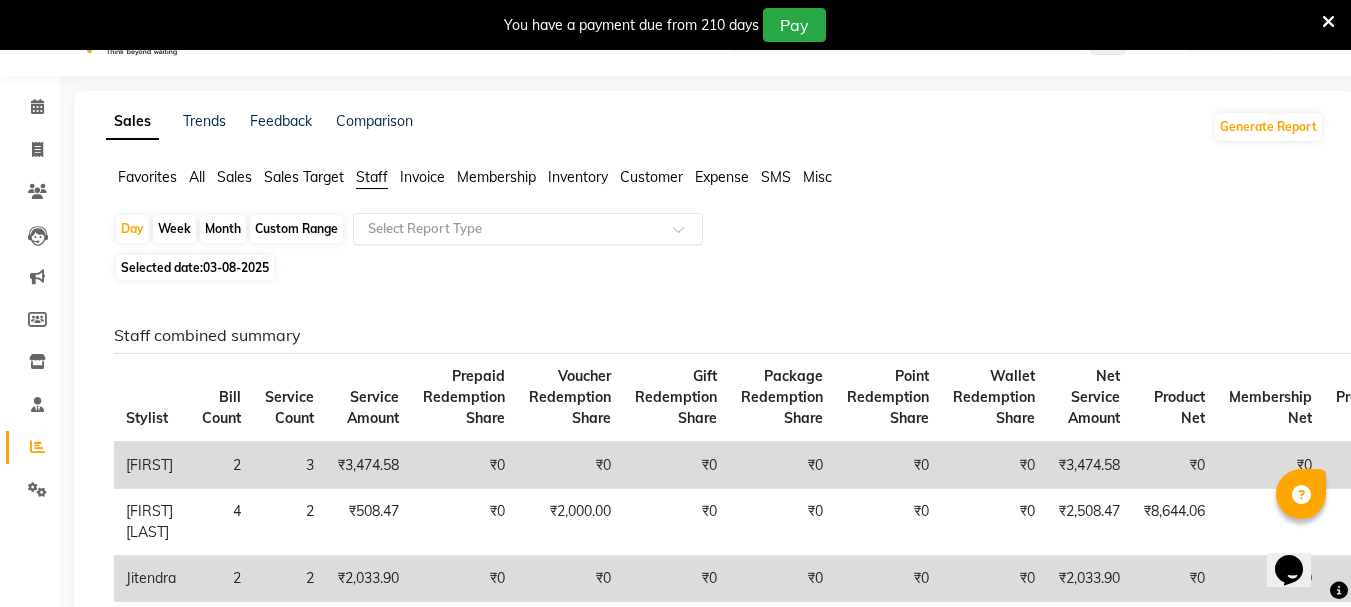 click 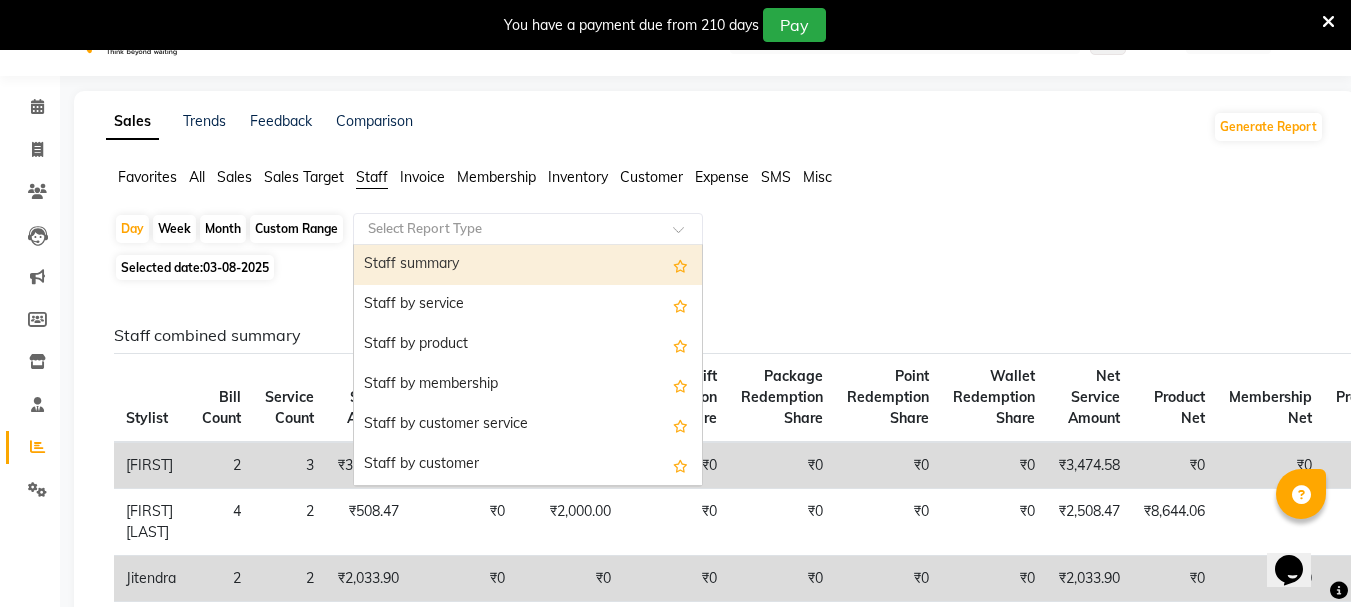 click on "Staff summary" at bounding box center (528, 265) 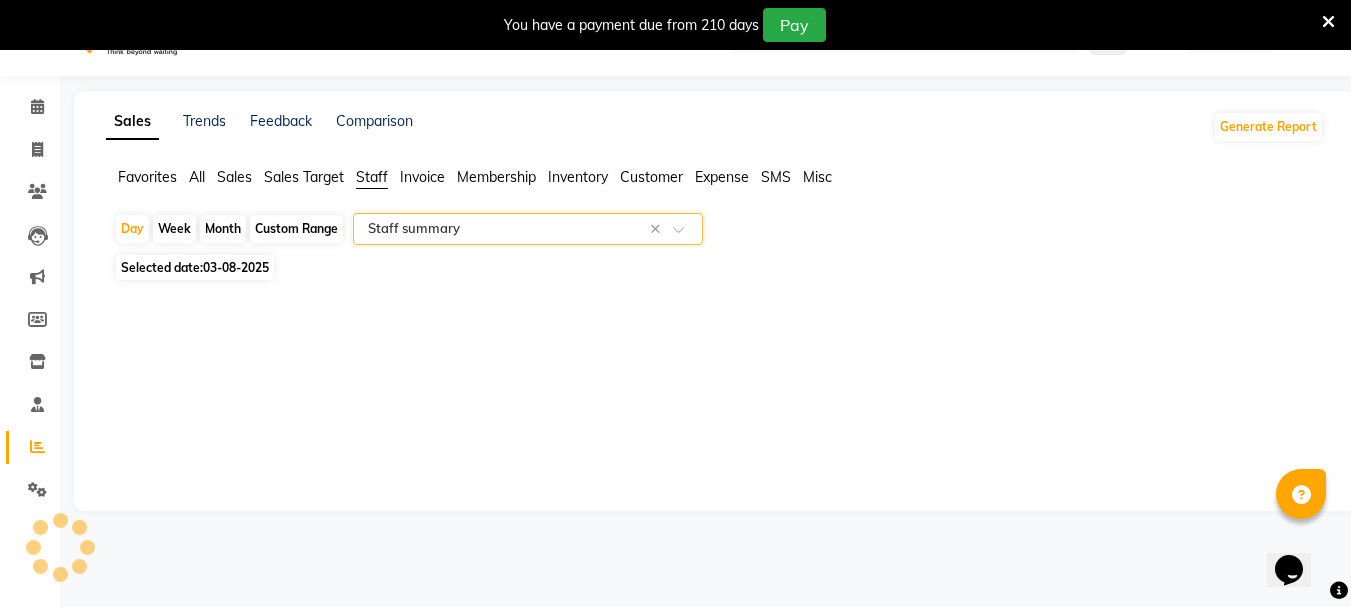 select on "full_report" 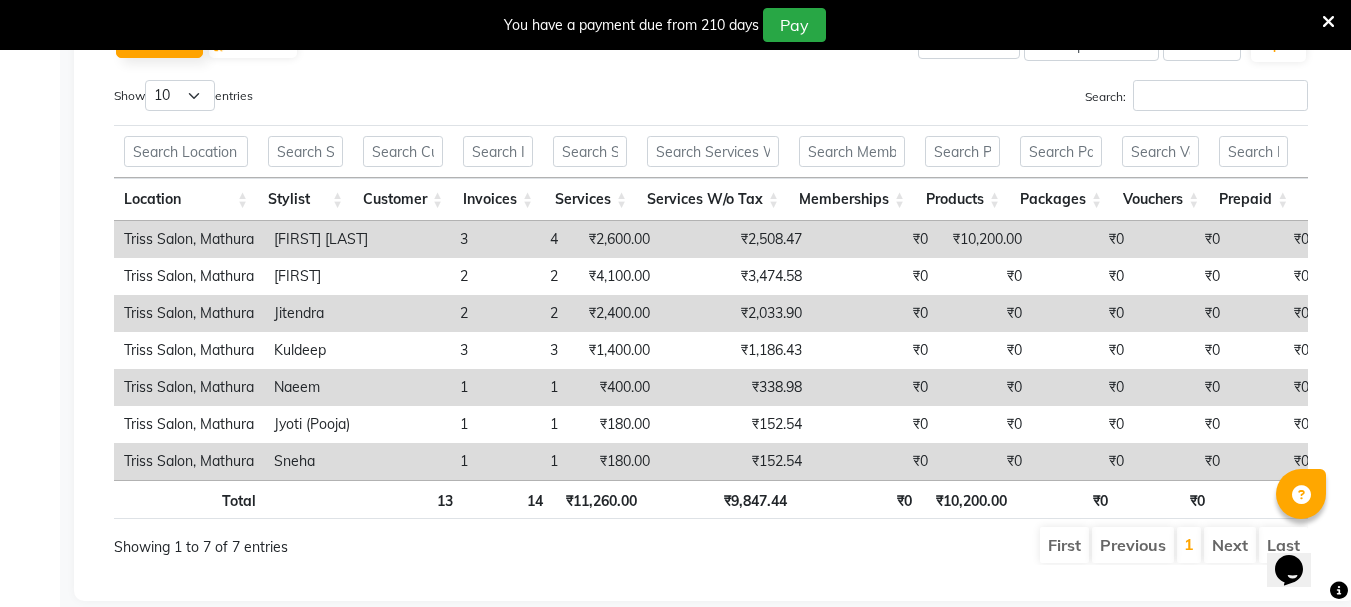 scroll, scrollTop: 1048, scrollLeft: 0, axis: vertical 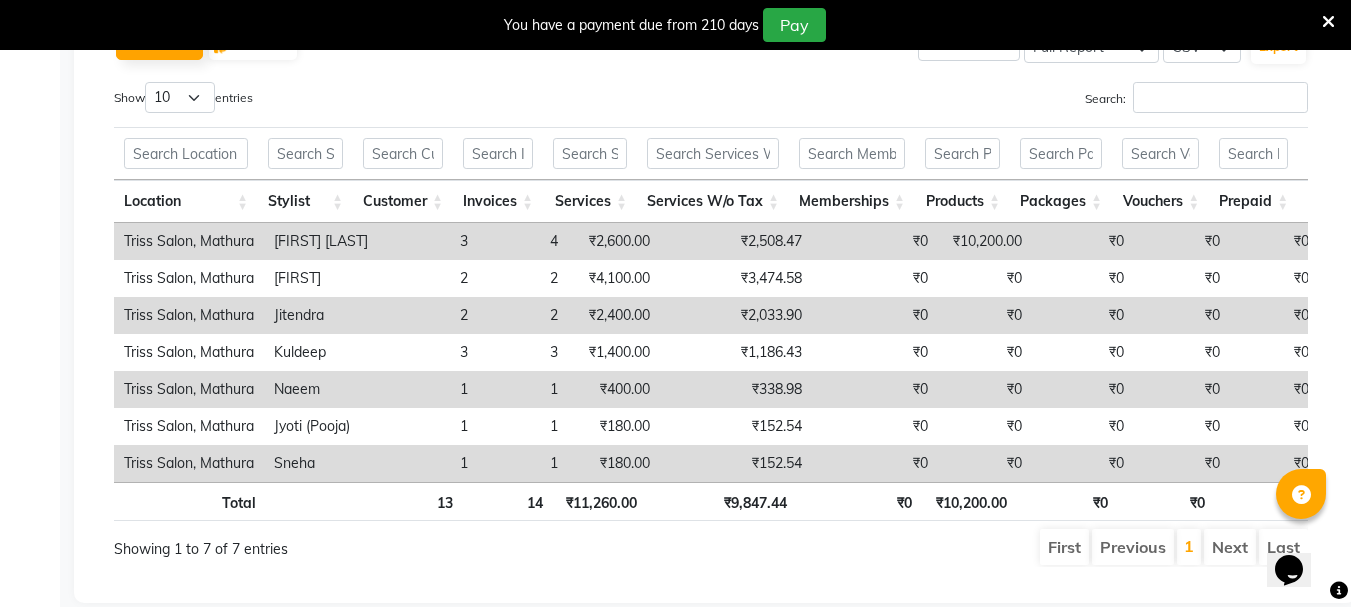 click on "3" at bounding box center [428, 241] 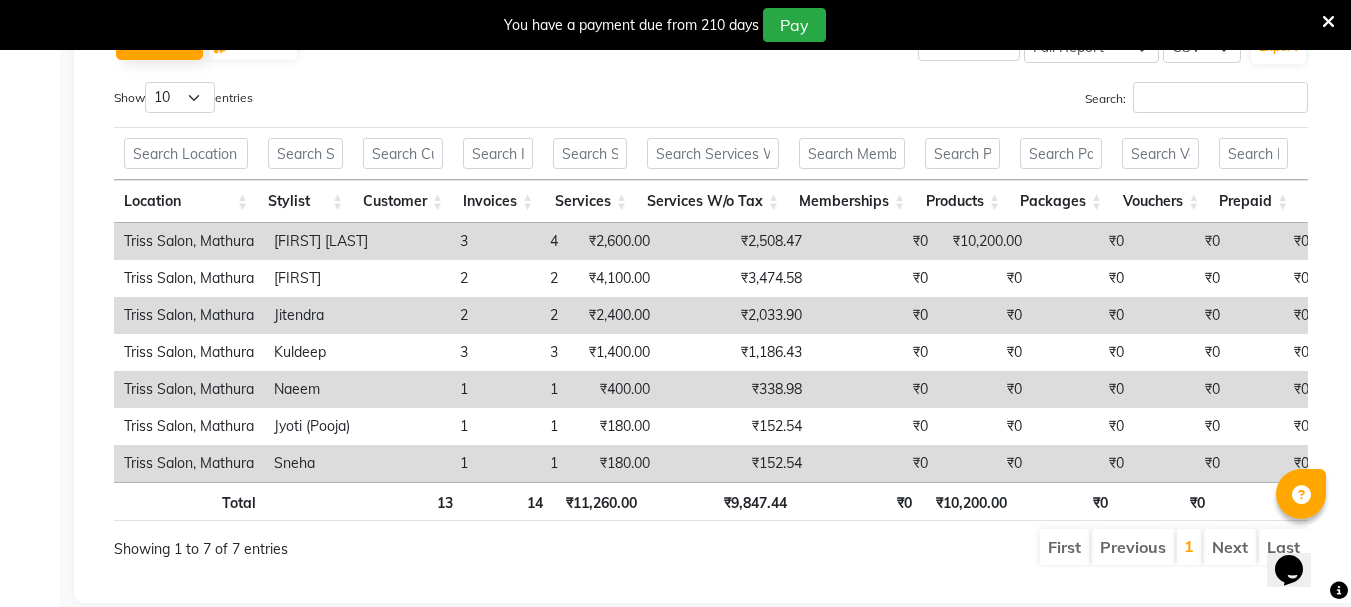 click on "₹2,600.00" at bounding box center [614, 241] 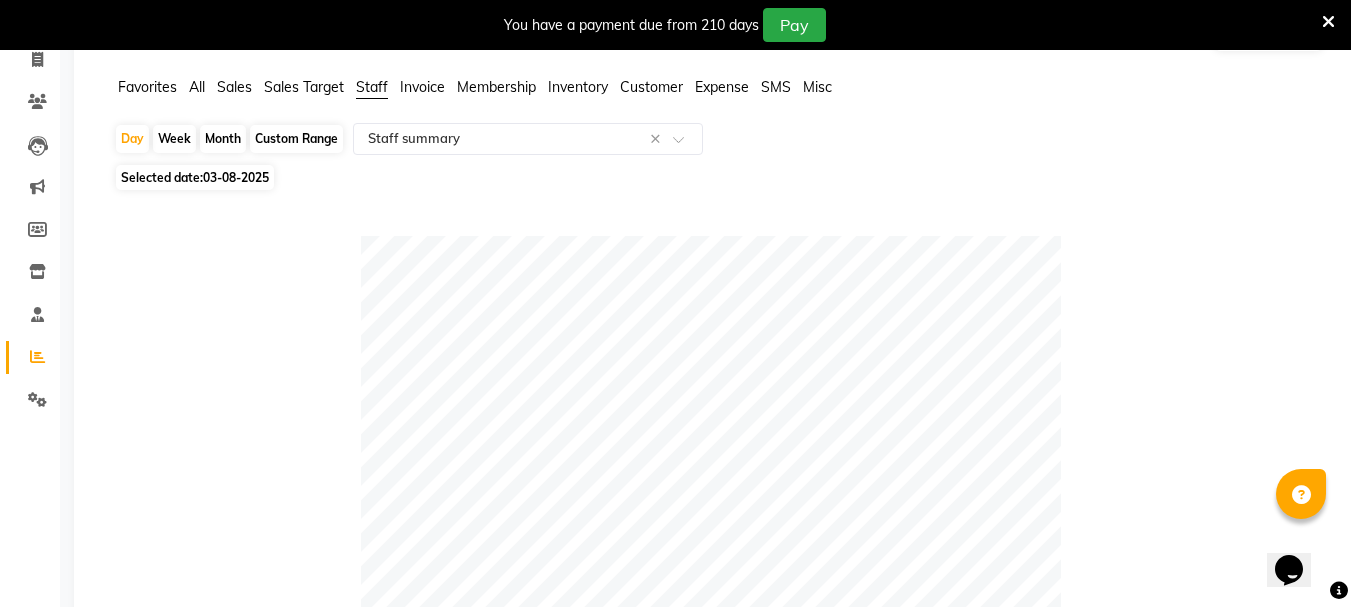 scroll, scrollTop: 0, scrollLeft: 0, axis: both 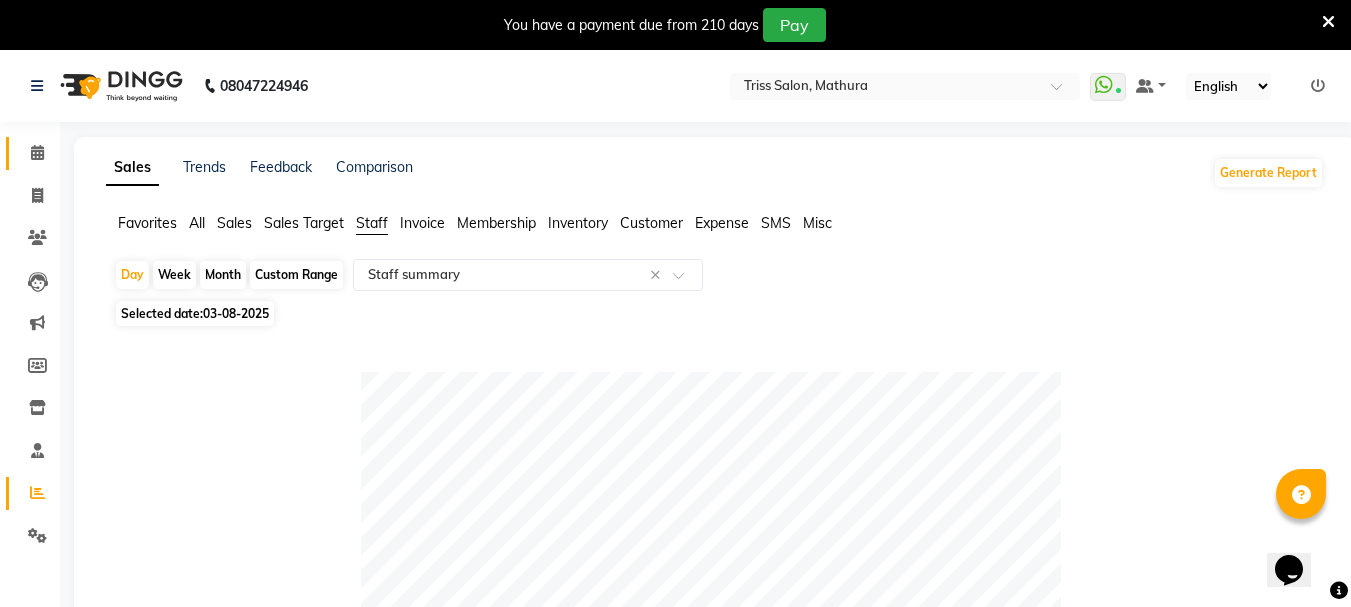 click 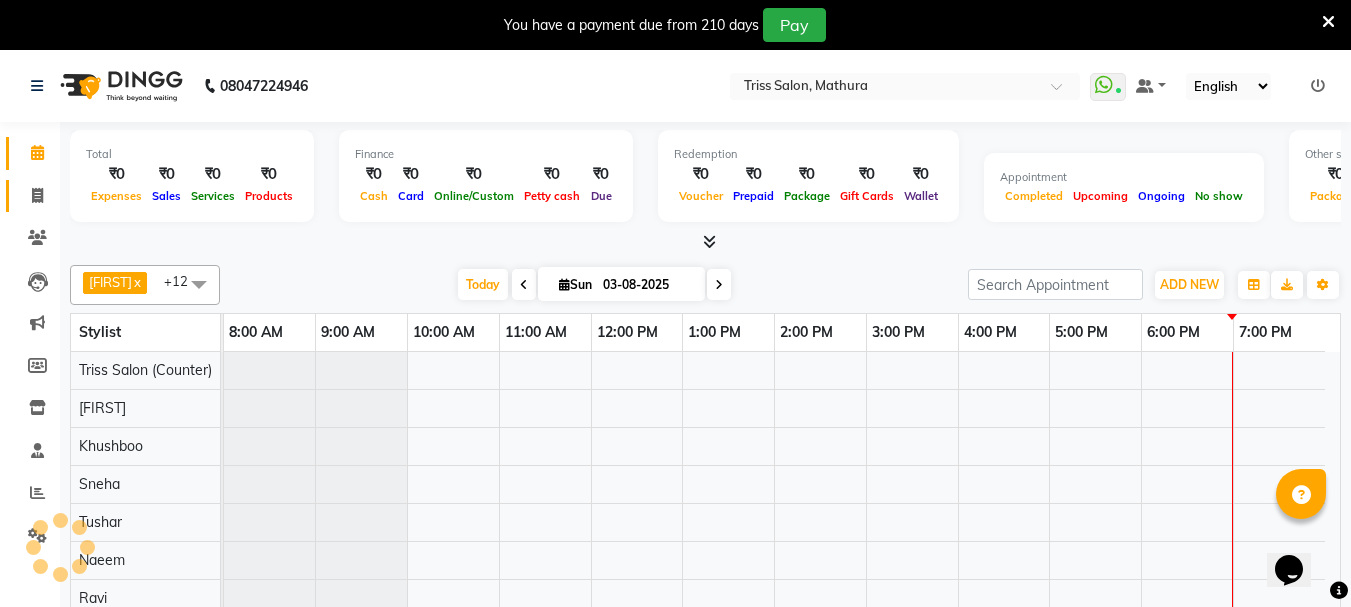 click 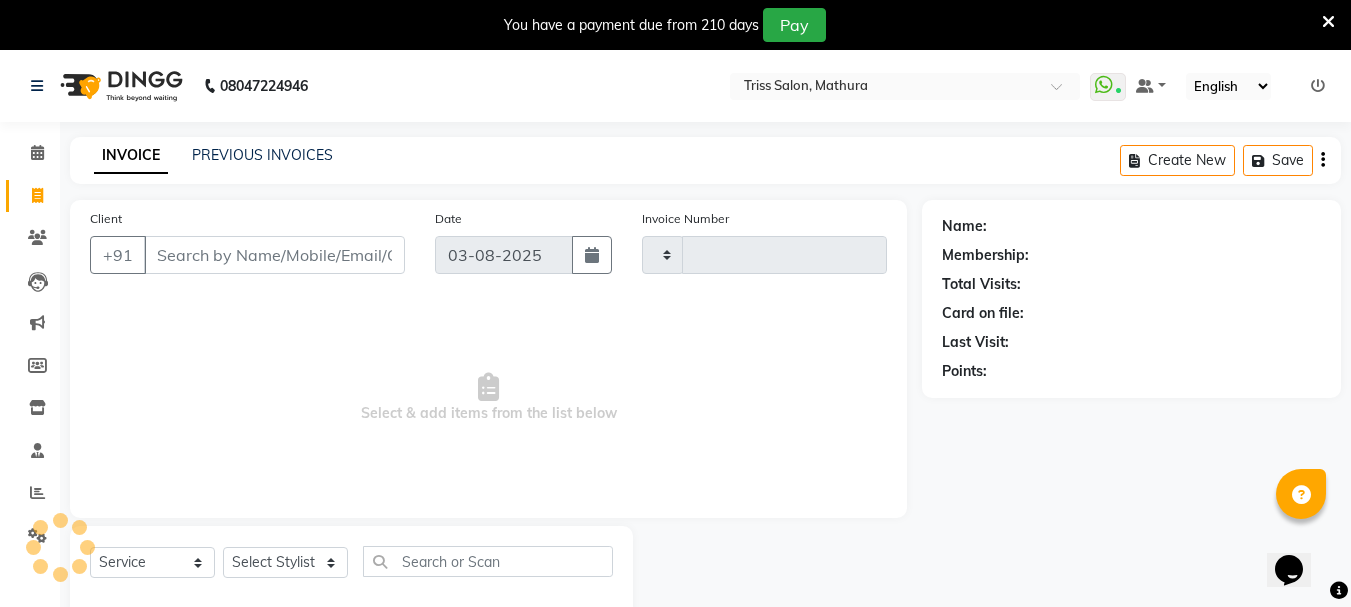 type on "1278" 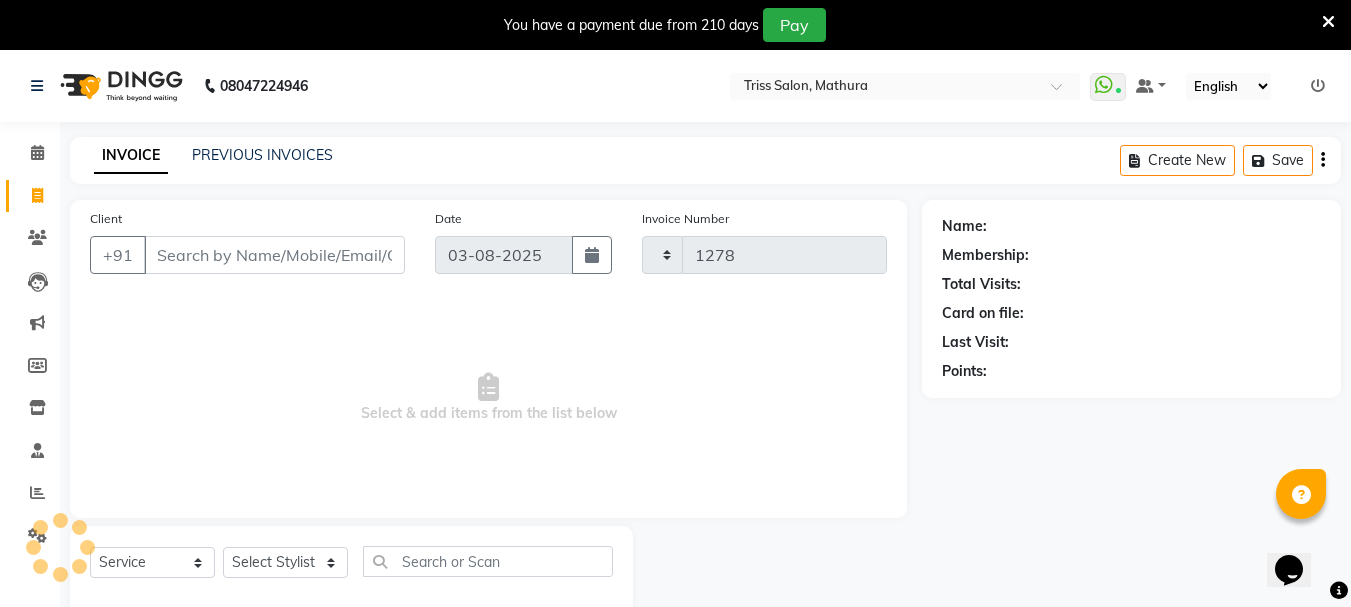 select on "4304" 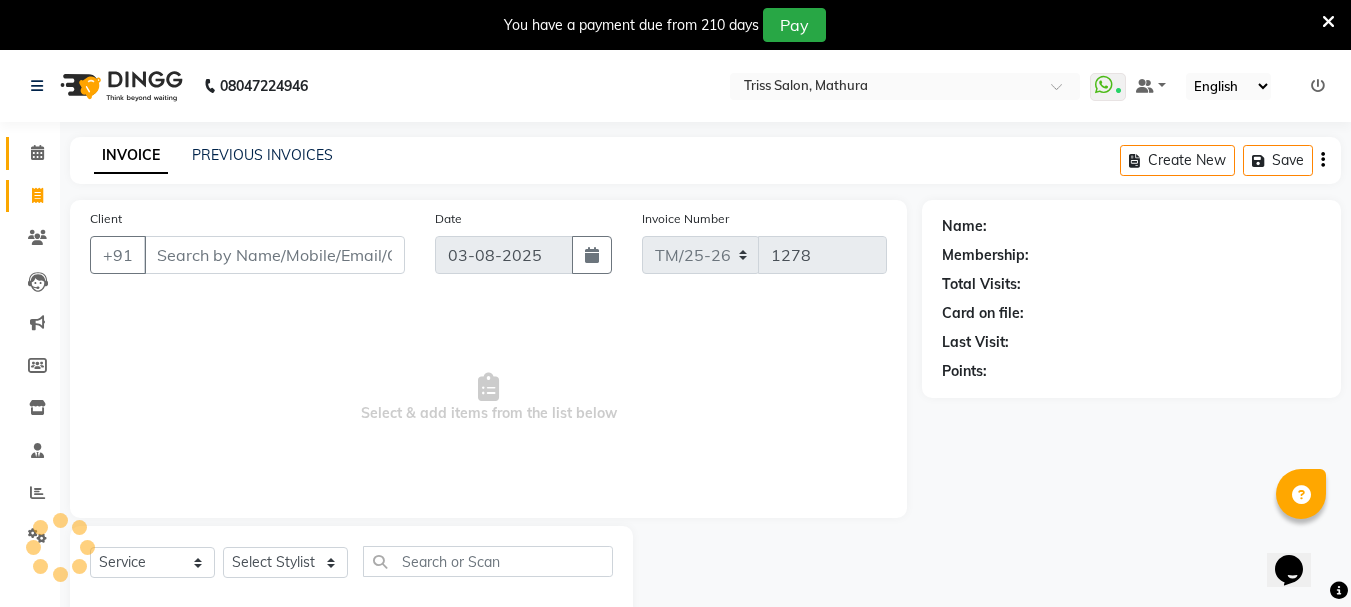 click 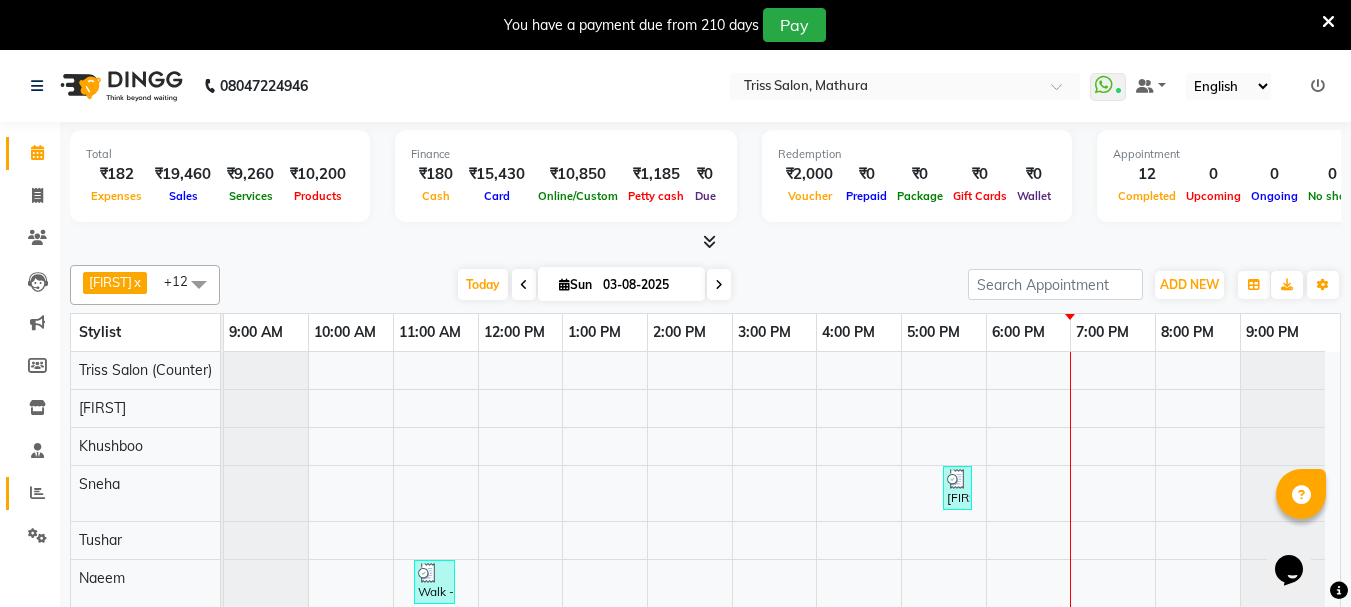 click 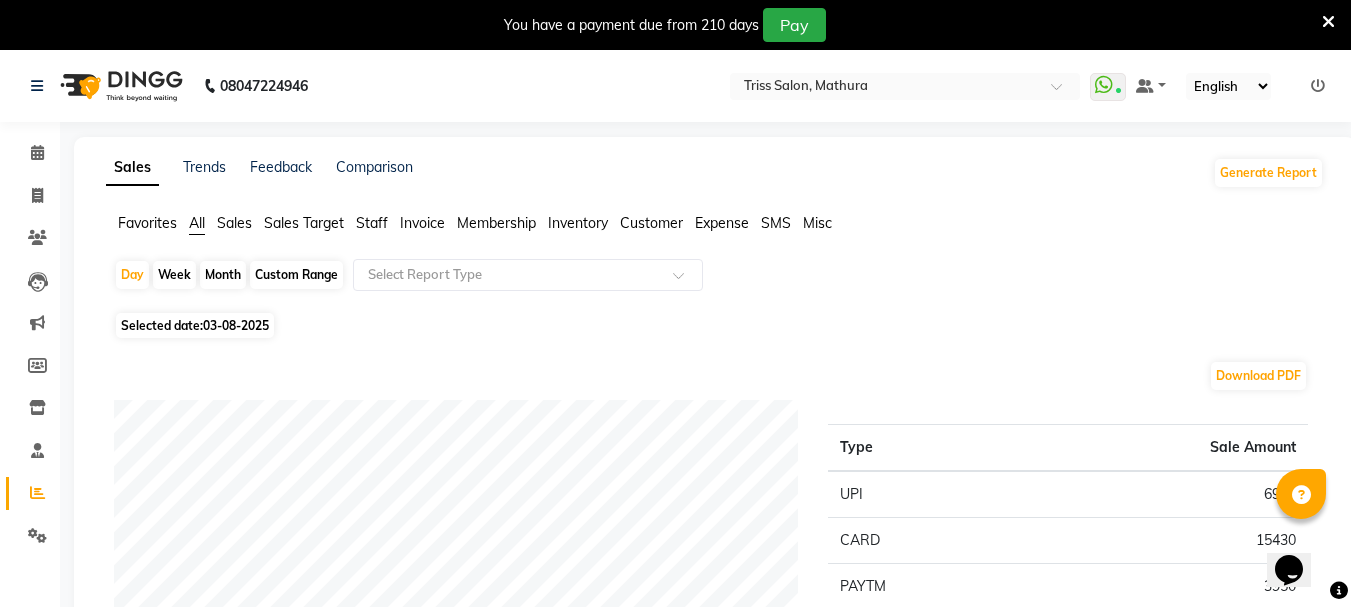 click on "Staff" 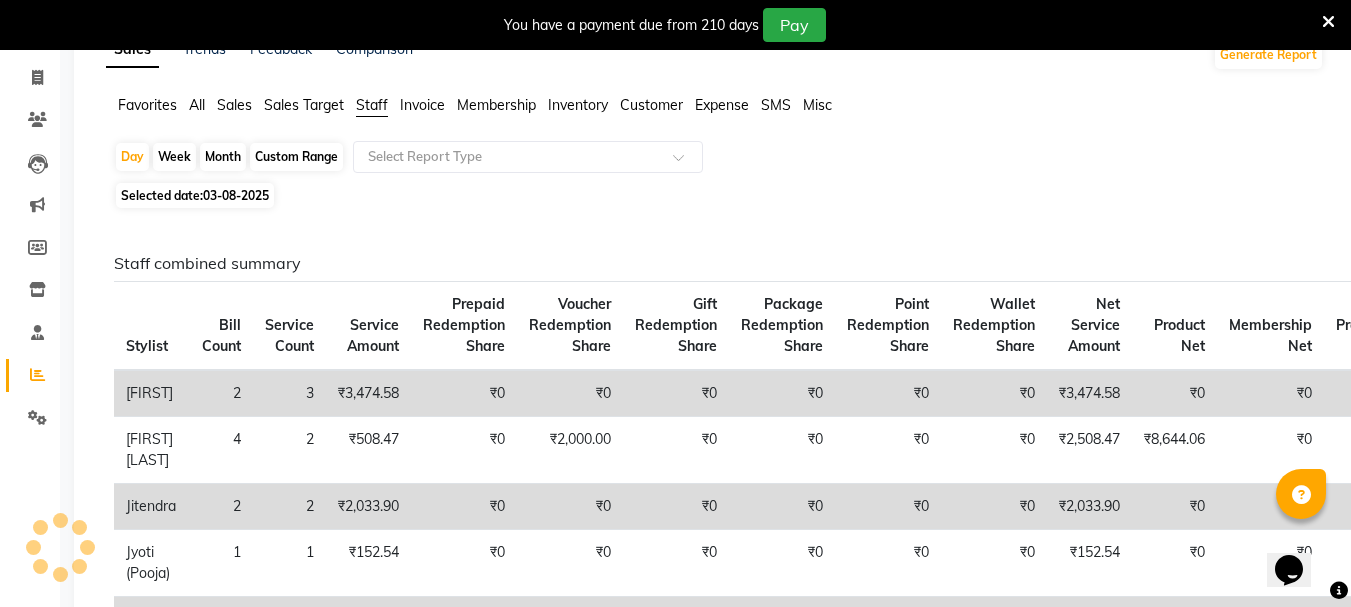 scroll, scrollTop: 156, scrollLeft: 0, axis: vertical 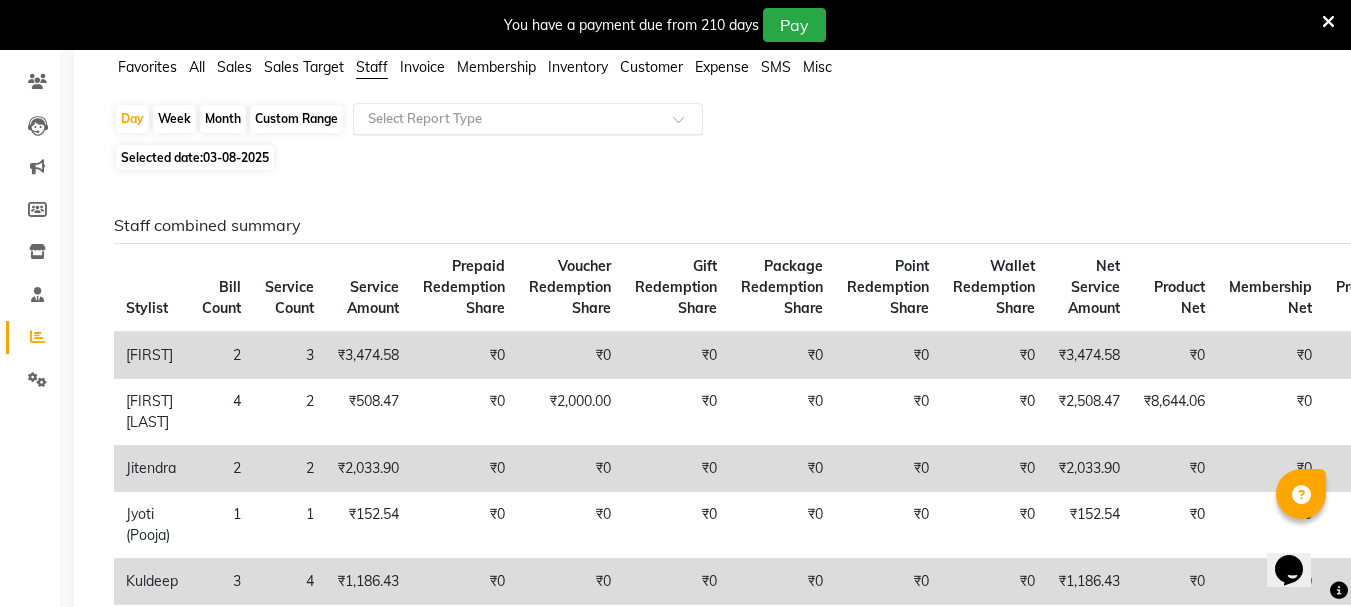 click 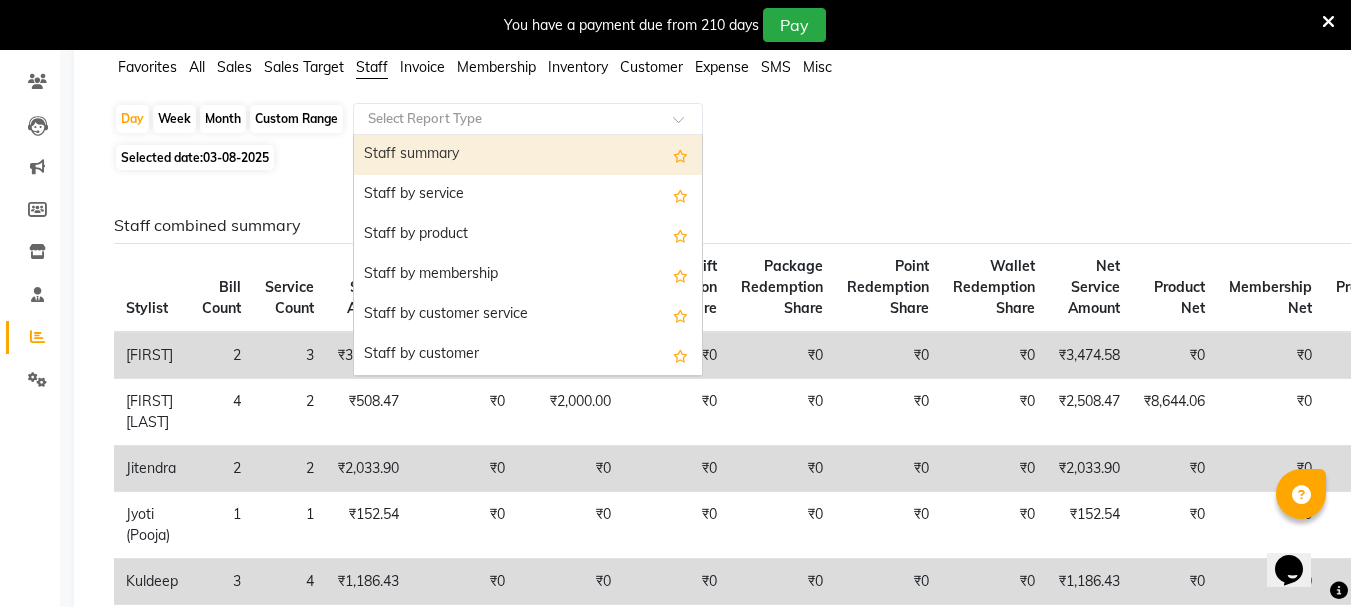 click on "Staff summary" at bounding box center [528, 155] 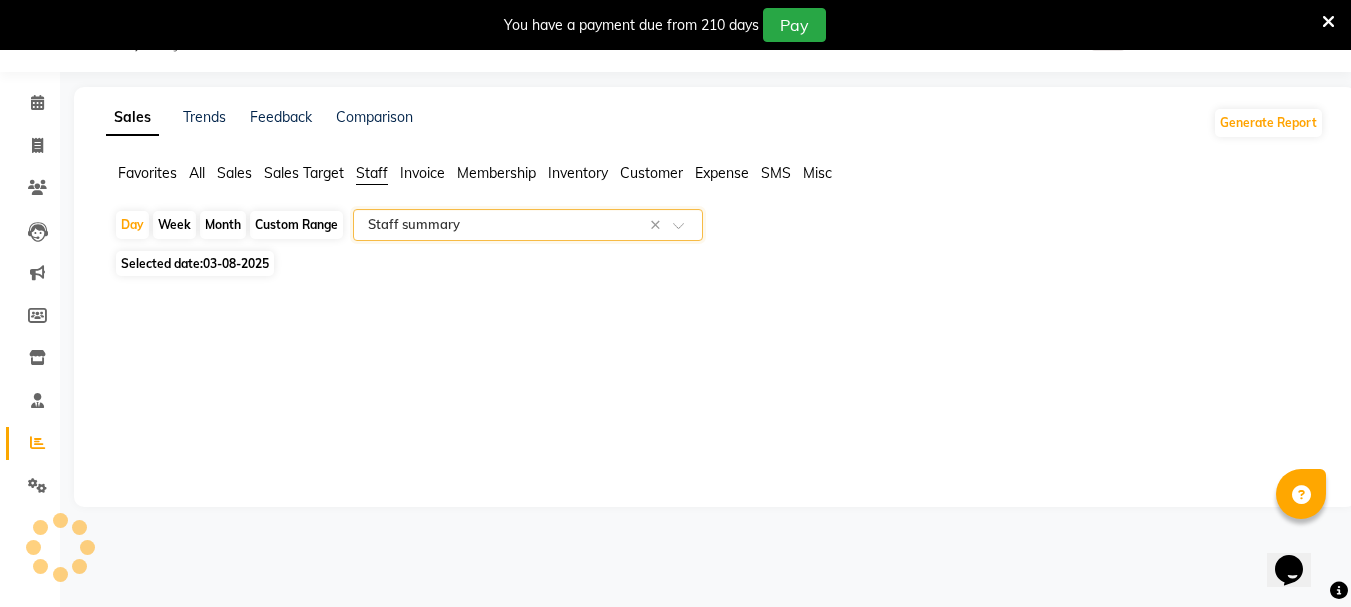 select on "full_report" 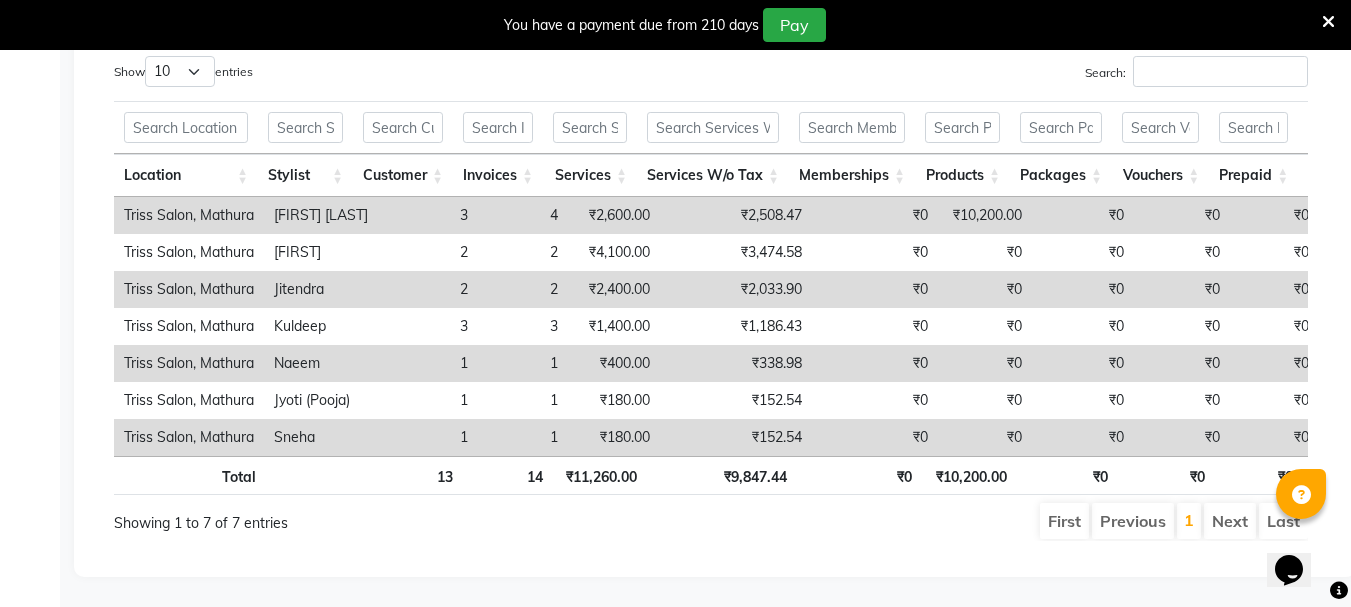 scroll, scrollTop: 1099, scrollLeft: 0, axis: vertical 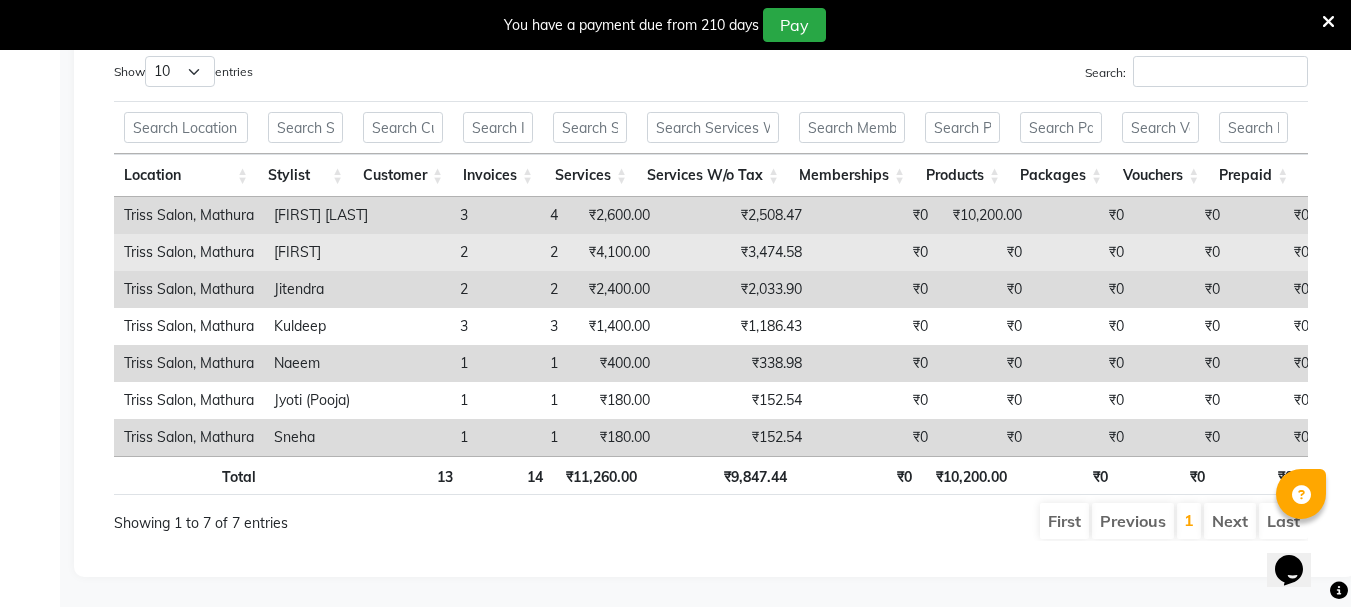 click on "2" at bounding box center (428, 252) 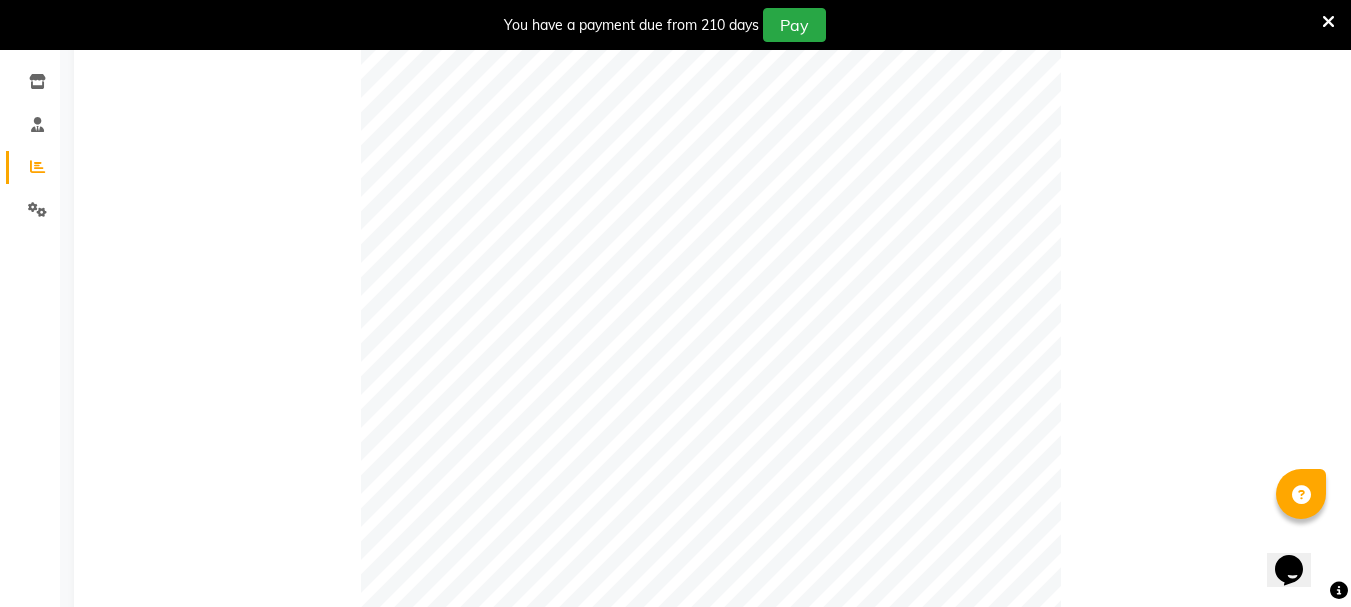 scroll, scrollTop: 0, scrollLeft: 0, axis: both 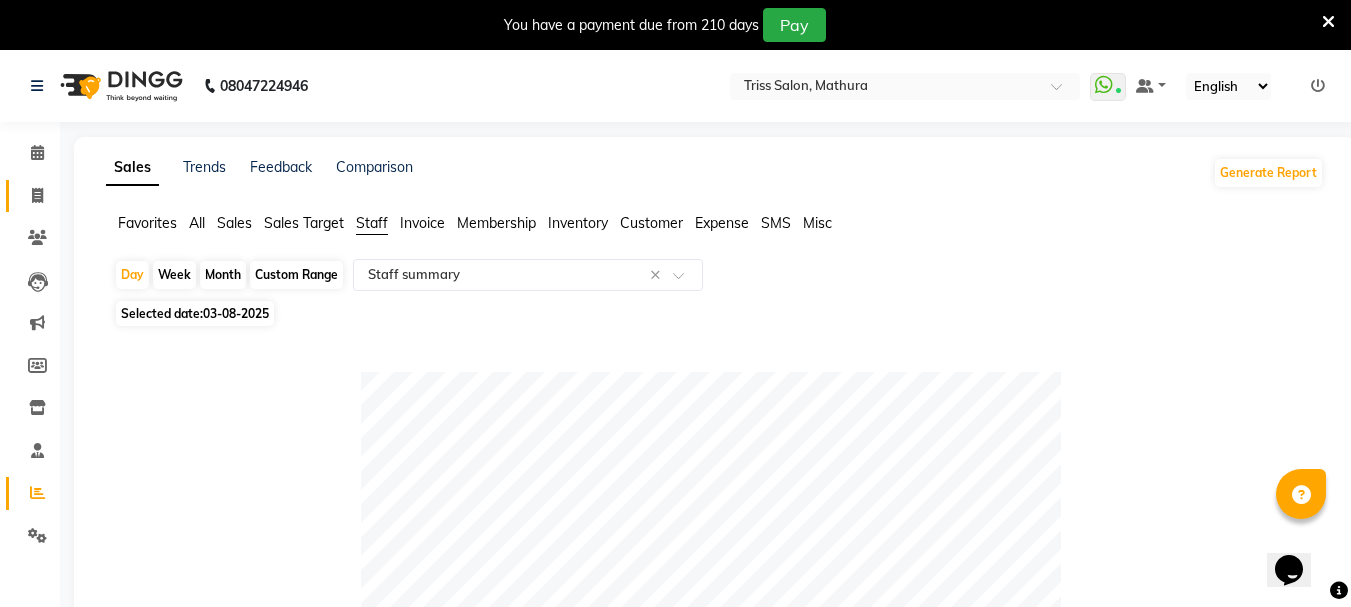 click 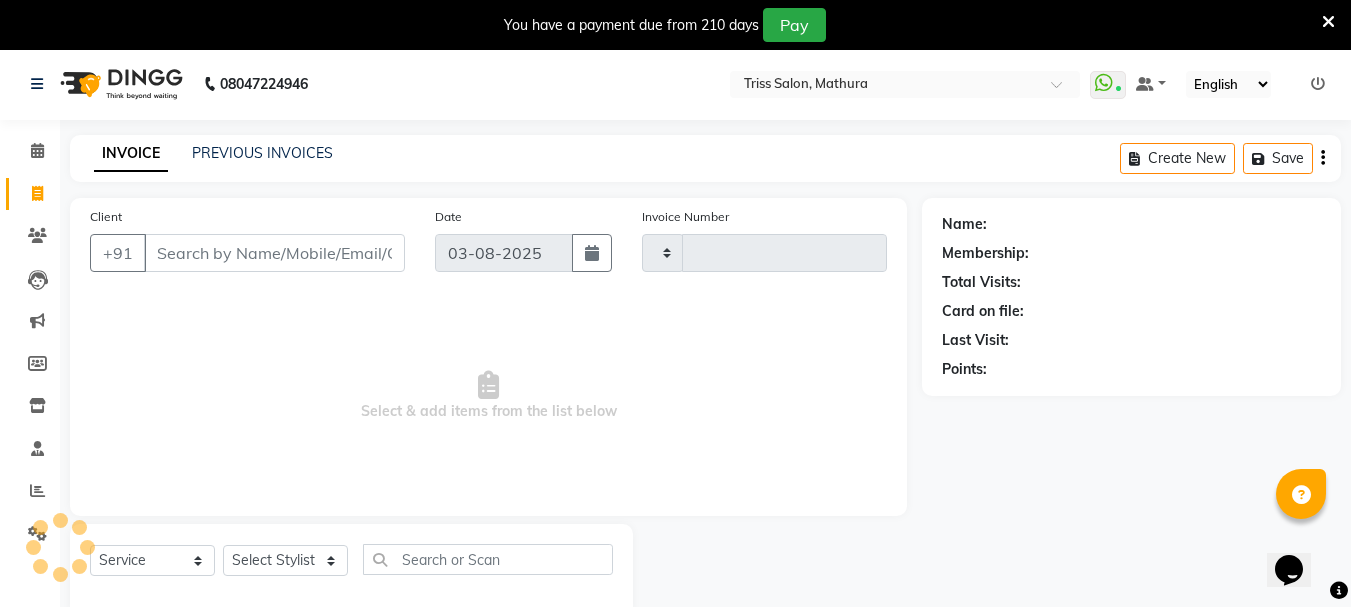scroll, scrollTop: 50, scrollLeft: 0, axis: vertical 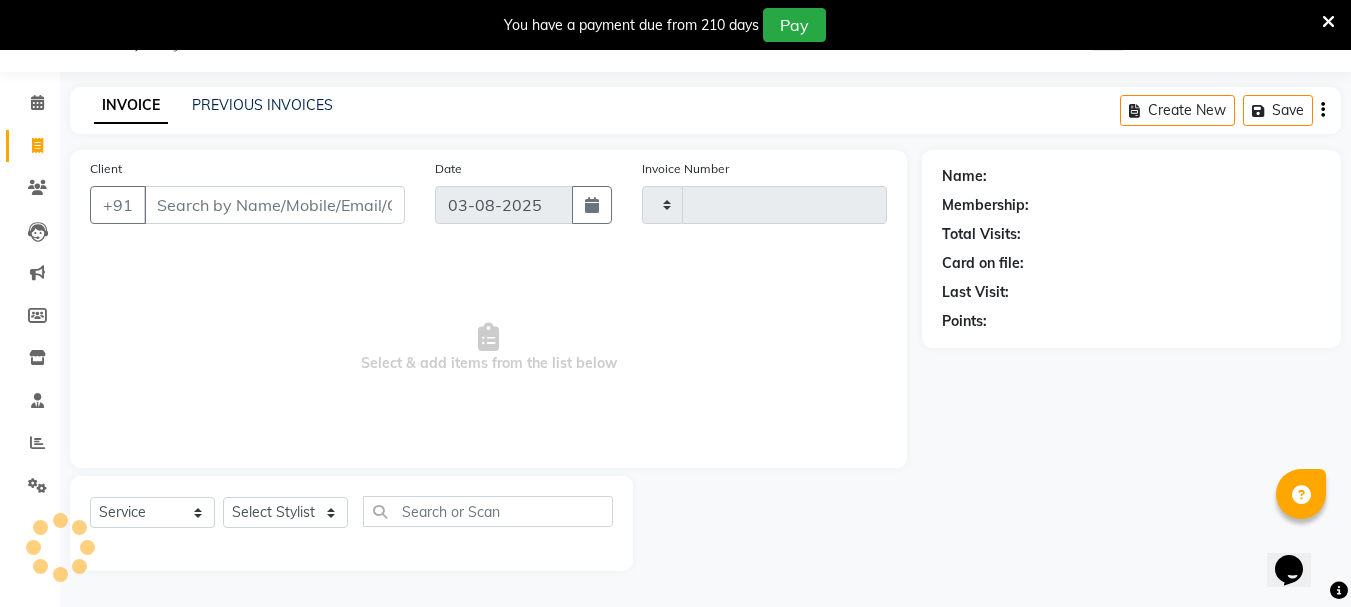 type on "1278" 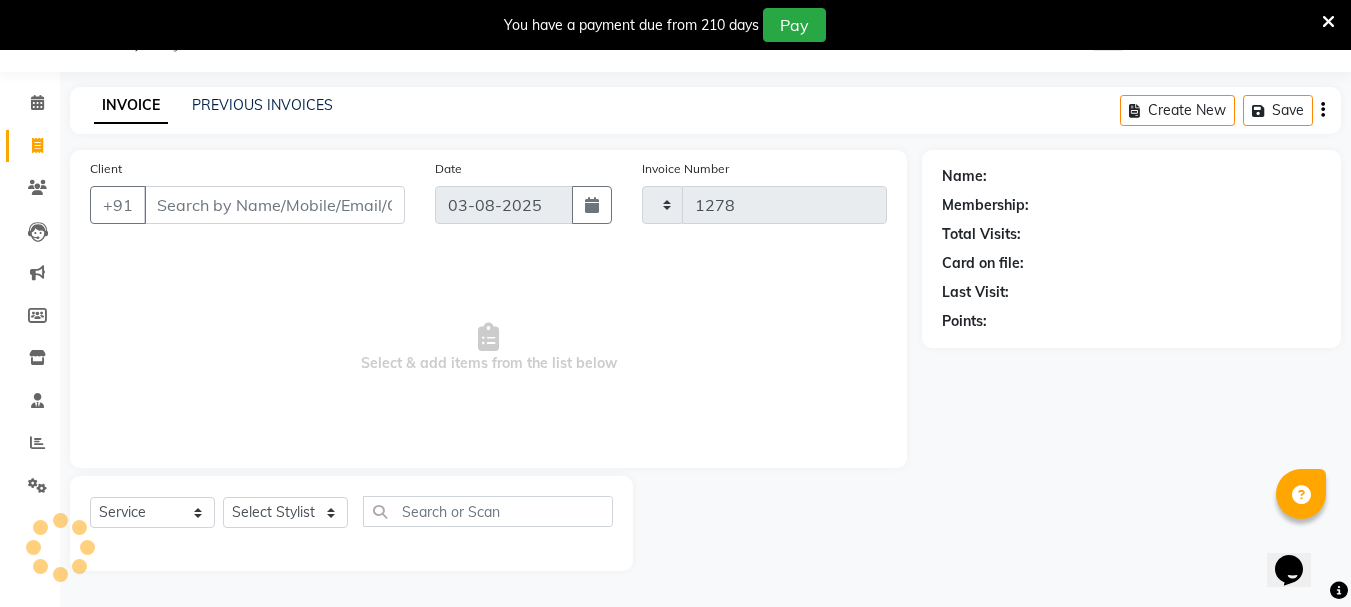 select on "4304" 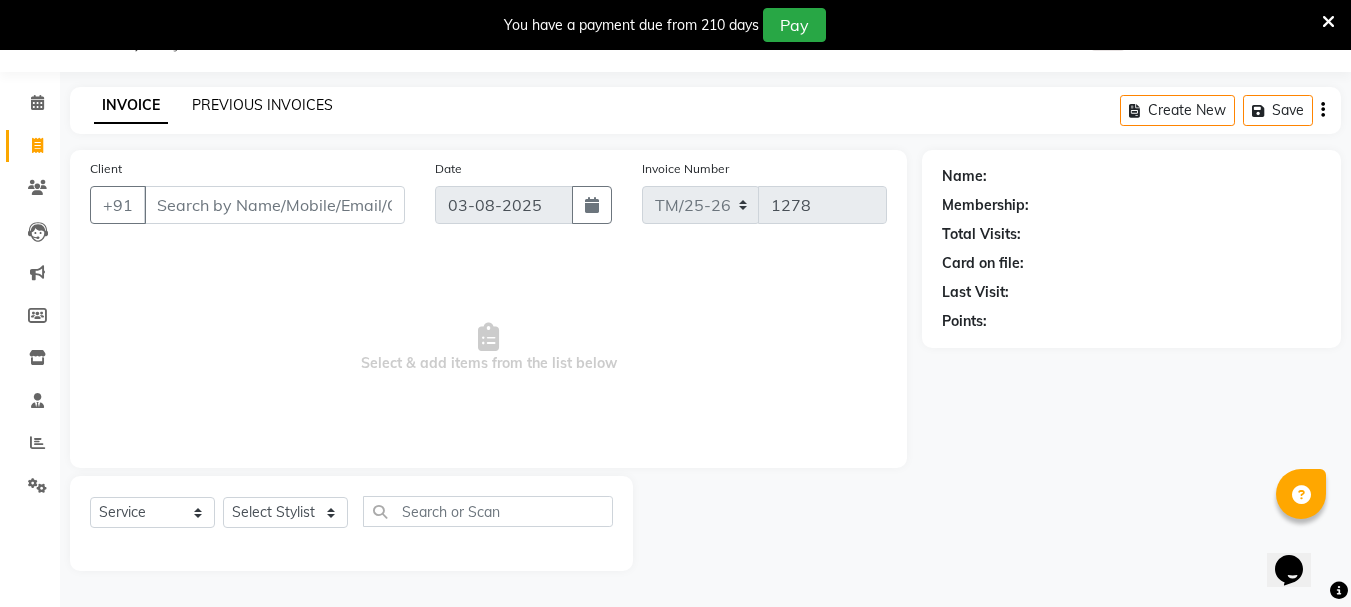 click on "PREVIOUS INVOICES" 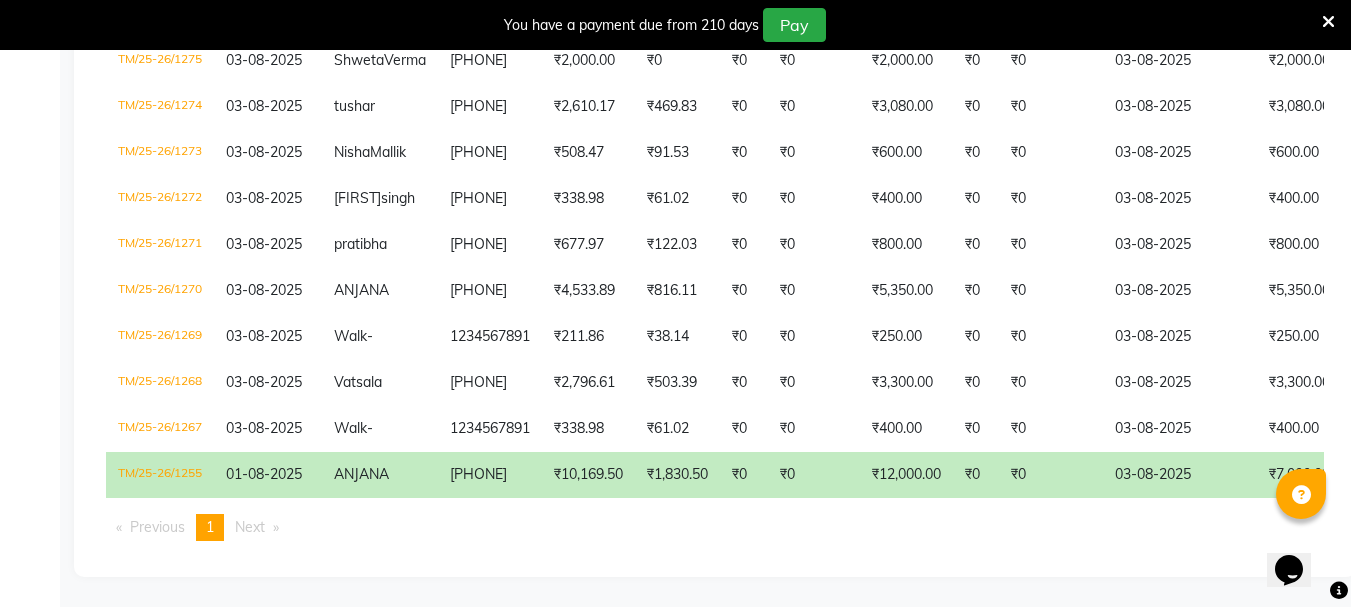 scroll, scrollTop: 529, scrollLeft: 0, axis: vertical 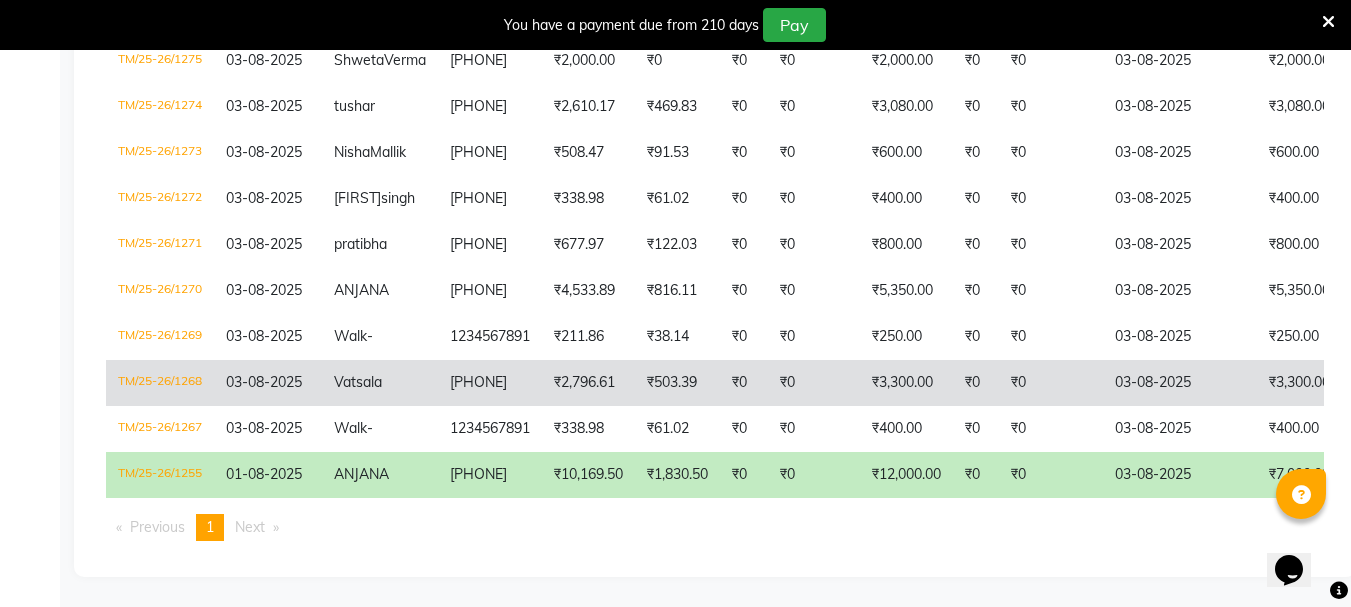 click on "₹3,300.00" 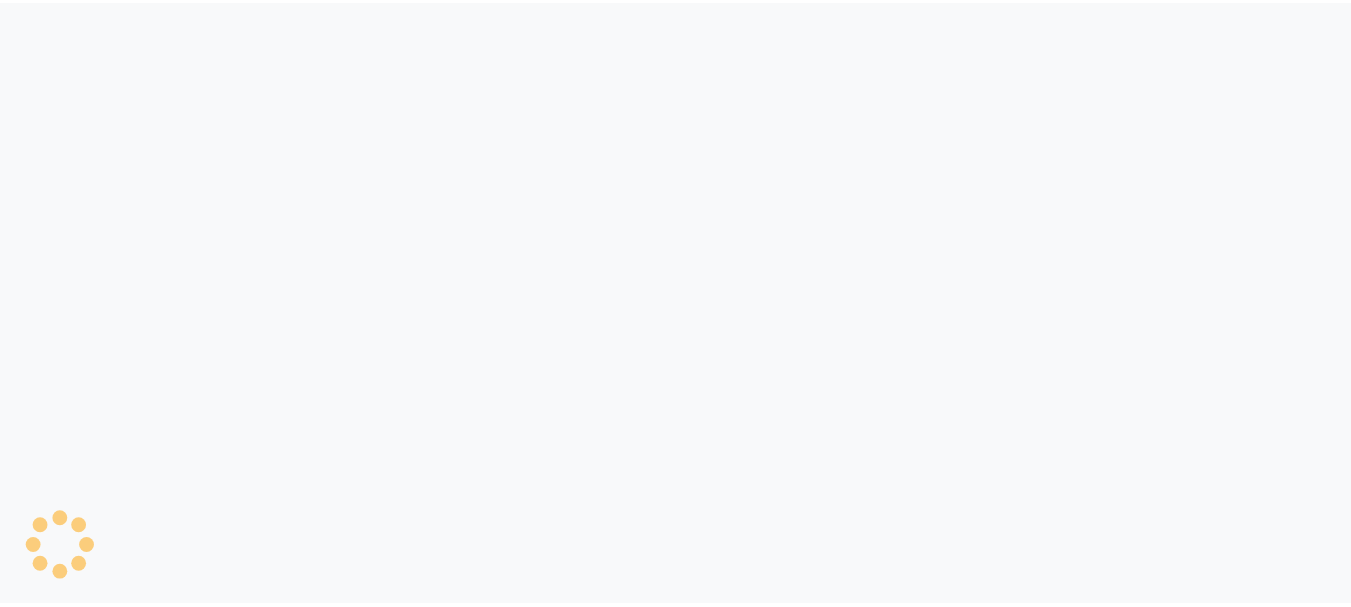 scroll, scrollTop: 0, scrollLeft: 0, axis: both 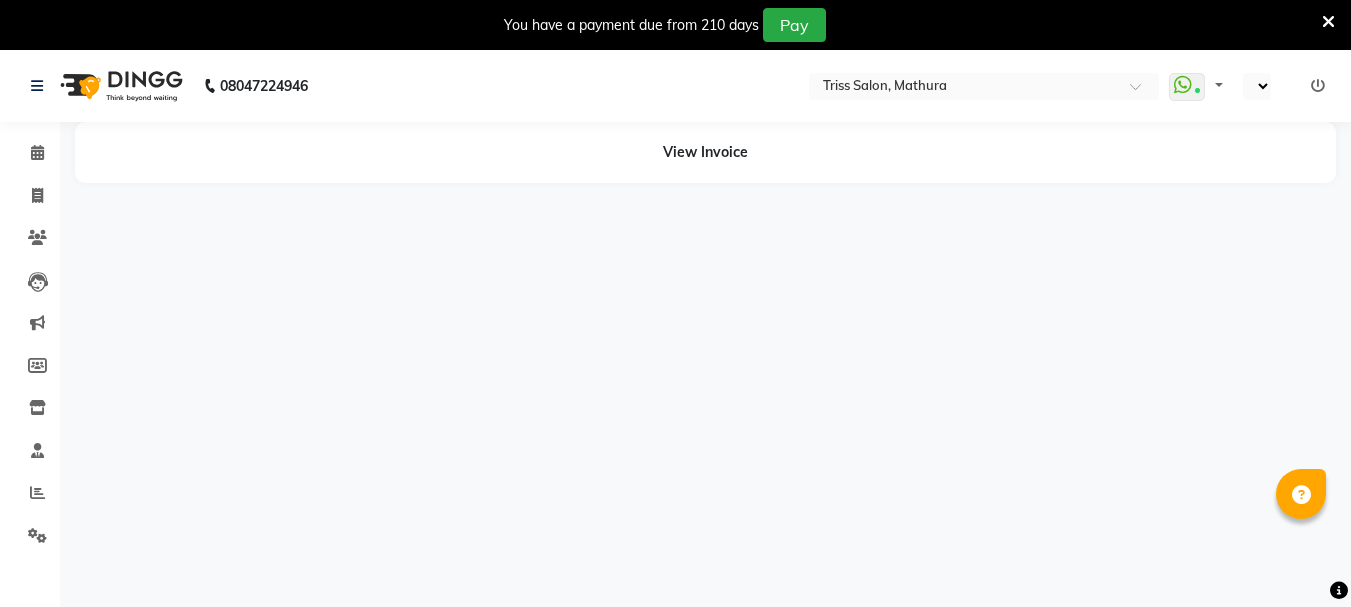 select on "en" 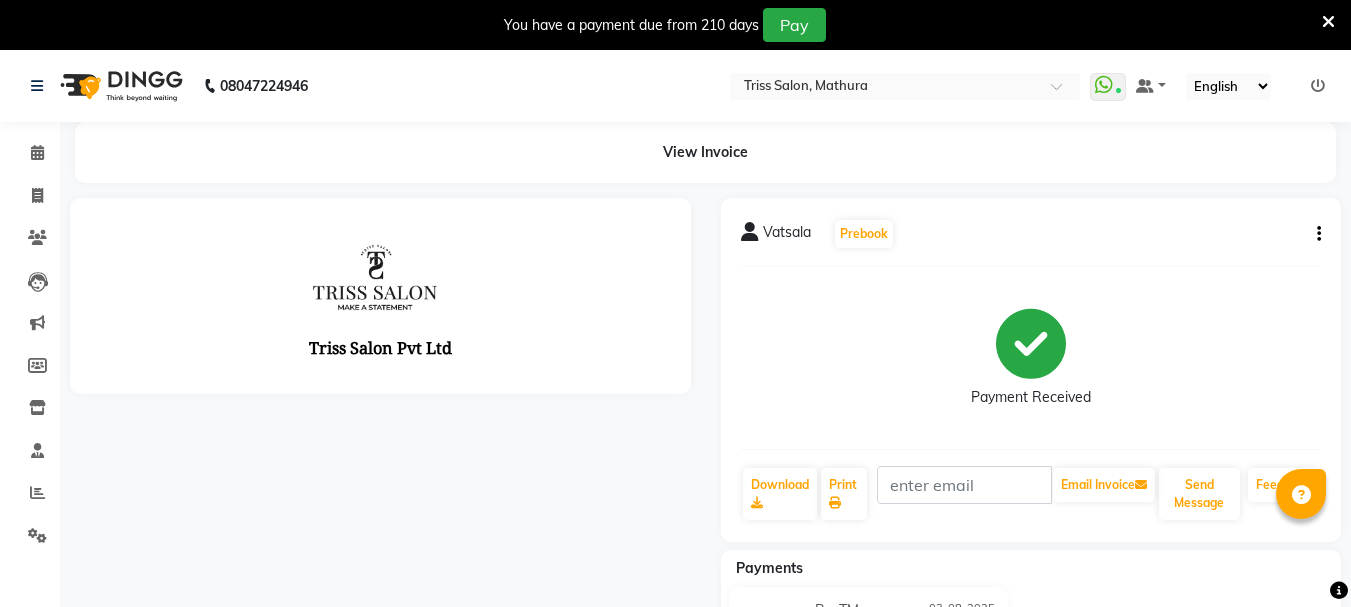 scroll, scrollTop: 0, scrollLeft: 0, axis: both 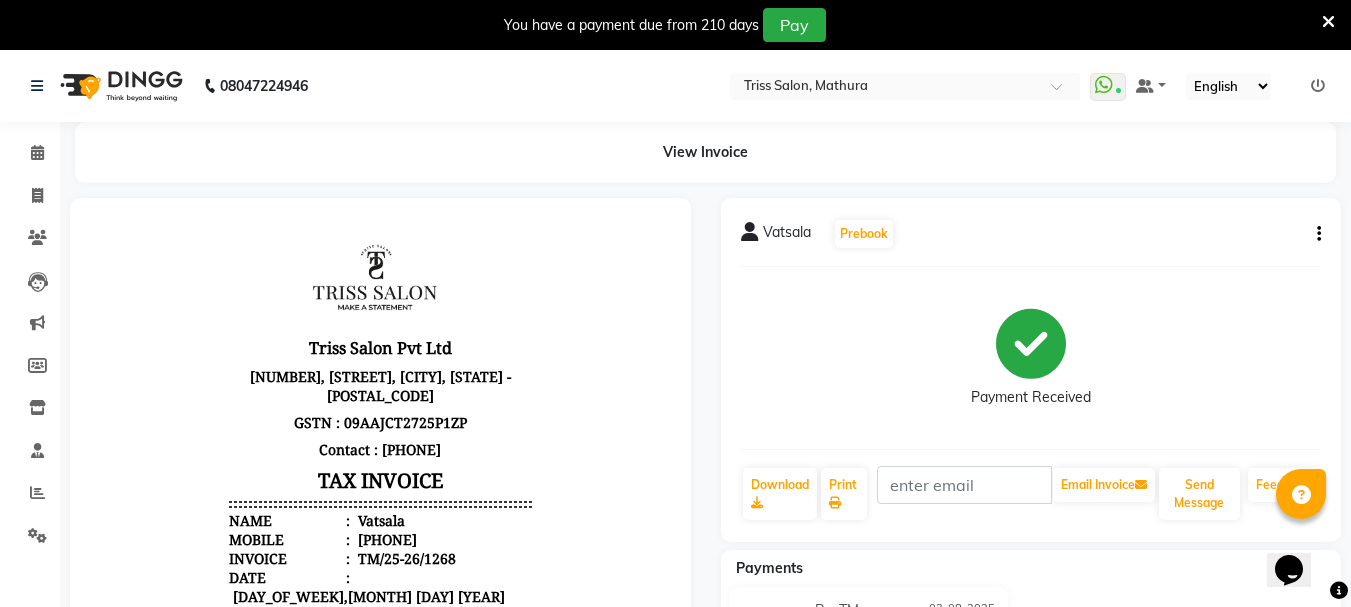 click at bounding box center (1328, 22) 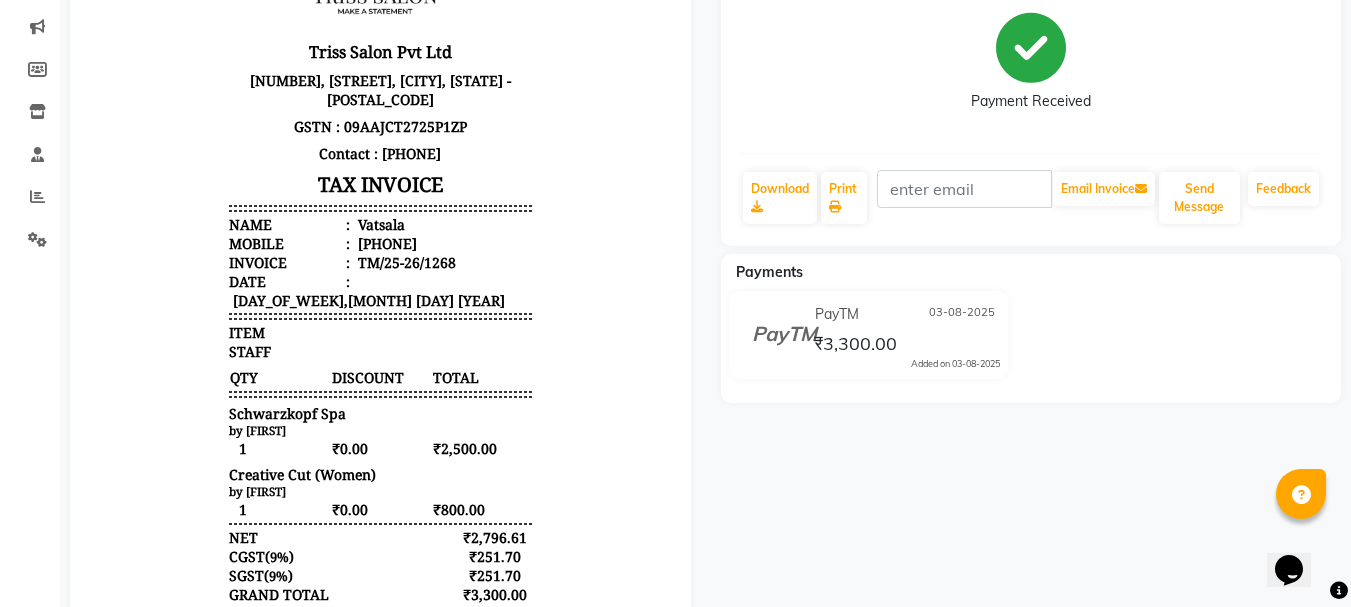 scroll, scrollTop: 0, scrollLeft: 0, axis: both 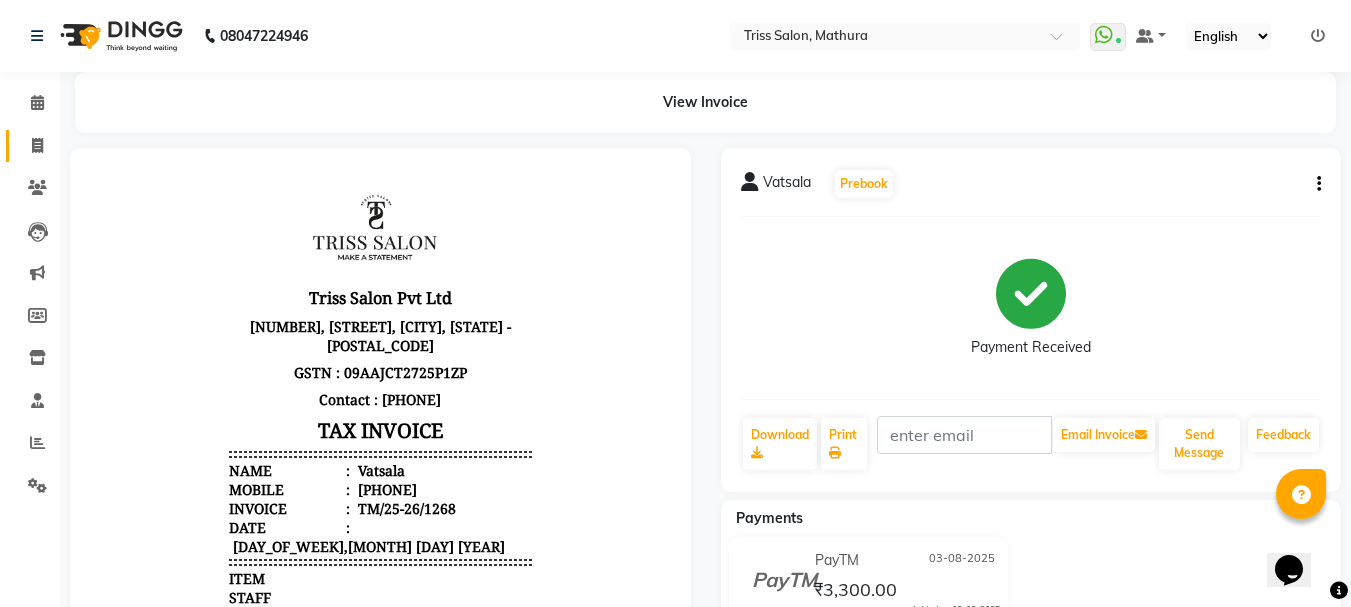 click 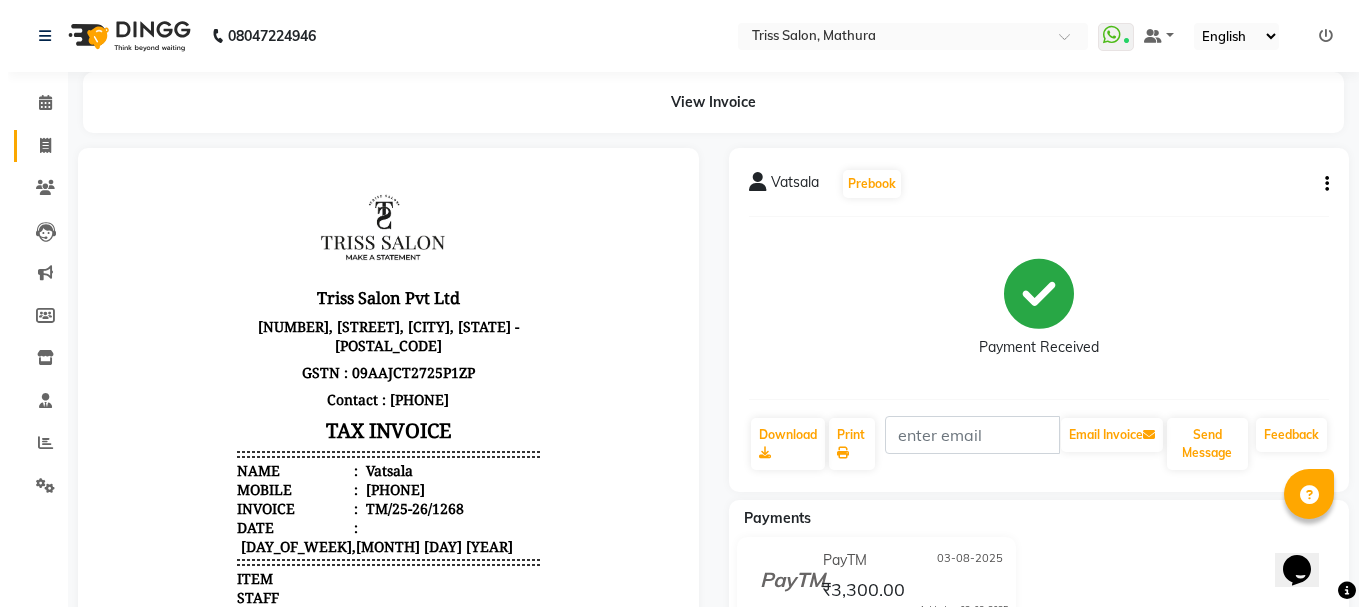 select on "service" 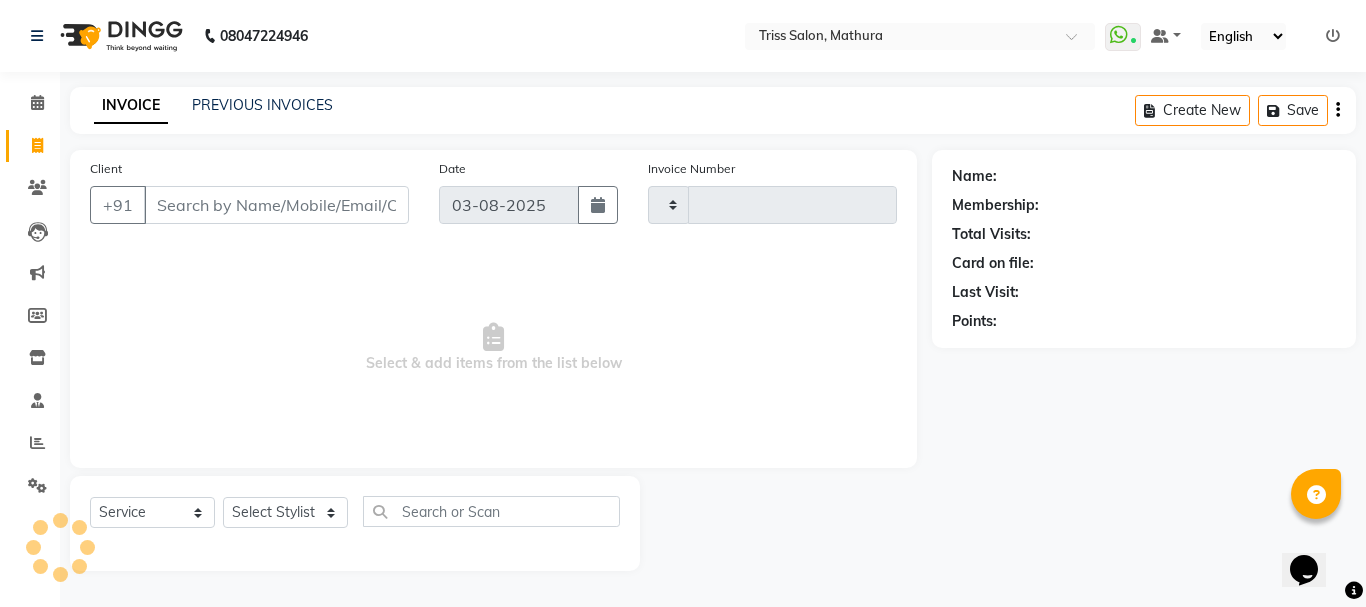 type on "1278" 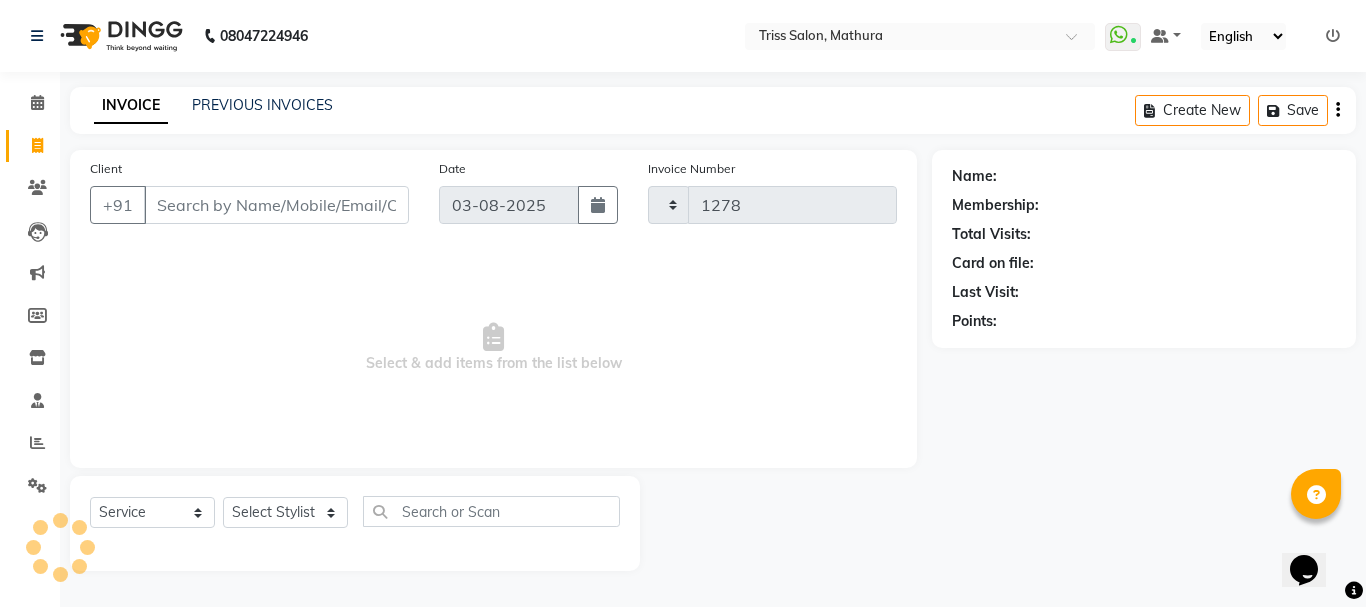 select on "4304" 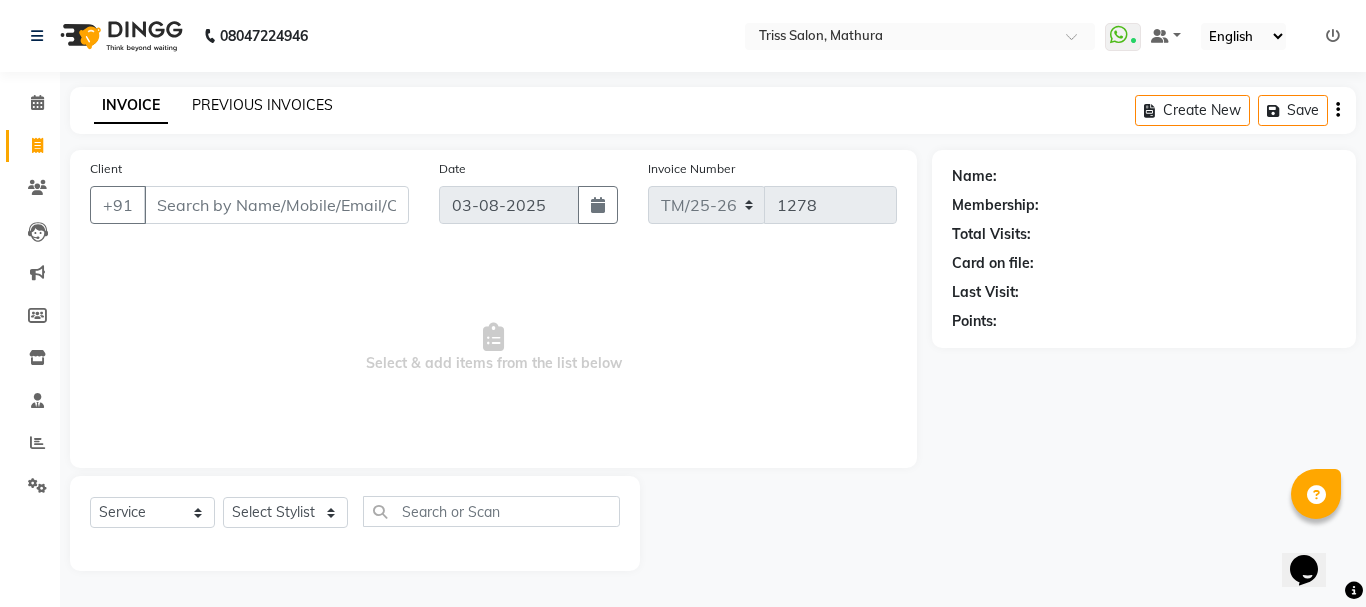 click on "PREVIOUS INVOICES" 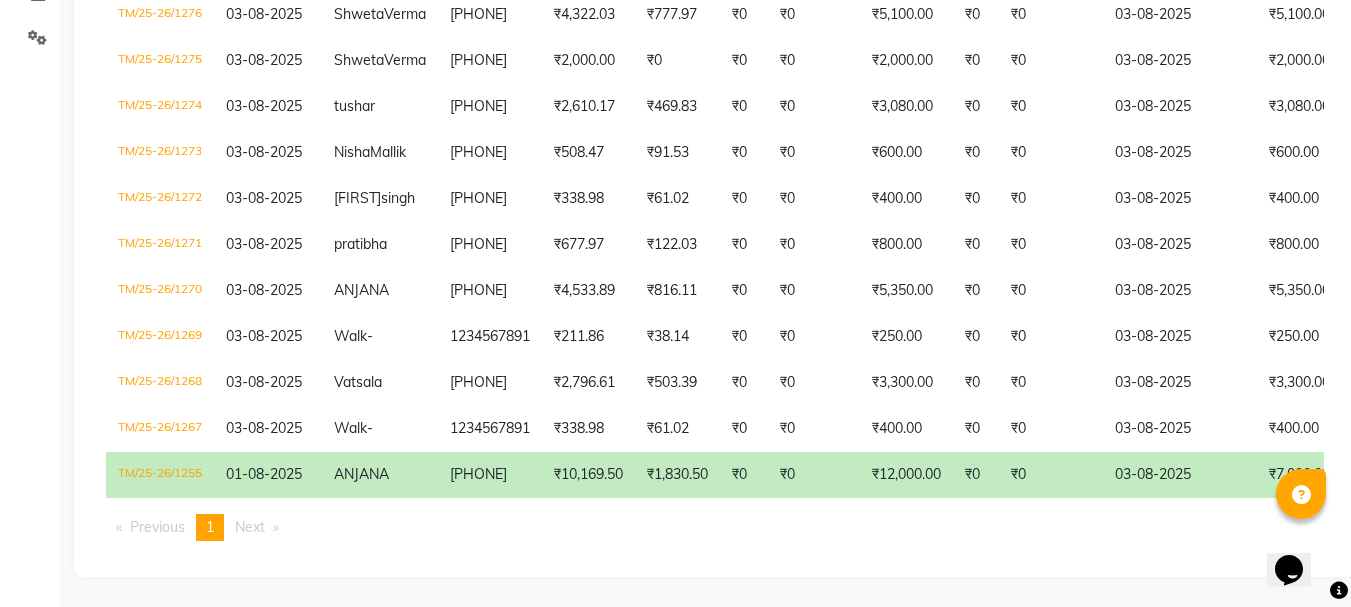 scroll, scrollTop: 470, scrollLeft: 0, axis: vertical 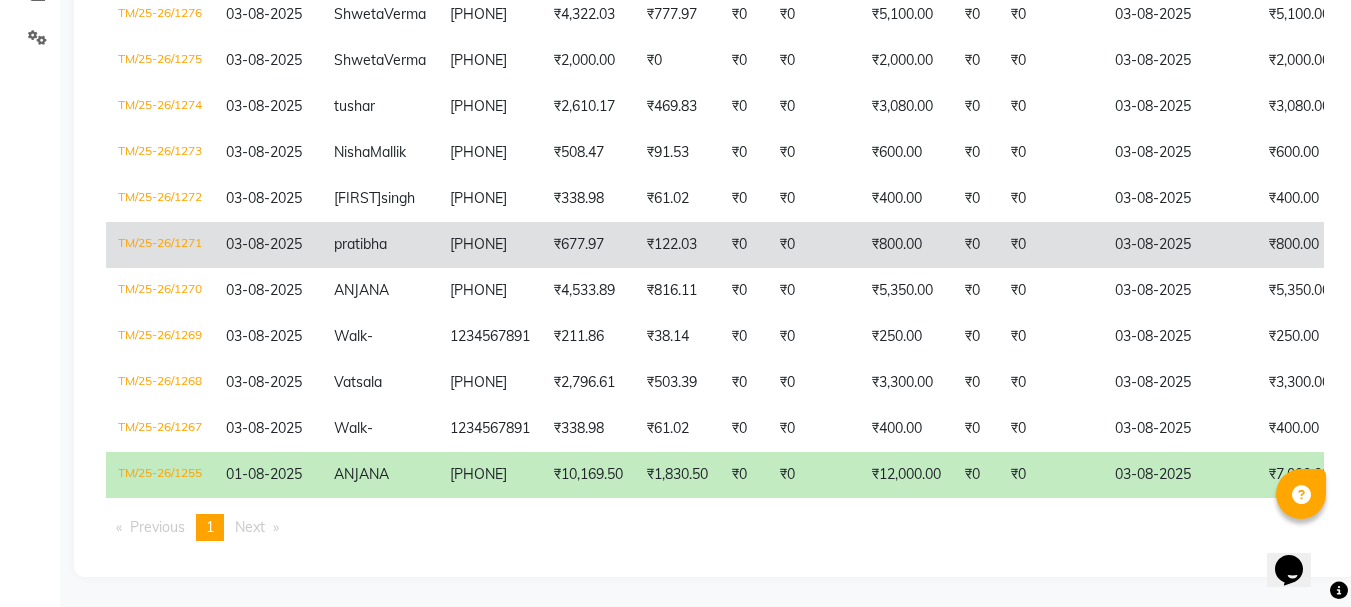 click on "₹800.00" 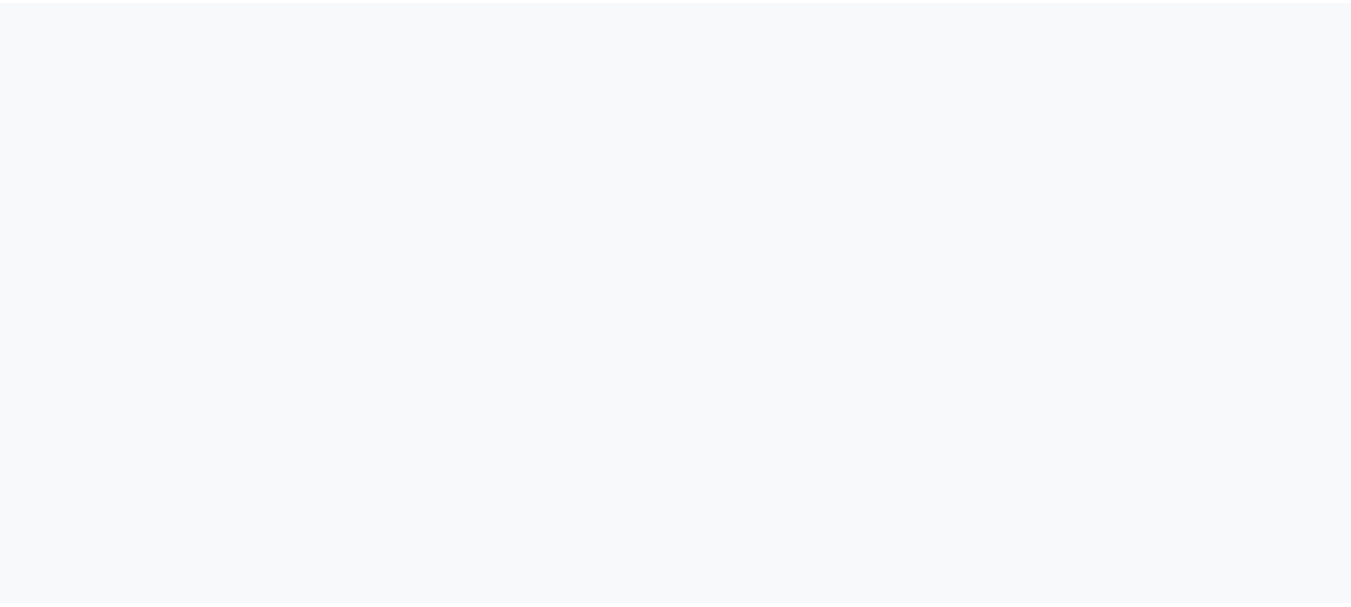 scroll, scrollTop: 0, scrollLeft: 0, axis: both 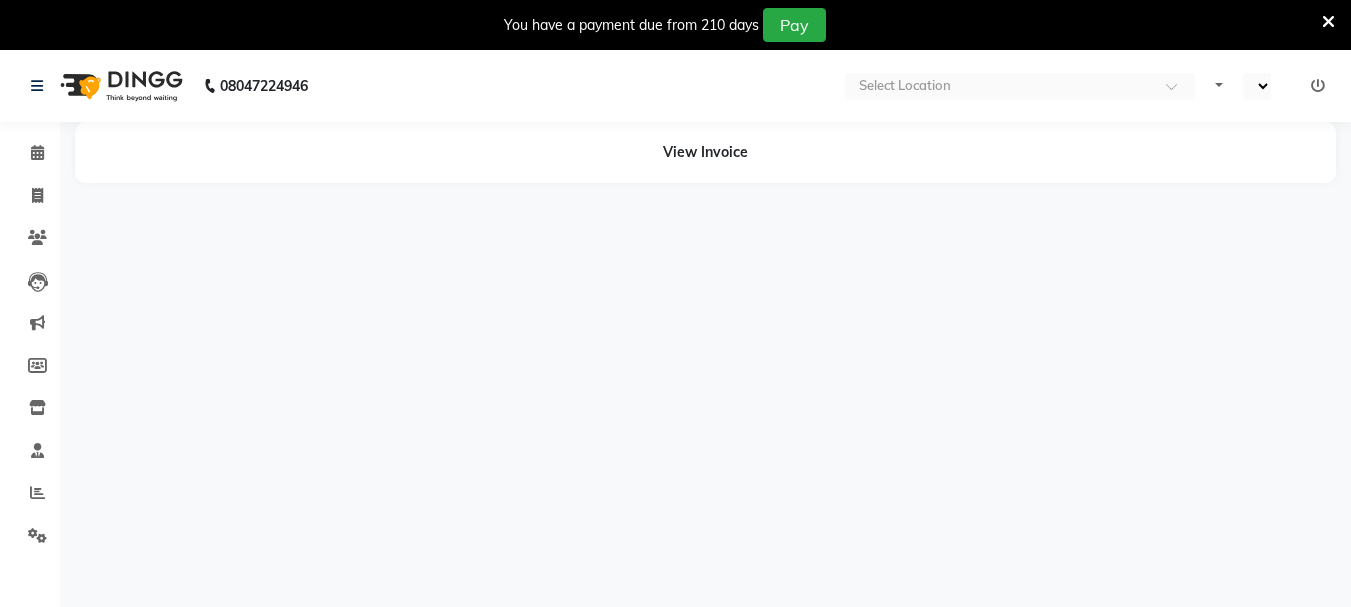 select on "en" 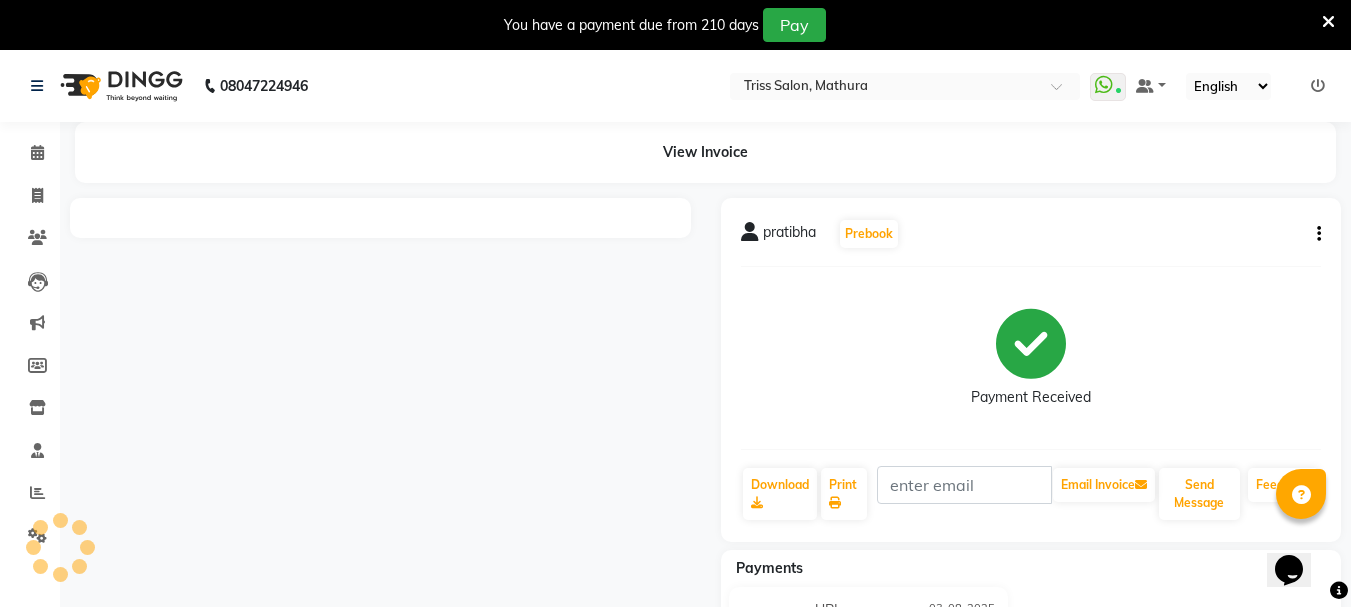 scroll, scrollTop: 0, scrollLeft: 0, axis: both 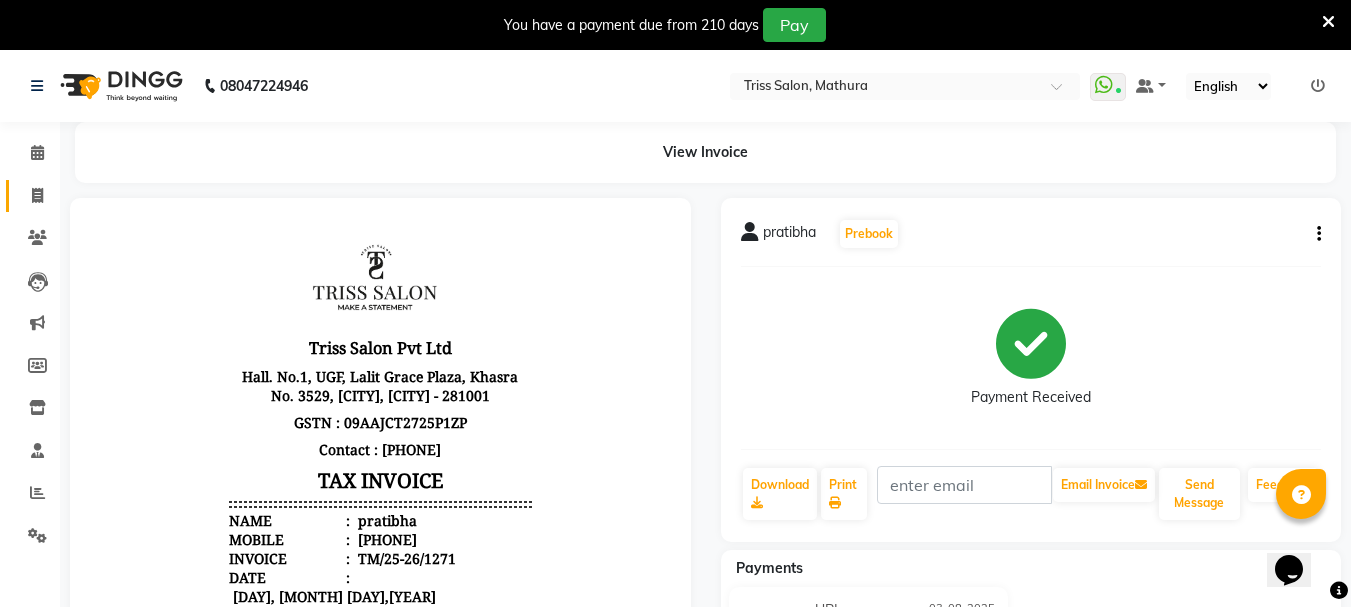 click 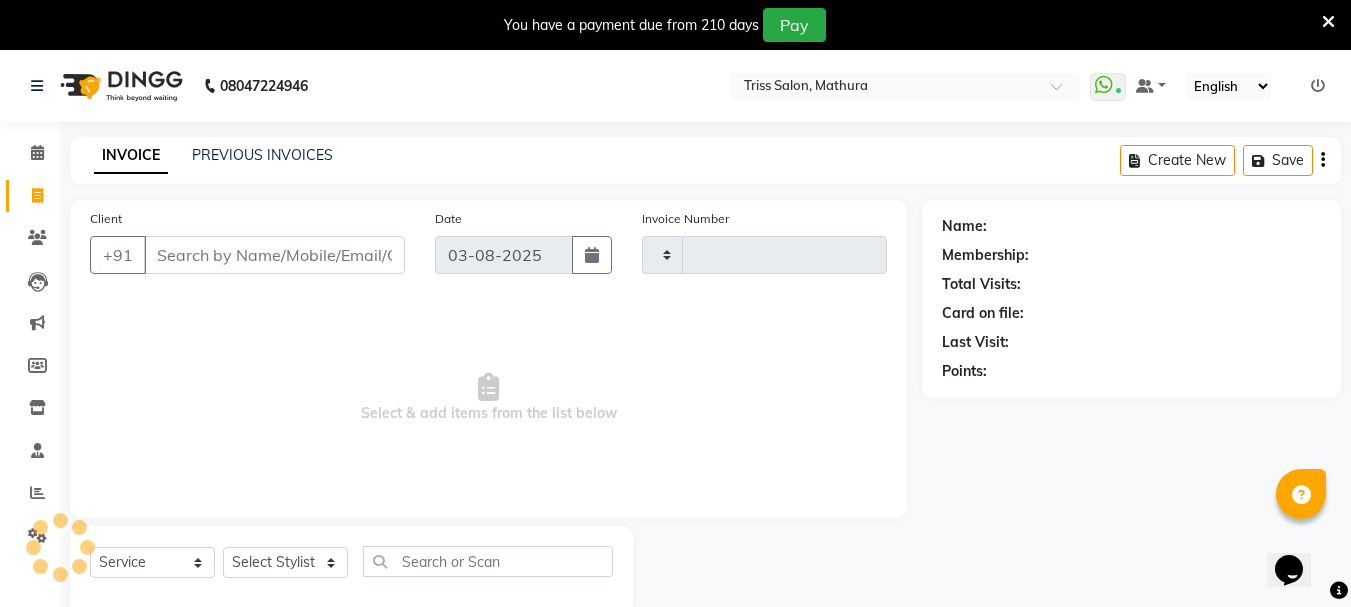 type on "1278" 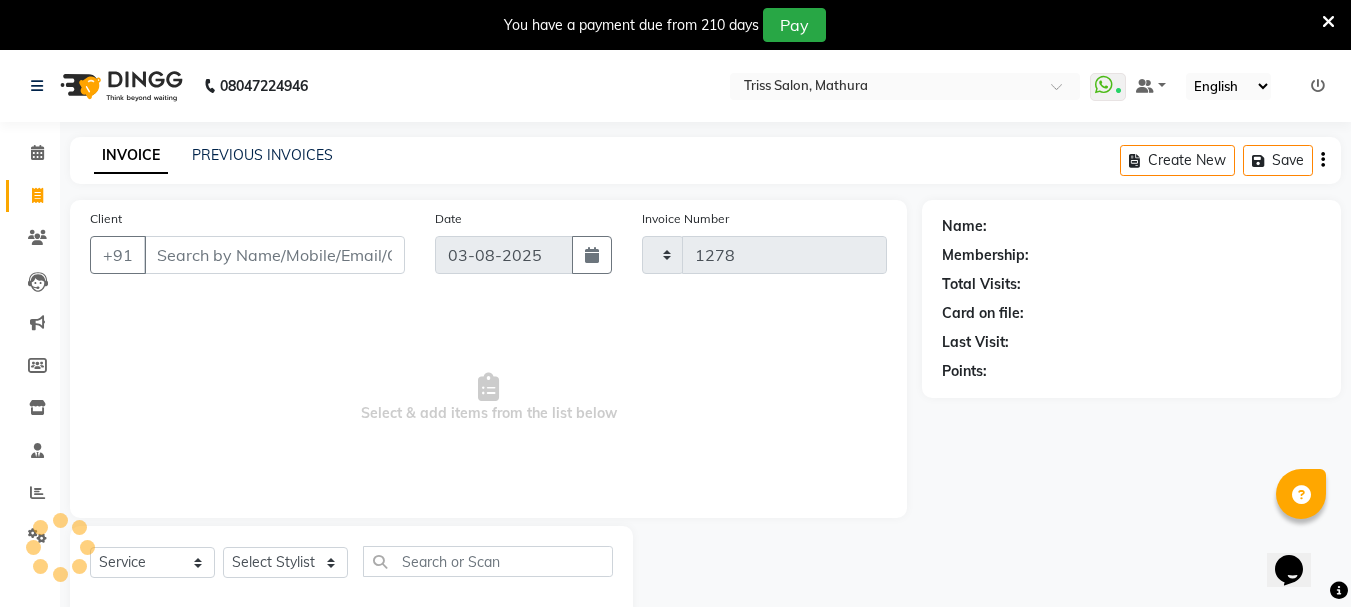 select on "4304" 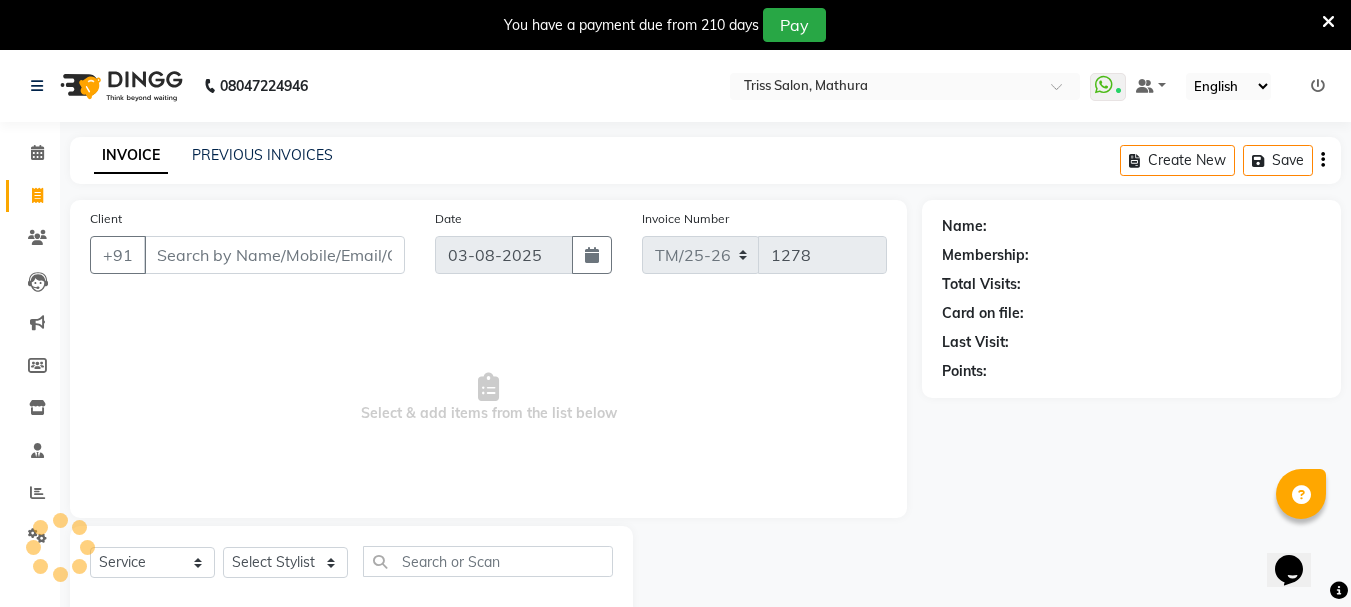 scroll, scrollTop: 50, scrollLeft: 0, axis: vertical 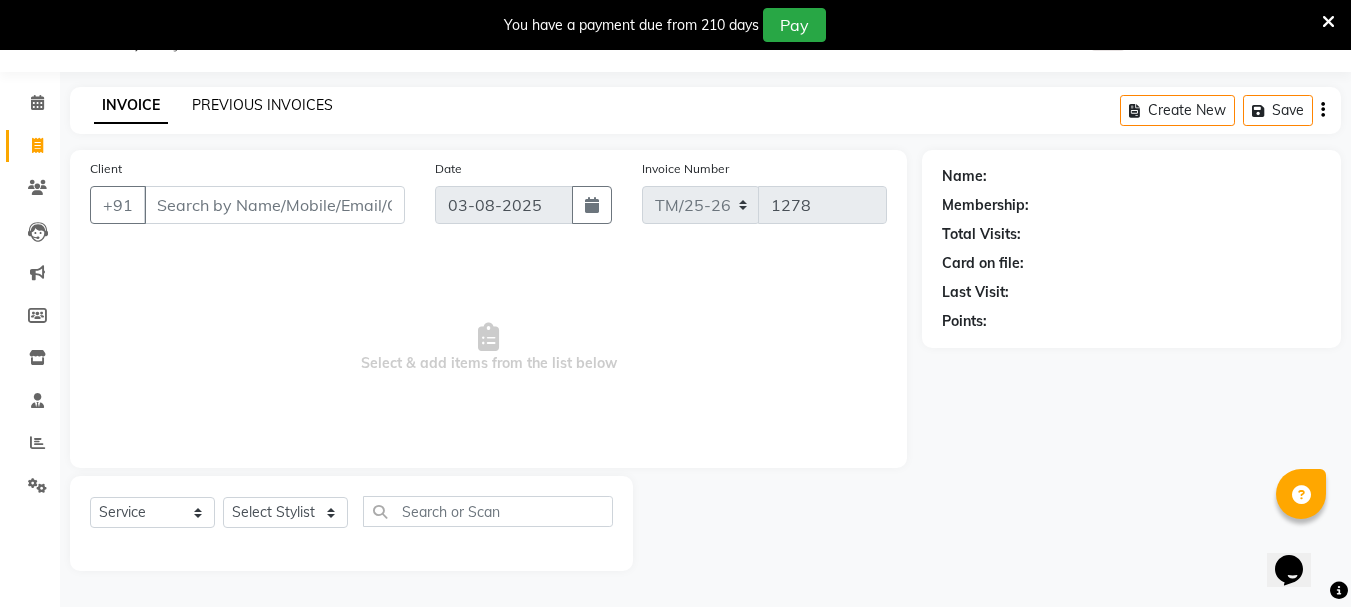click on "PREVIOUS INVOICES" 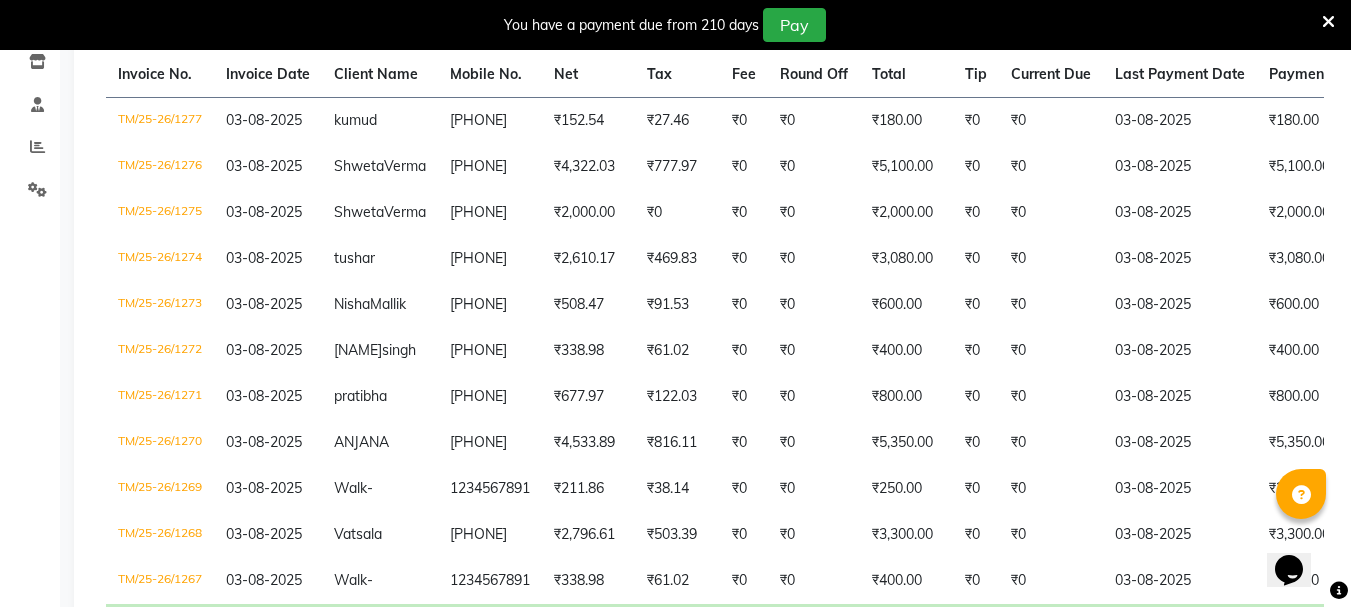 scroll, scrollTop: 345, scrollLeft: 0, axis: vertical 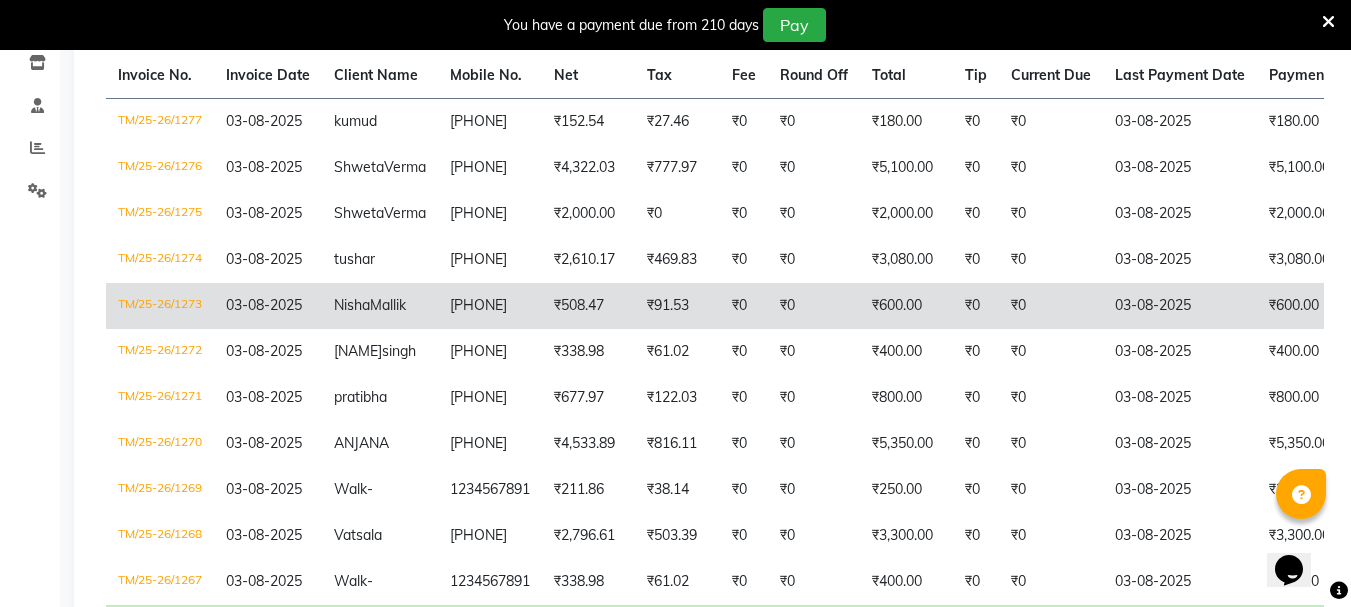 click on "₹600.00" 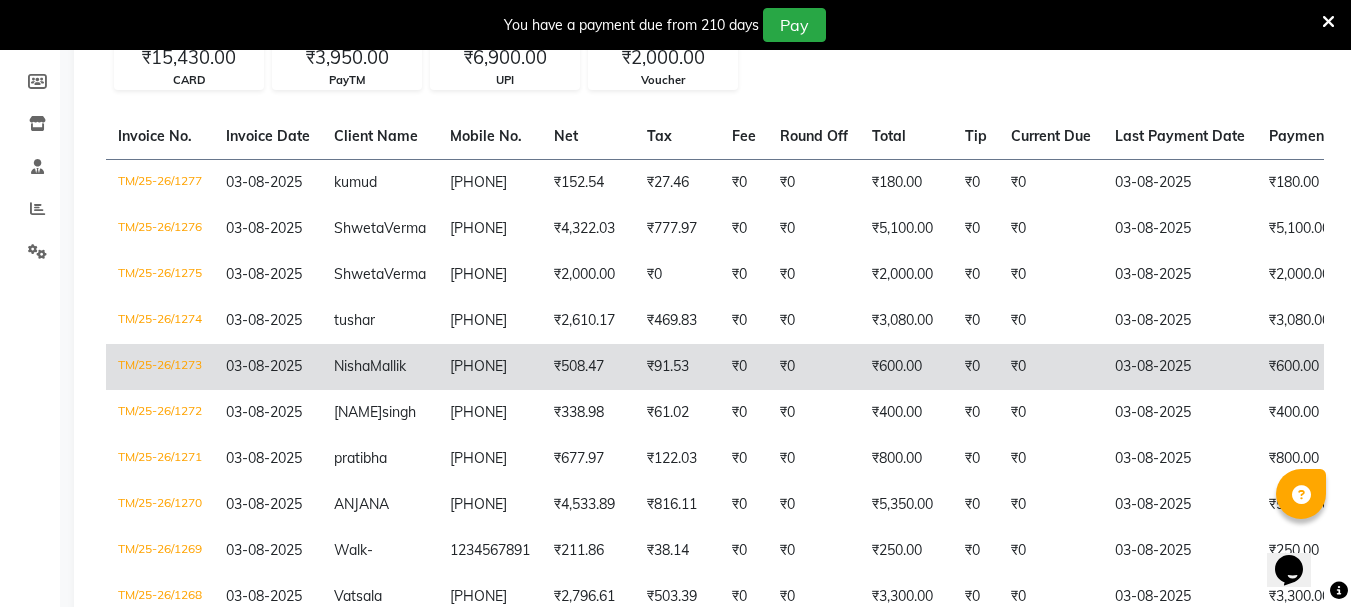 scroll, scrollTop: 286, scrollLeft: 0, axis: vertical 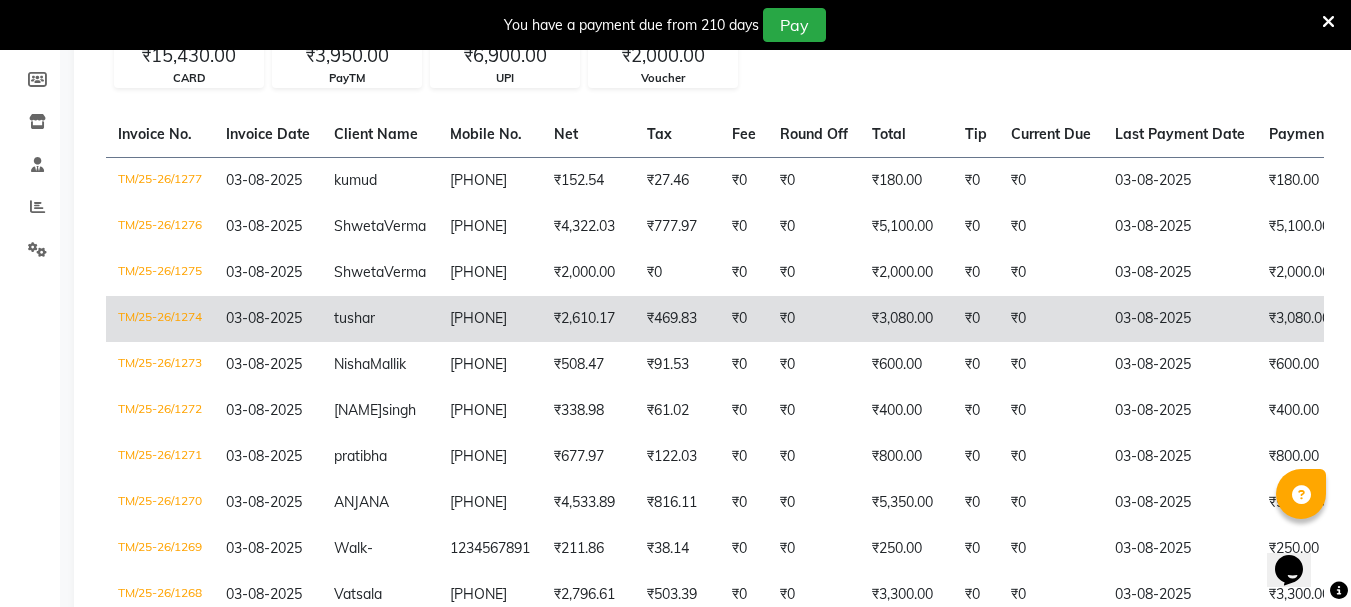 click on "₹3,080.00" 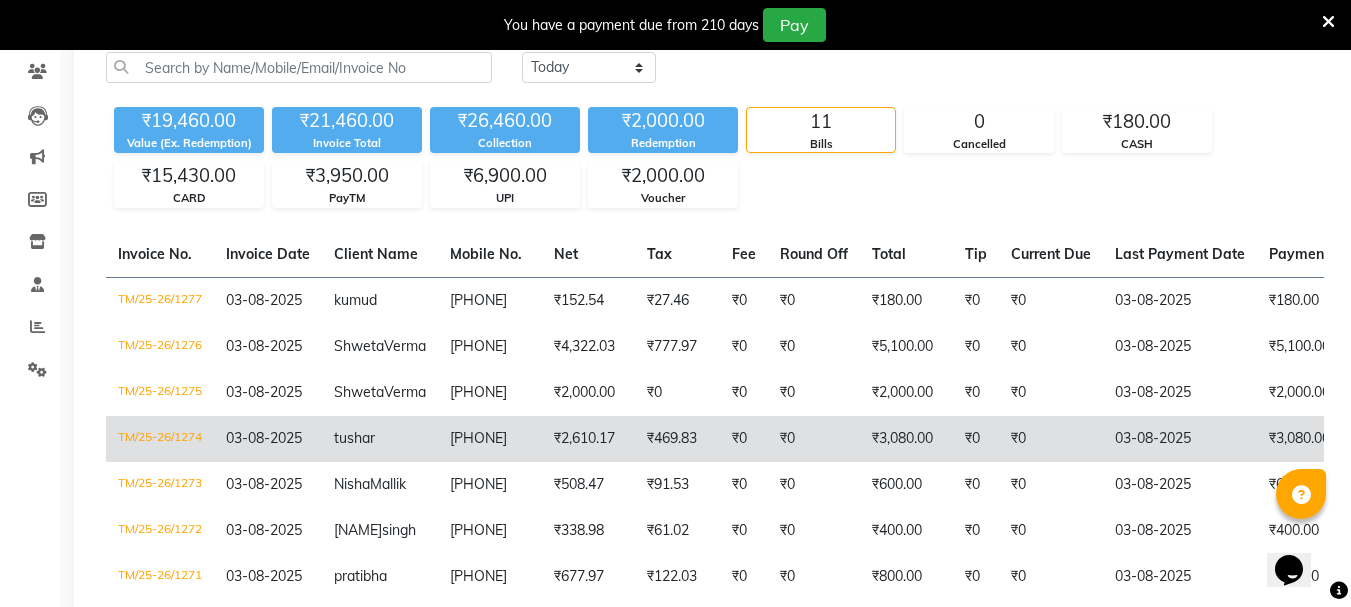 scroll, scrollTop: 0, scrollLeft: 0, axis: both 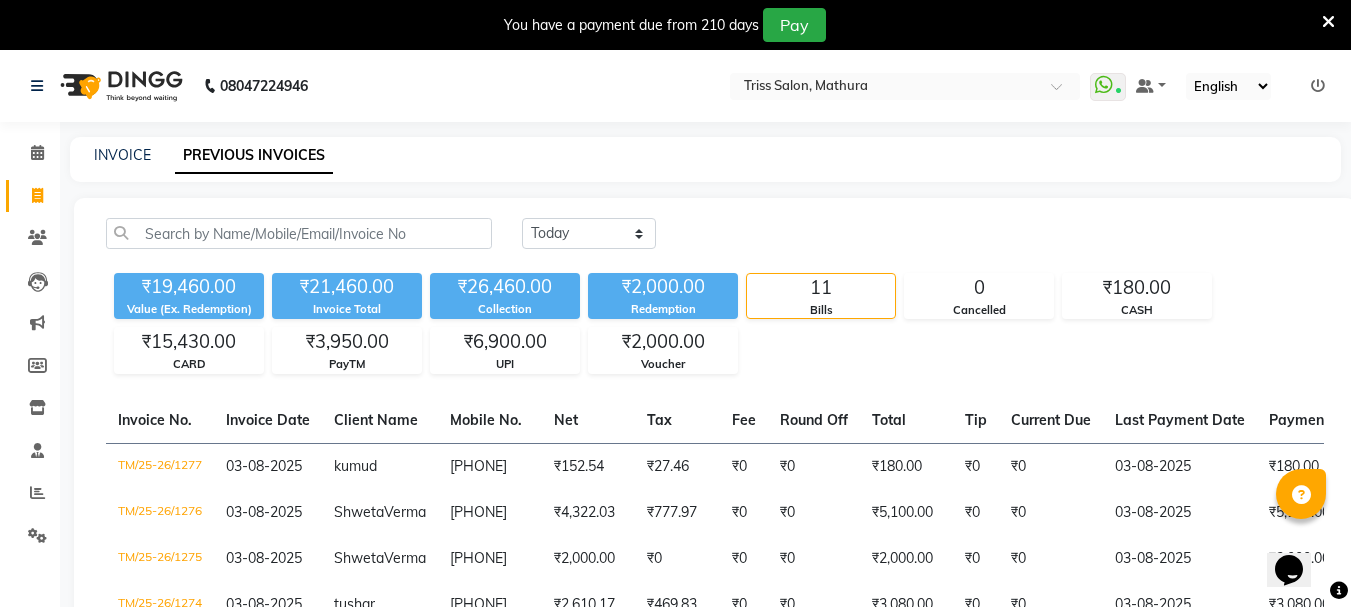 click 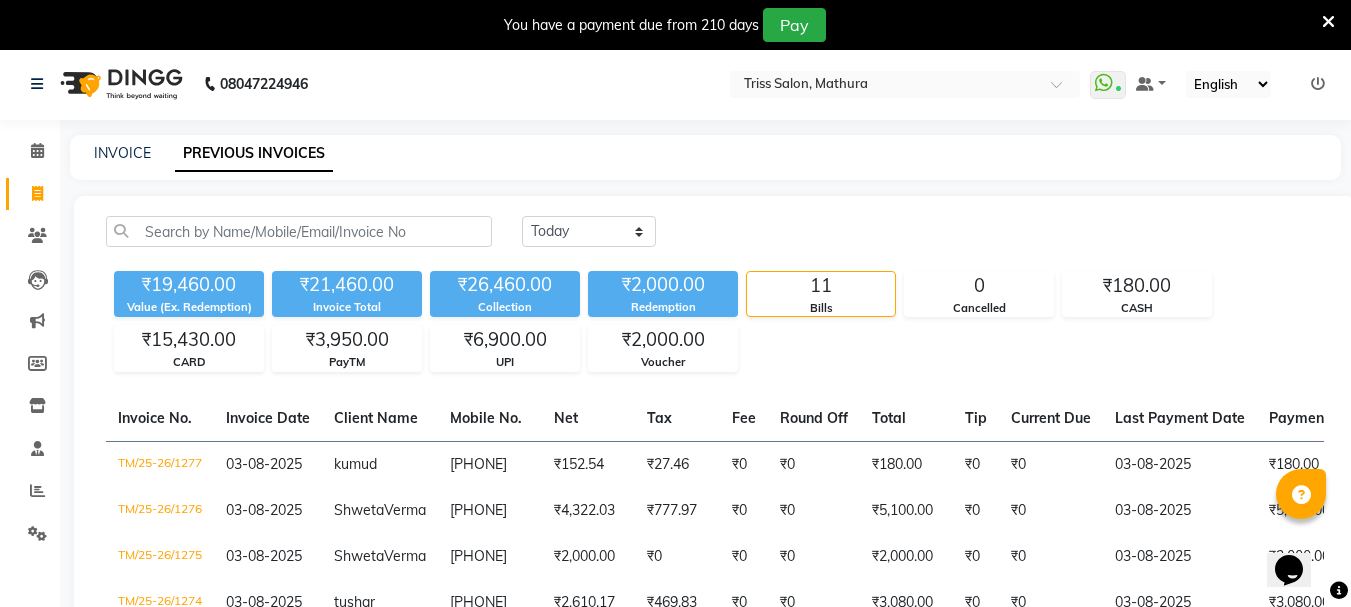 select on "service" 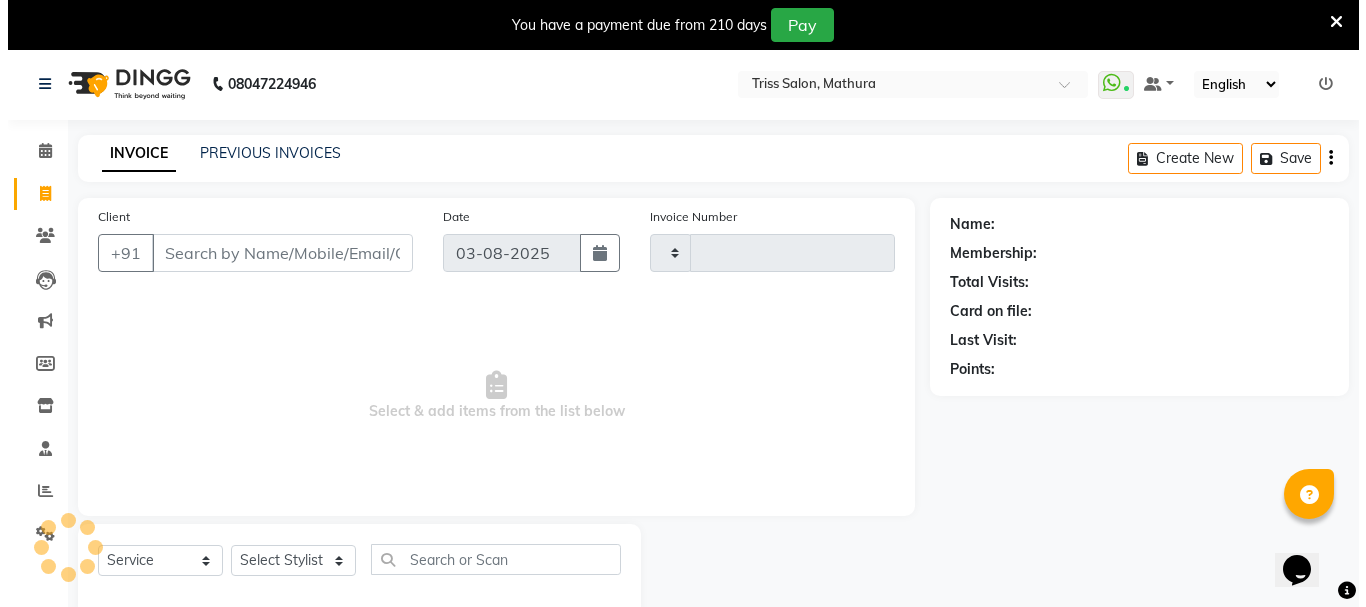 scroll, scrollTop: 50, scrollLeft: 0, axis: vertical 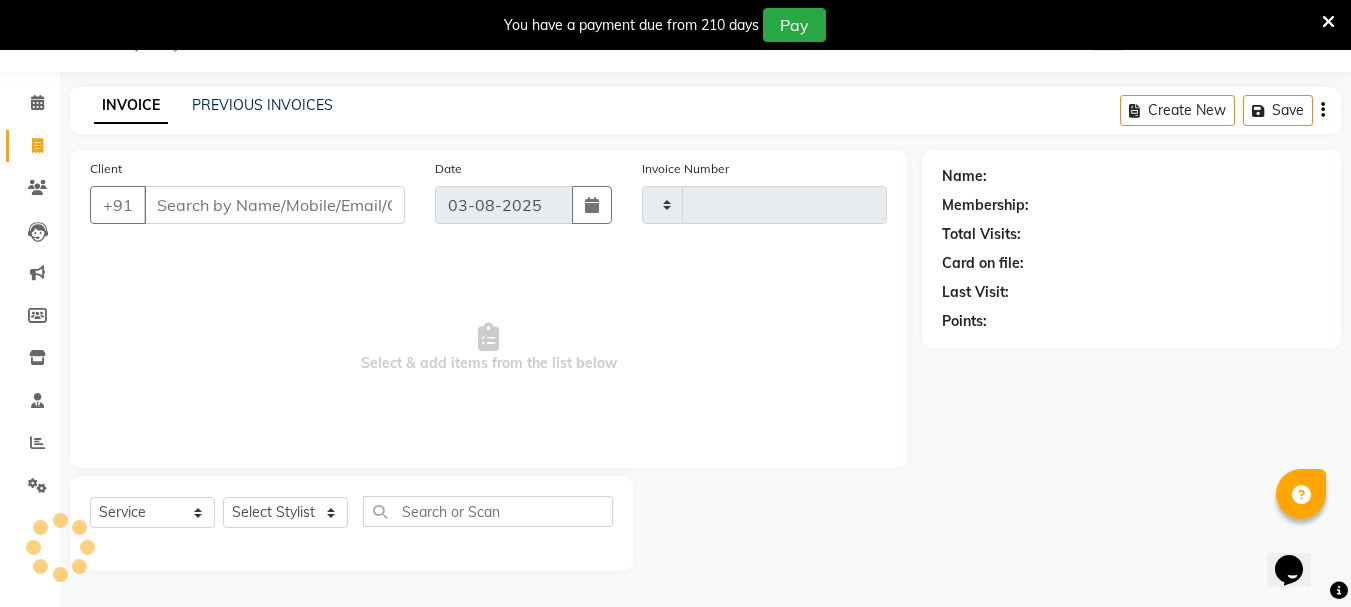 type on "1278" 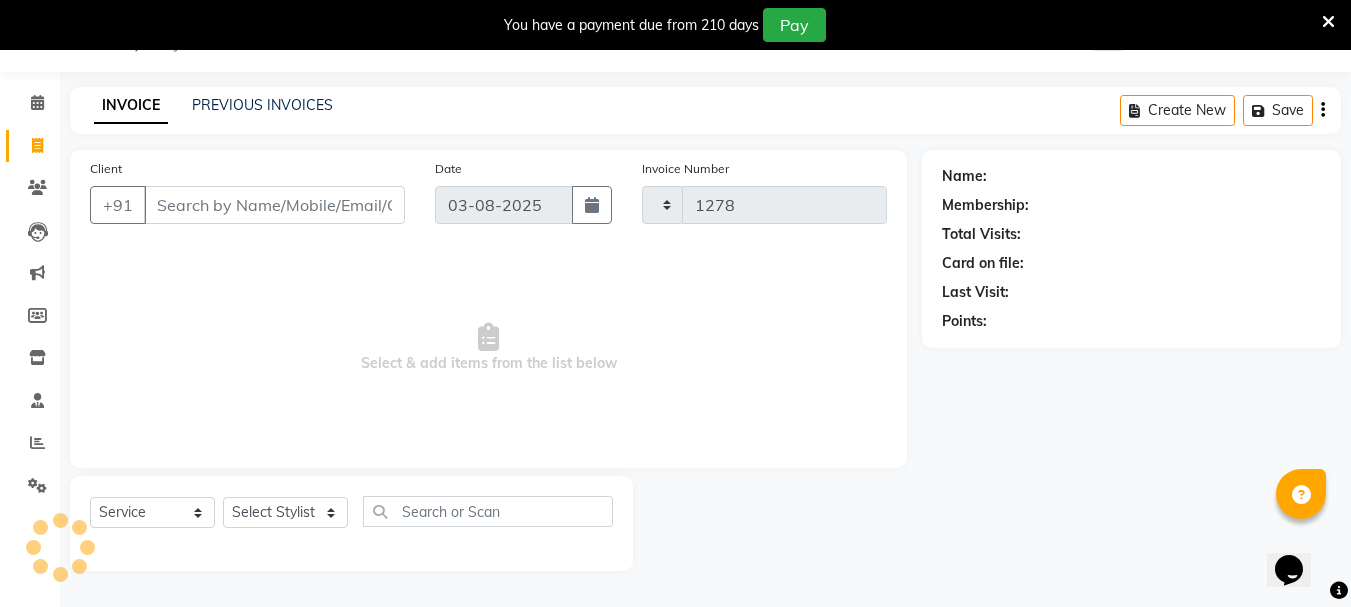 select on "4304" 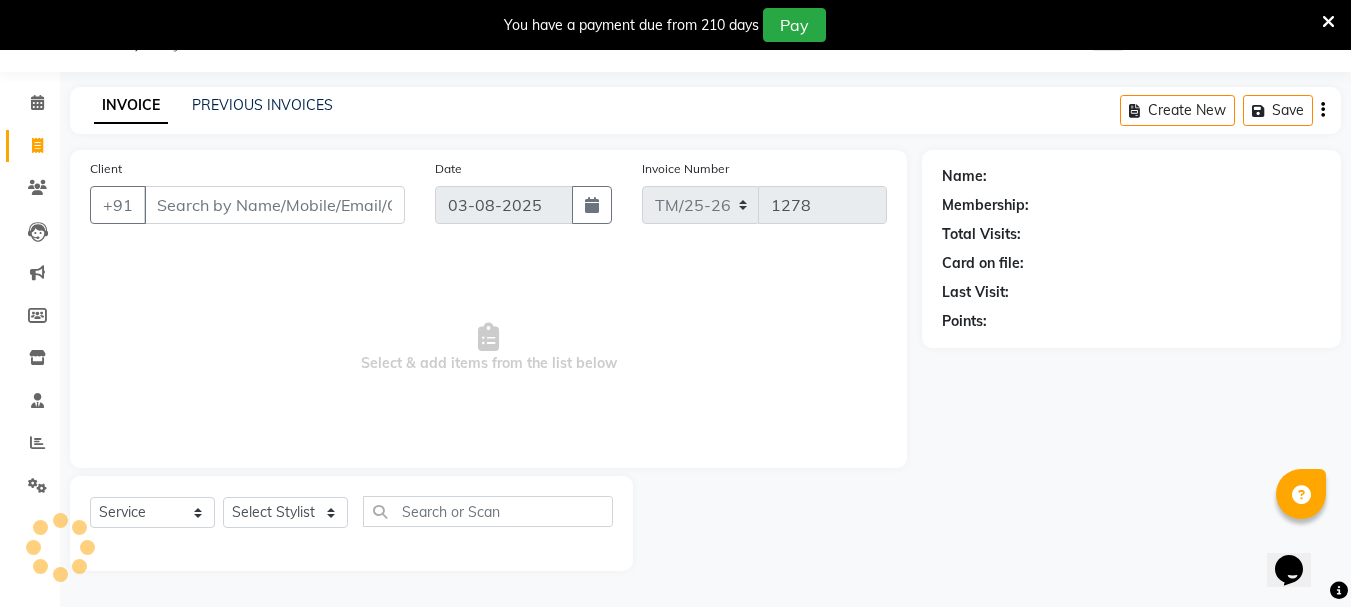 click on "Client" at bounding box center (274, 205) 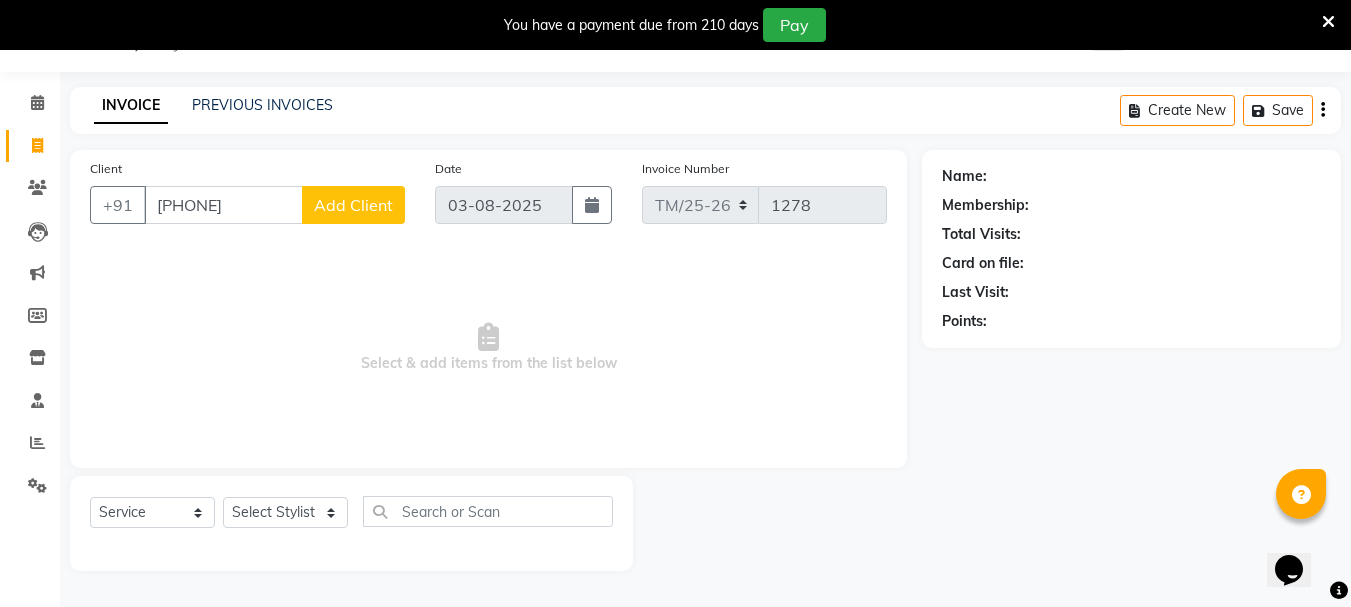 type on "9897005390" 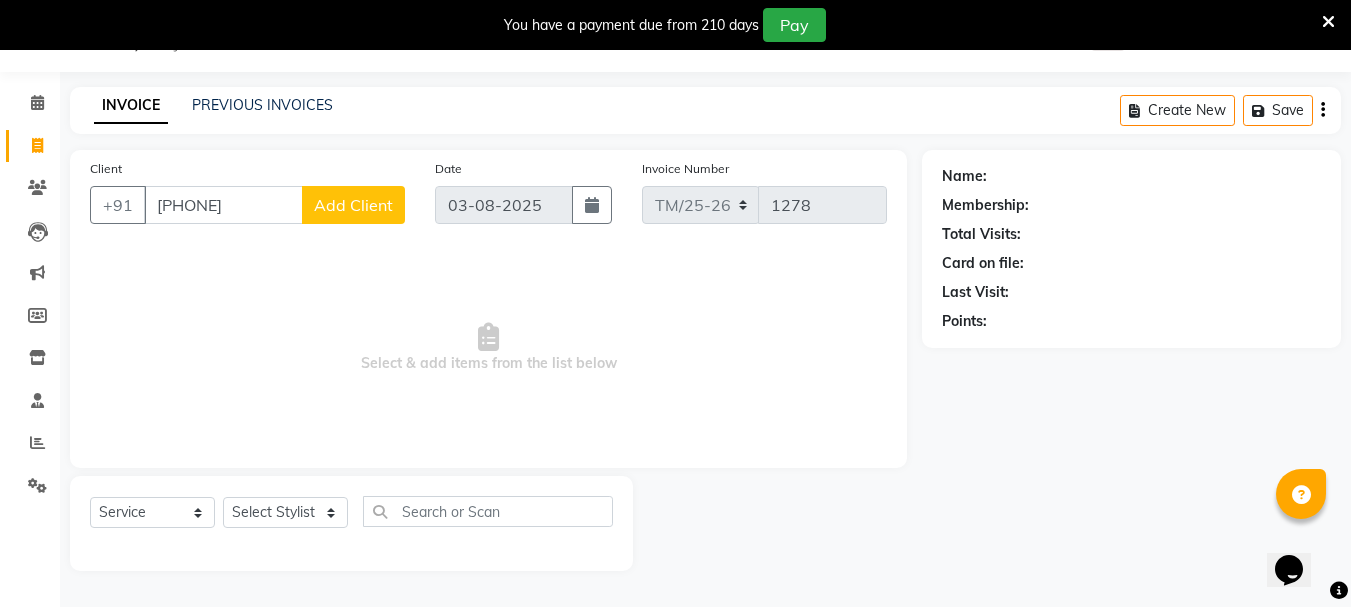 click on "Add Client" 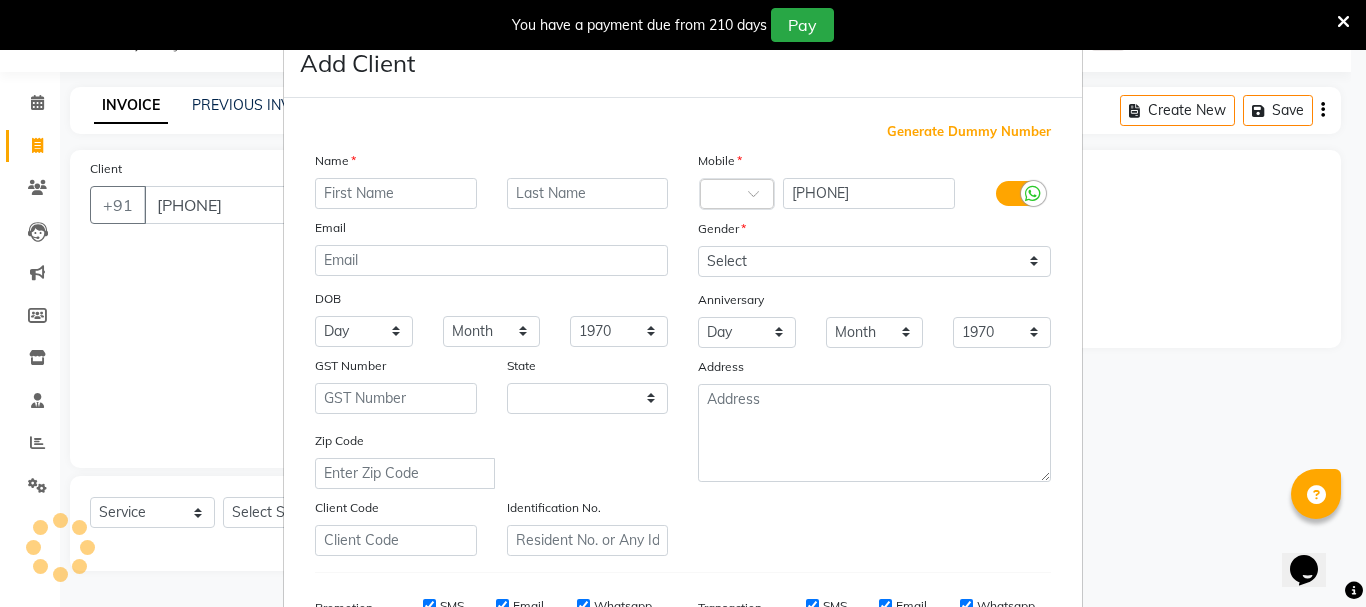 select on "38" 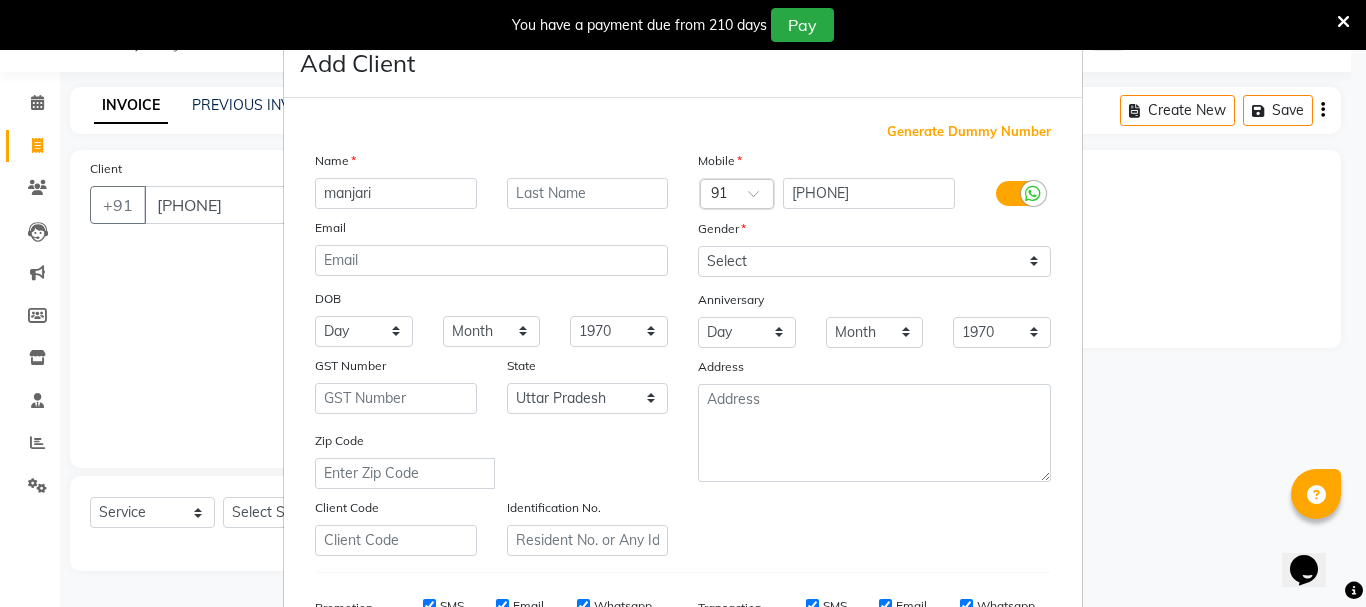 type on "manjari" 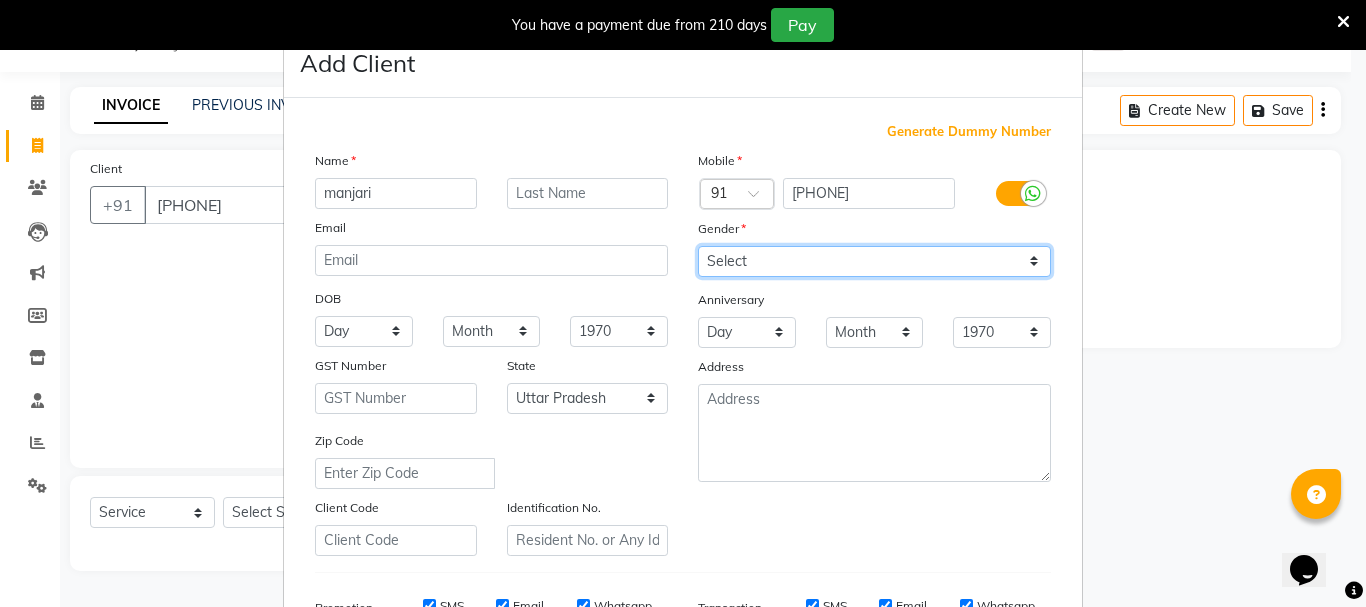 click on "Select Male Female Other Prefer Not To Say" at bounding box center (874, 261) 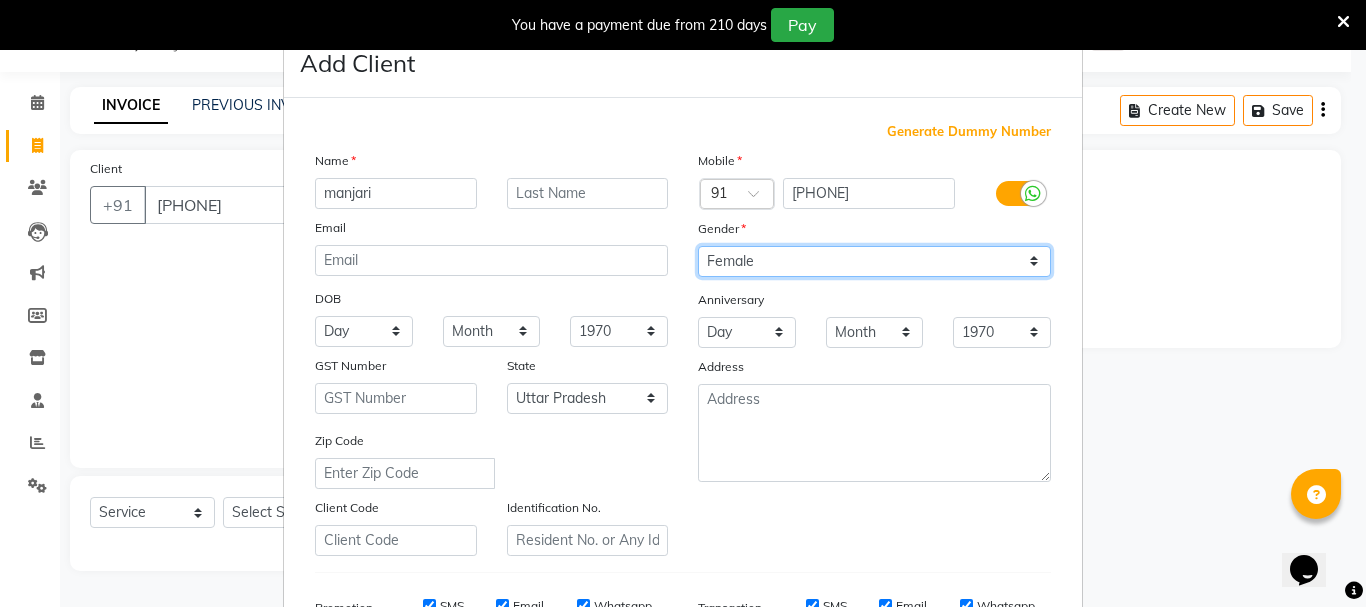 click on "Select Male Female Other Prefer Not To Say" at bounding box center [874, 261] 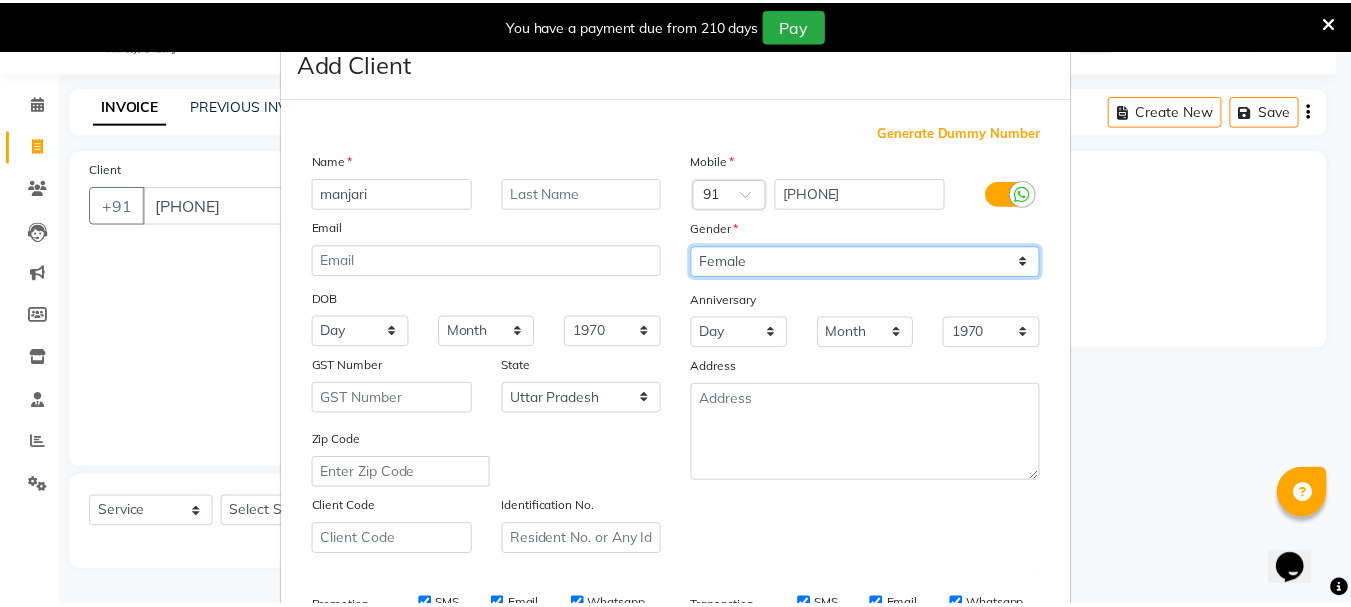 scroll, scrollTop: 316, scrollLeft: 0, axis: vertical 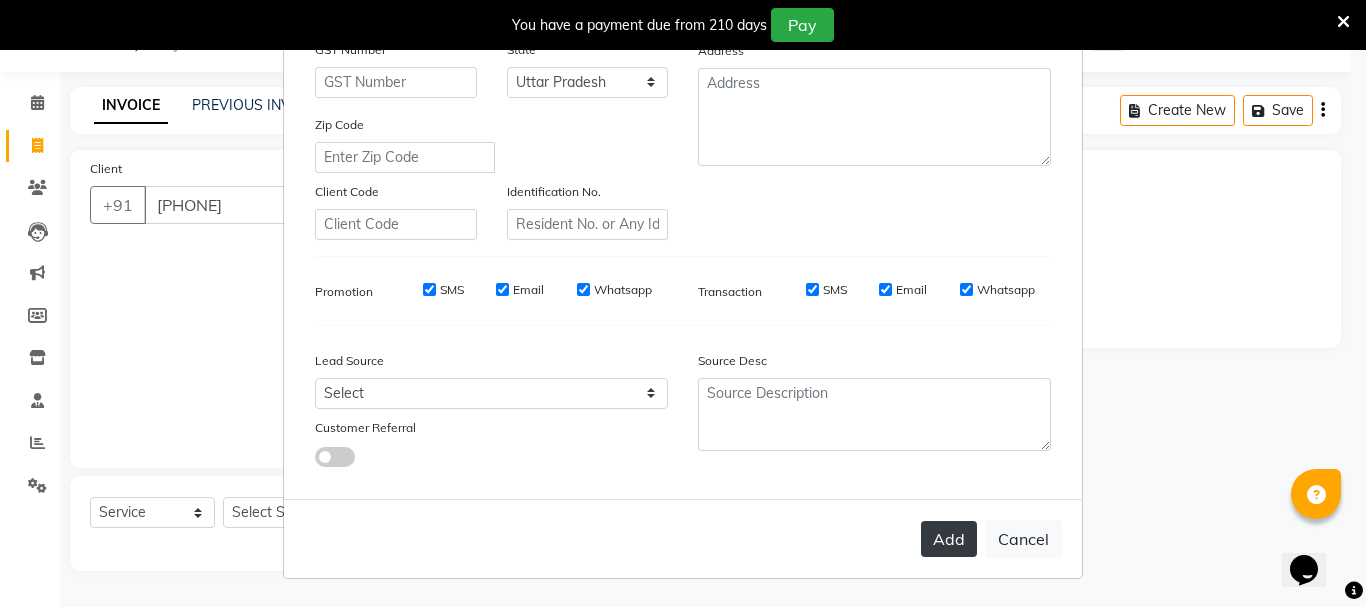 click on "Add" at bounding box center (949, 539) 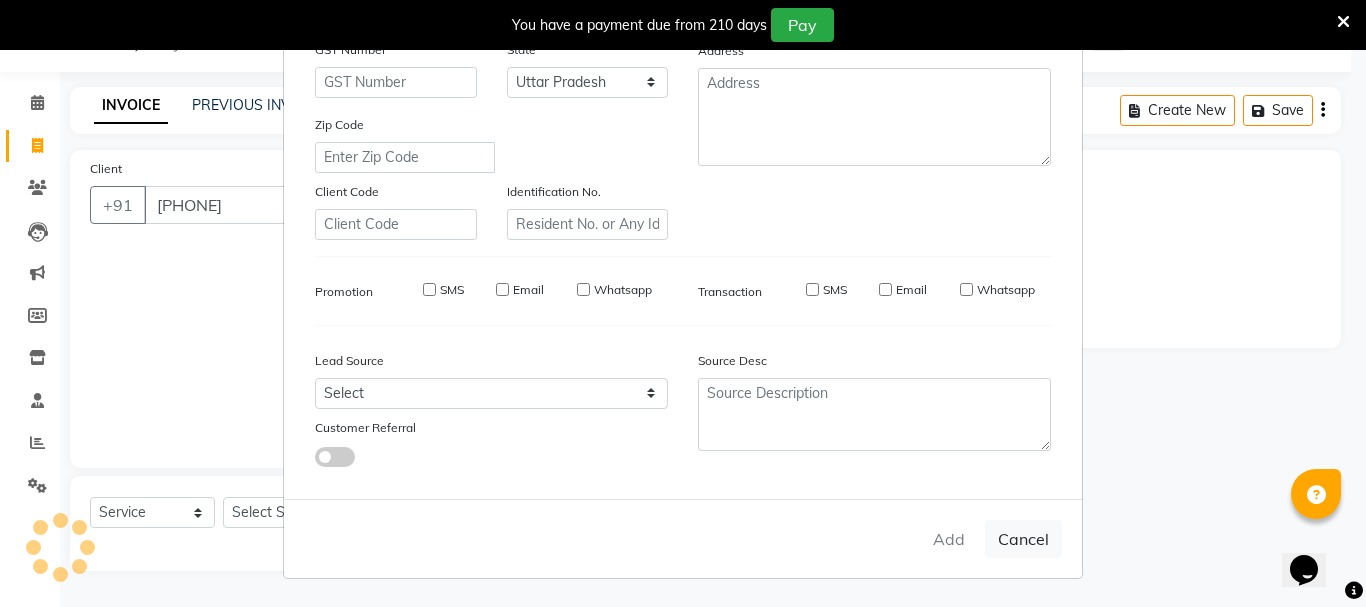 type 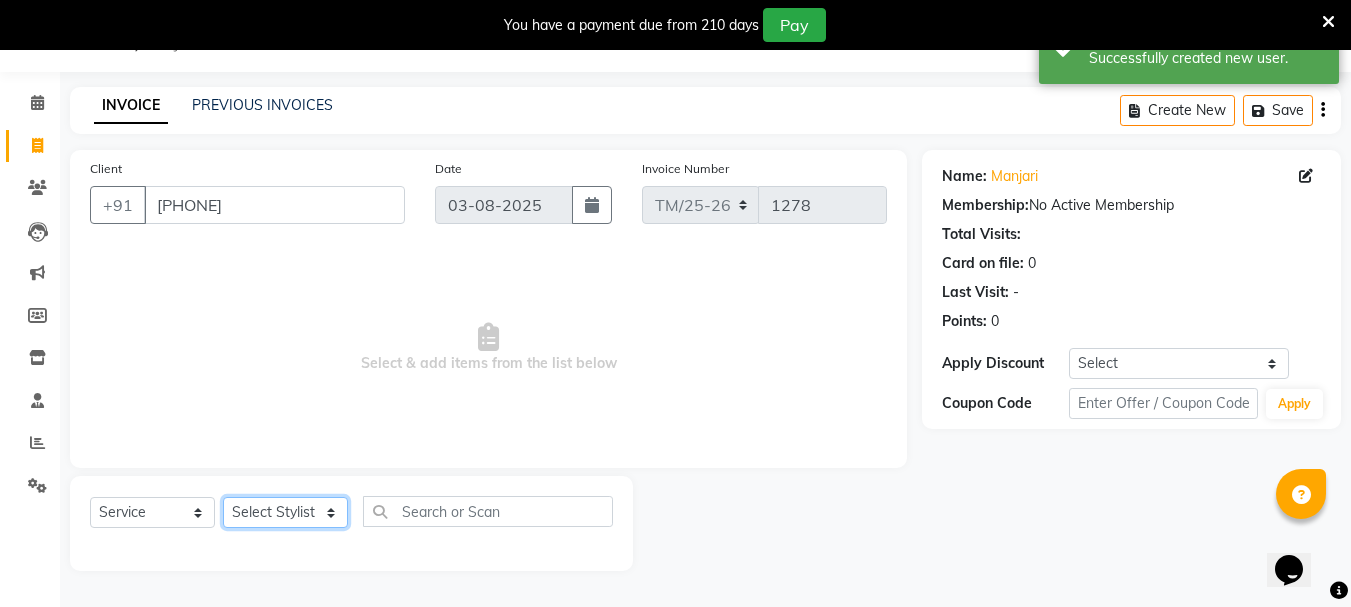 click on "Select Stylist [FIRST] [LAST] [LAST] [LAST] [LAST] [LAST] [LAST] [LAST] [LAST] [LAST] [LAST] [LAST] [LAST] [LAST] [LAST] [LAST] [LAST] [LAST] [LAST]" 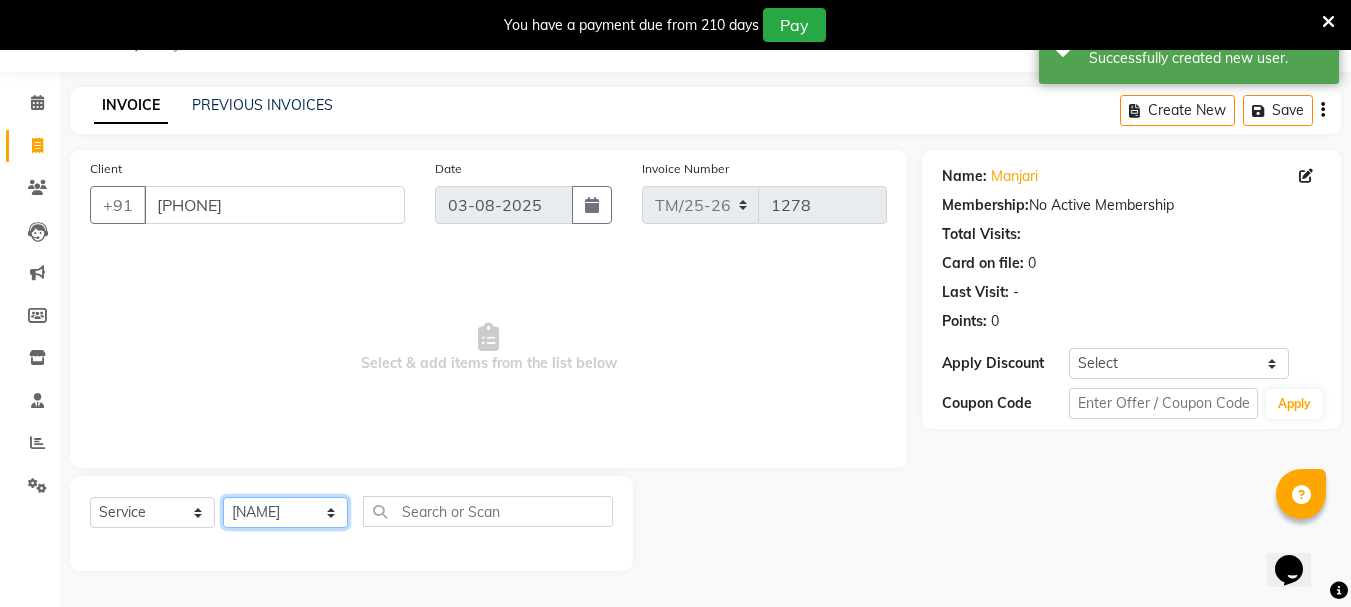 click on "Select Stylist [FIRST] [LAST] [LAST] [LAST] [LAST] [LAST] [LAST] [LAST] [LAST] [LAST] [LAST] [LAST] [LAST] [LAST] [LAST] [LAST] [LAST] [LAST] [LAST]" 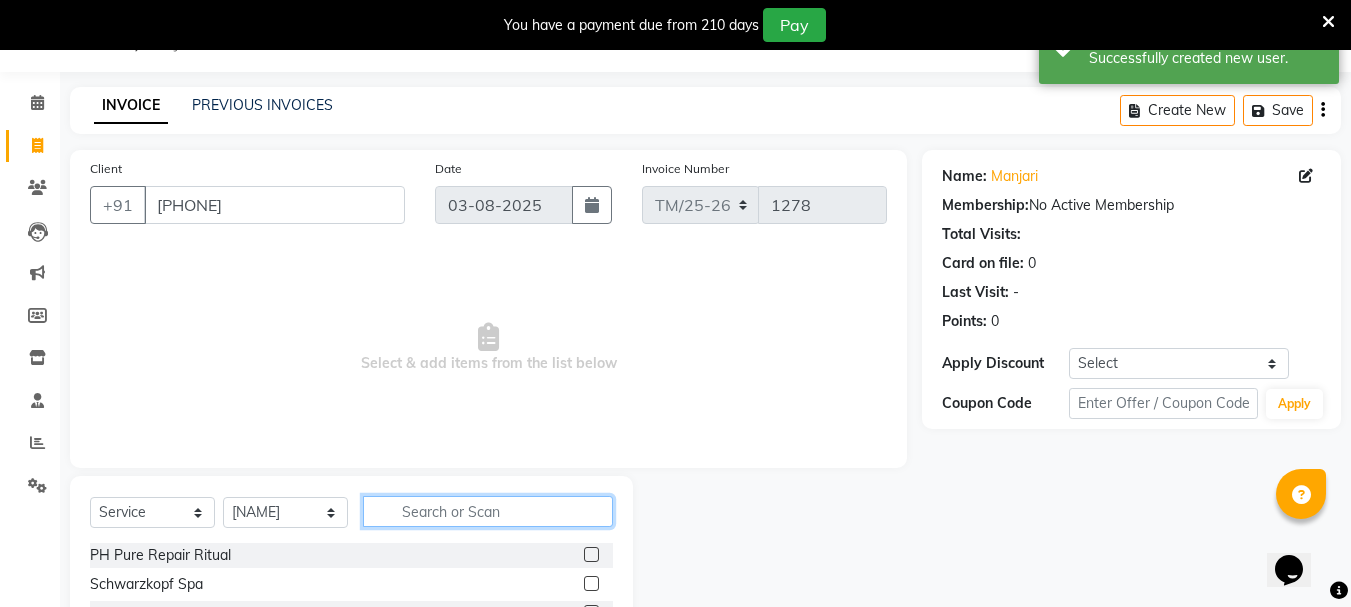 click 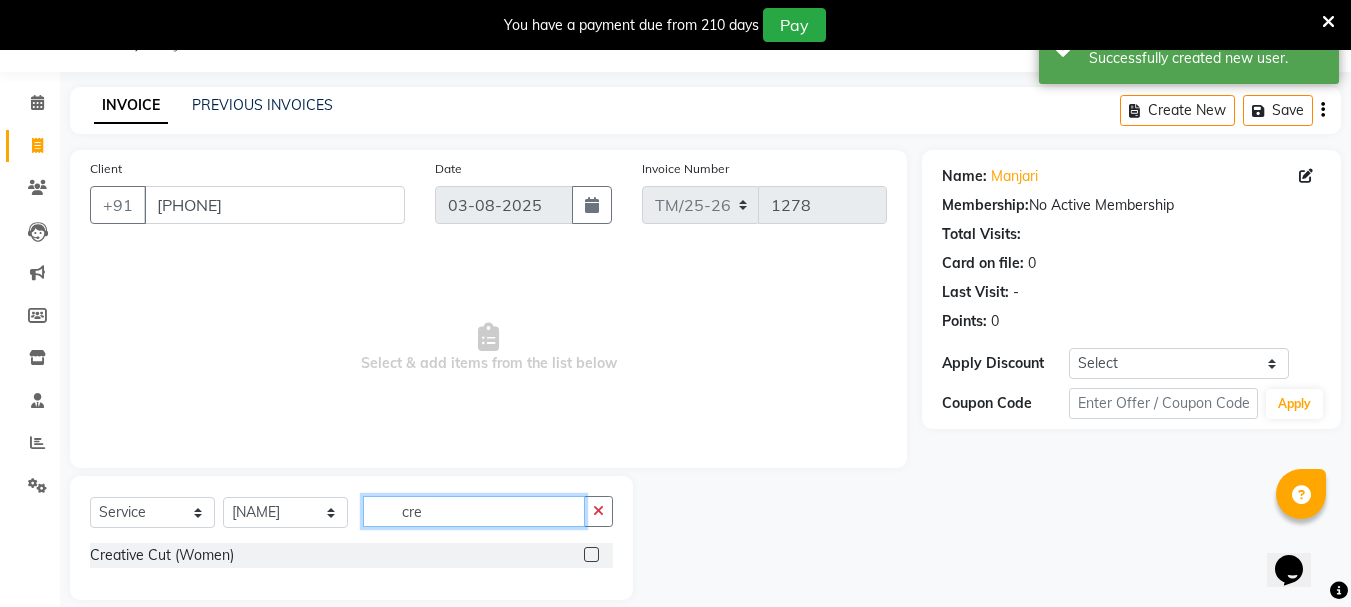 type on "cre" 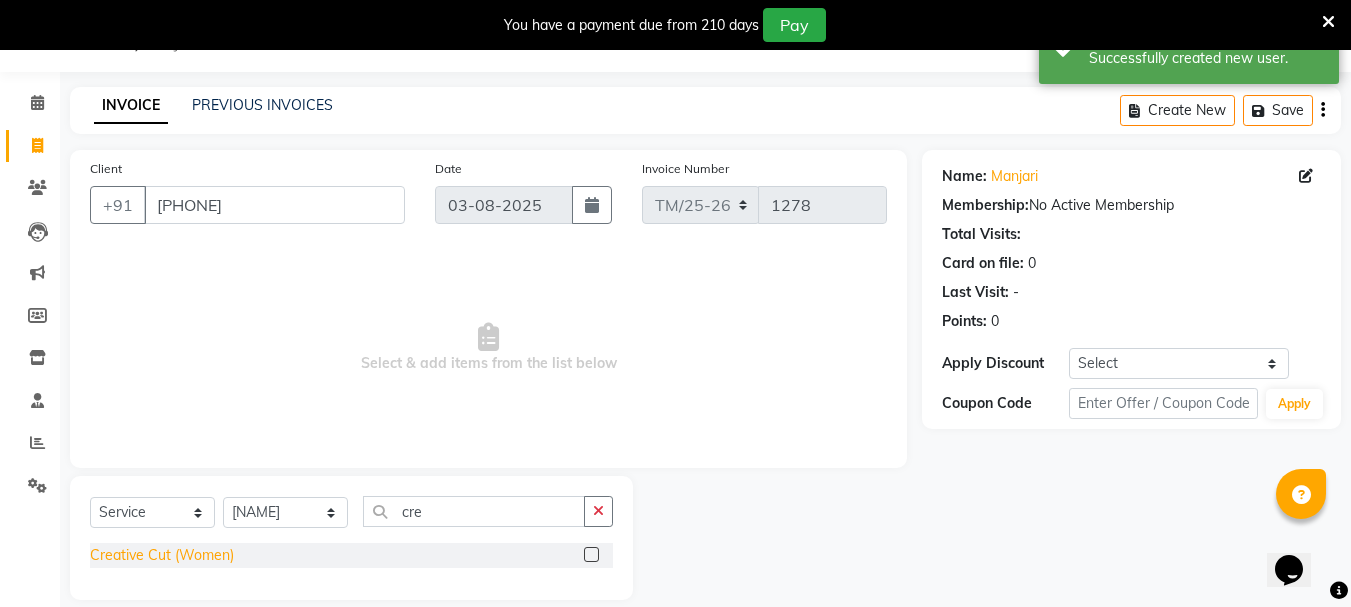 click on "Creative Cut (Women)" 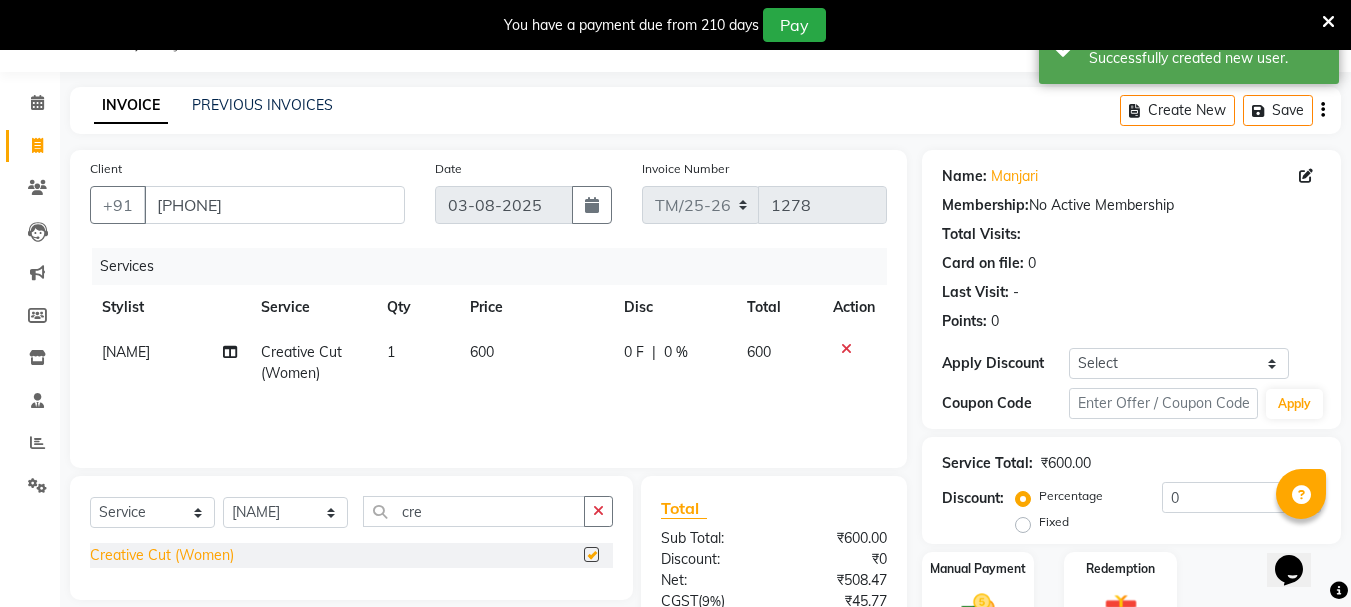 checkbox on "false" 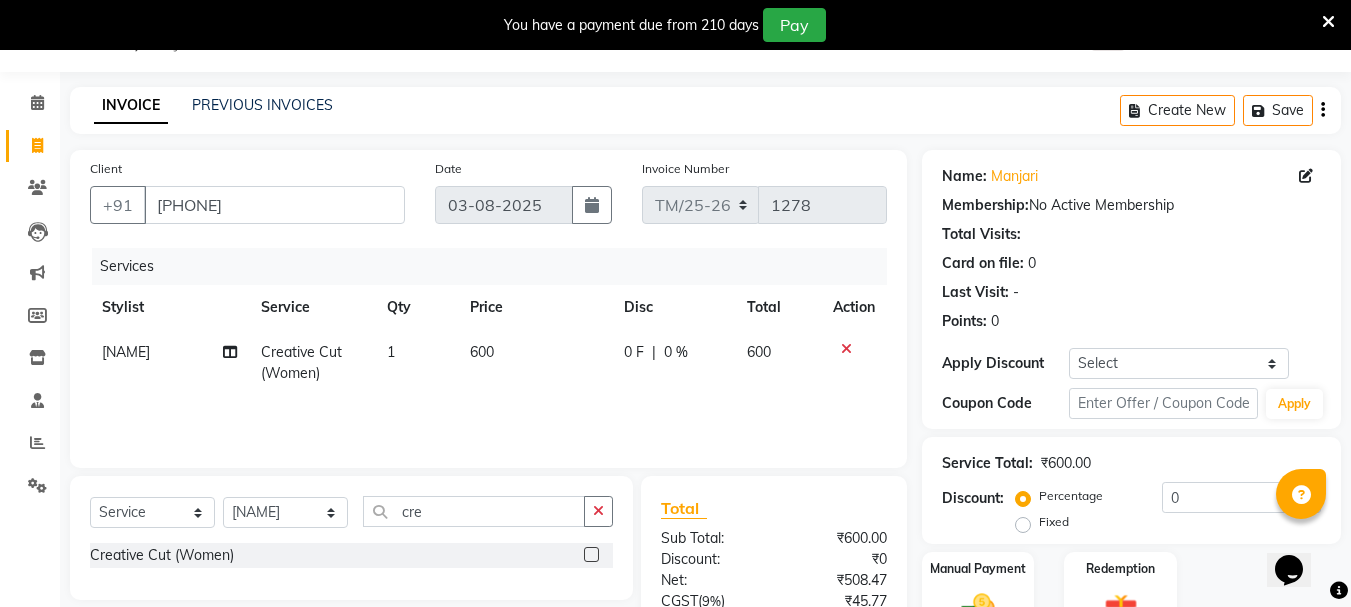 click on "600" 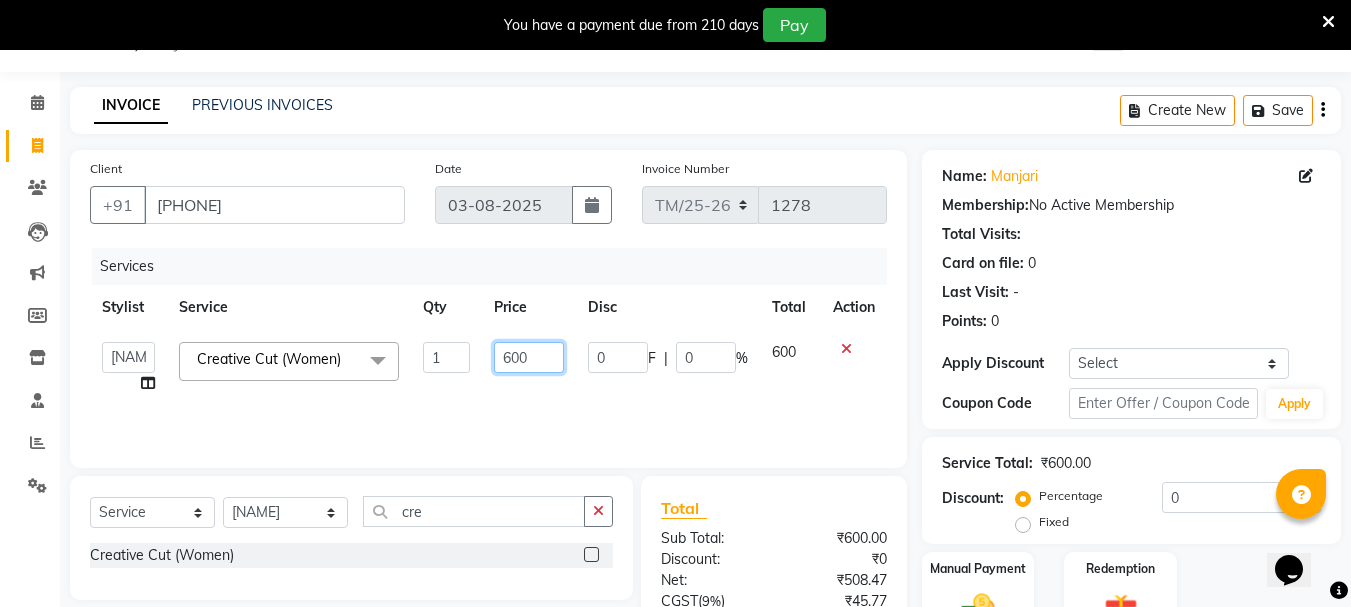 click on "600" 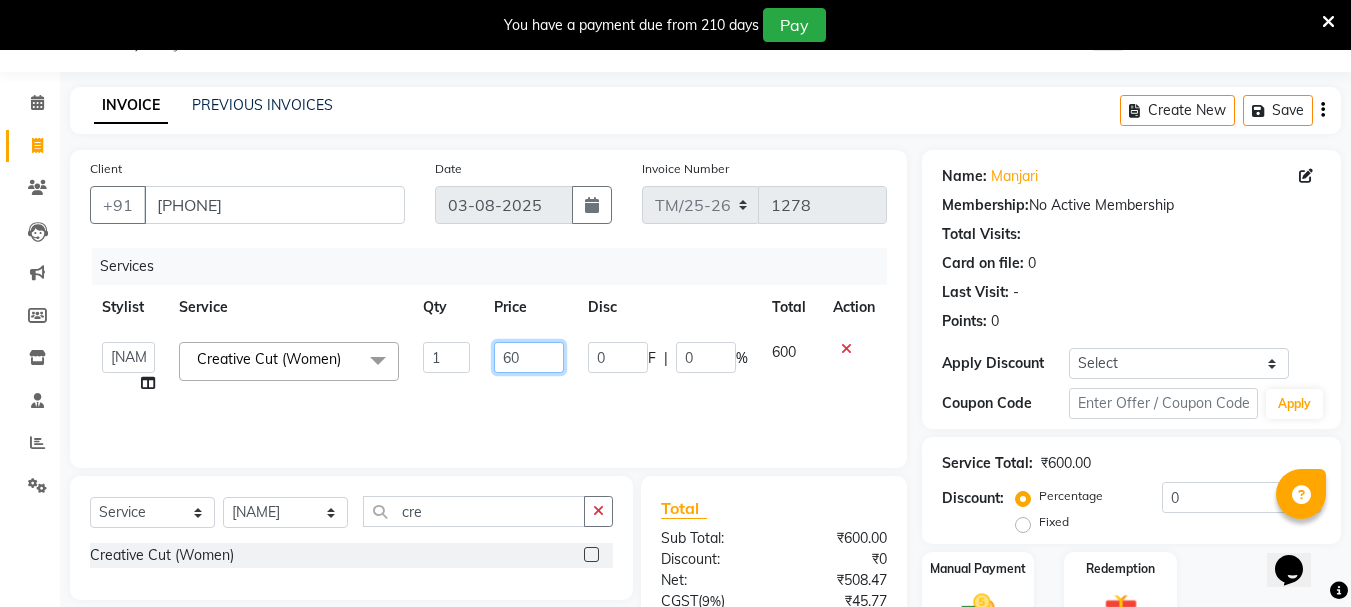 type on "6" 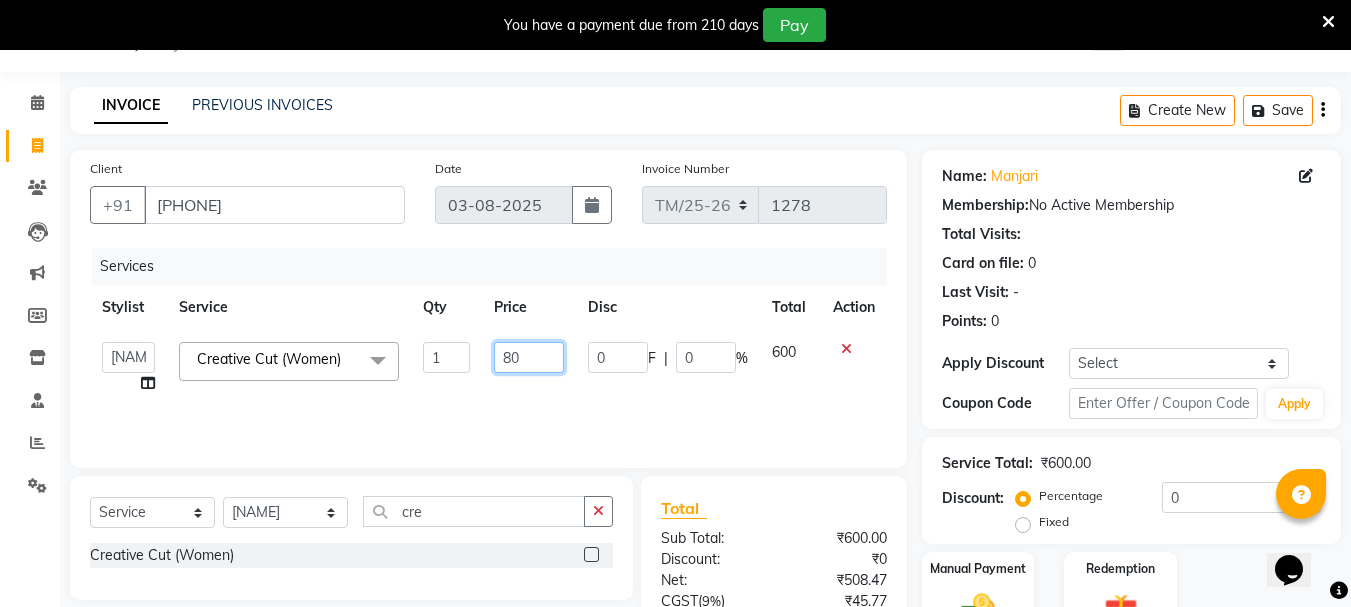type on "800" 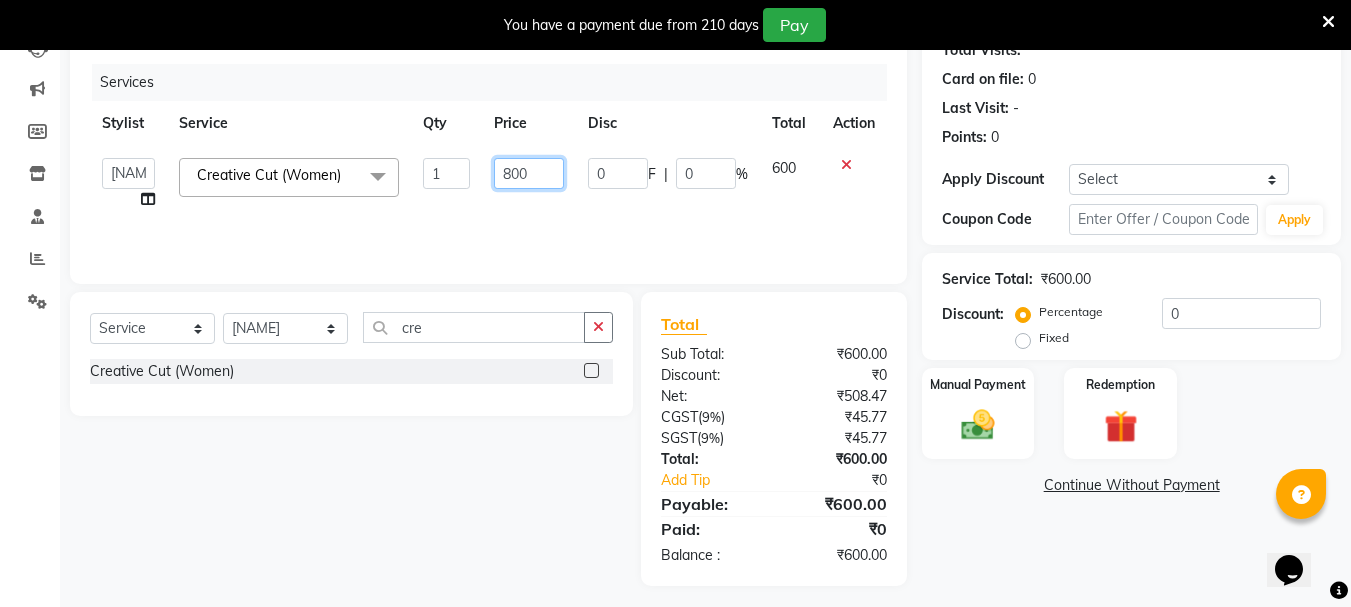scroll, scrollTop: 243, scrollLeft: 0, axis: vertical 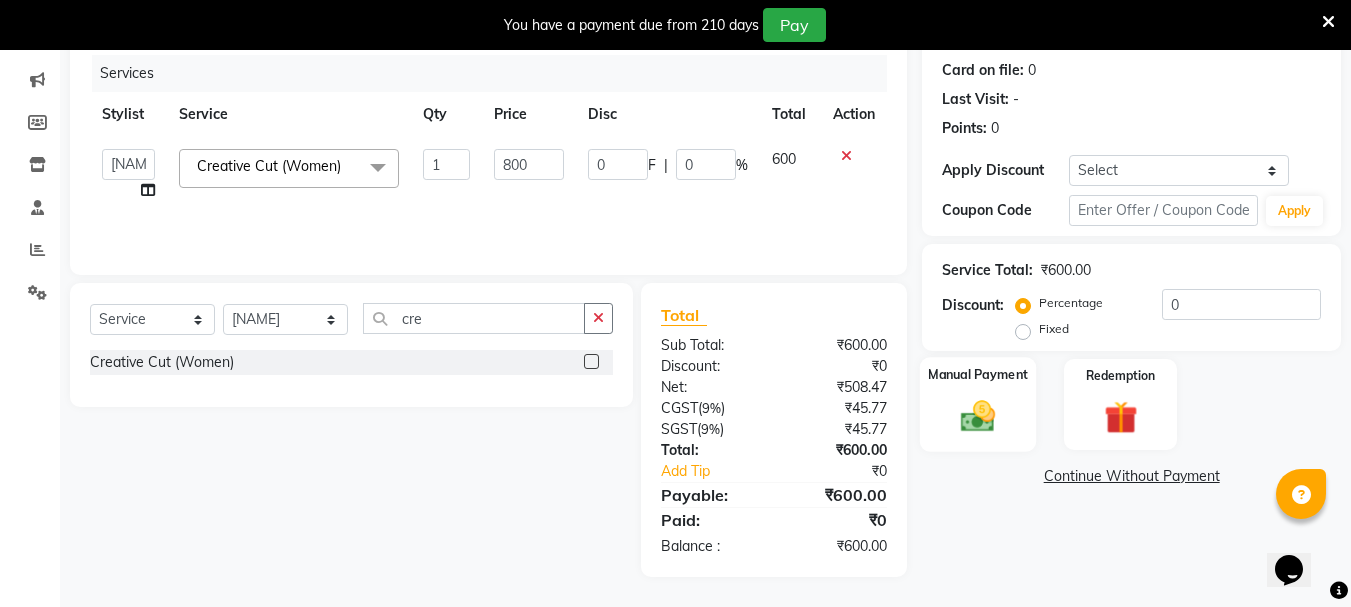 click on "Manual Payment" 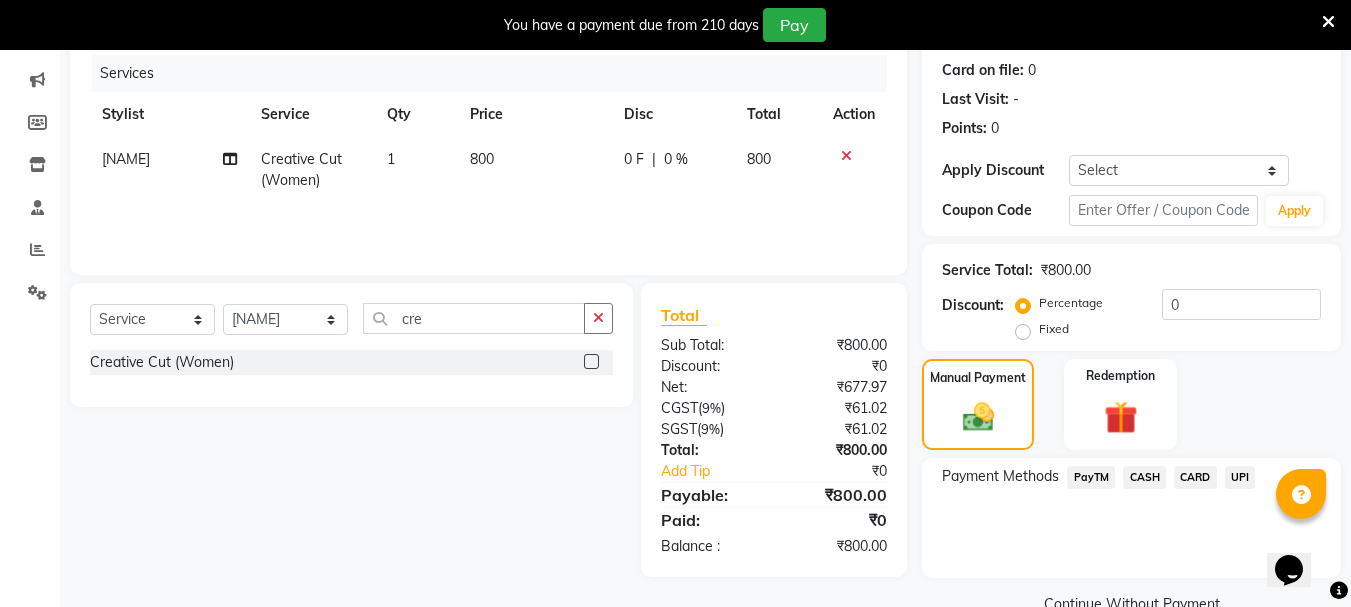 click on "UPI" 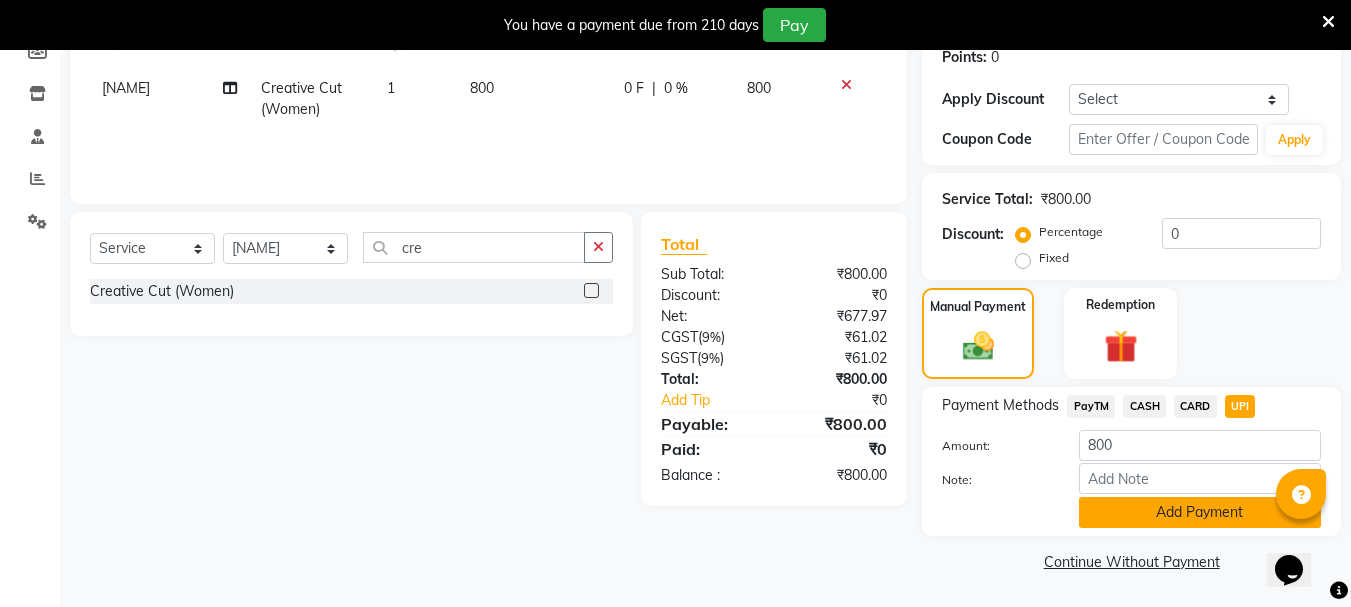 click on "Add Payment" 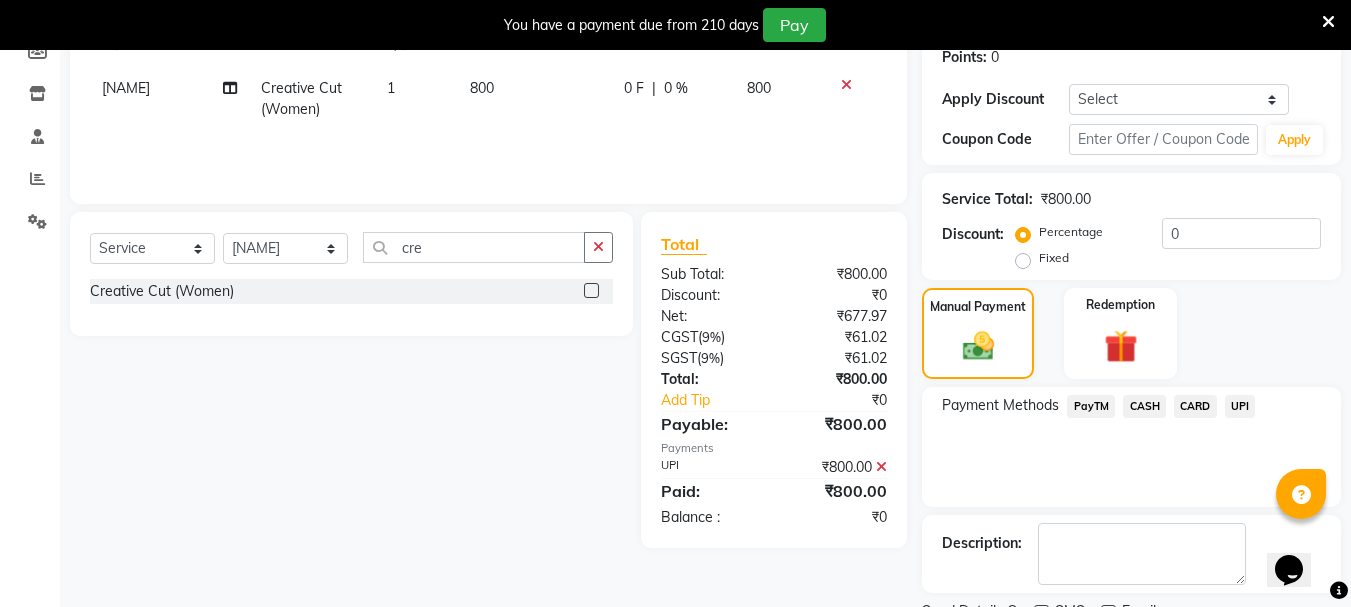 scroll, scrollTop: 398, scrollLeft: 0, axis: vertical 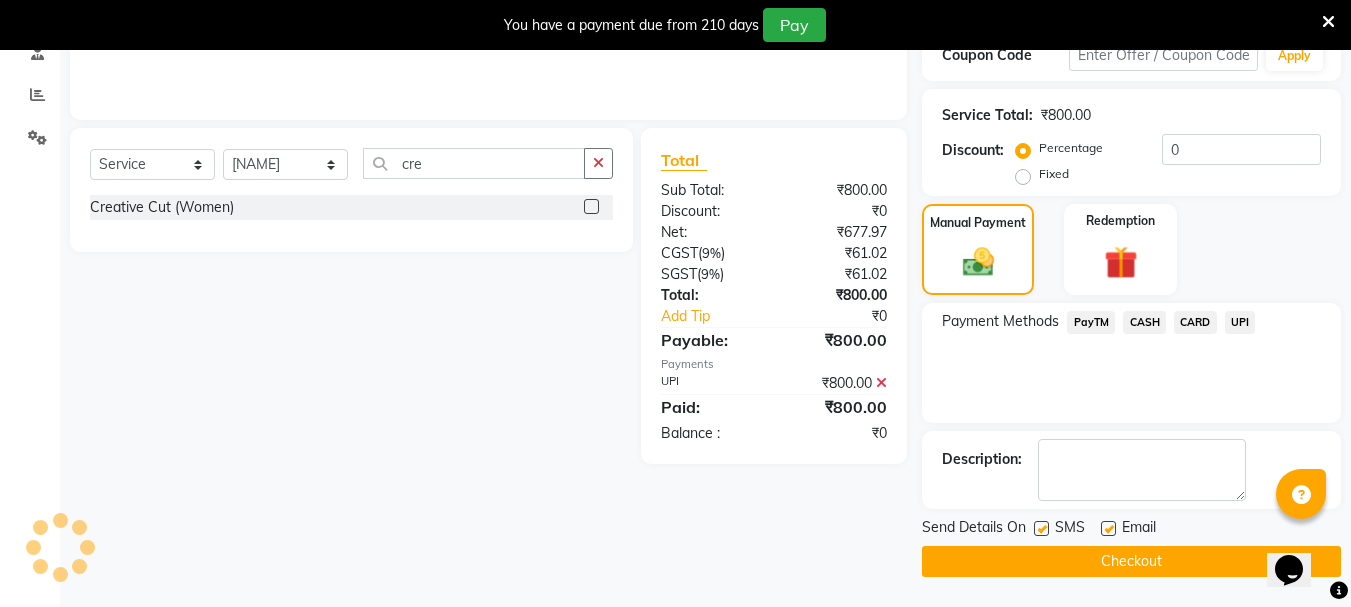 click on "Checkout" 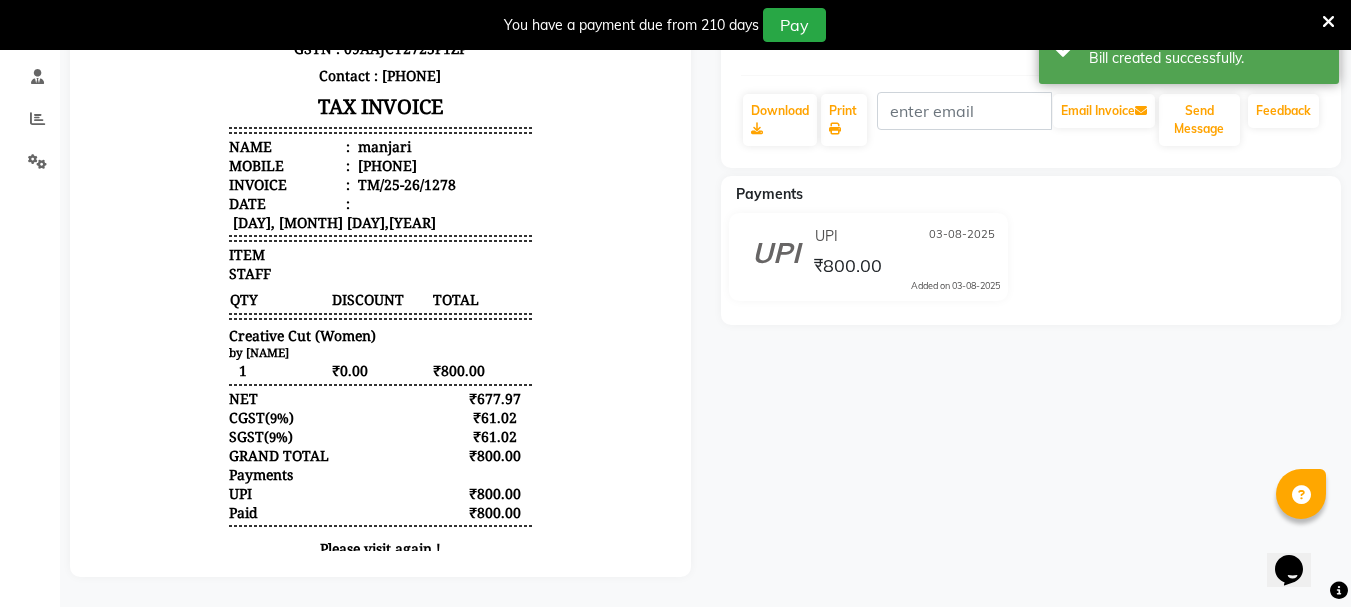 scroll, scrollTop: 0, scrollLeft: 0, axis: both 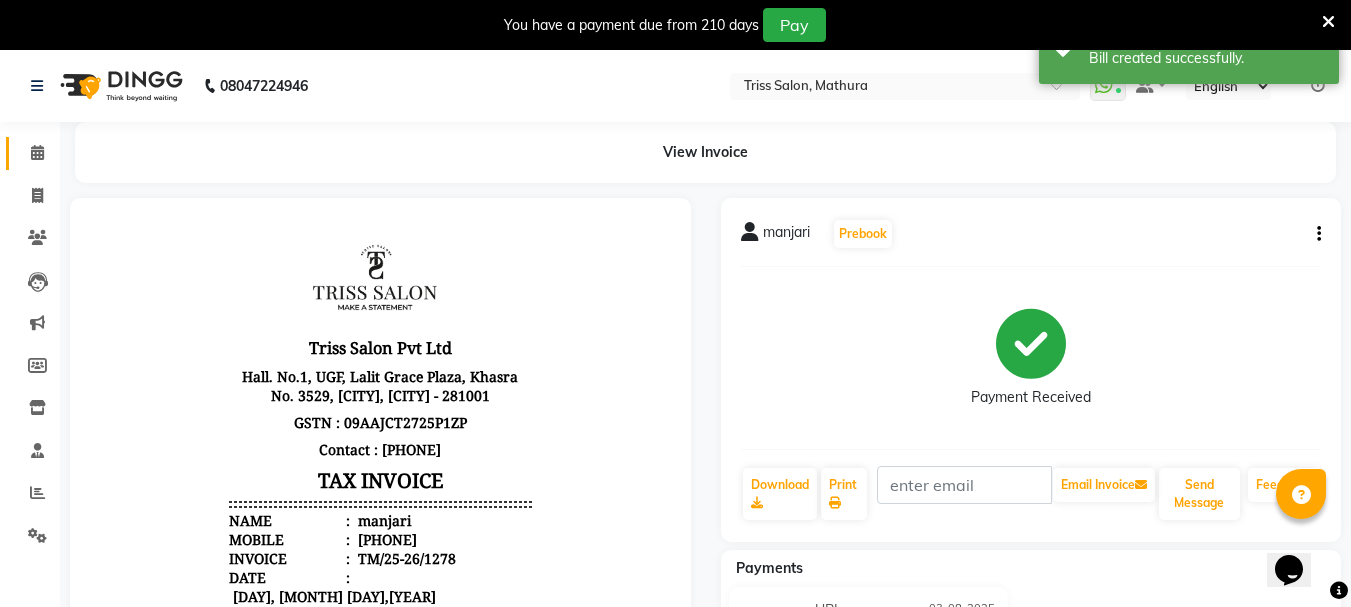 click on "Calendar" 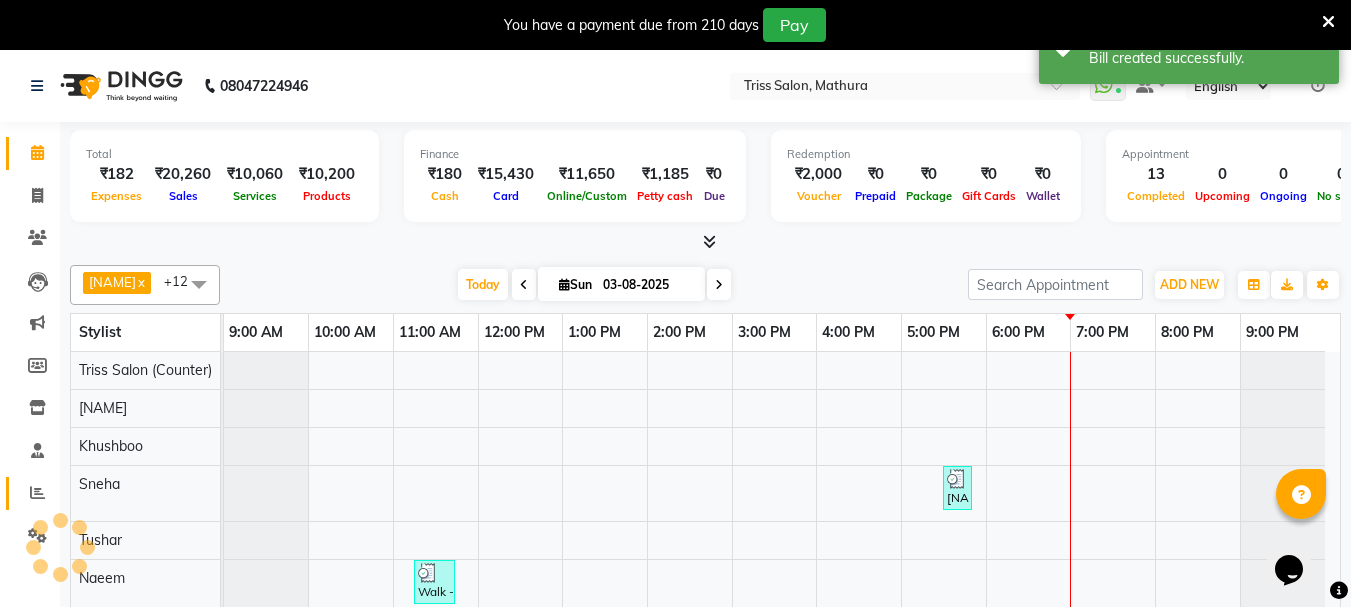 click on "Reports" 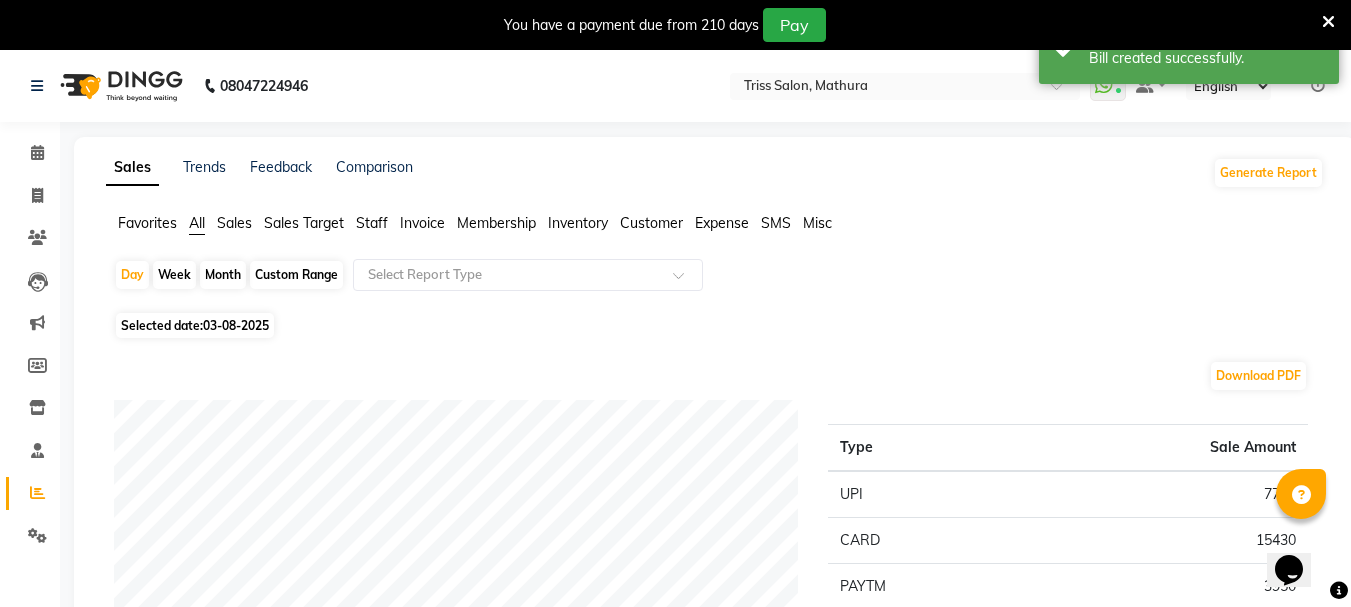click on "Staff" 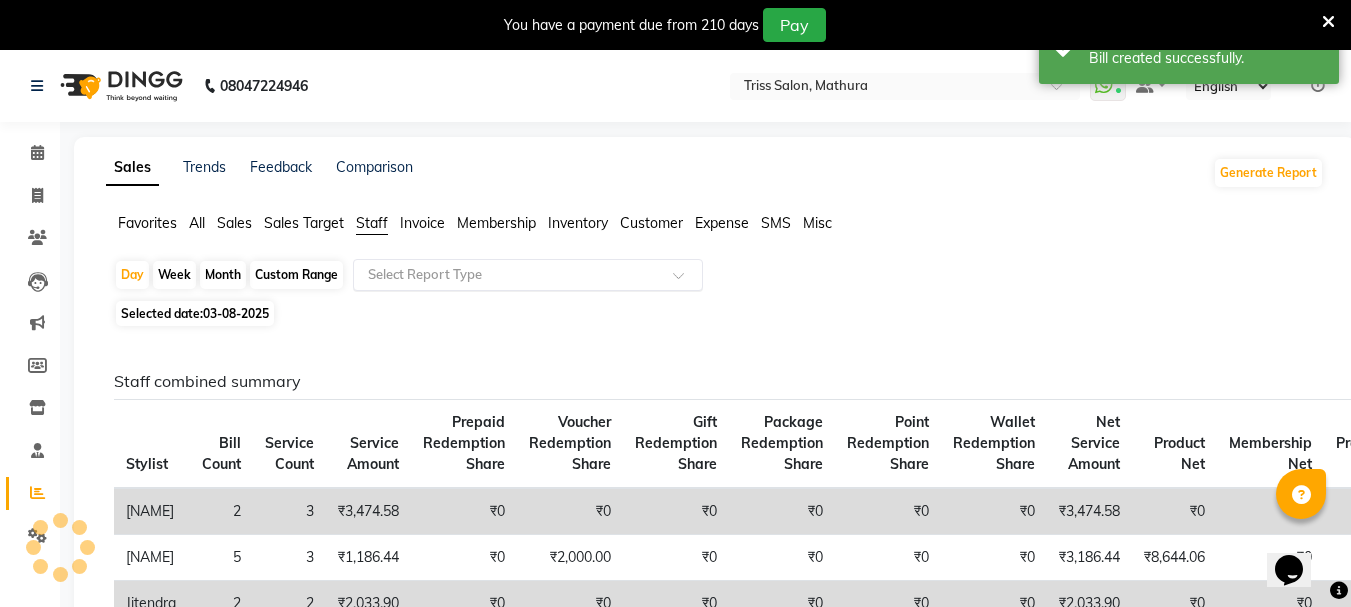 click 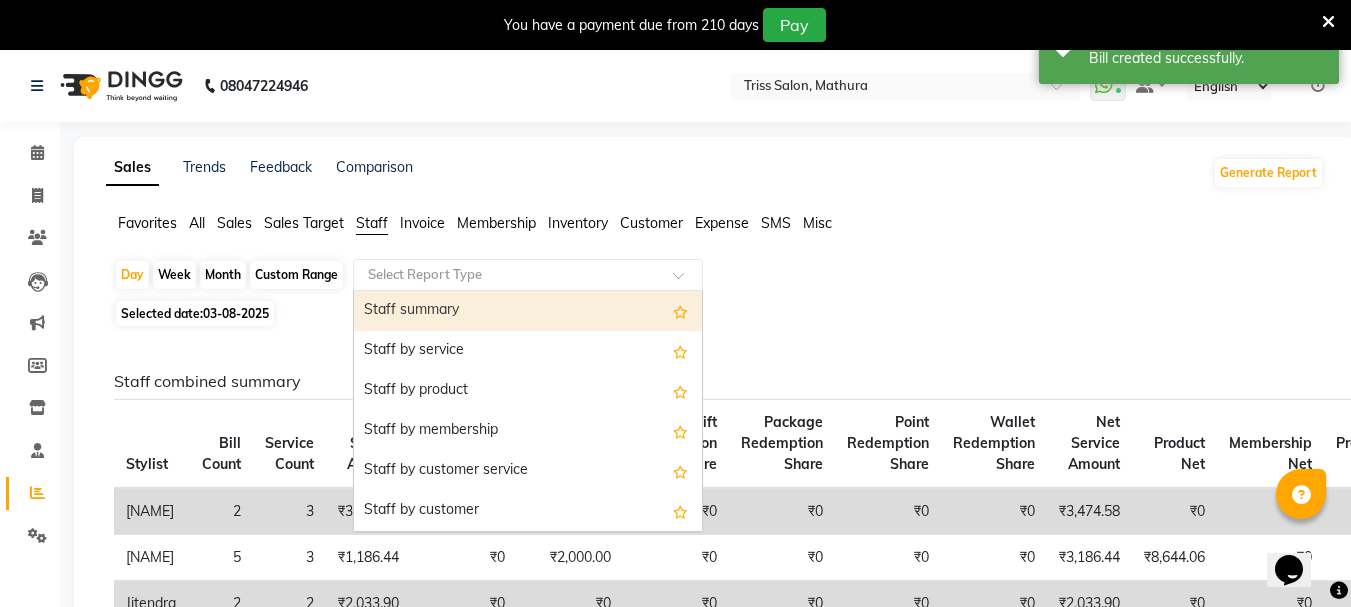 click on "Staff summary" at bounding box center (528, 311) 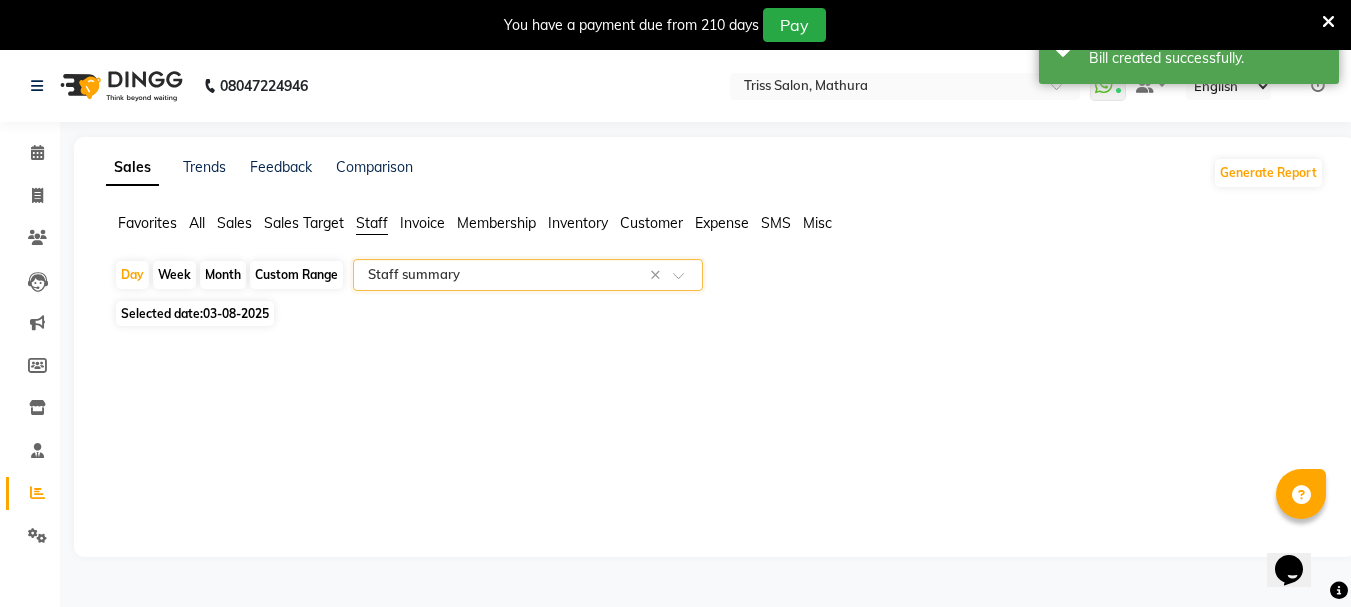 select on "full_report" 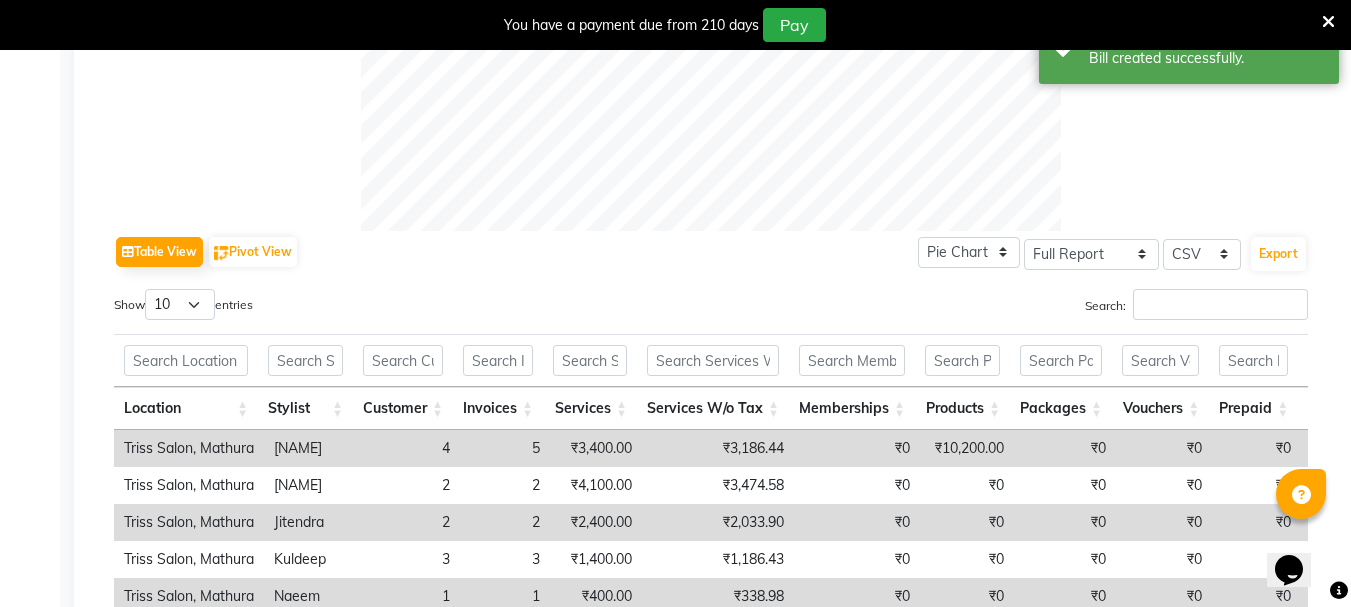 scroll, scrollTop: 1066, scrollLeft: 0, axis: vertical 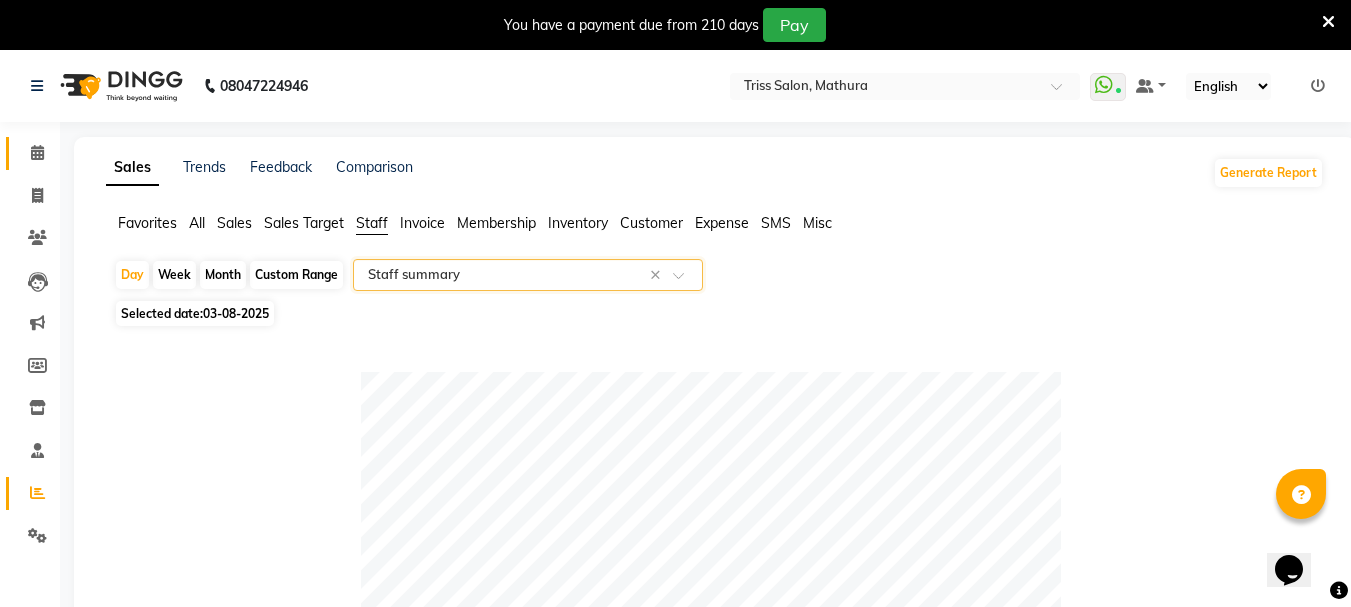 click 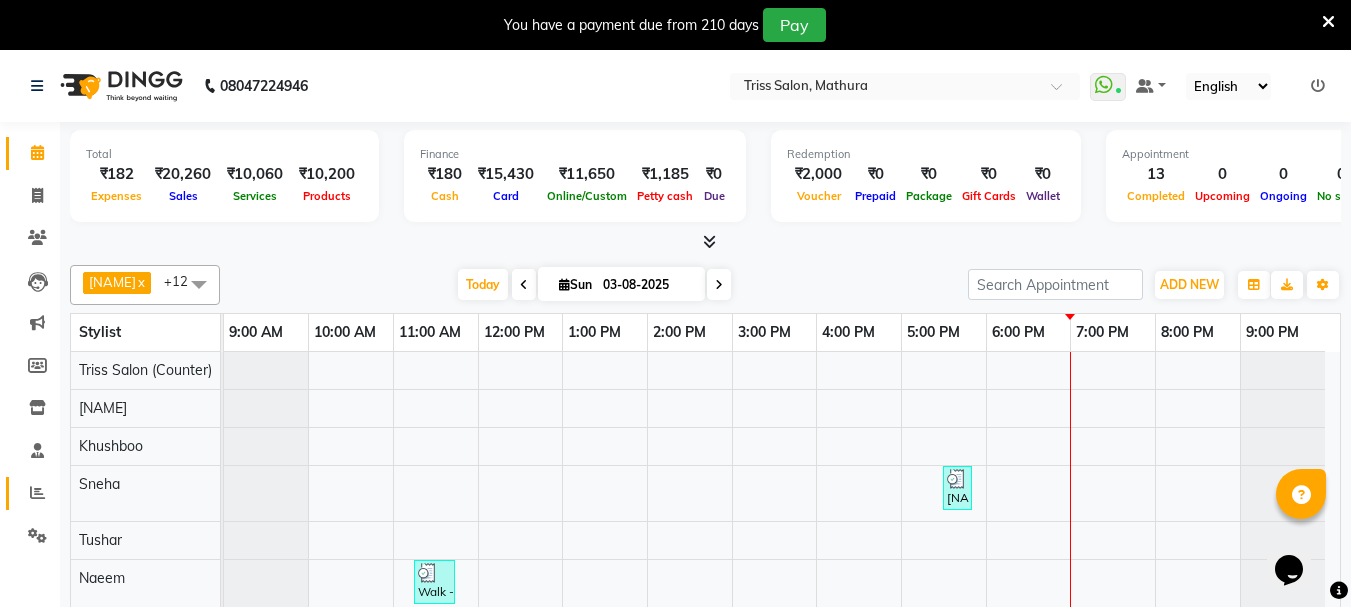 click 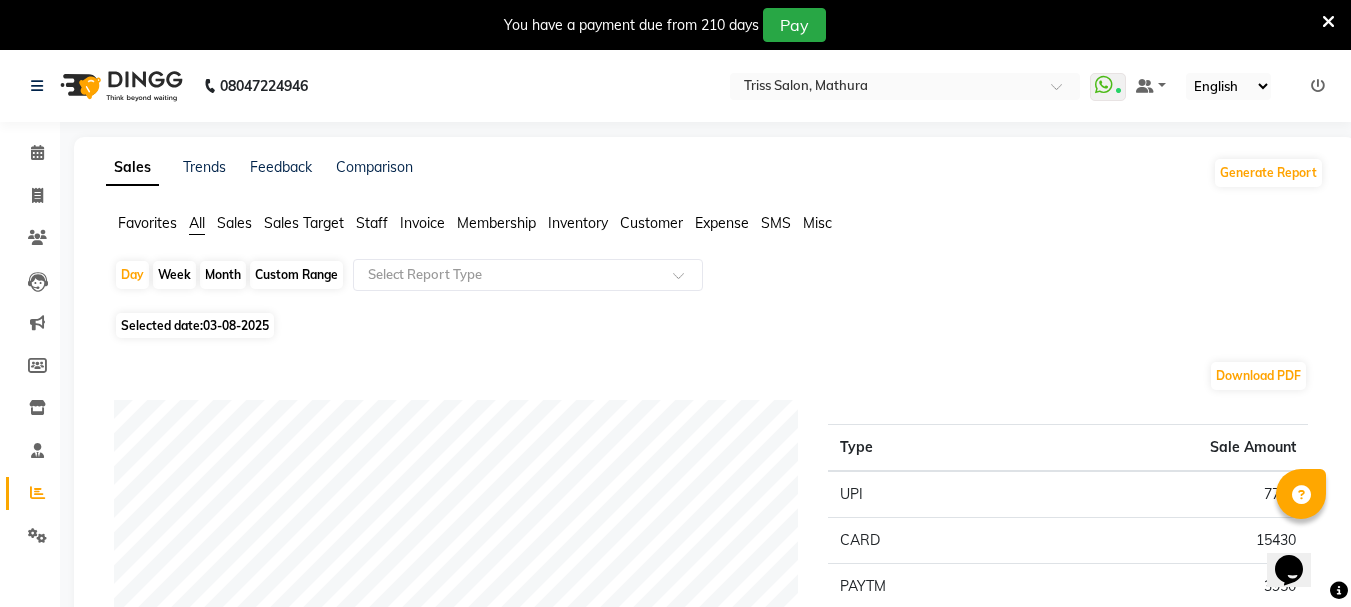 click on "Staff" 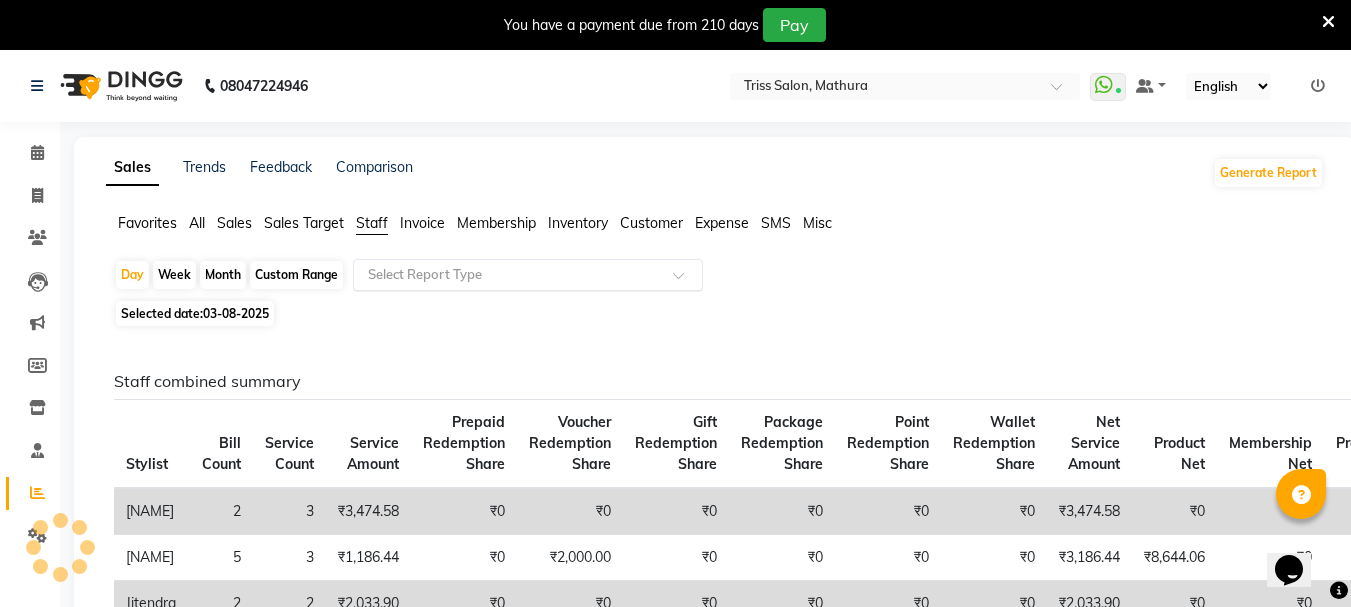 click 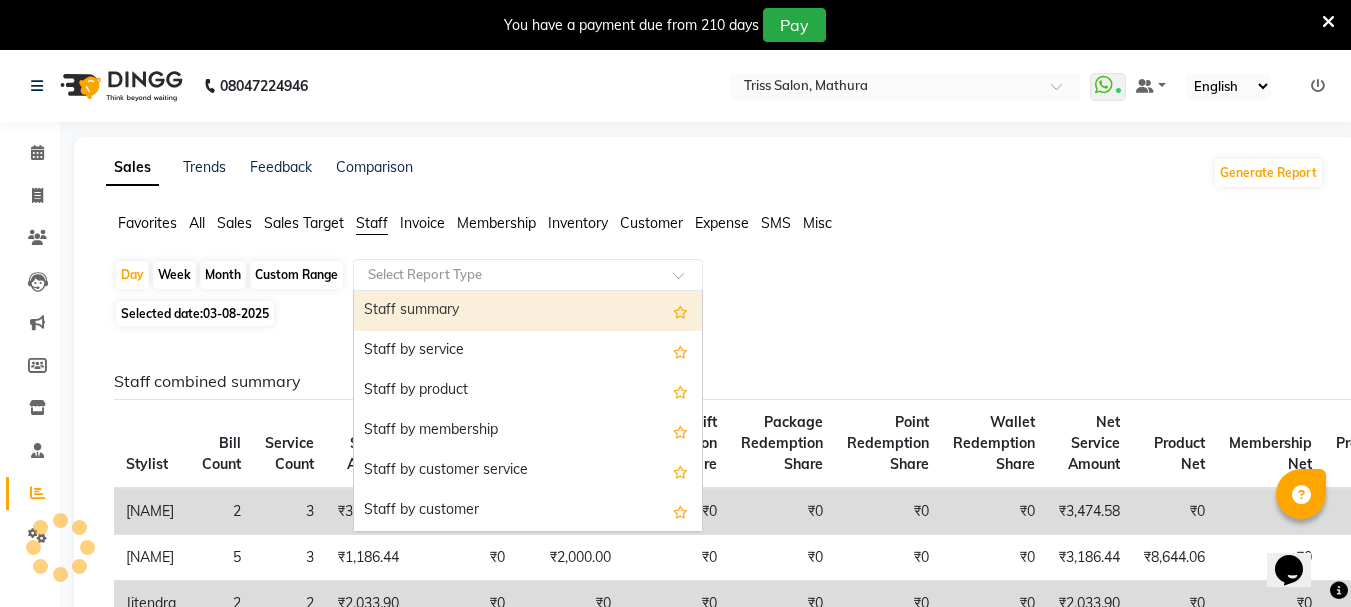 click on "Staff summary" at bounding box center (528, 311) 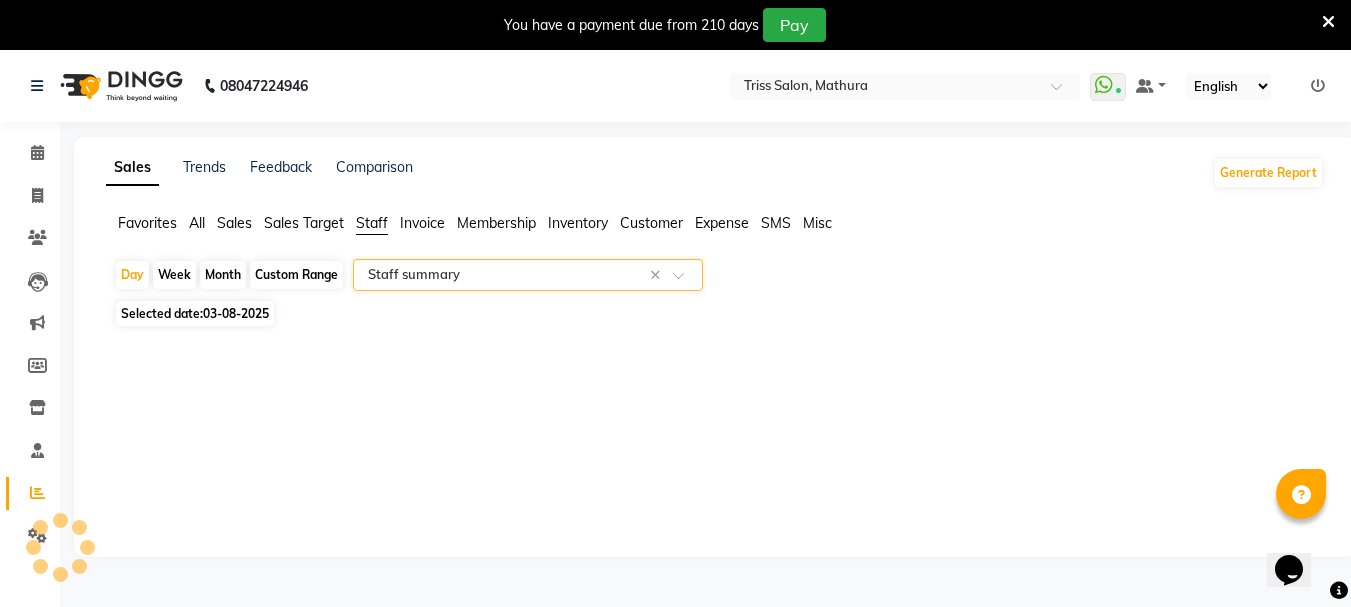 select on "full_report" 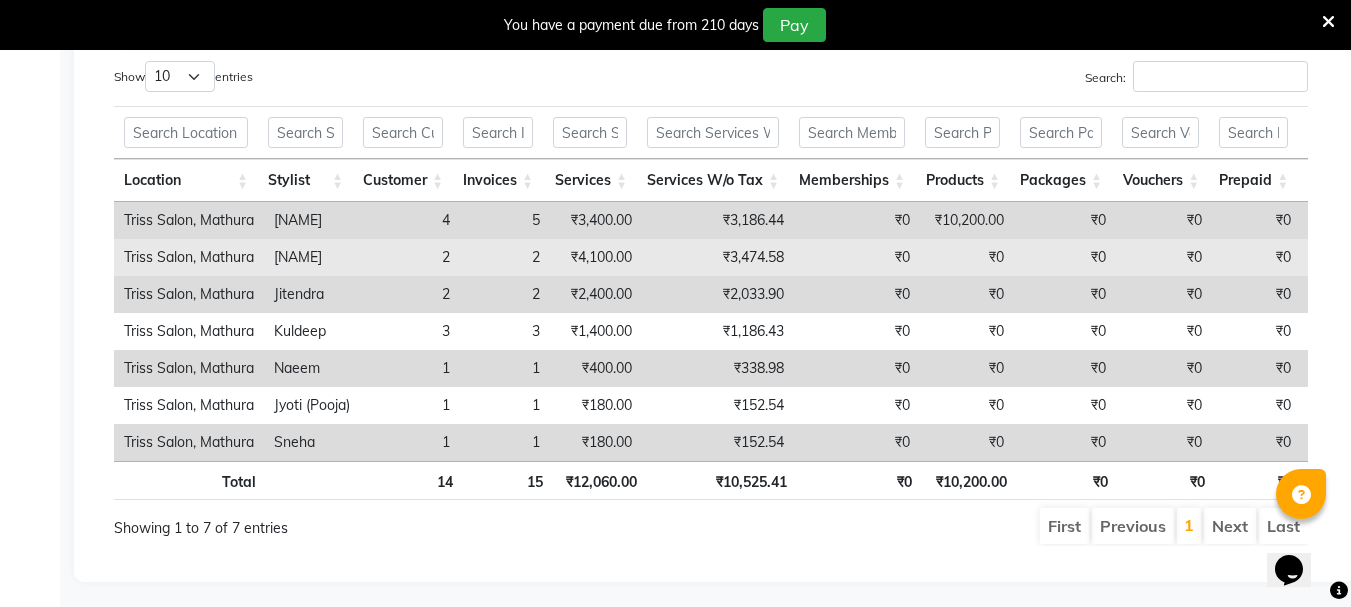 click on "2" at bounding box center [505, 257] 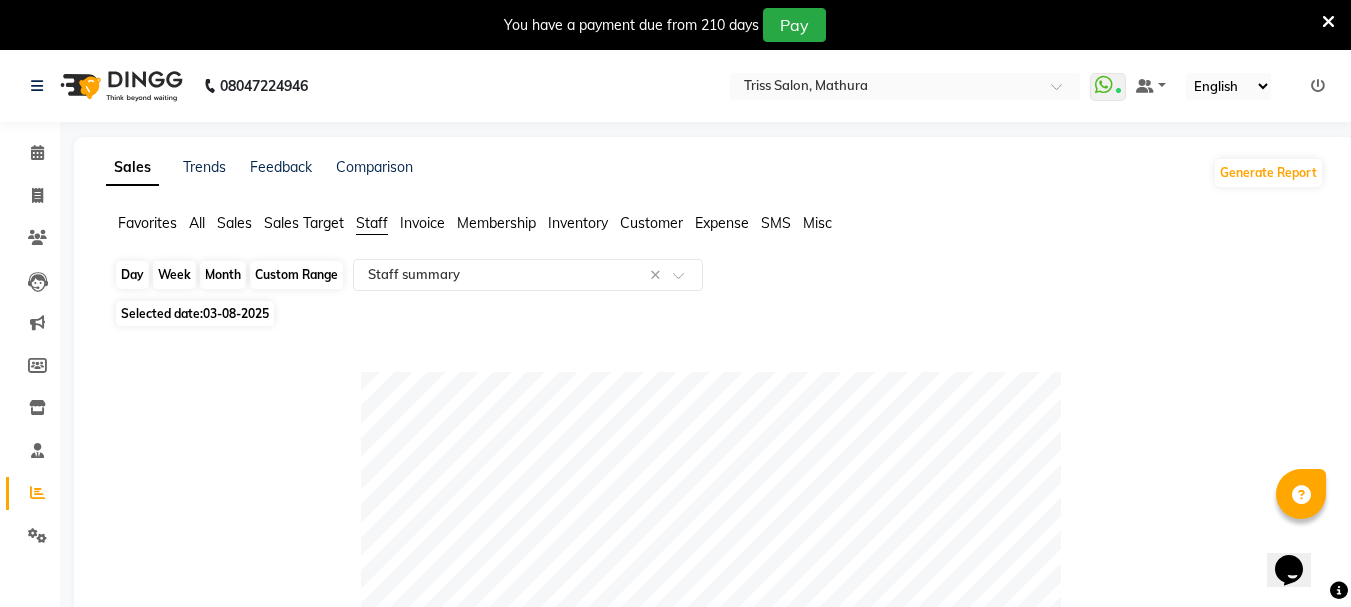 click on "Day" 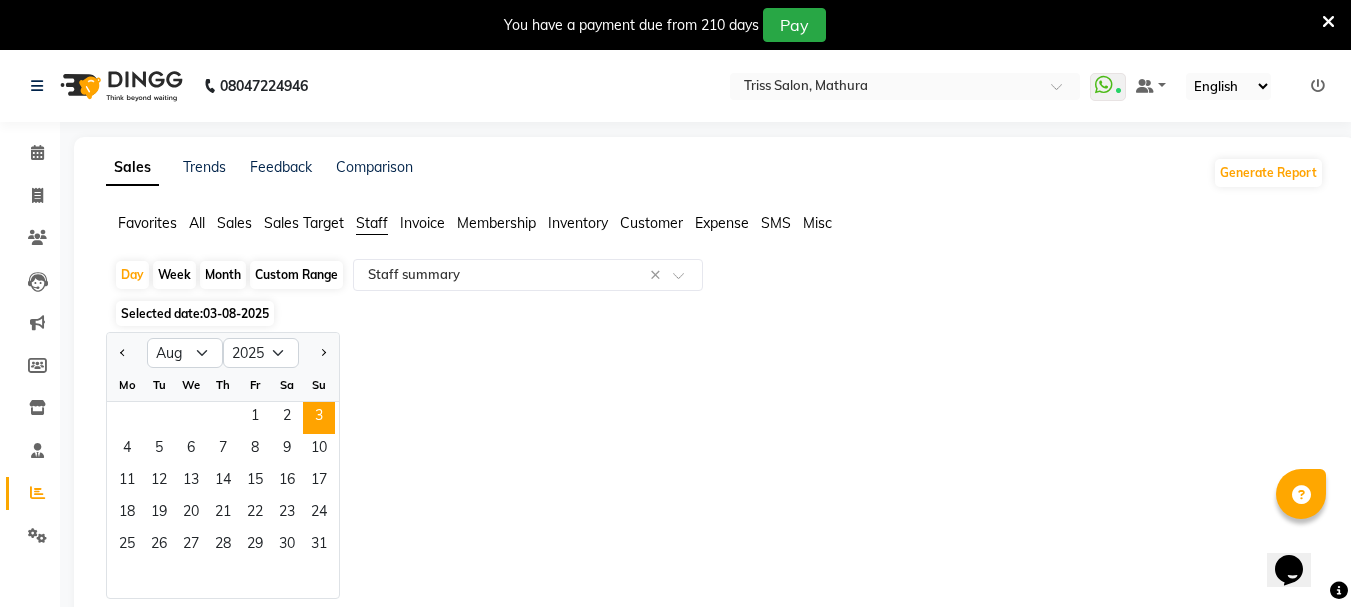 click on "3" 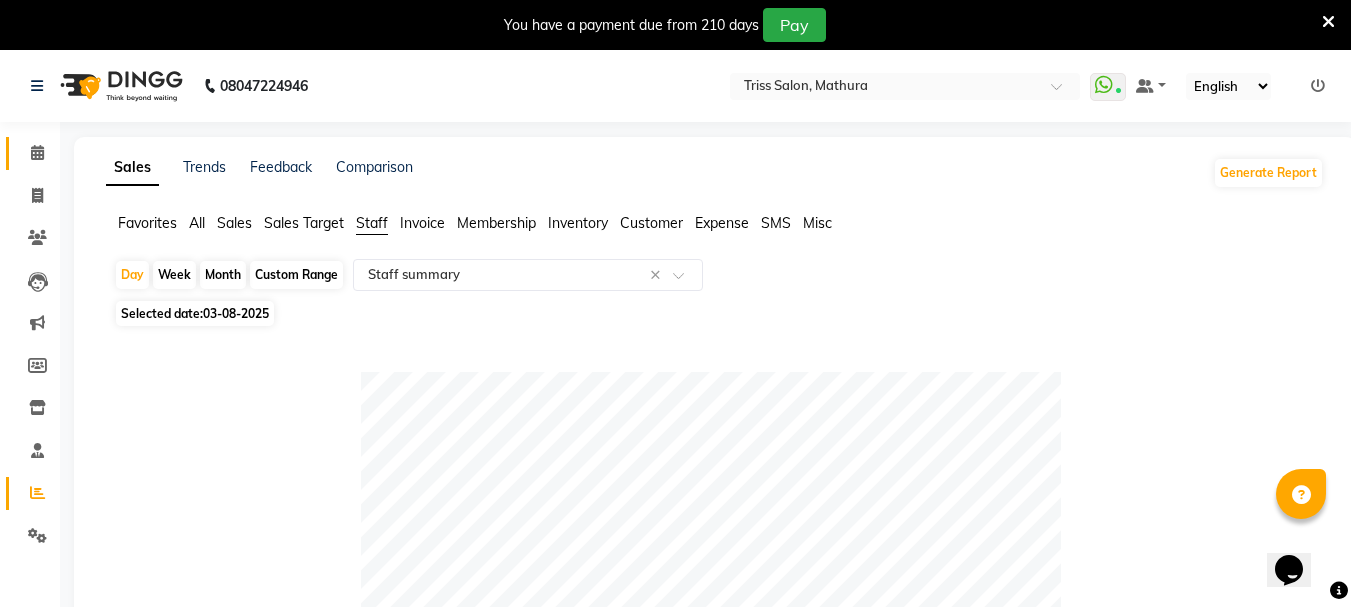 click 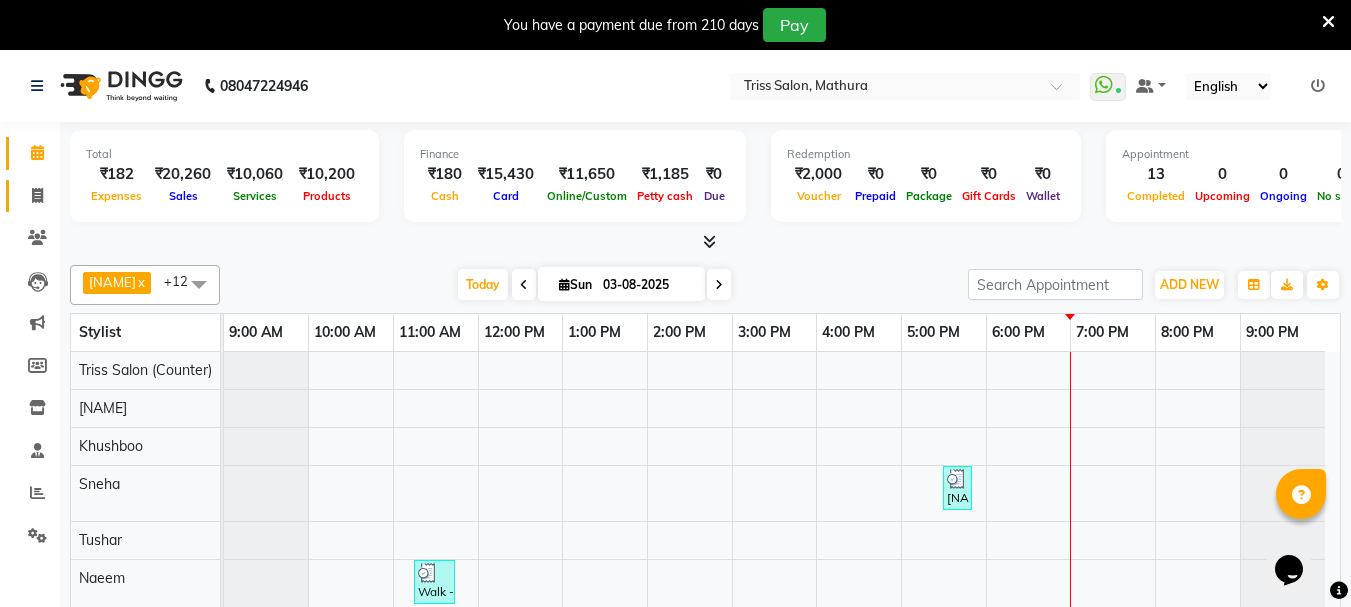 click 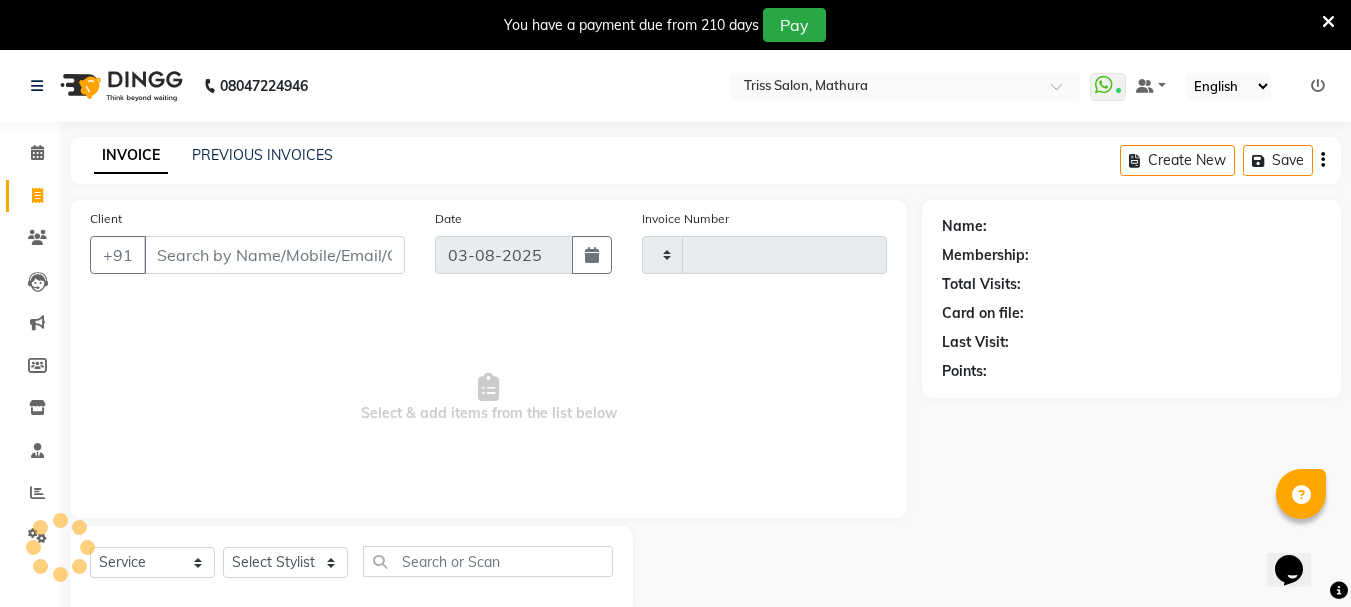type on "1279" 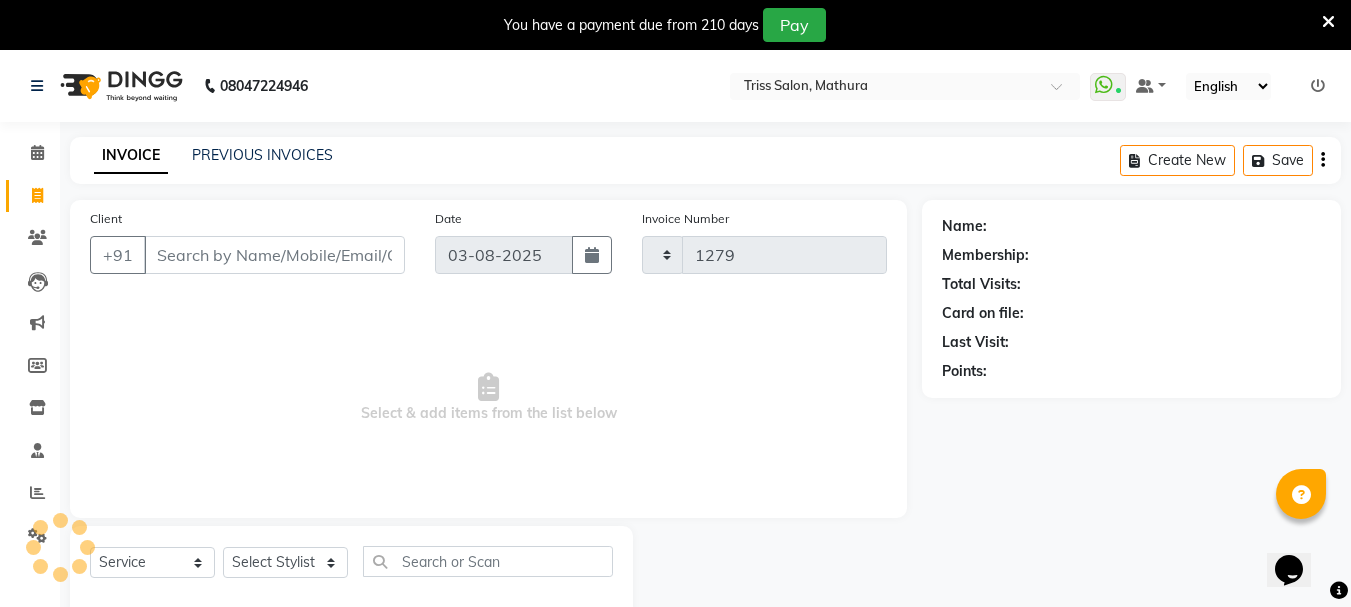 select on "4304" 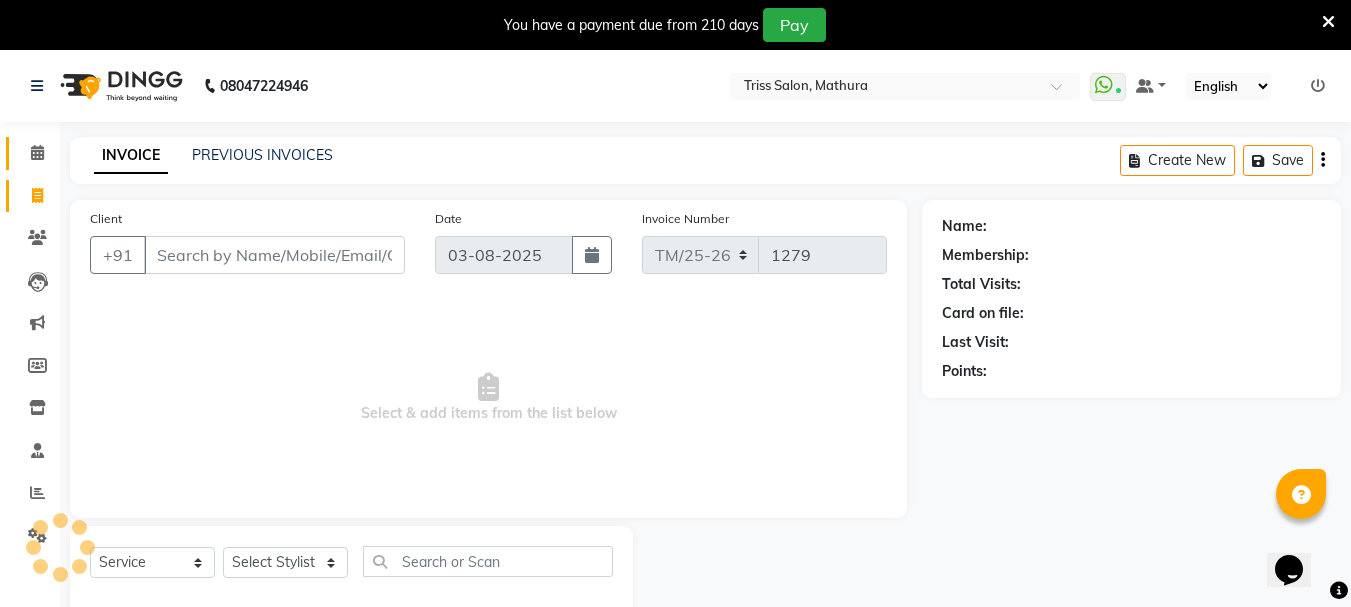 click 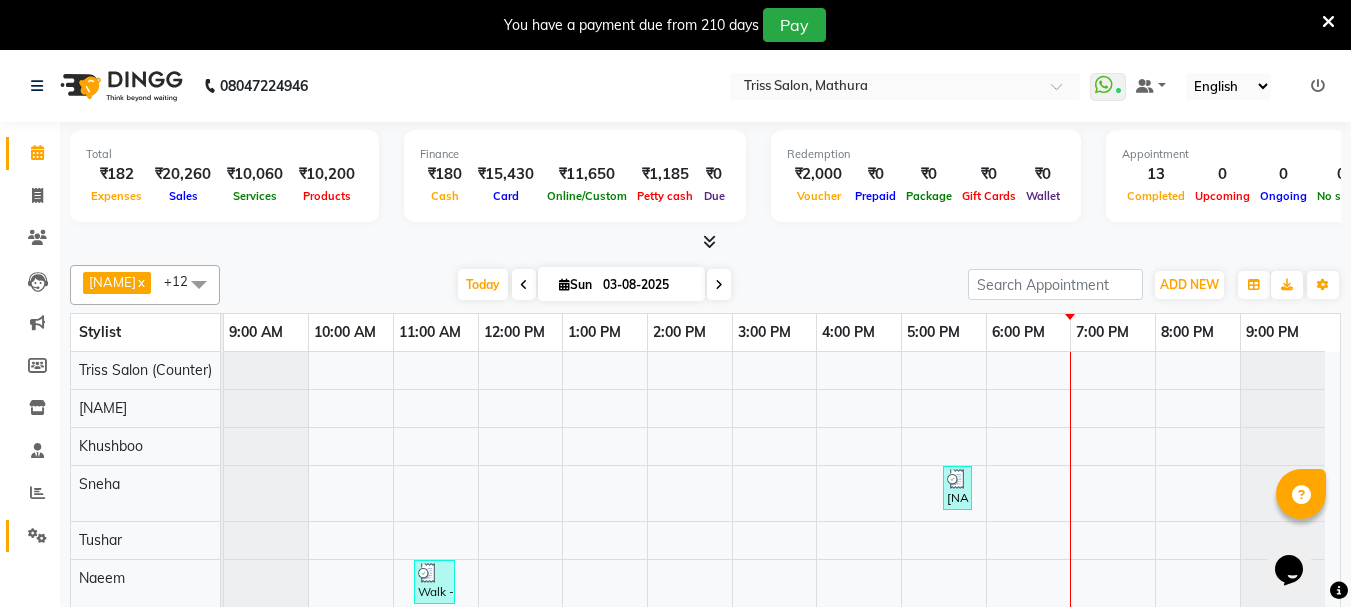 click 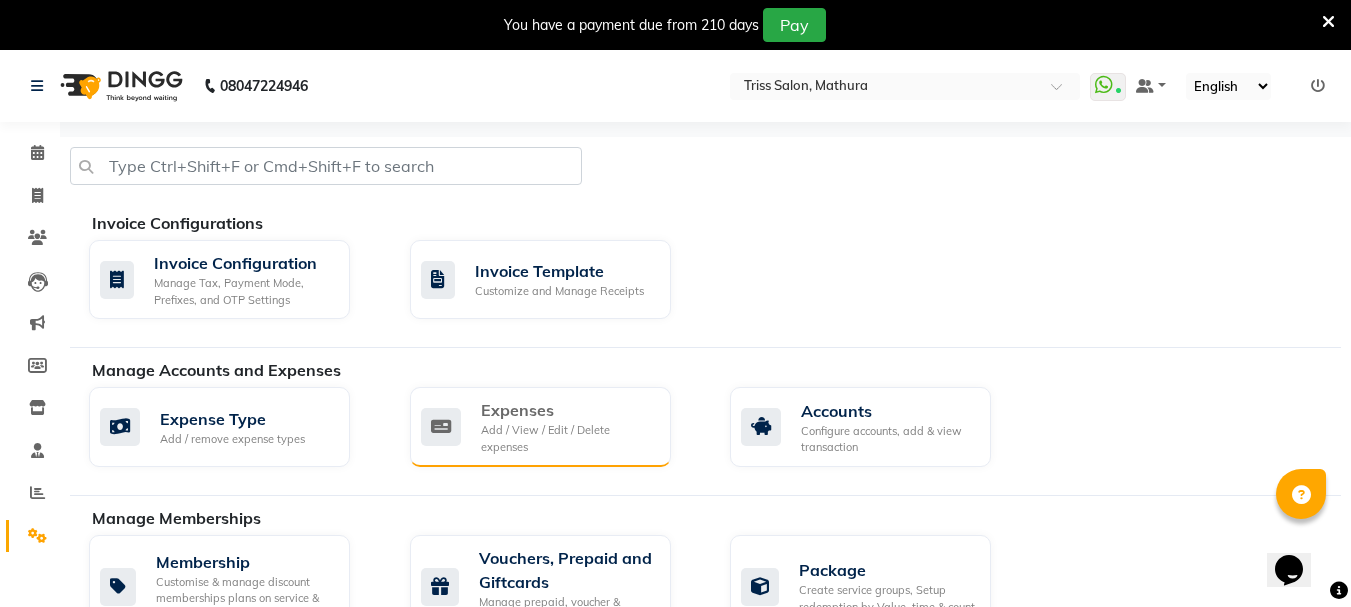 click on "Add / View / Edit / Delete expenses" 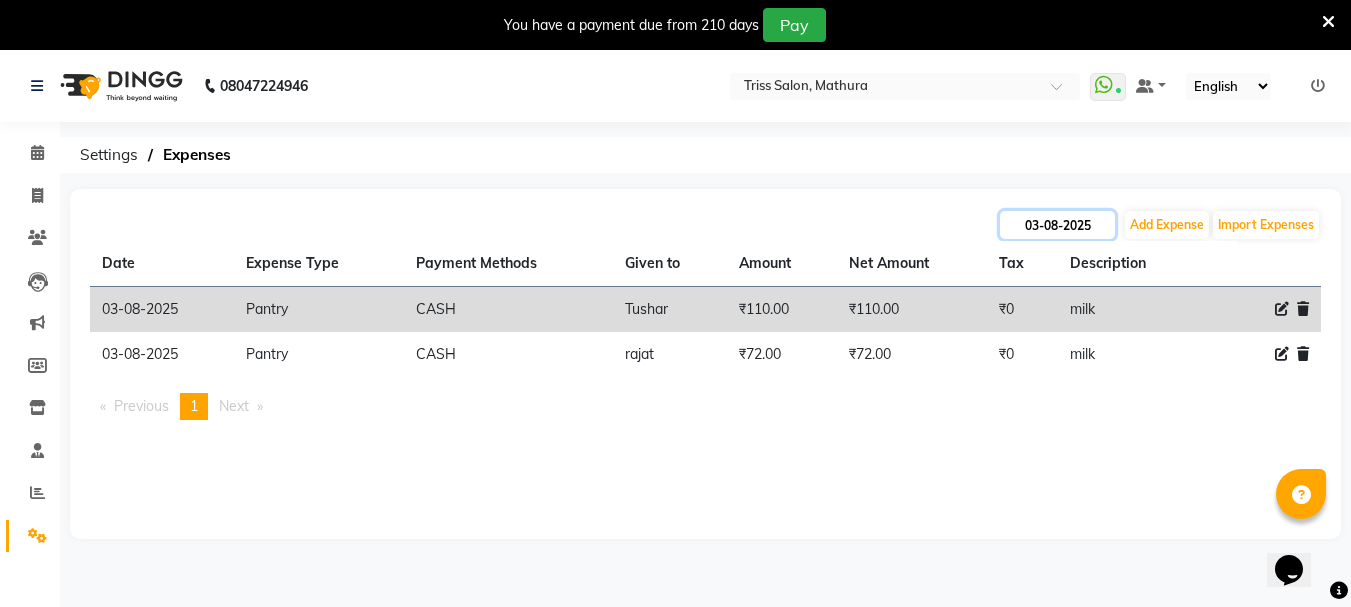 click on "03-08-2025" 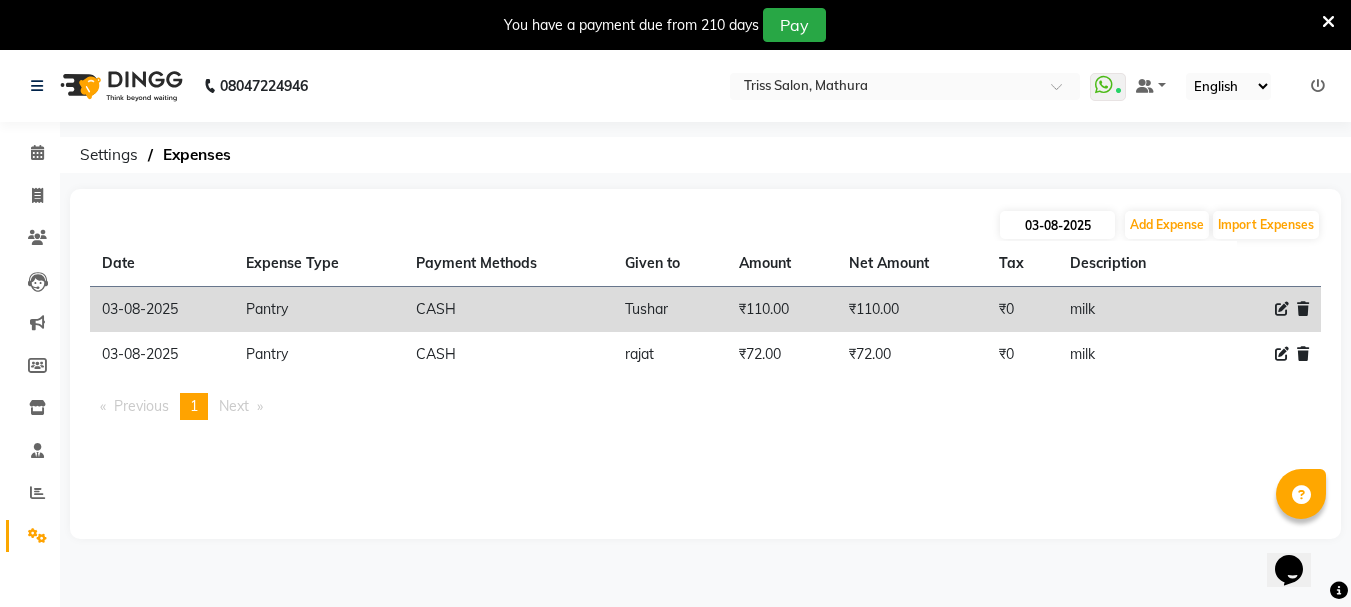 select on "8" 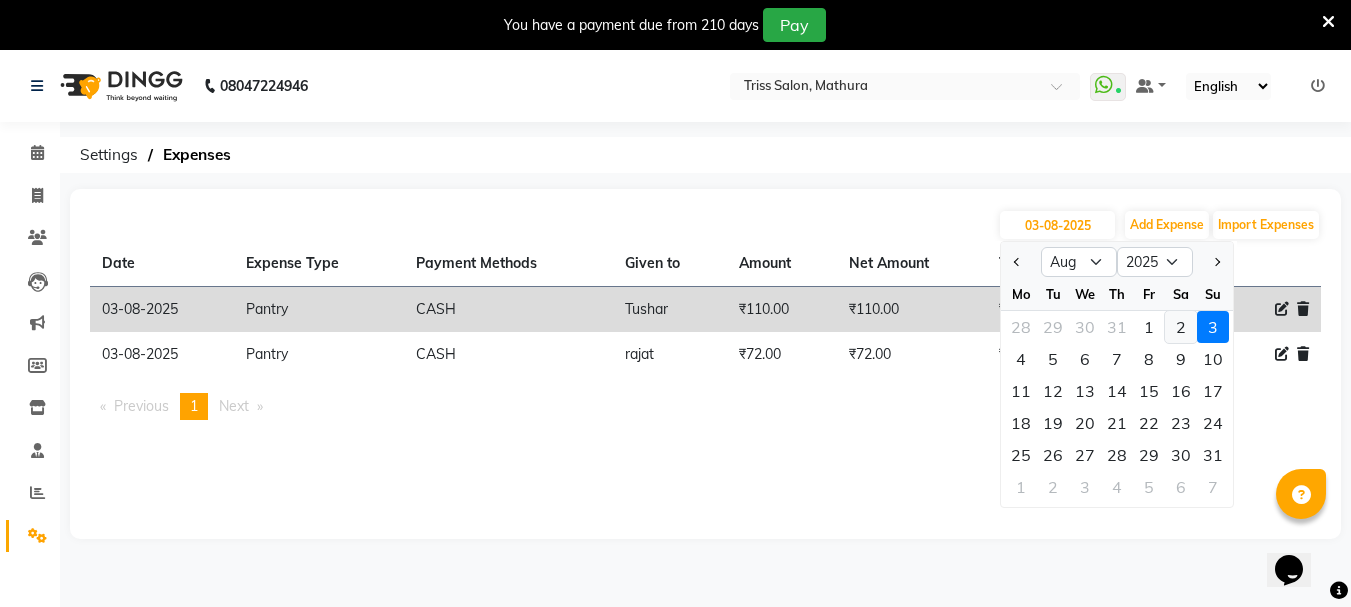 click on "2" 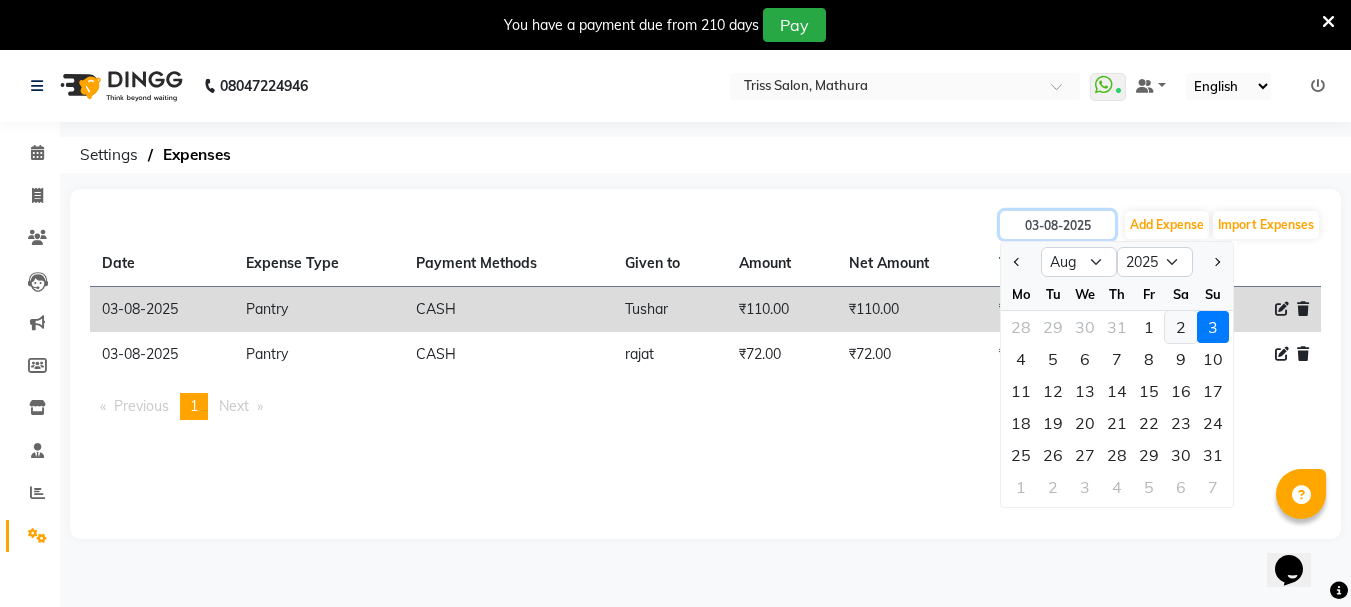 type on "02-08-2025" 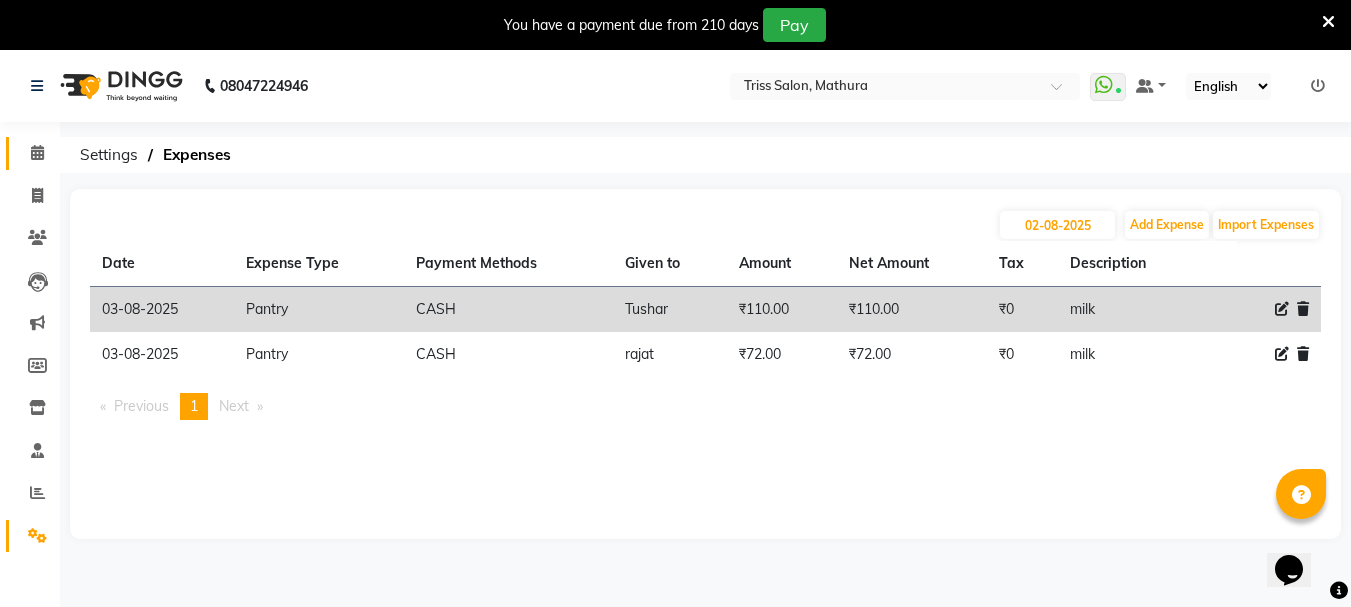 click 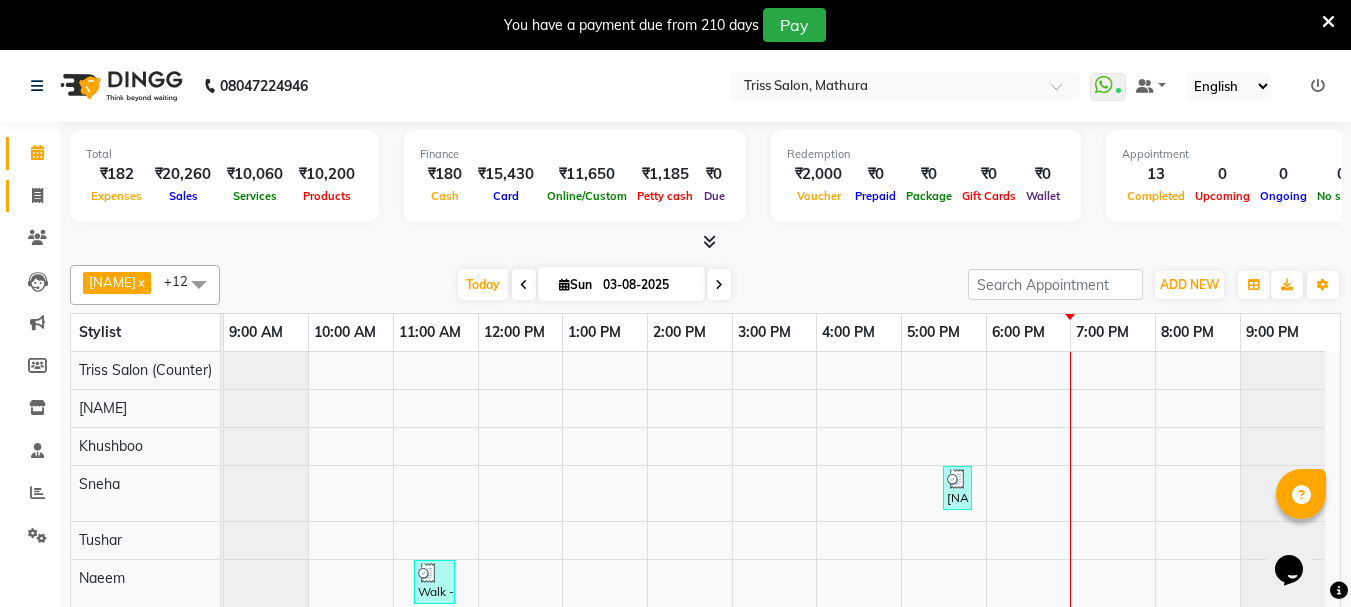 click 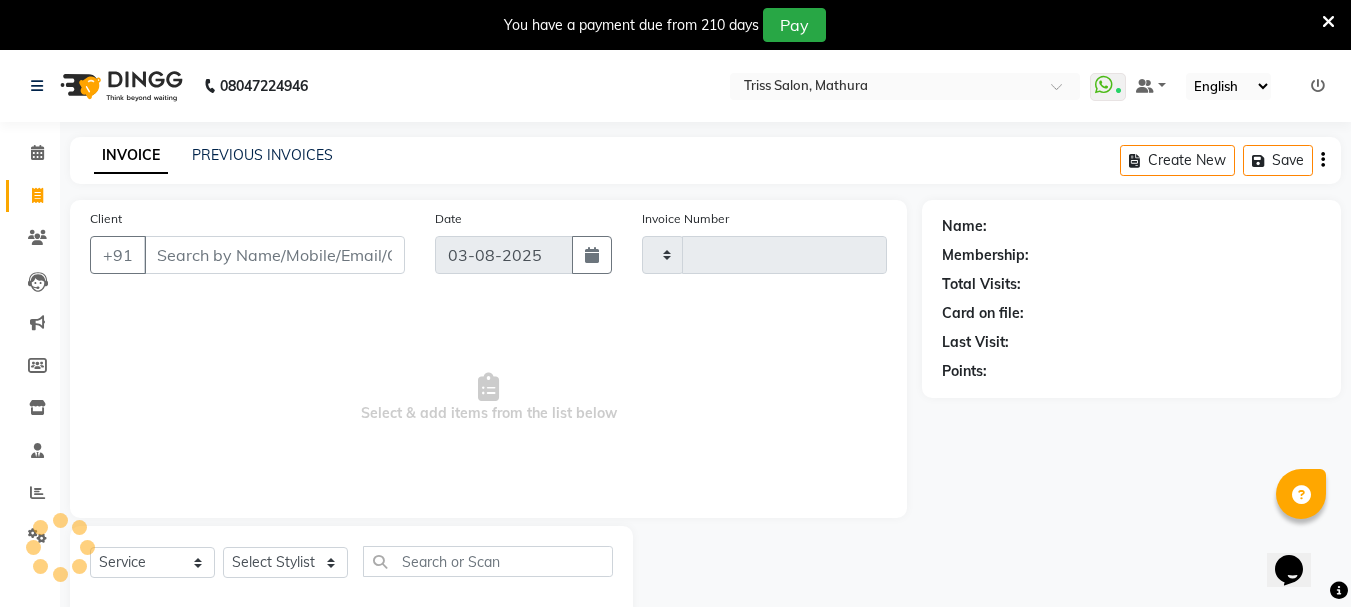 type on "1279" 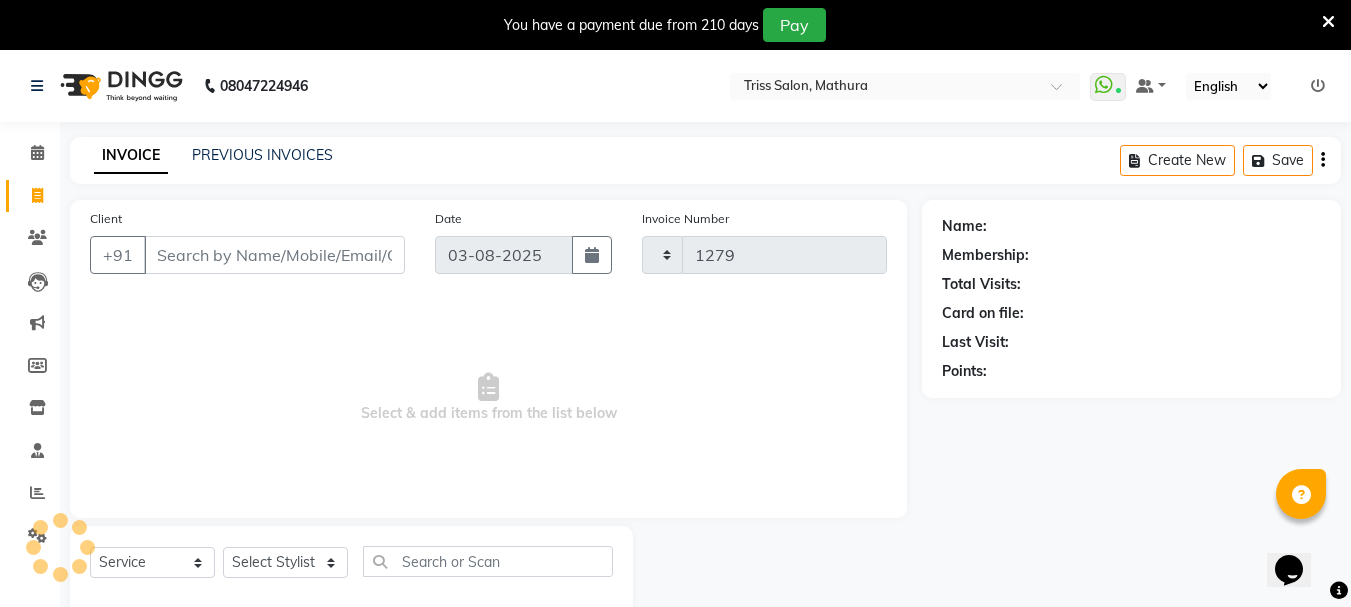 select on "4304" 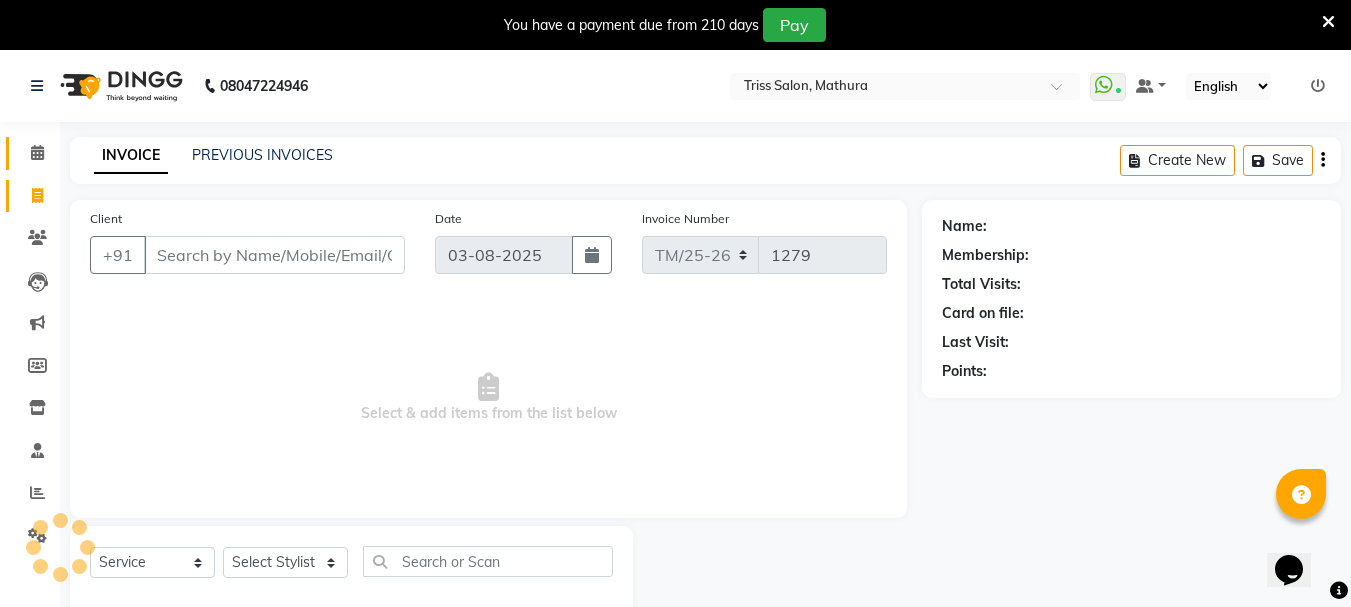 click 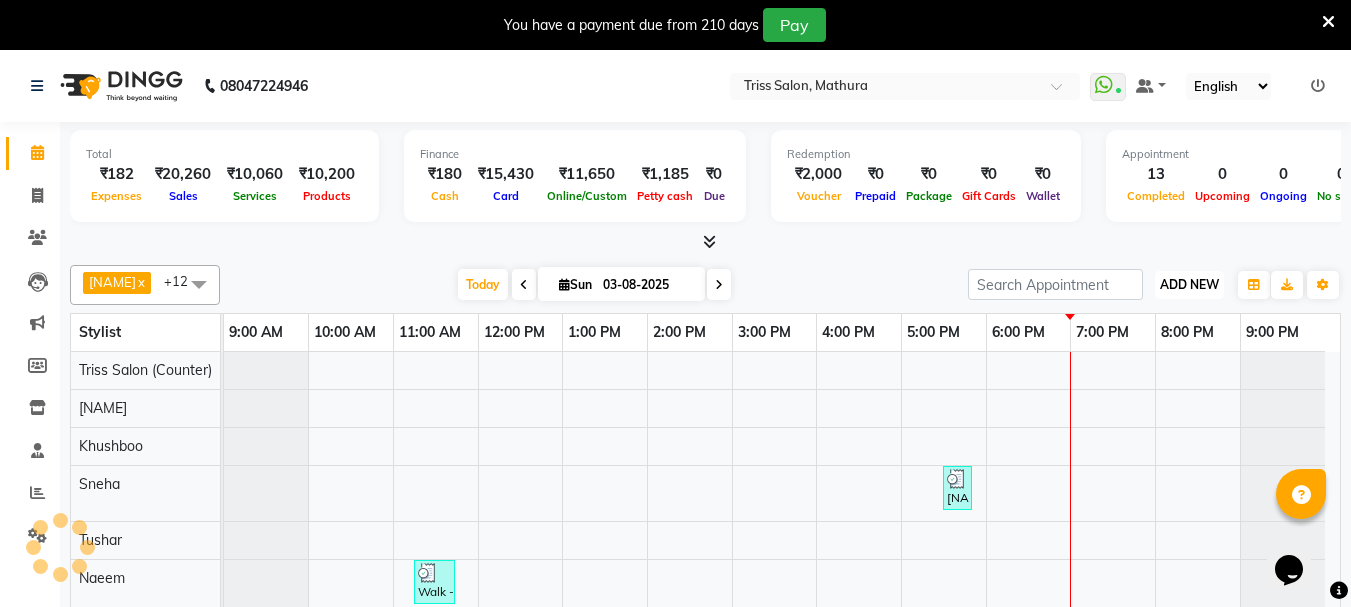 click on "ADD NEW" at bounding box center [1189, 284] 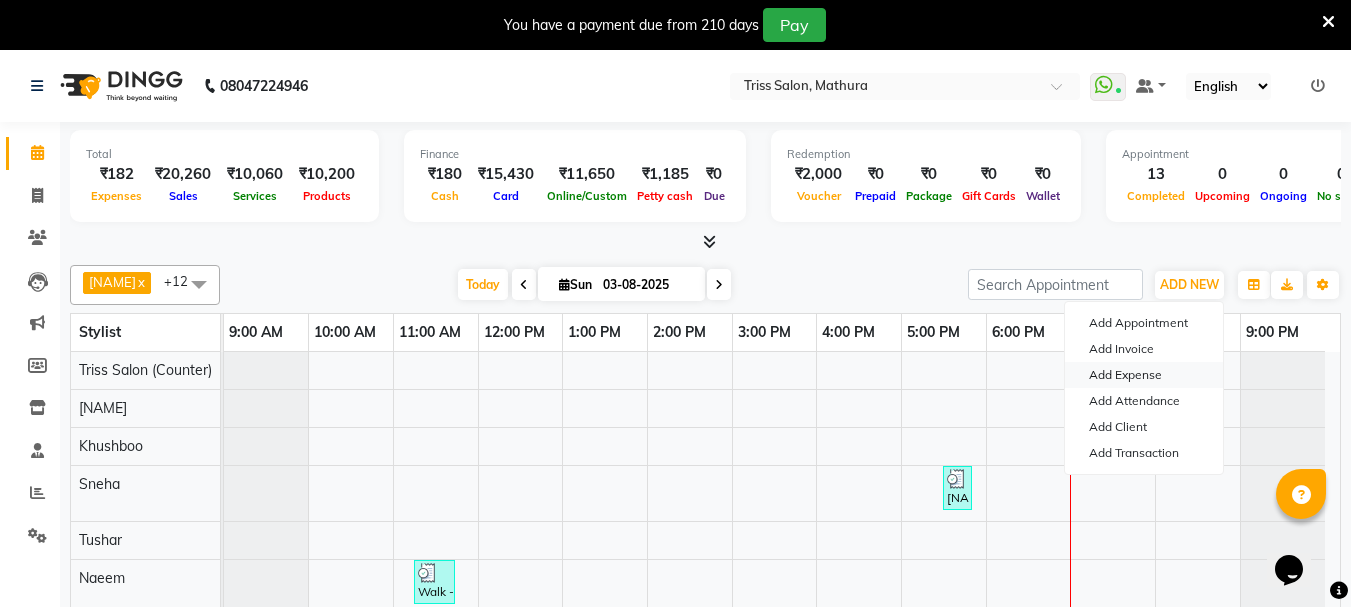 click on "Add Expense" at bounding box center (1144, 375) 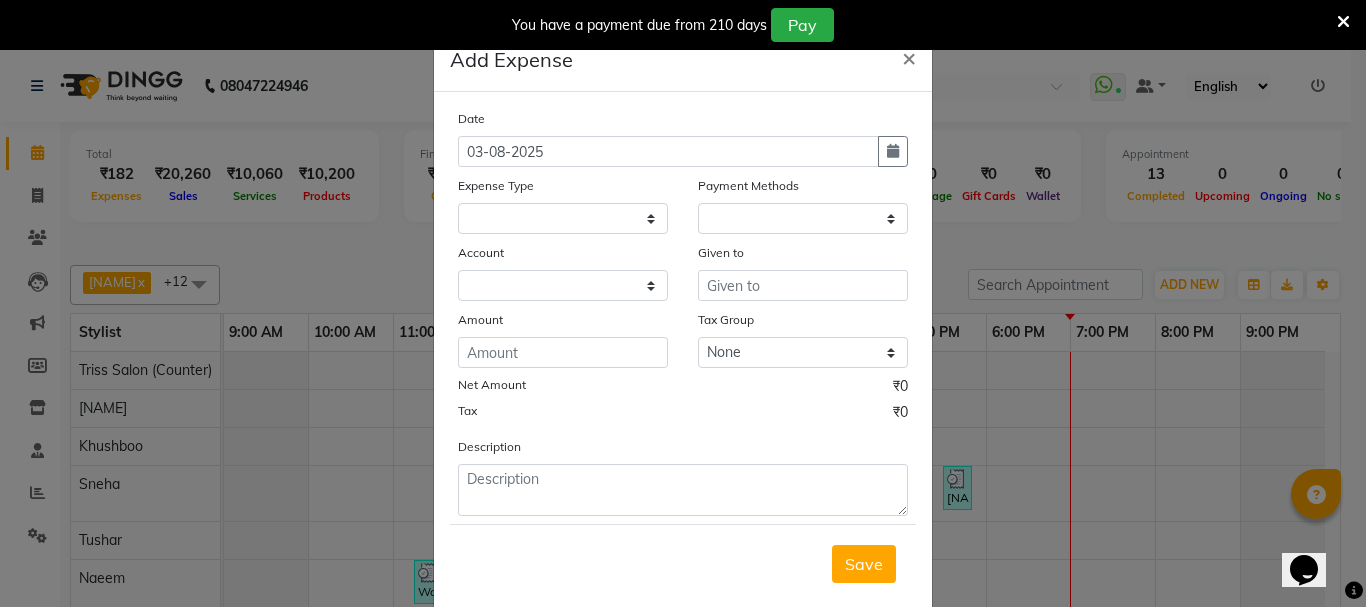 select 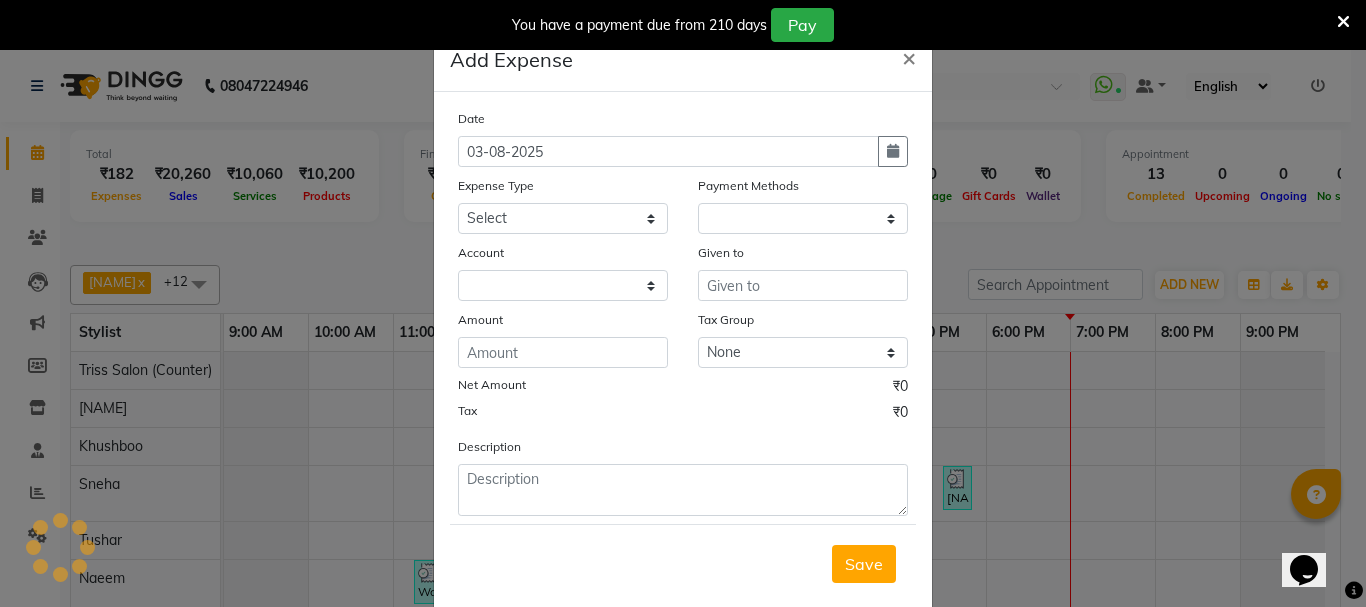 select on "1" 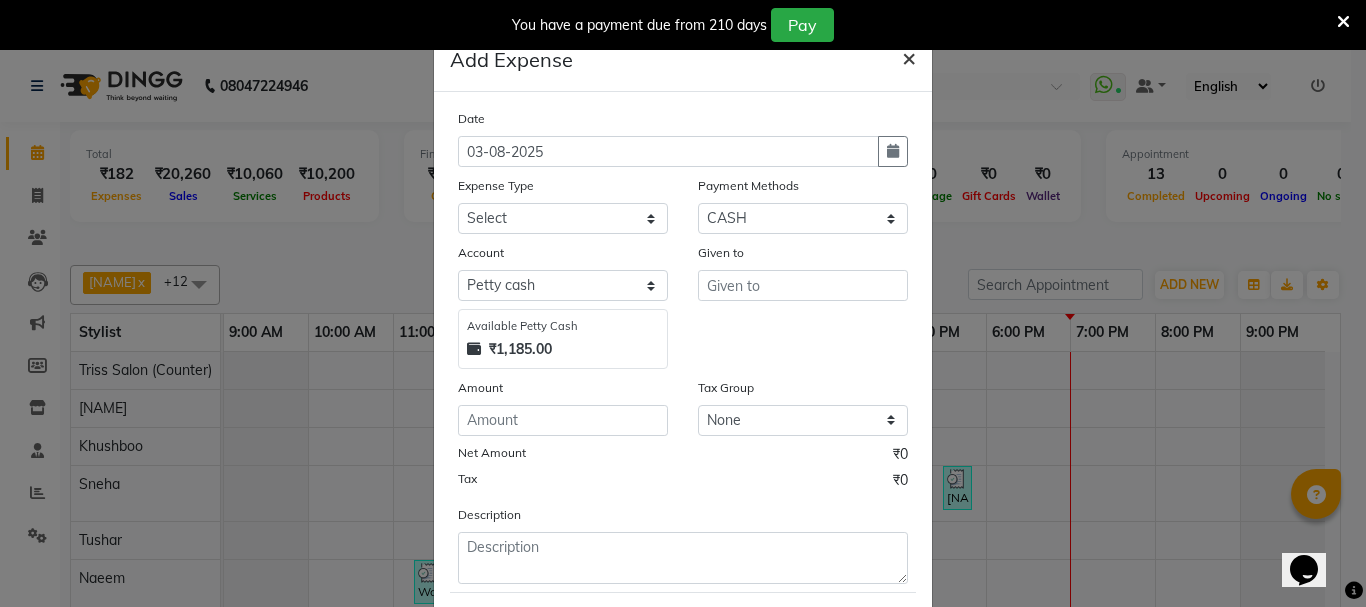 click on "×" 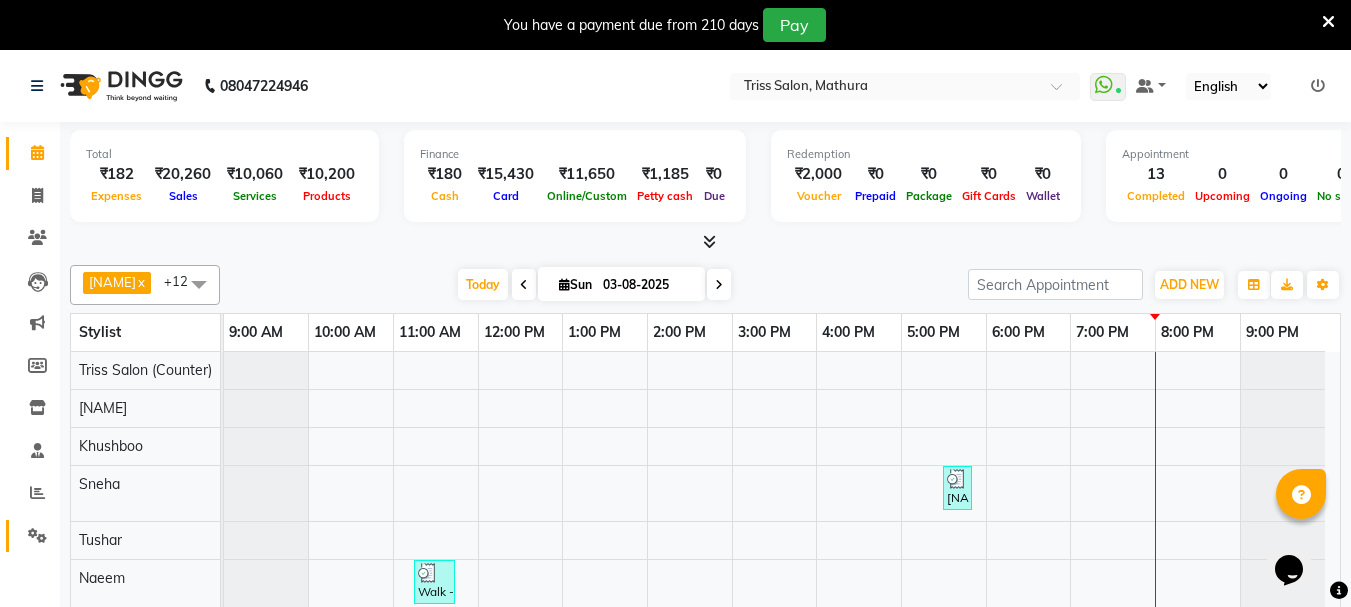 click 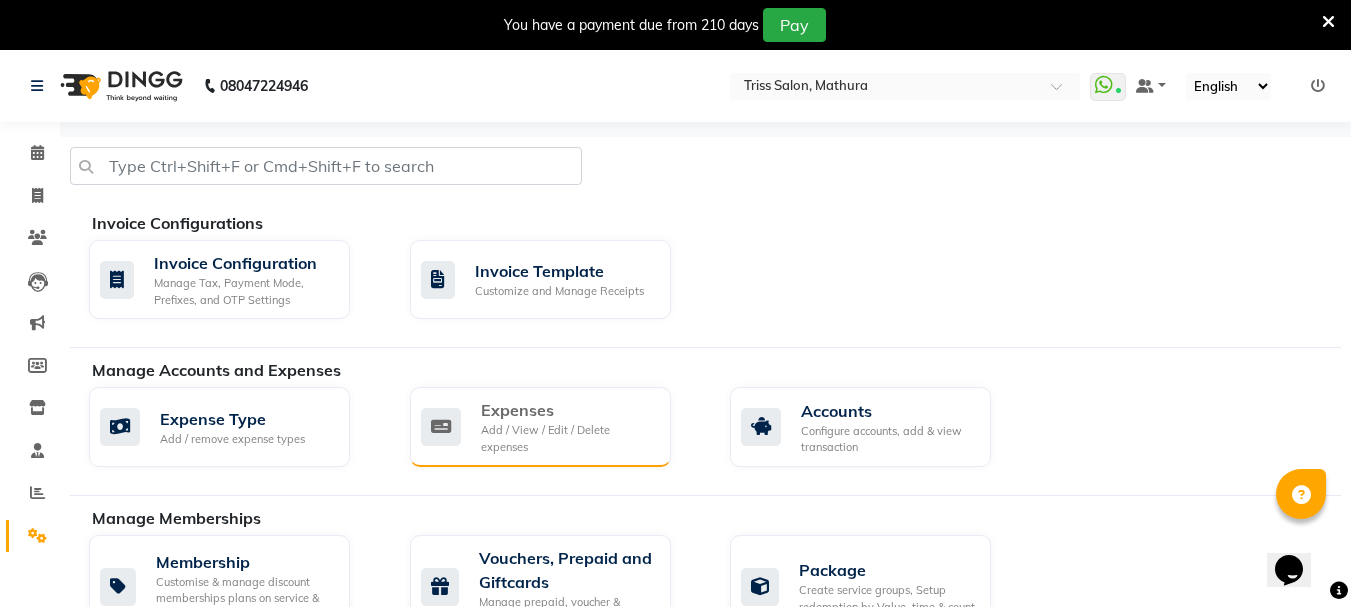 click on "Add / View / Edit / Delete expenses" 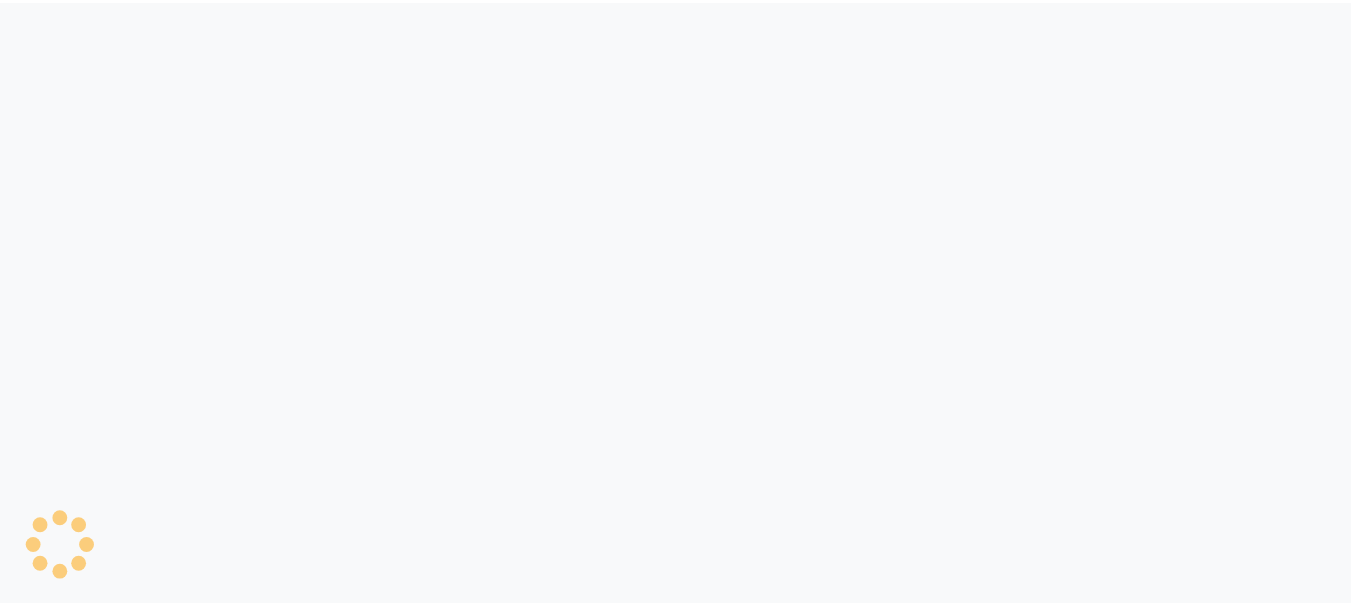 scroll, scrollTop: 0, scrollLeft: 0, axis: both 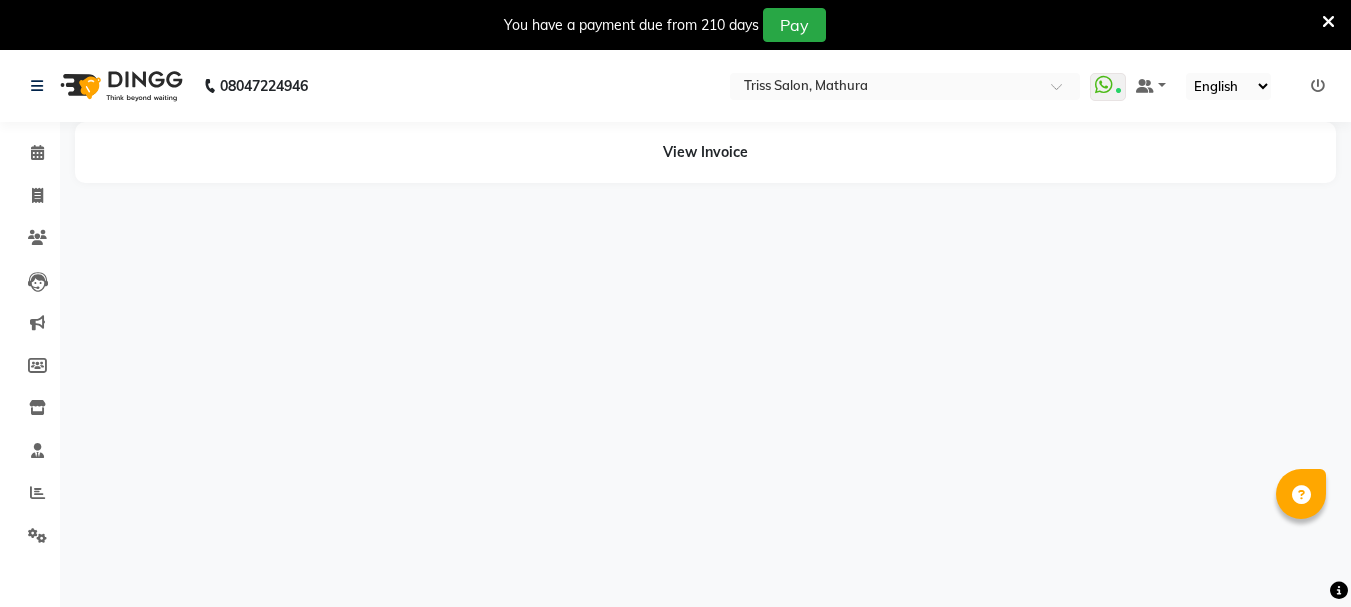 select on "en" 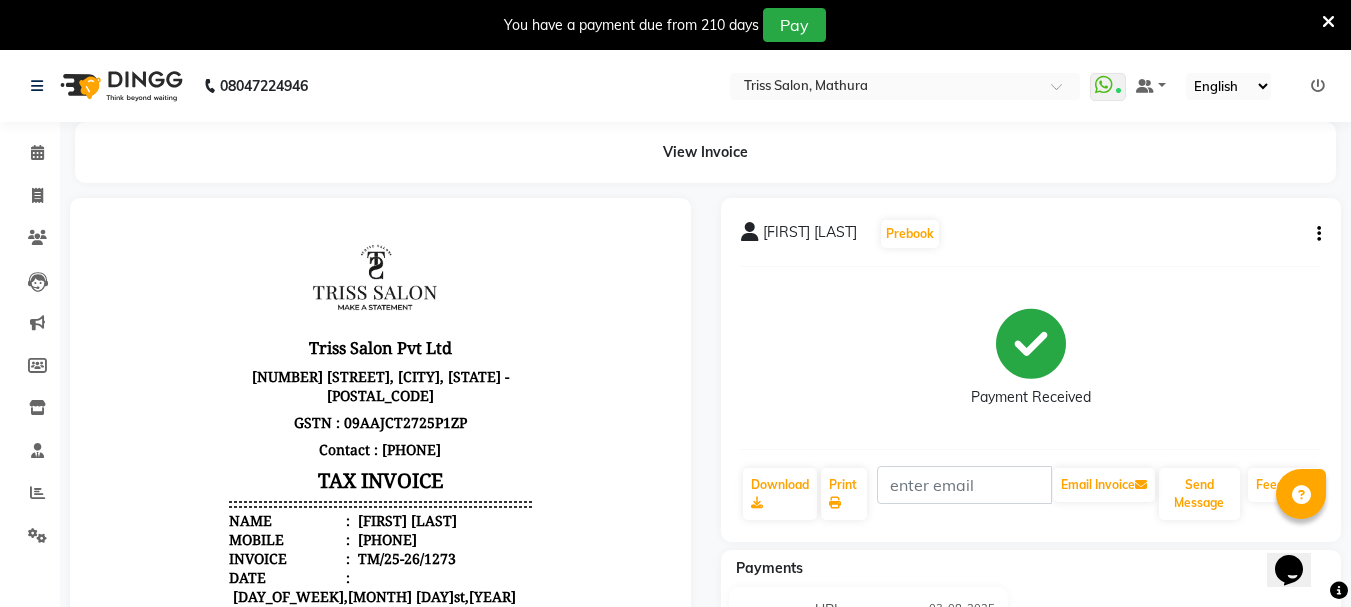 scroll, scrollTop: 0, scrollLeft: 0, axis: both 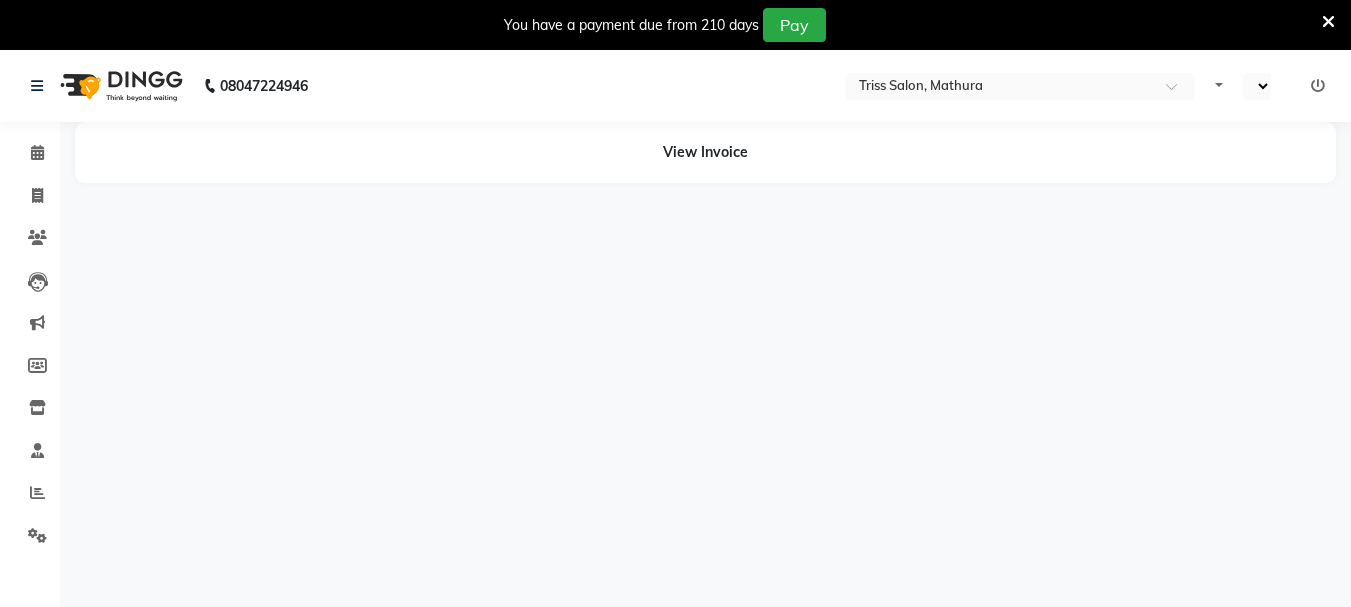select on "en" 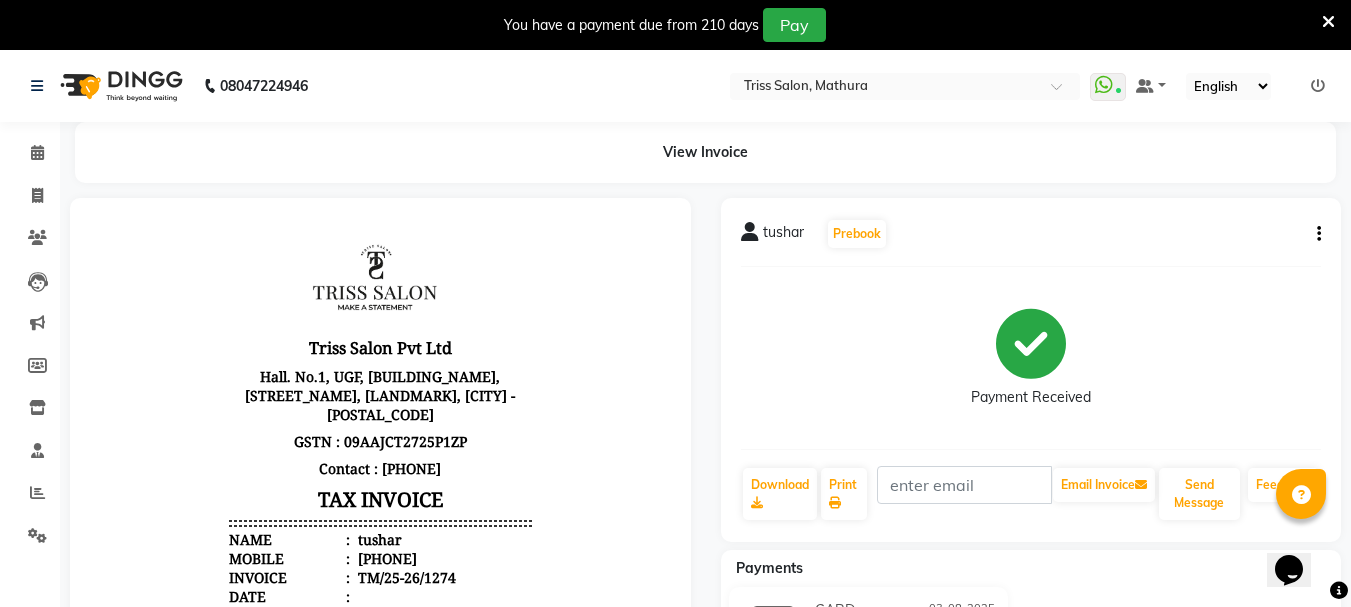 scroll, scrollTop: 0, scrollLeft: 0, axis: both 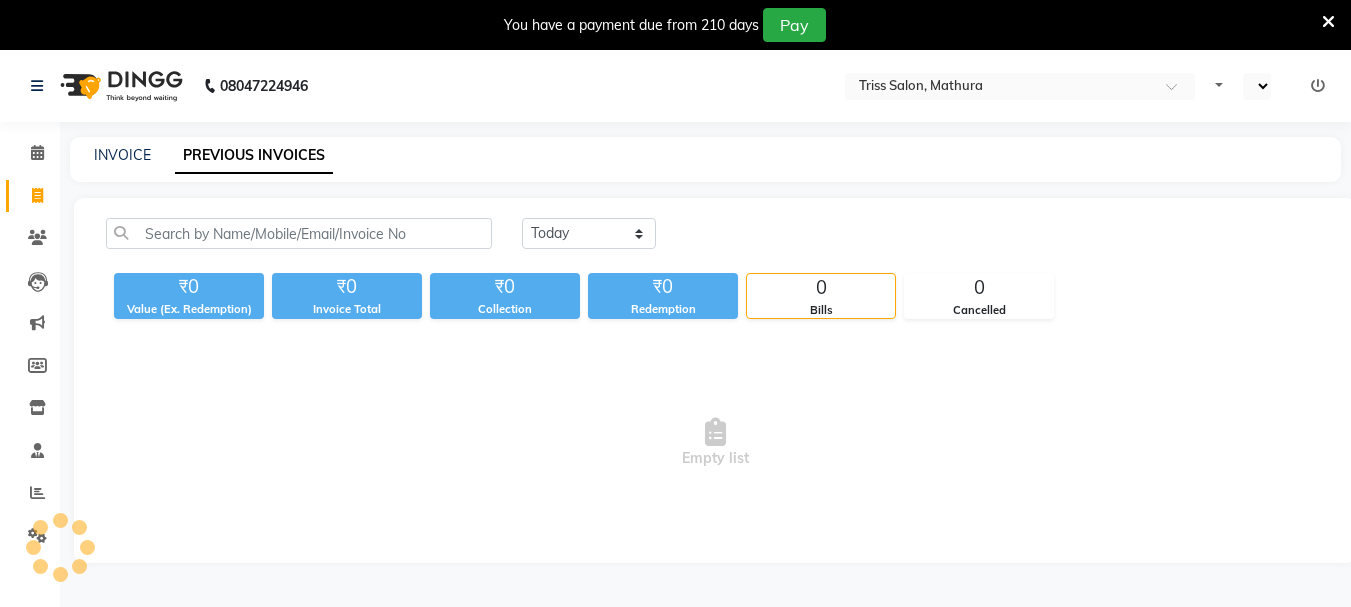 select on "en" 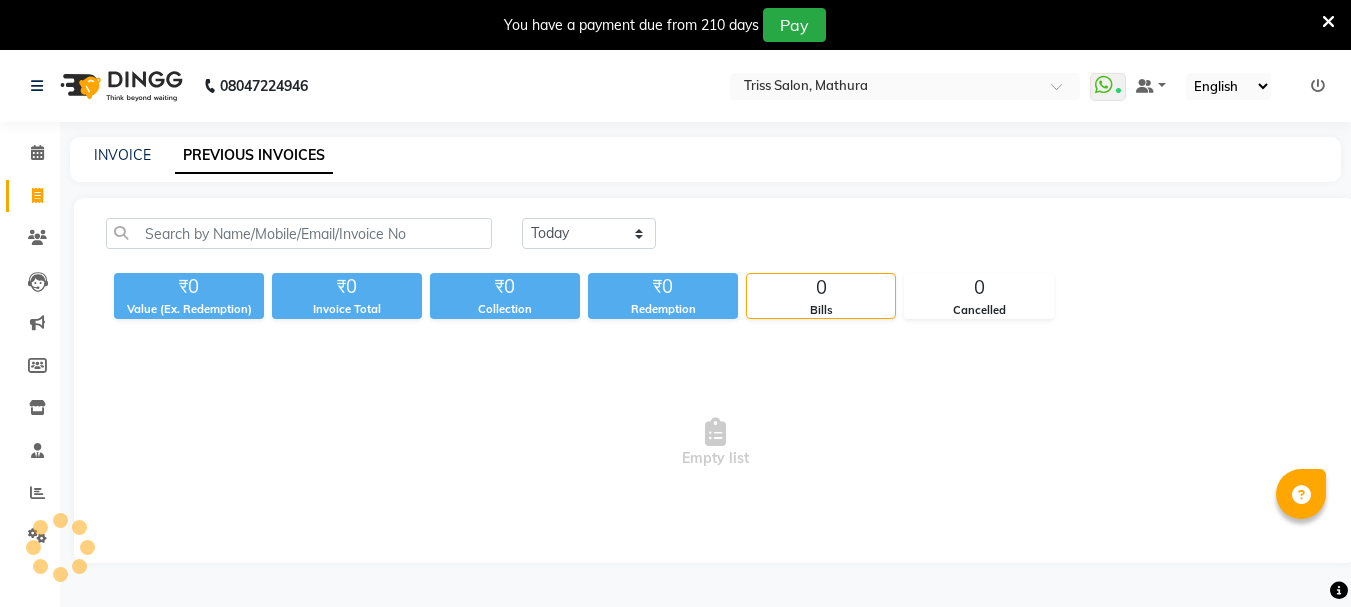 click 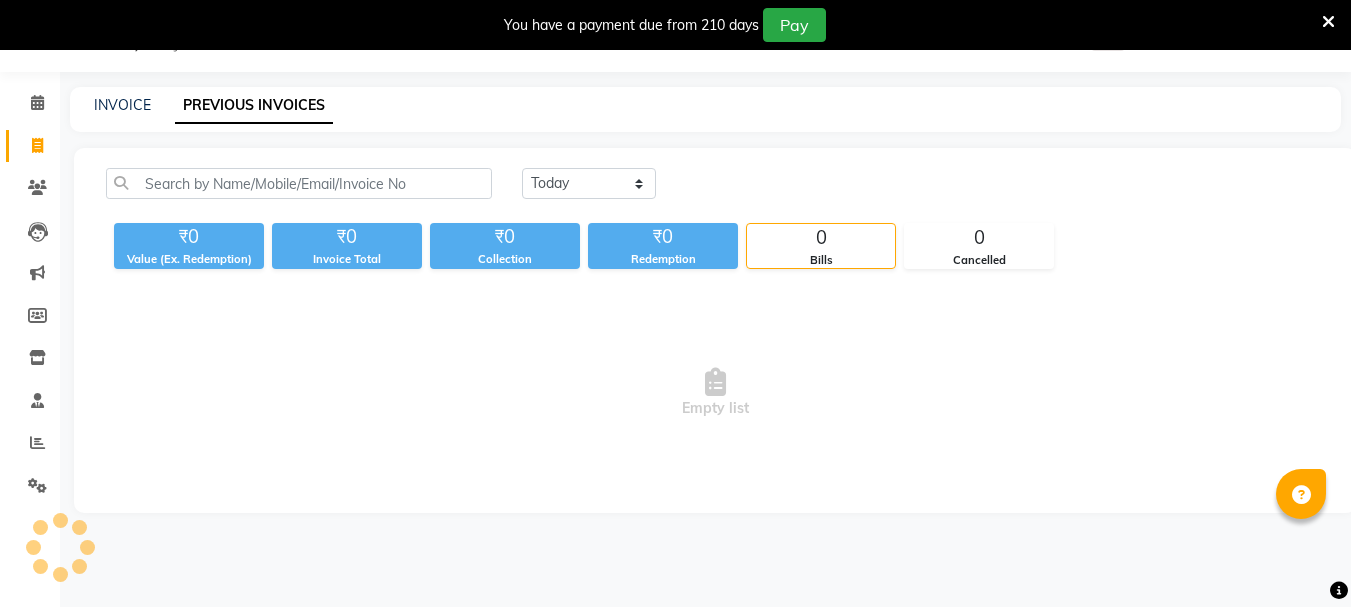 select on "service" 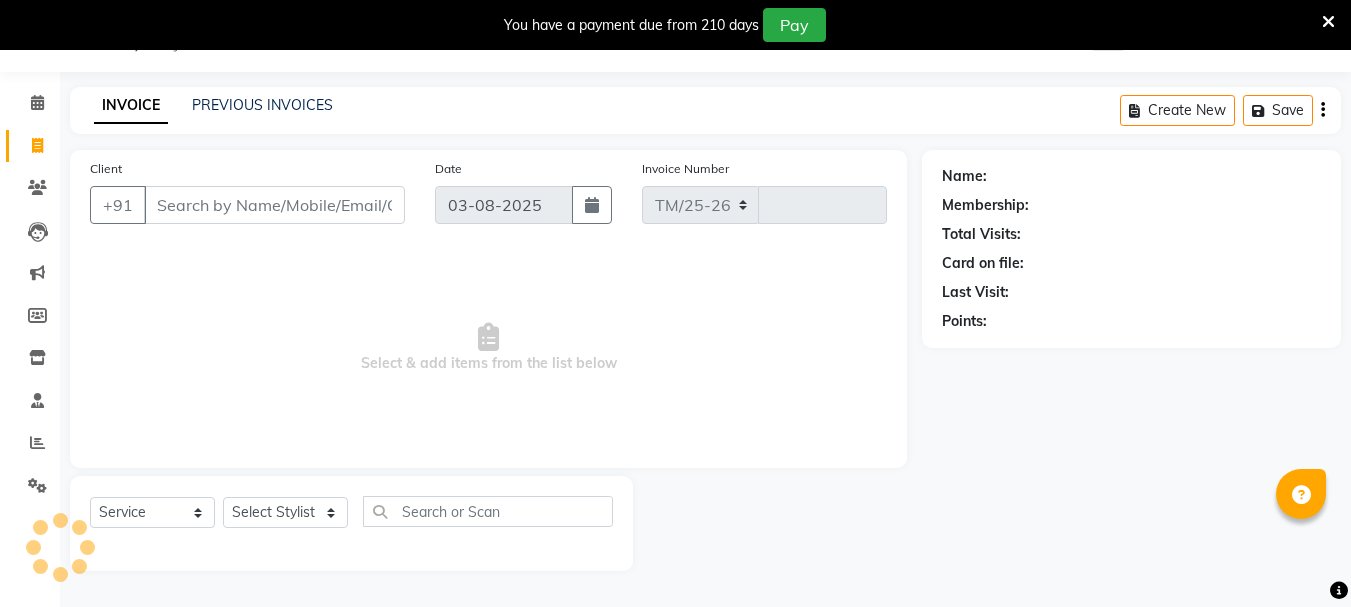 select on "4304" 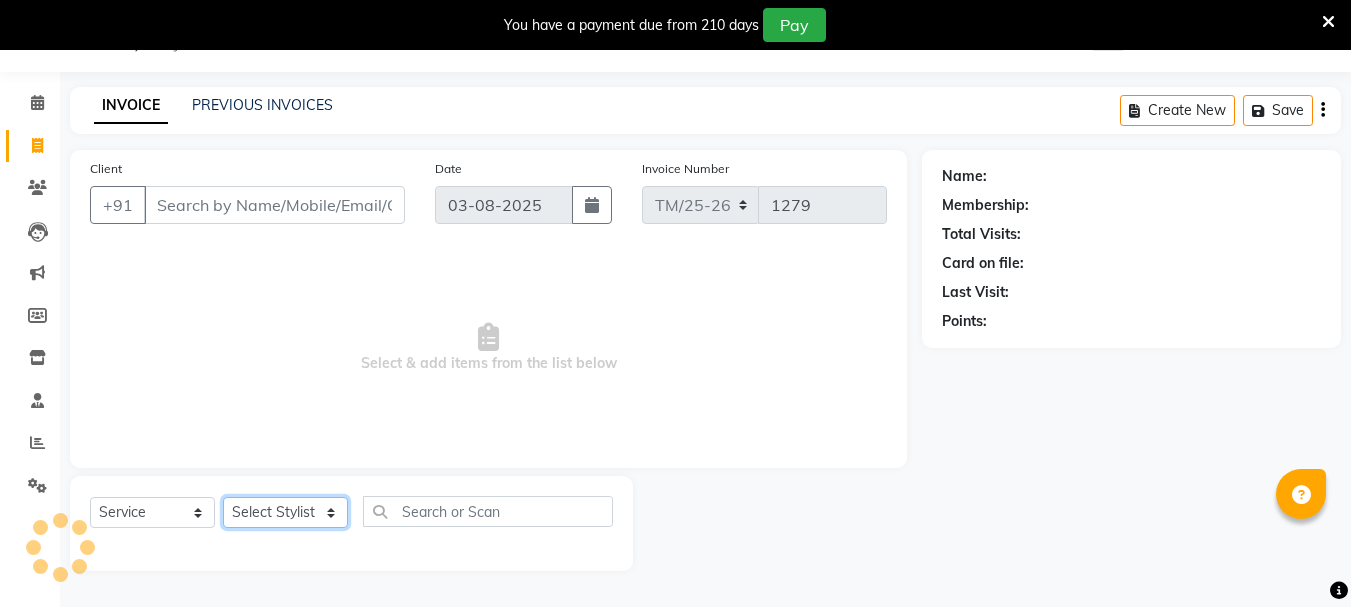 click on "Select Stylist" 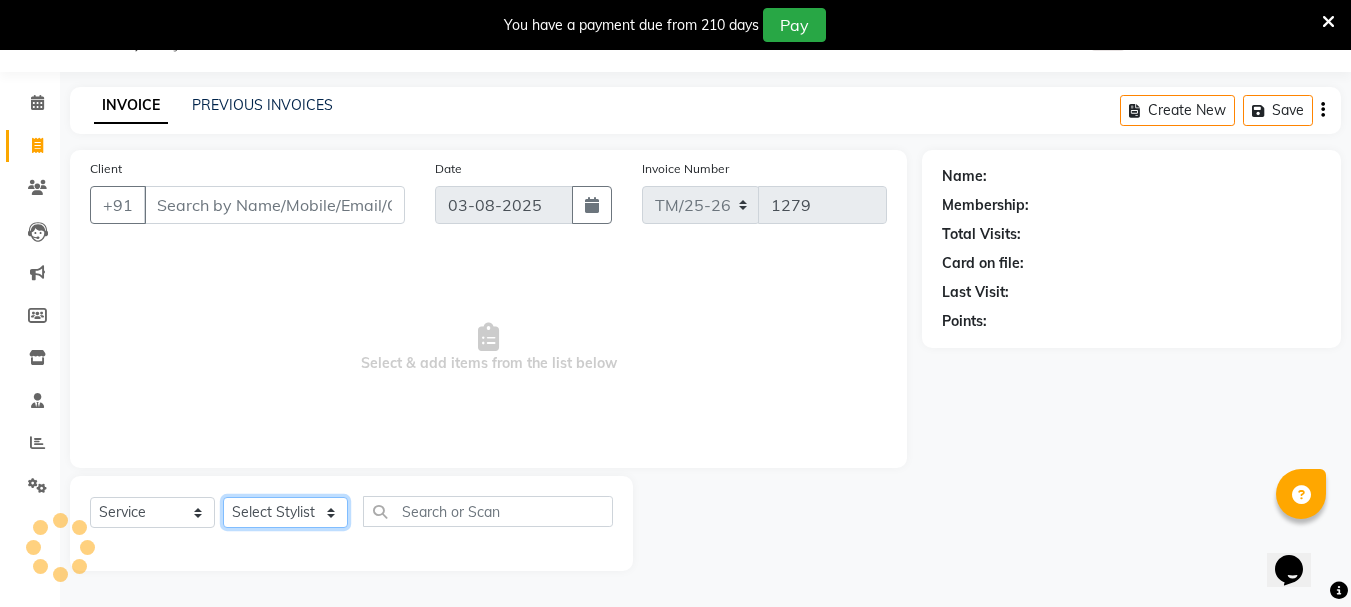 scroll, scrollTop: 0, scrollLeft: 0, axis: both 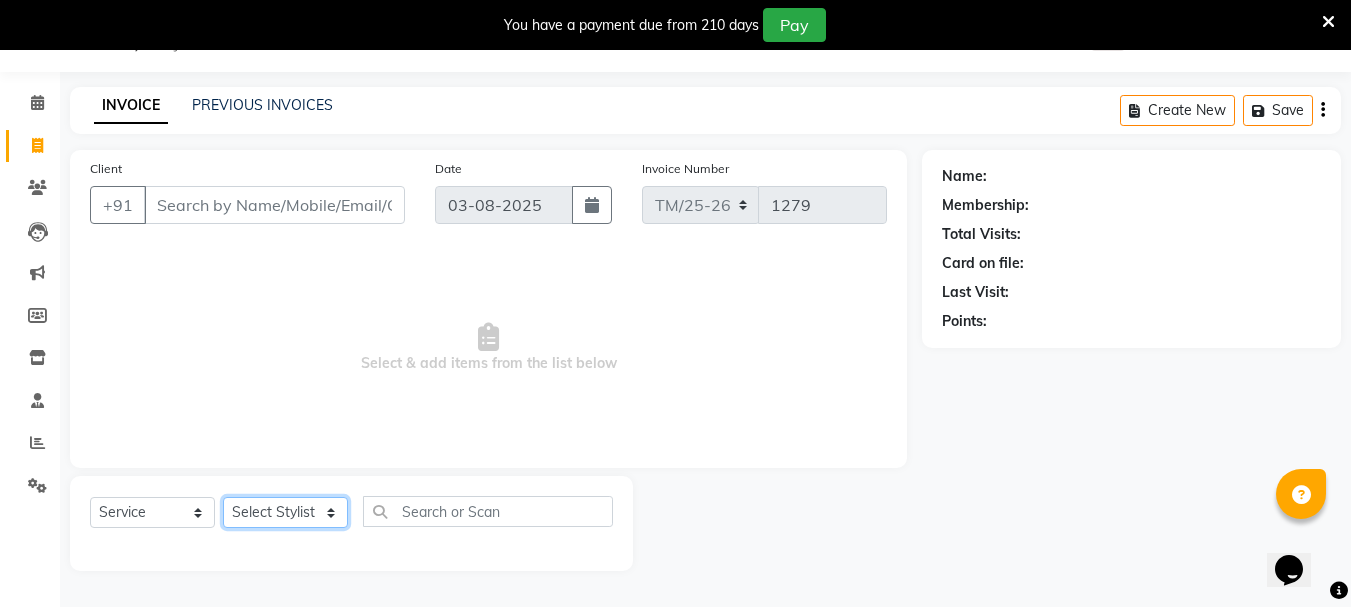 click on "Select Stylist" 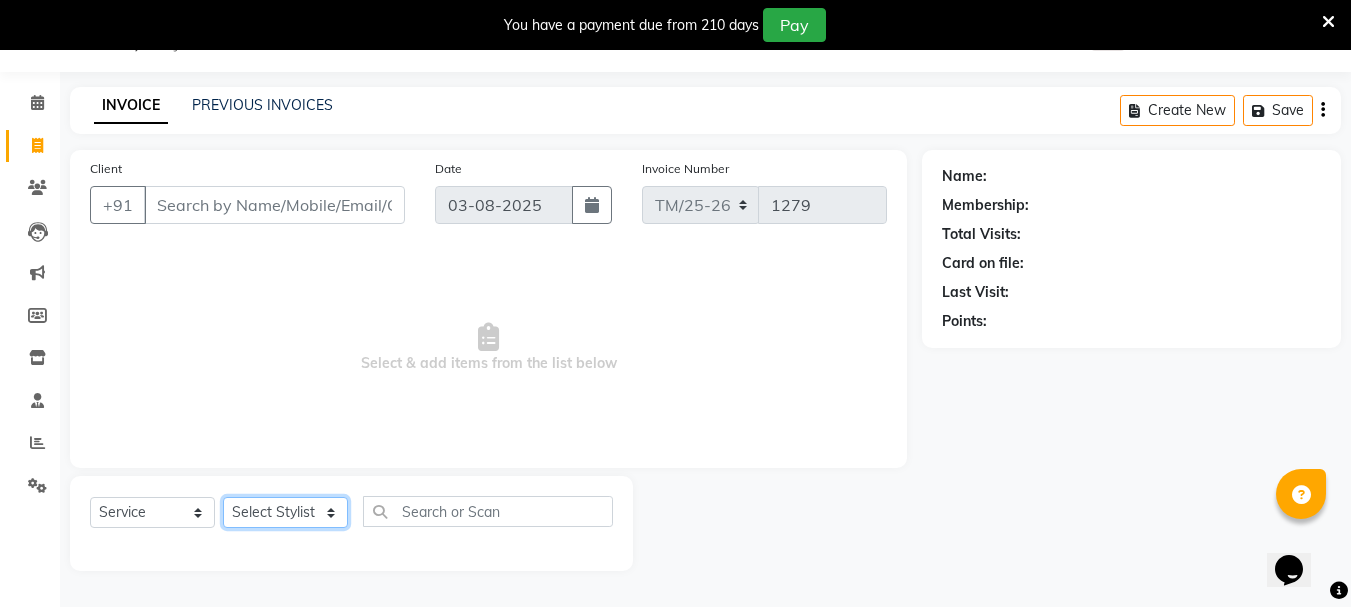 select on "44064" 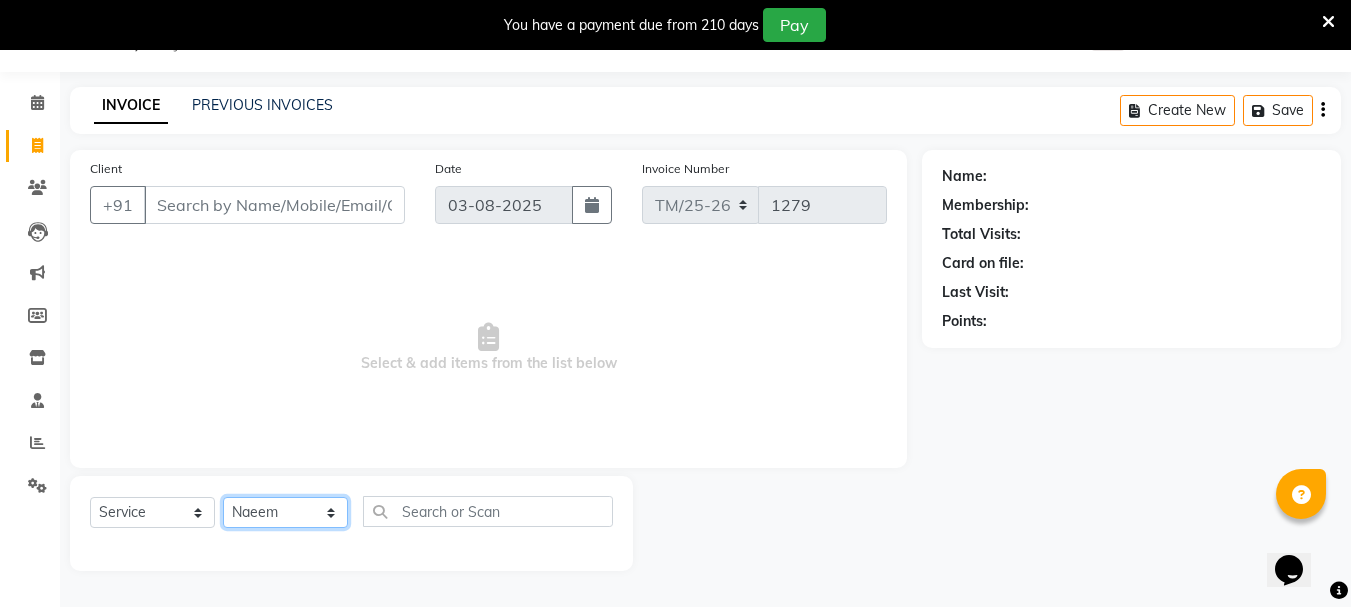 click on "Select Stylist [FIRST] [LAST] [LAST] [LAST] [LAST] [LAST] [LAST] [LAST] [LAST] [LAST] [LAST] [LAST] [LAST] [LAST] [LAST] [LAST] [LAST] [LAST] [LAST]" 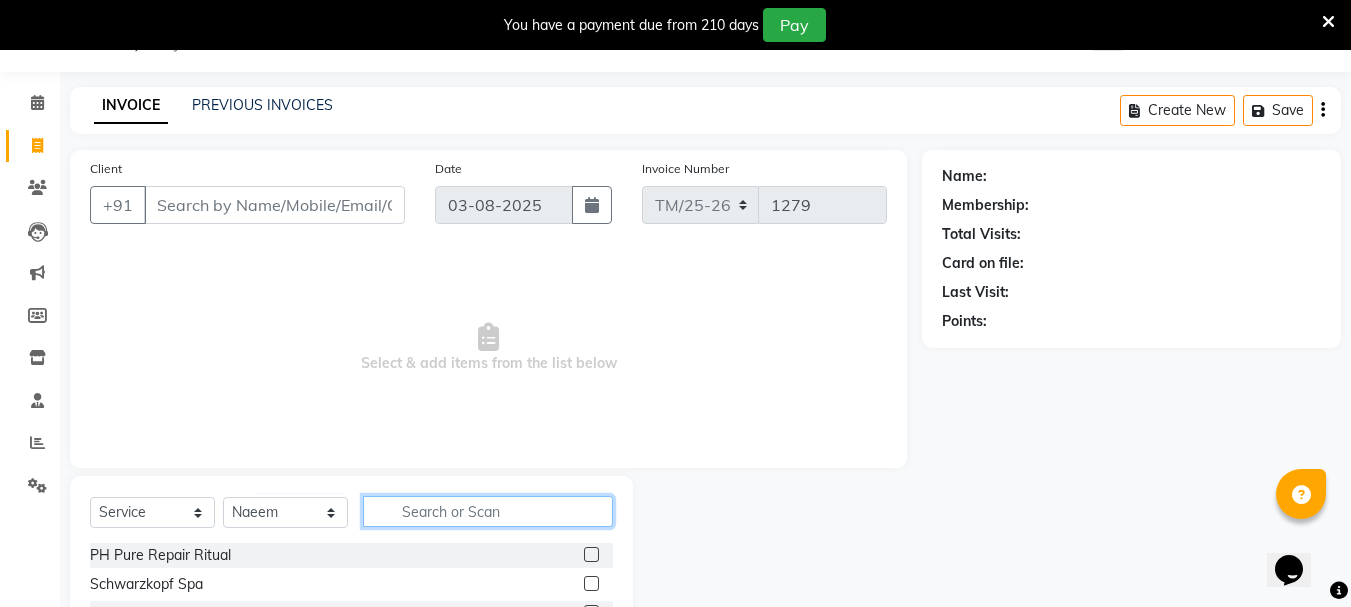 click 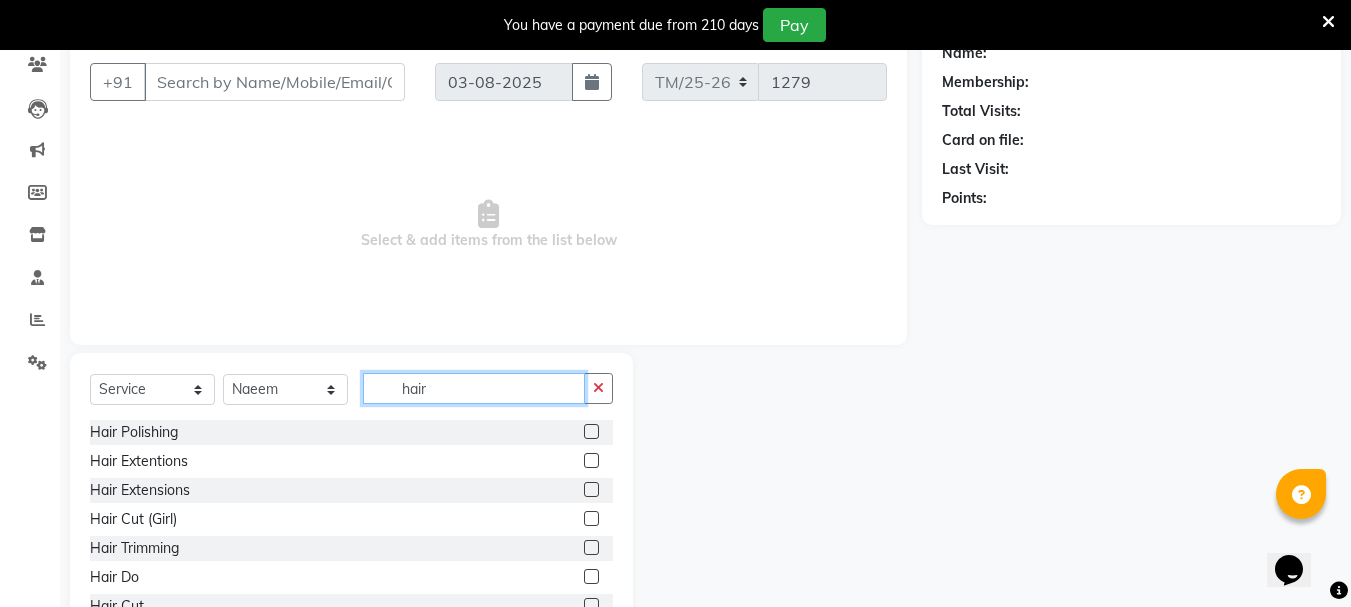 scroll, scrollTop: 221, scrollLeft: 0, axis: vertical 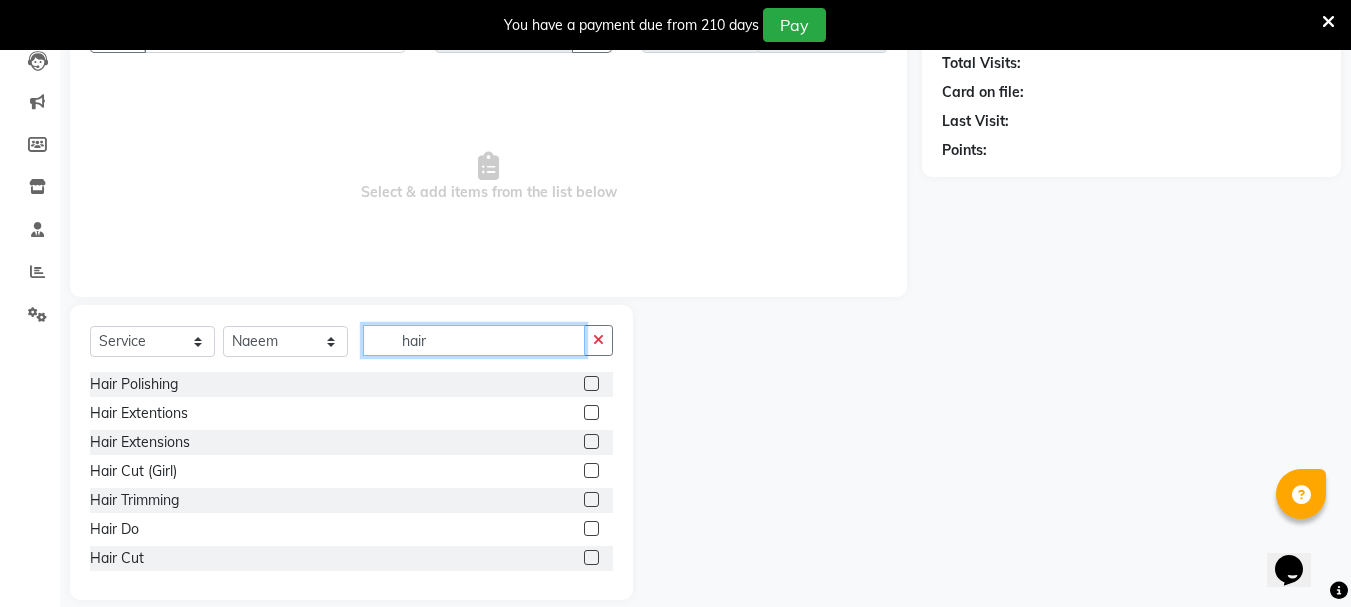 type on "hair" 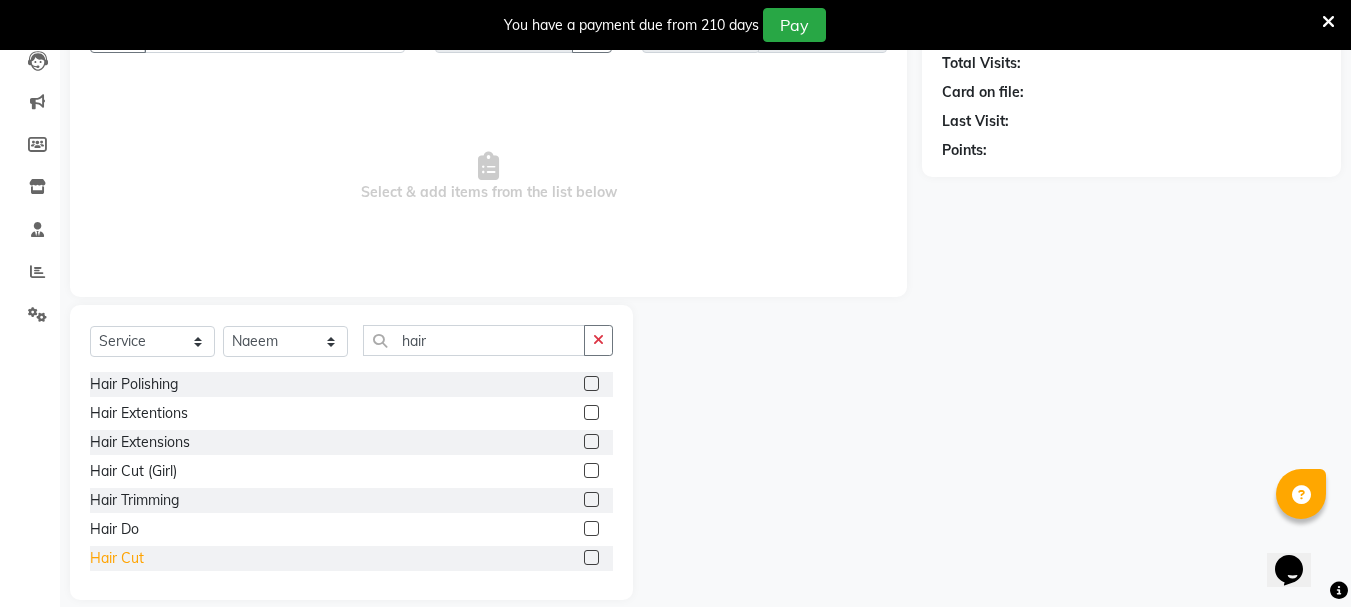click on "Hair Cut" 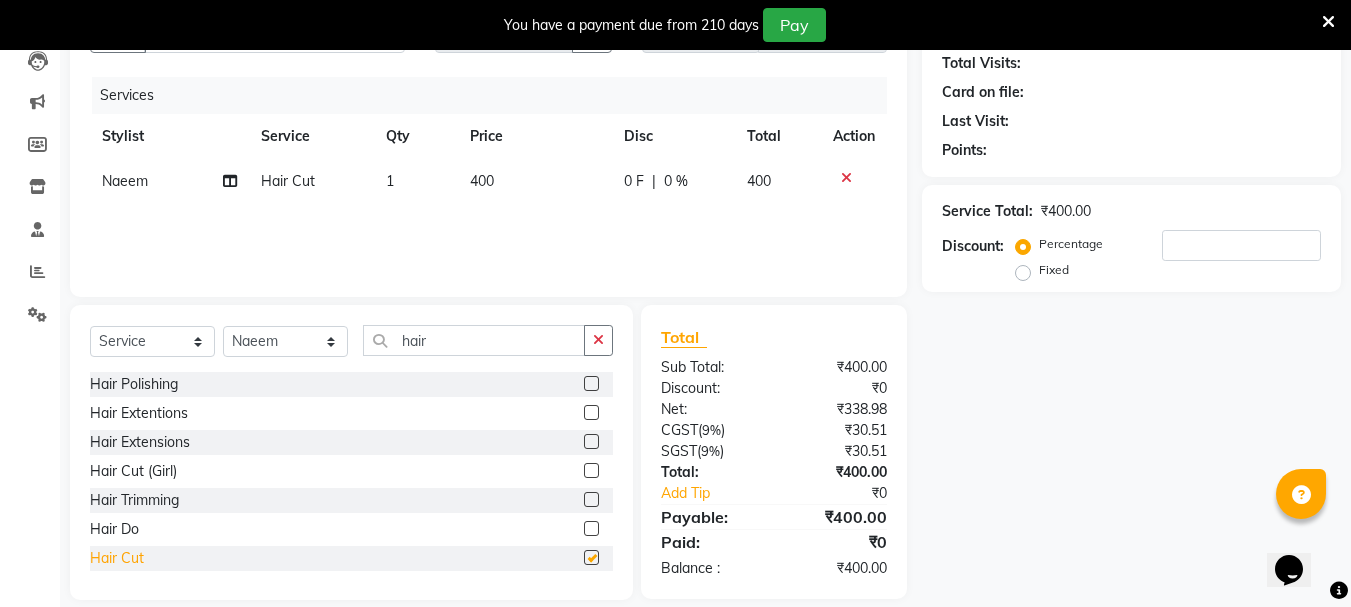 checkbox on "false" 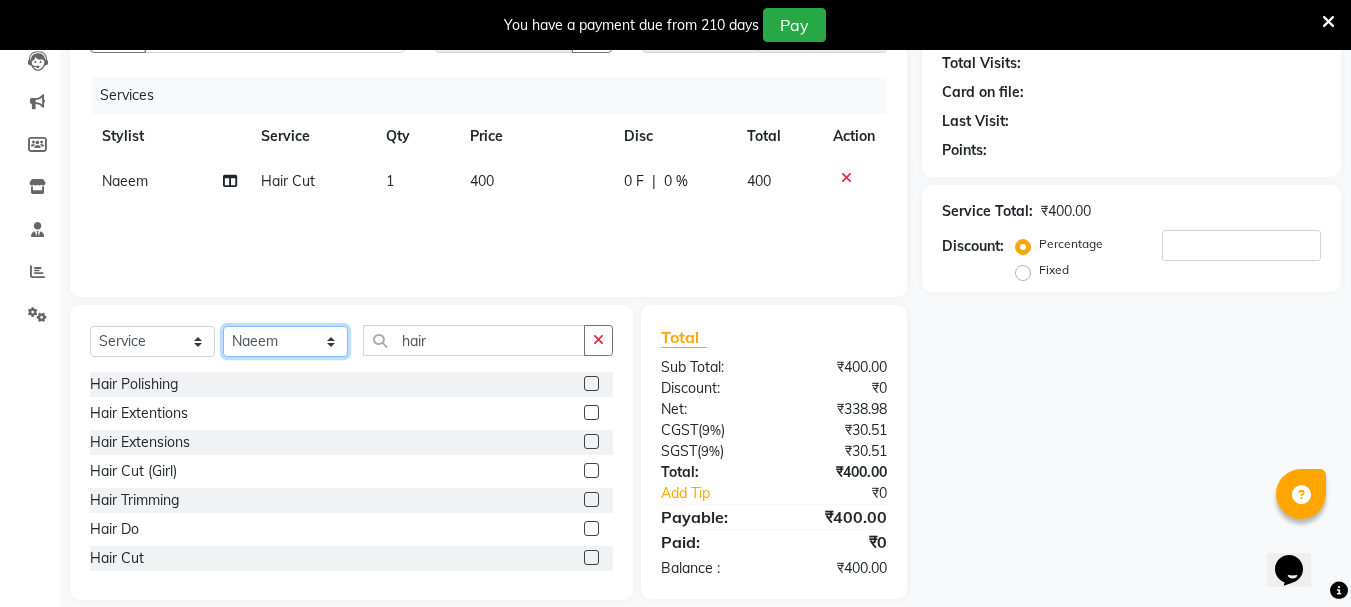 click on "Select Stylist [FIRST] [LAST] [LAST] [LAST] [LAST] [LAST] [LAST] [LAST] [LAST] [LAST] [LAST] [LAST] [LAST] [LAST] [LAST] [LAST] [LAST] [LAST] [LAST]" 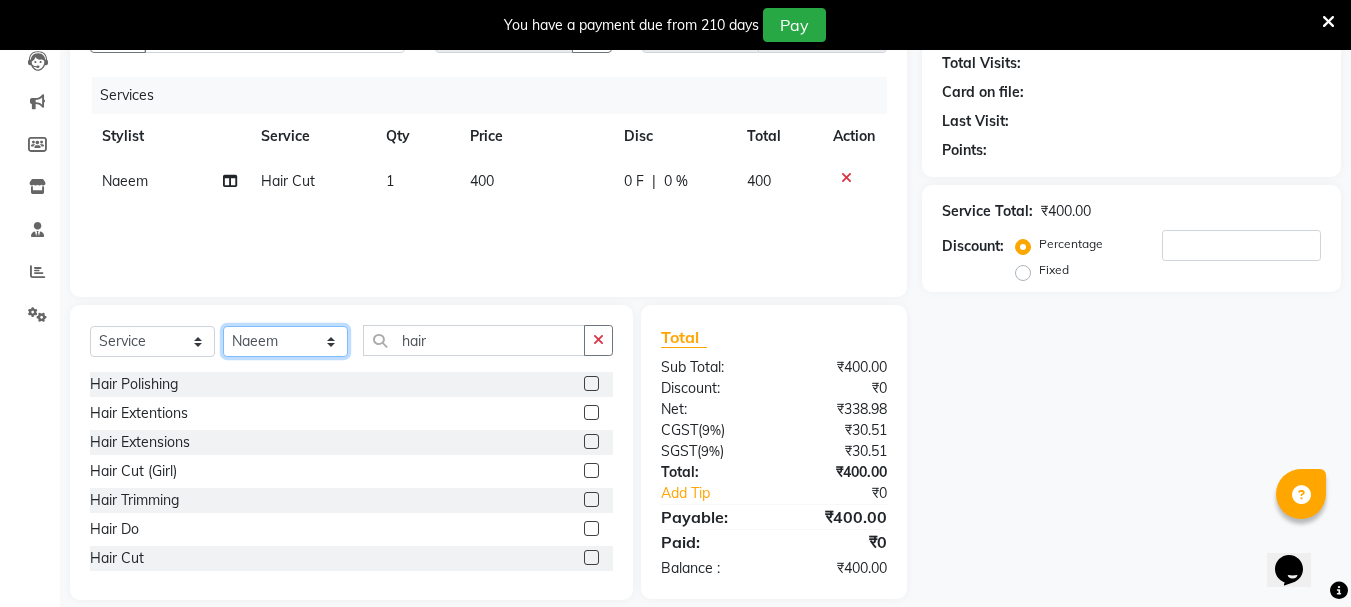 select on "62900" 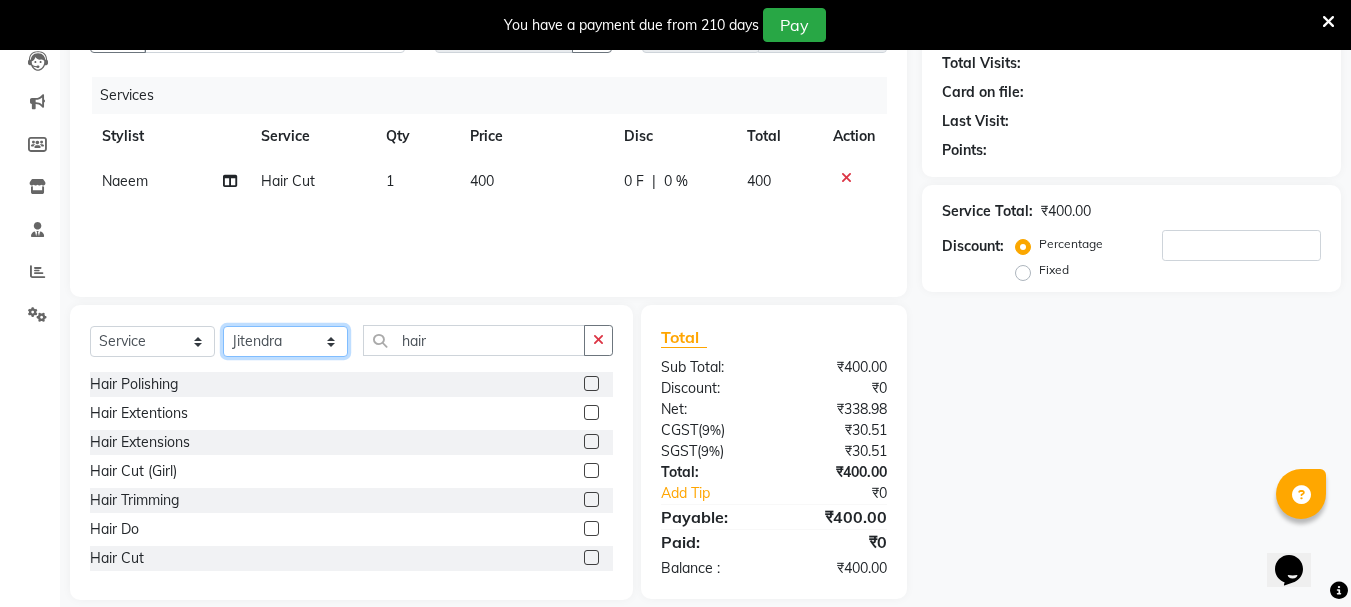 click on "Select Stylist [FIRST] [LAST] [LAST] [LAST] [LAST] [LAST] [LAST] [LAST] [LAST] [LAST] [LAST] [LAST] [LAST] [LAST] [LAST] [LAST] [LAST] [LAST] [LAST]" 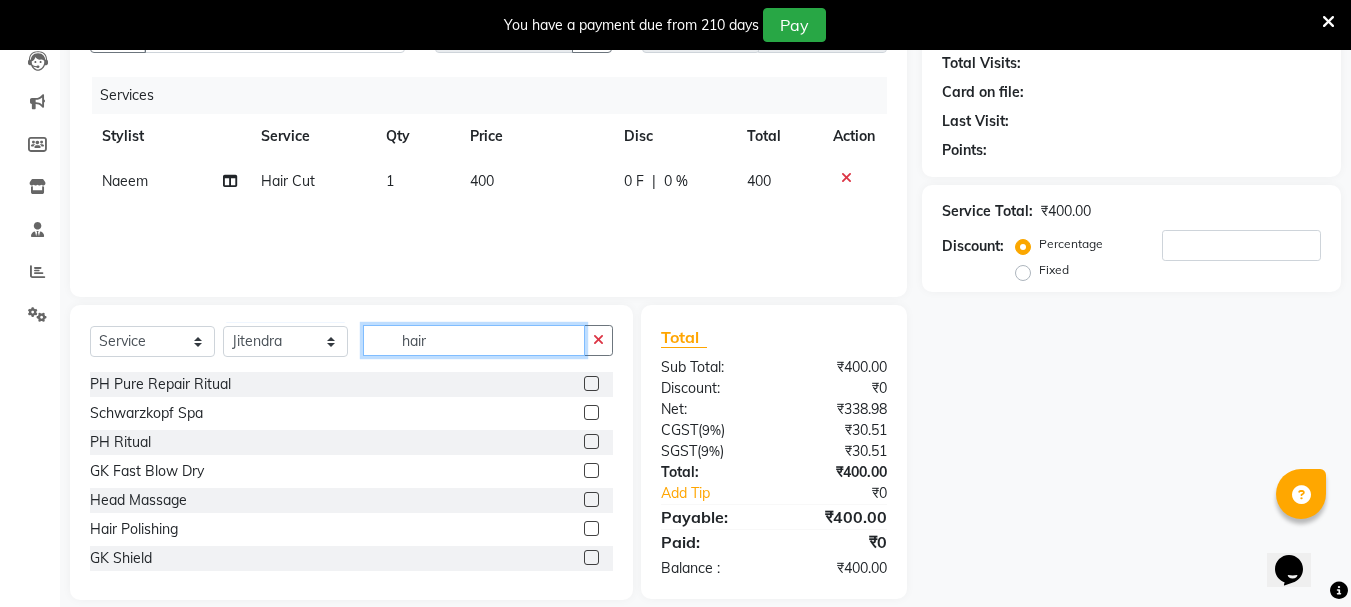 click on "hair" 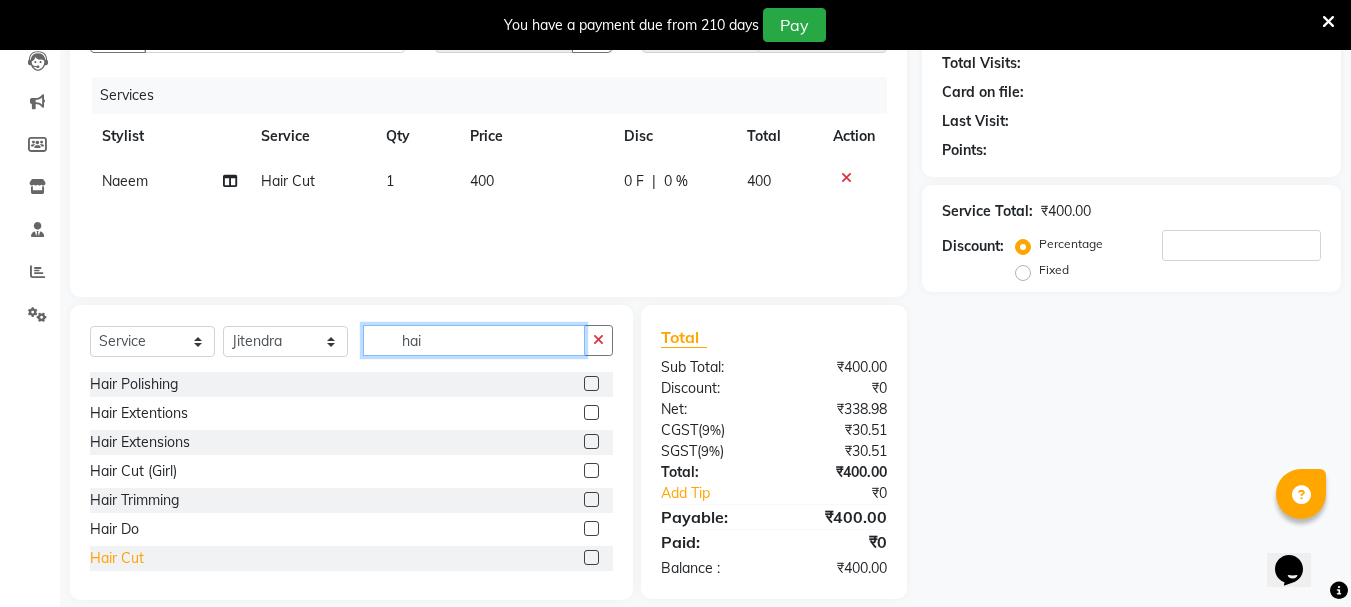 type on "hai" 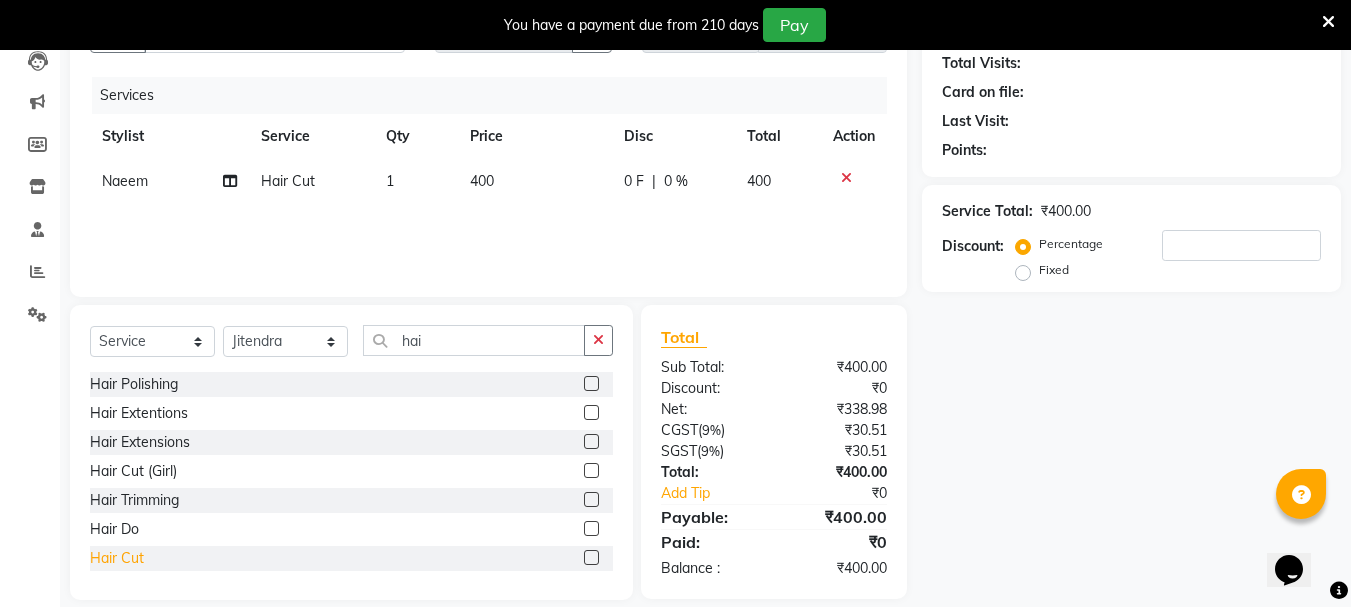 click on "Hair Cut" 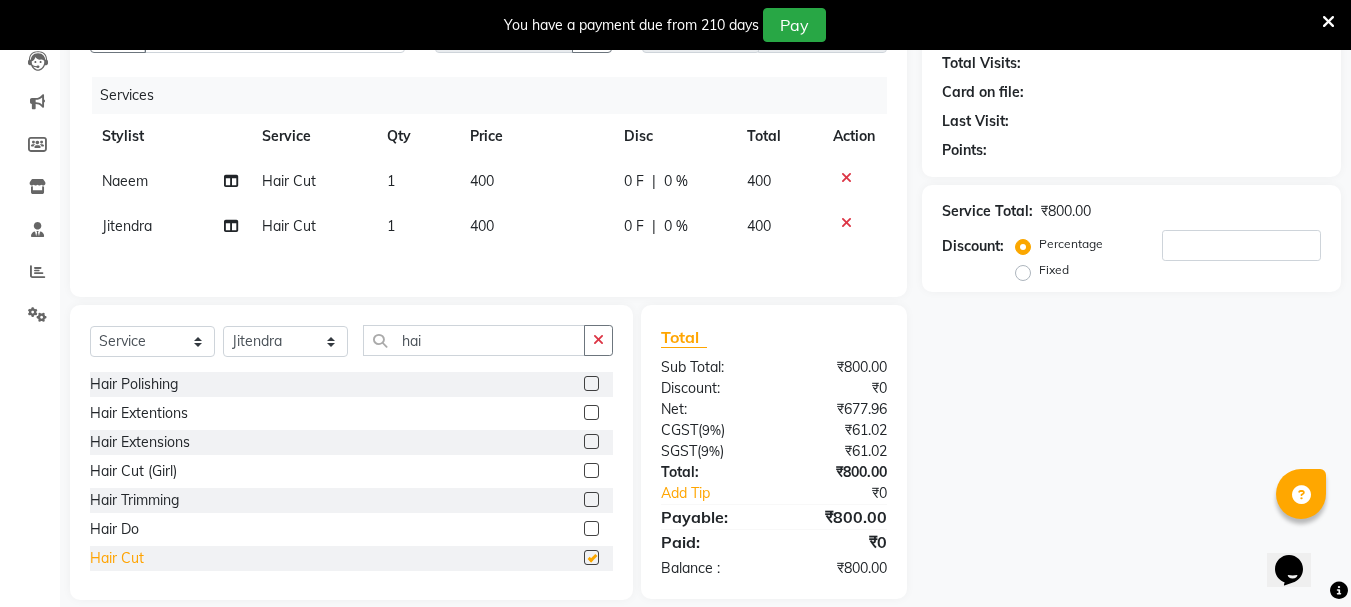 checkbox on "false" 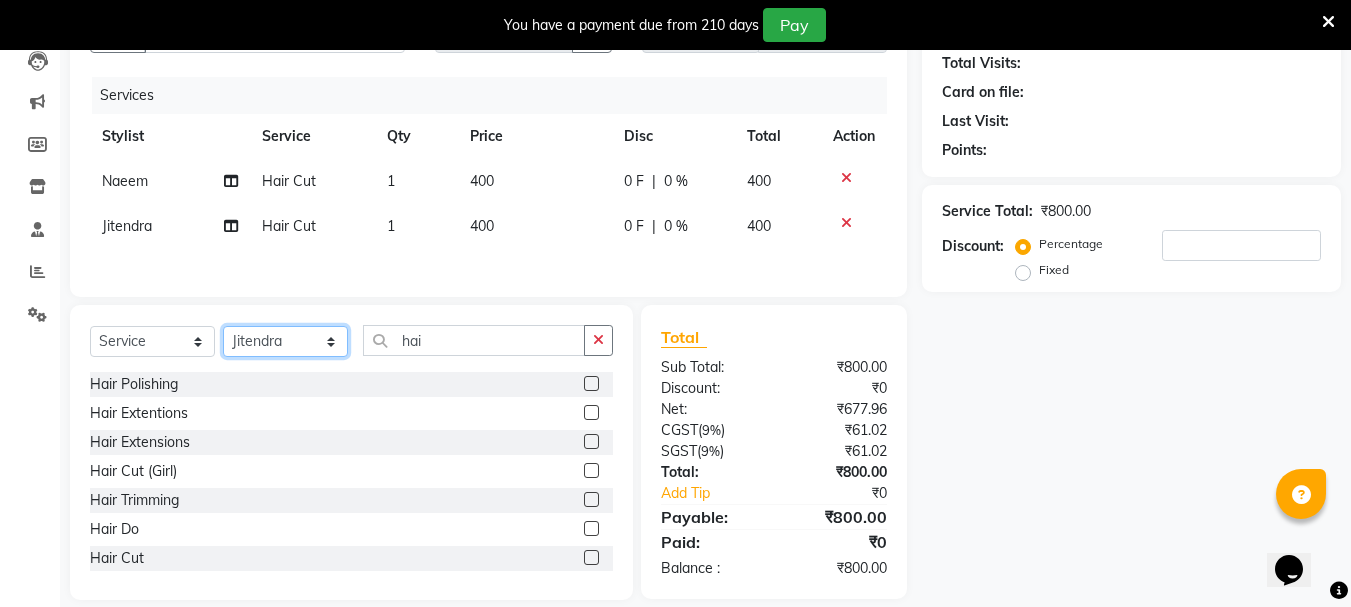 click on "Select Stylist [FIRST] [LAST] [LAST] [LAST] [LAST] [LAST] [LAST] [LAST] [LAST] [LAST] [LAST] [LAST] [LAST] [LAST] [LAST] [LAST] [LAST] [LAST] [LAST]" 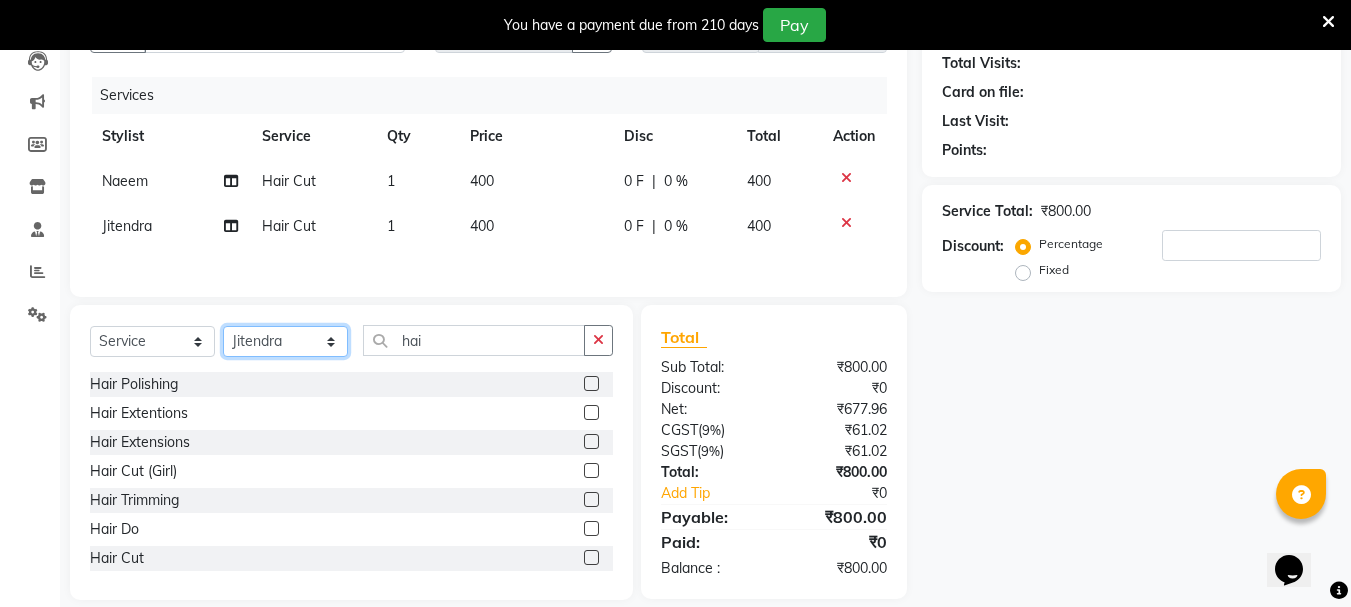 select on "44064" 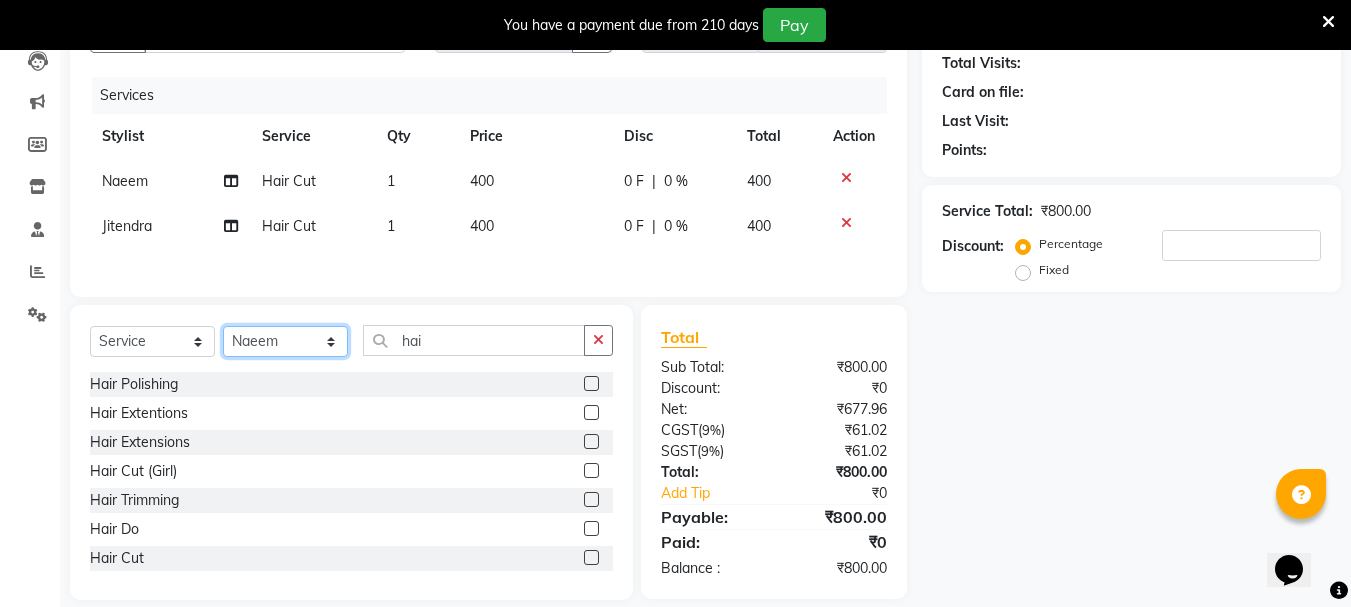 click on "Select Stylist [FIRST] [LAST] [LAST] [LAST] [LAST] [LAST] [LAST] [LAST] [LAST] [LAST] [LAST] [LAST] [LAST] [LAST] [LAST] [LAST] [LAST] [LAST] [LAST]" 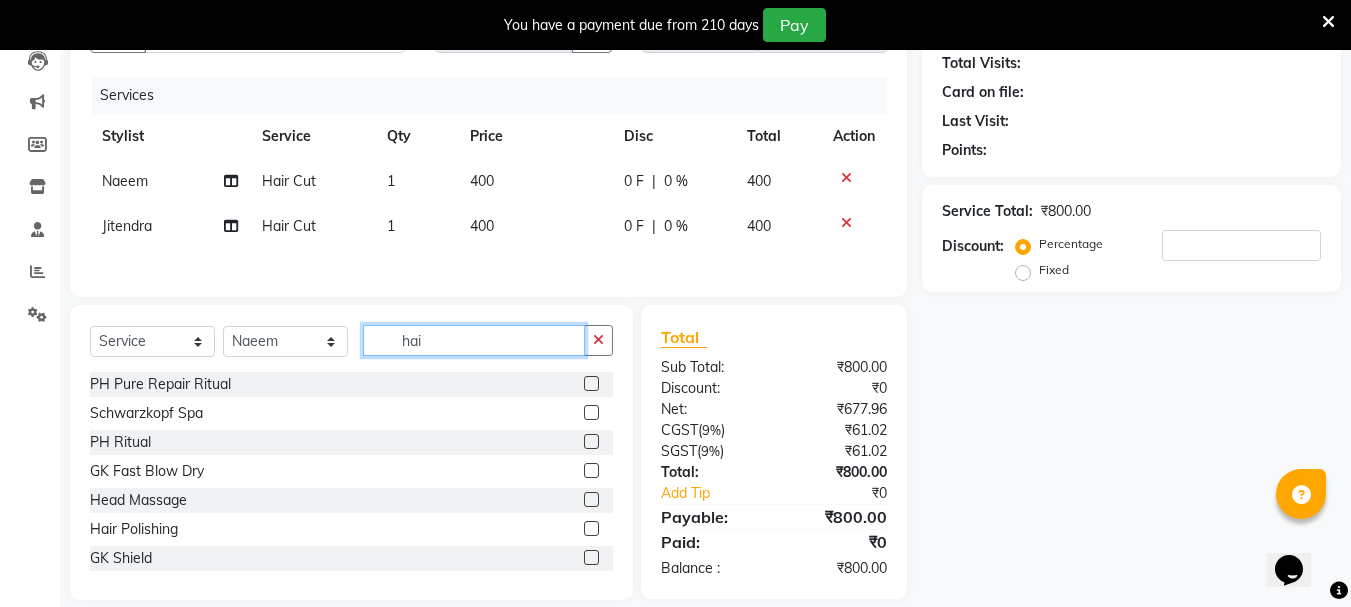 click on "hai" 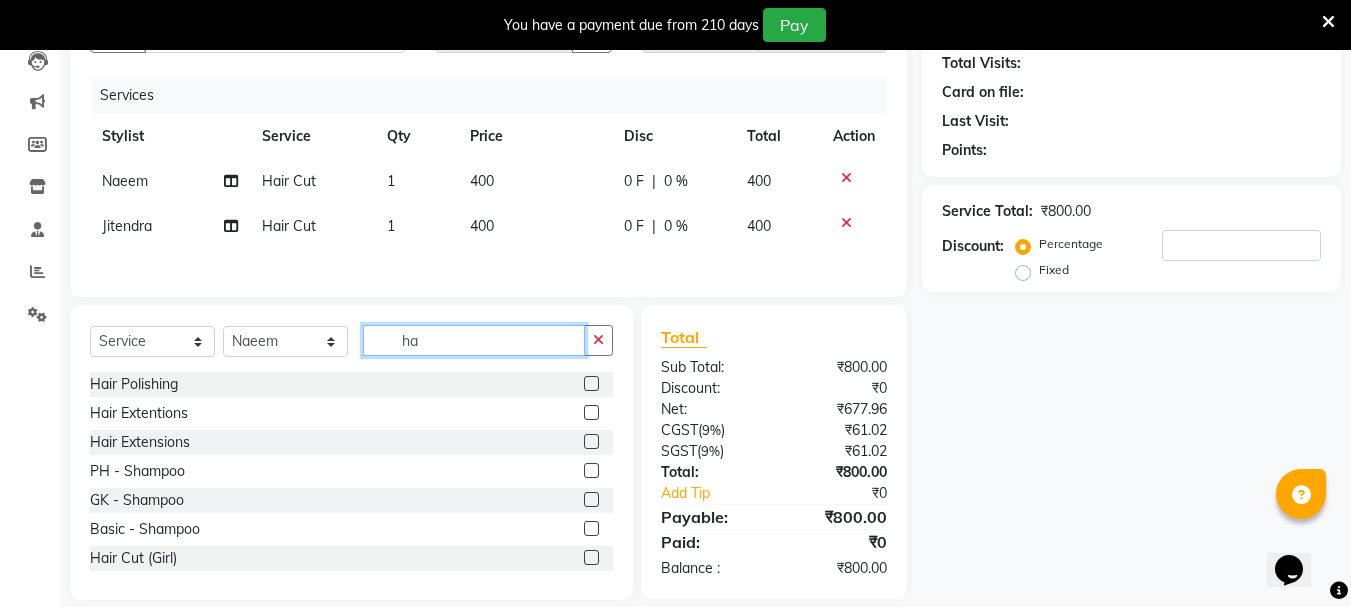 type on "h" 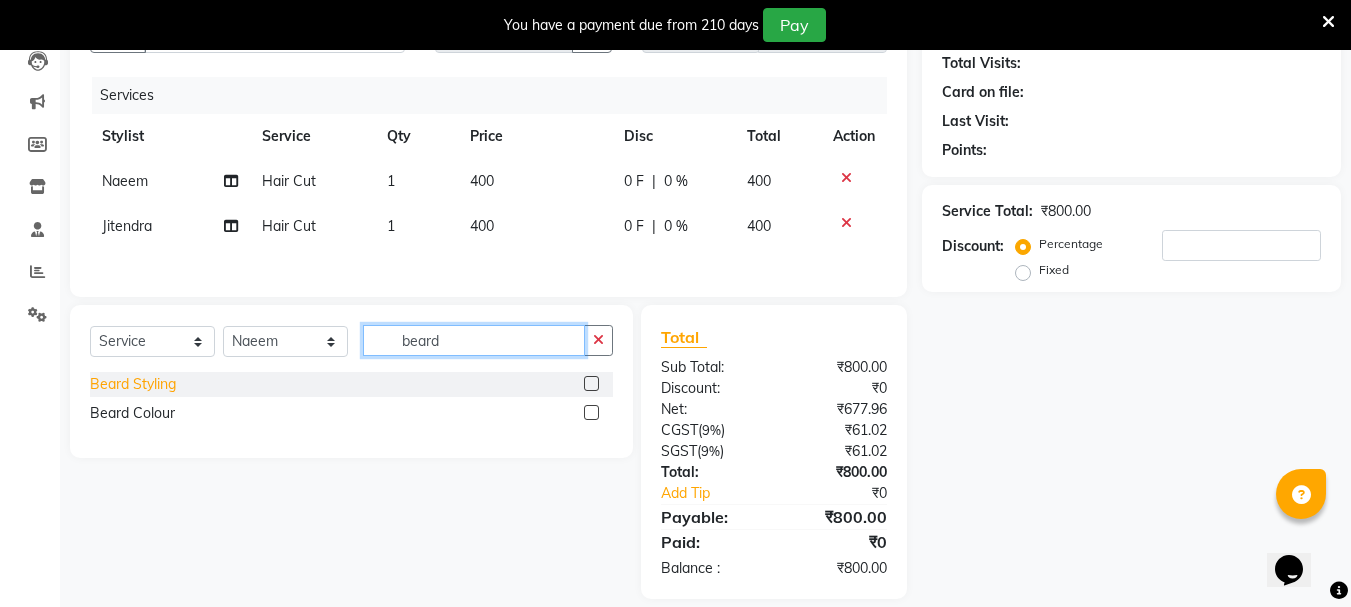 type on "beard" 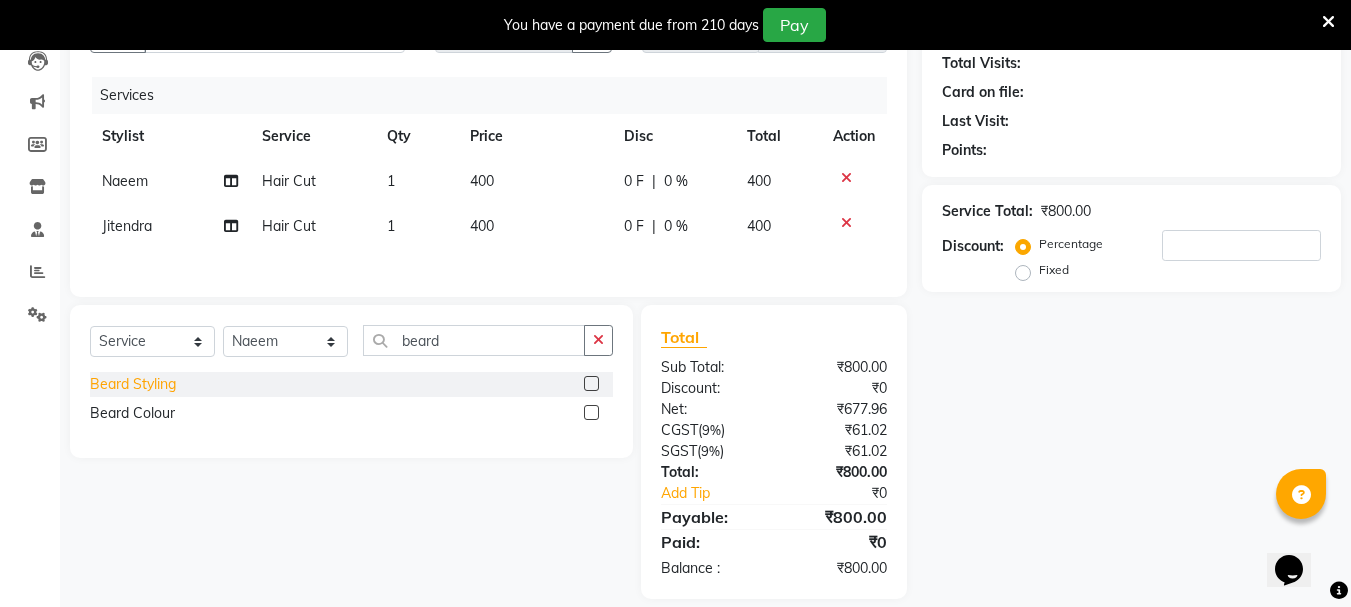 click on "Beard Styling" 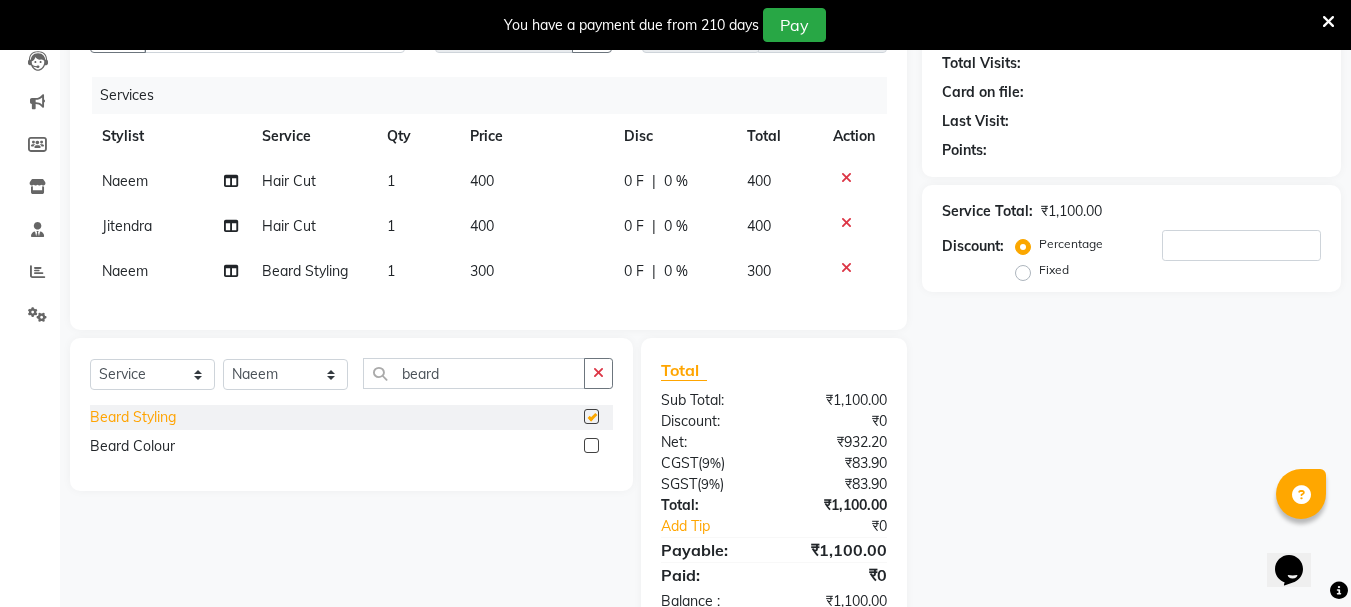 checkbox on "false" 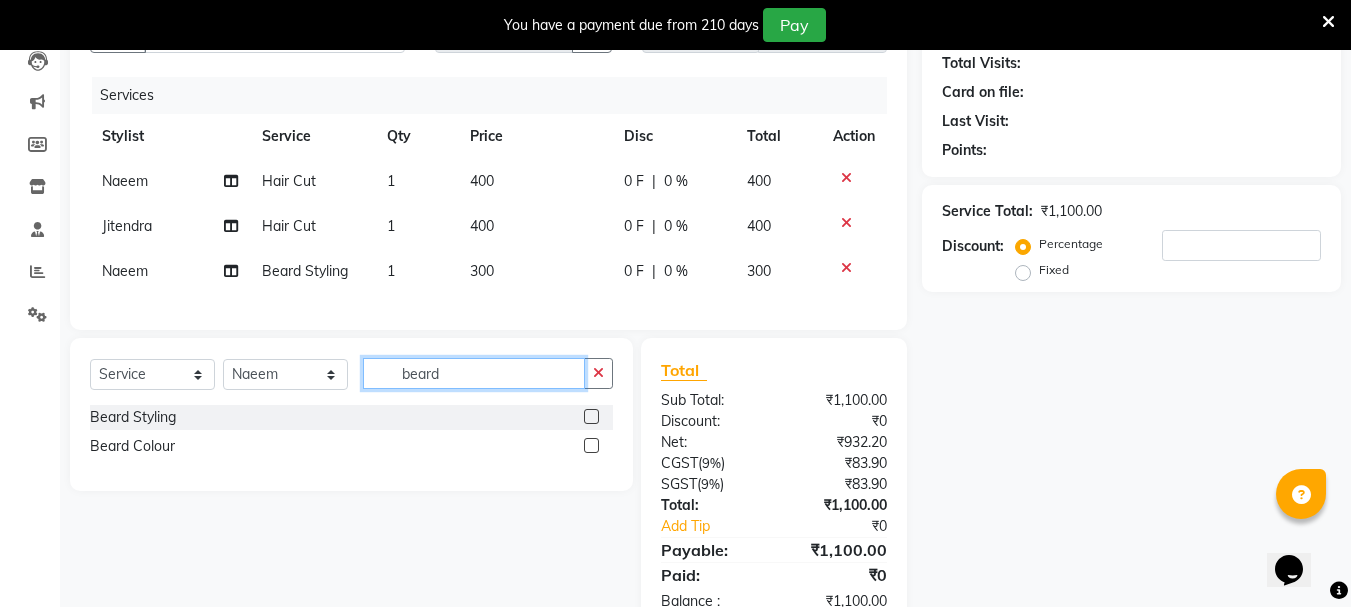 click on "beard" 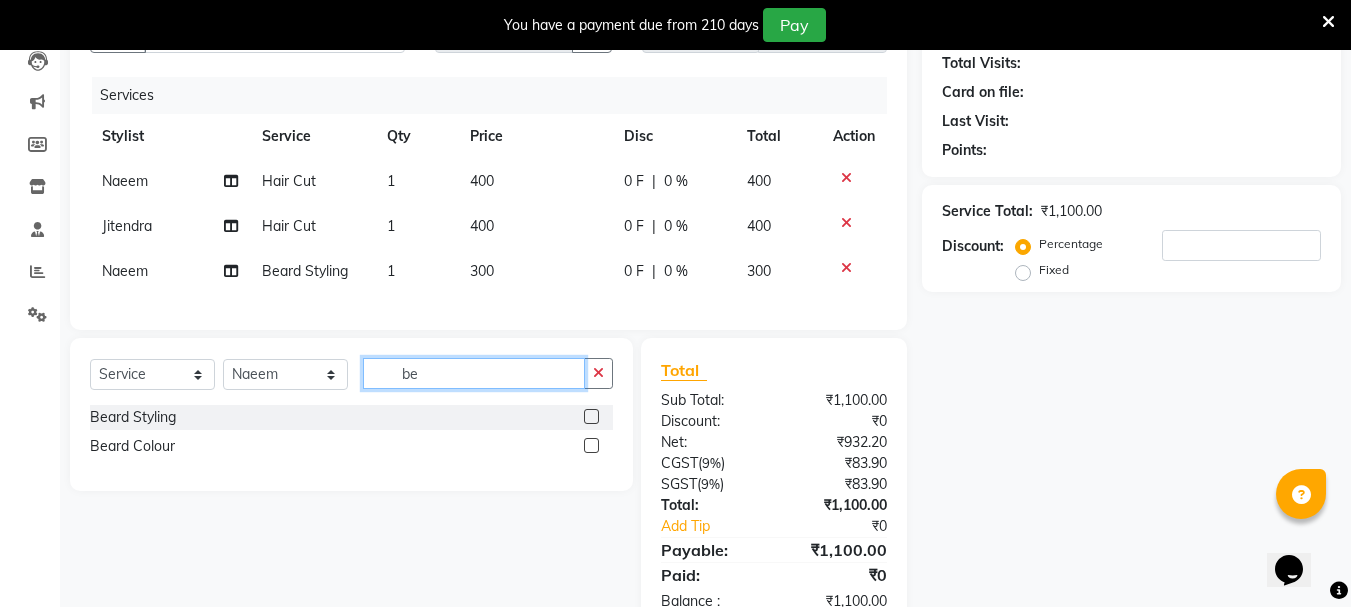 type on "b" 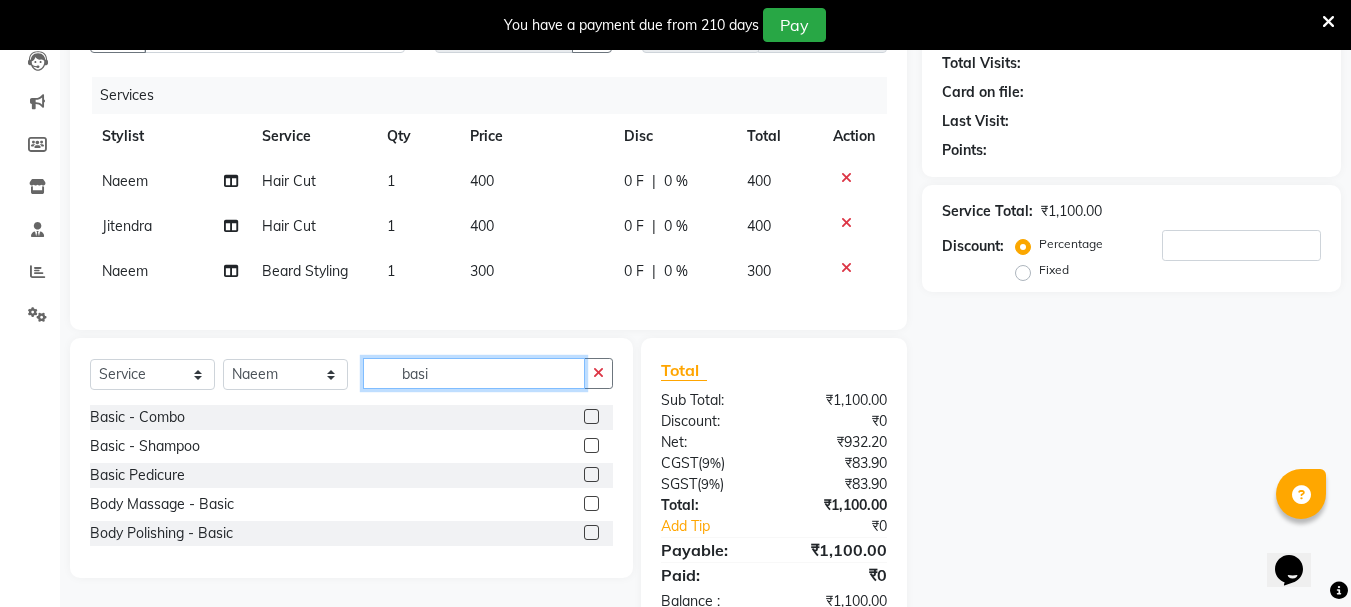 type on "basi" 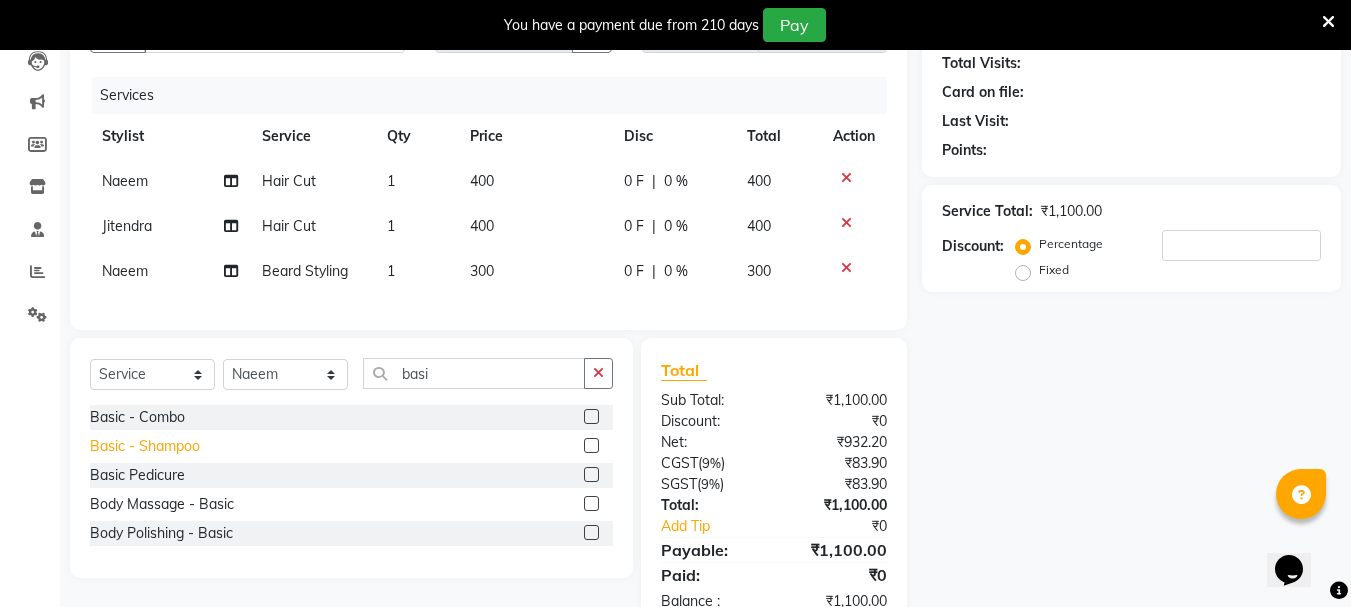 click on "Basic - Shampoo" 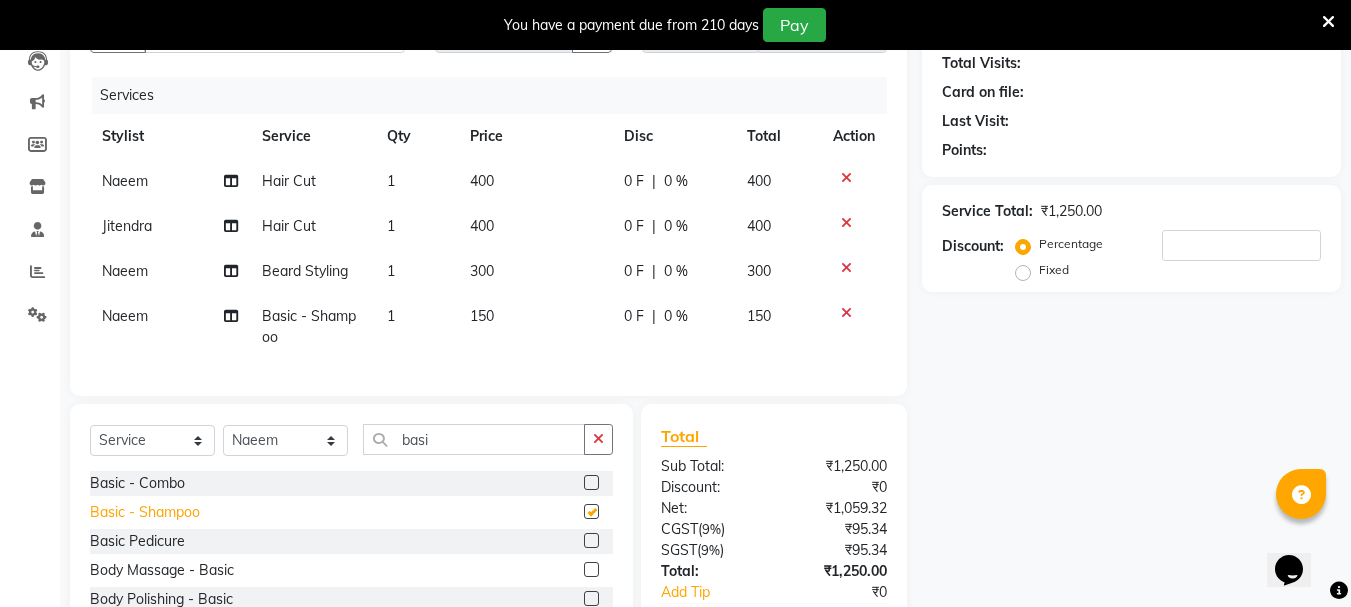 checkbox on "false" 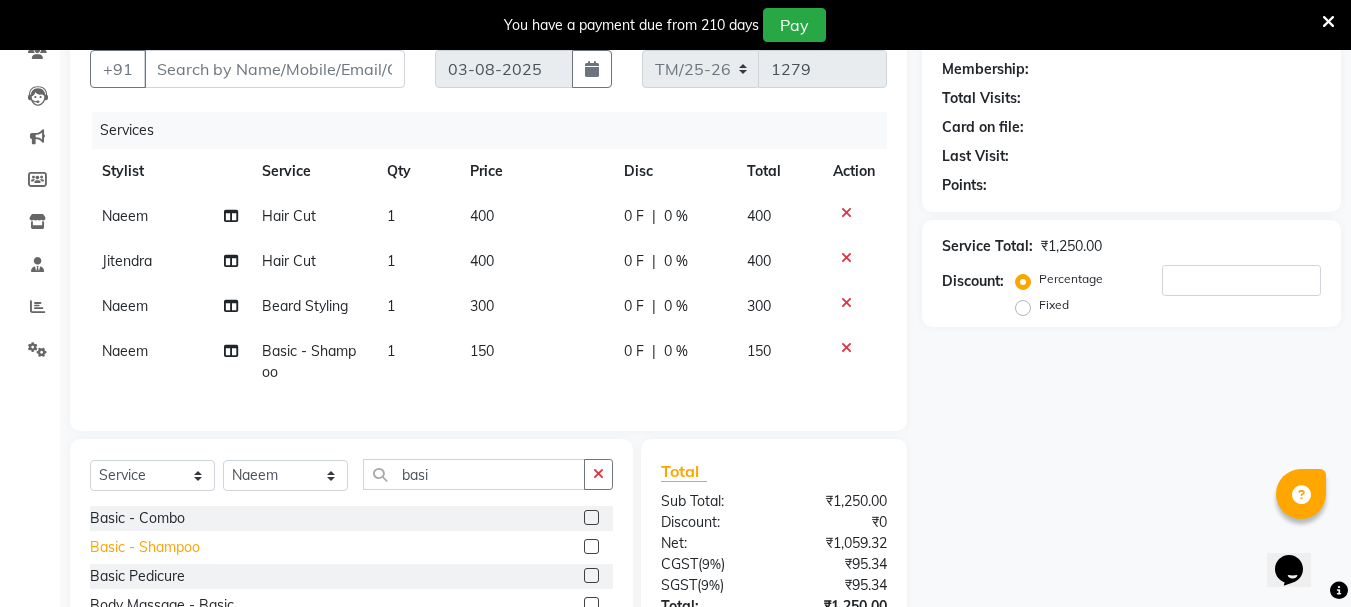 scroll, scrollTop: 187, scrollLeft: 0, axis: vertical 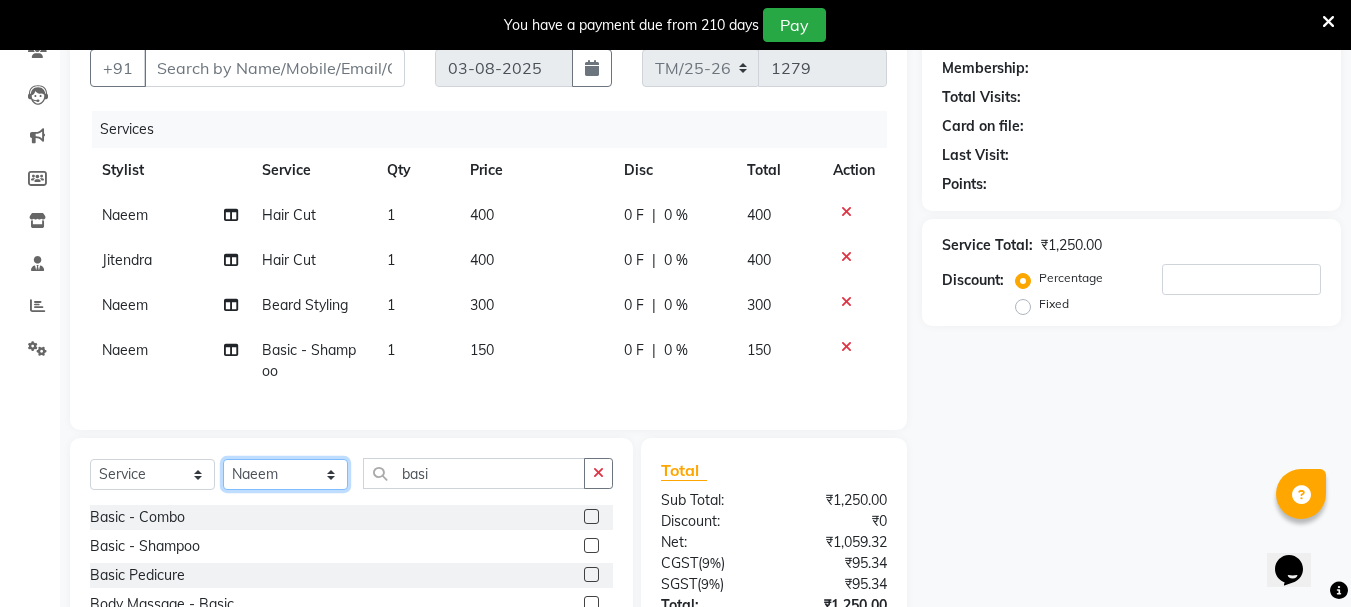 click on "Select Stylist [FIRST] [LAST] [LAST] [LAST] [LAST] [LAST] [LAST] [LAST] [LAST] [LAST] [LAST] [LAST] [LAST] [LAST] [LAST] [LAST] [LAST] [LAST] [LAST]" 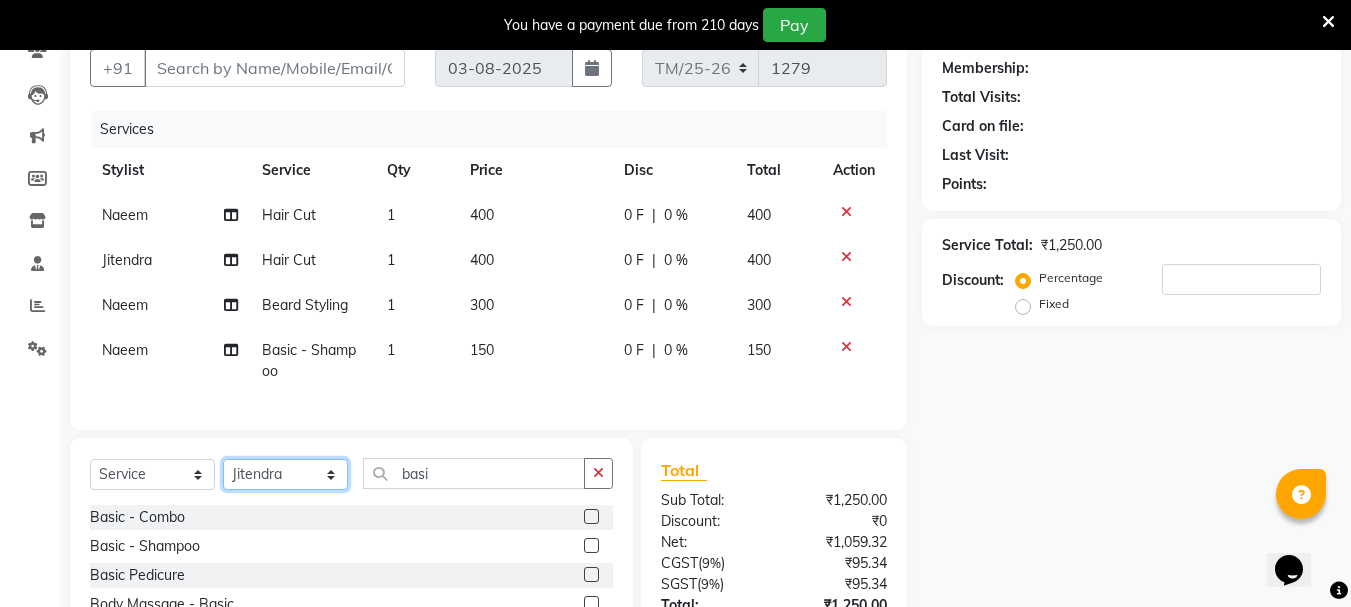 click on "Select Stylist [FIRST] [LAST] [LAST] [LAST] [LAST] [LAST] [LAST] [LAST] [LAST] [LAST] [LAST] [LAST] [LAST] [LAST] [LAST] [LAST] [LAST] [LAST] [LAST]" 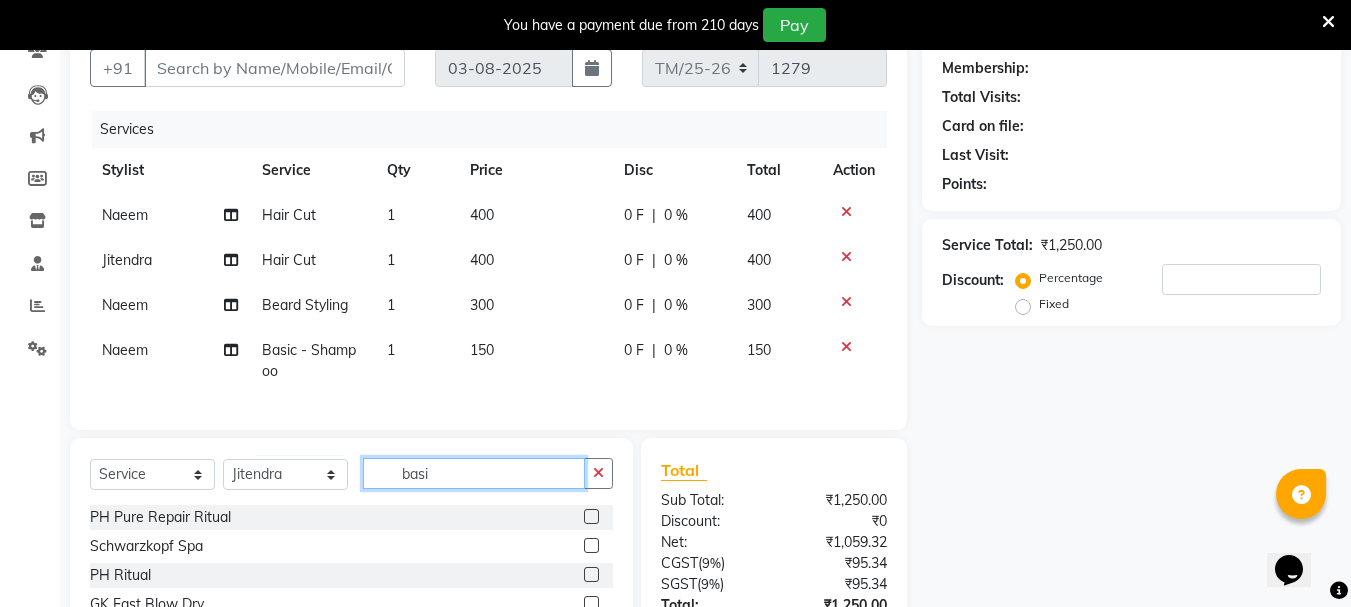 click on "basi" 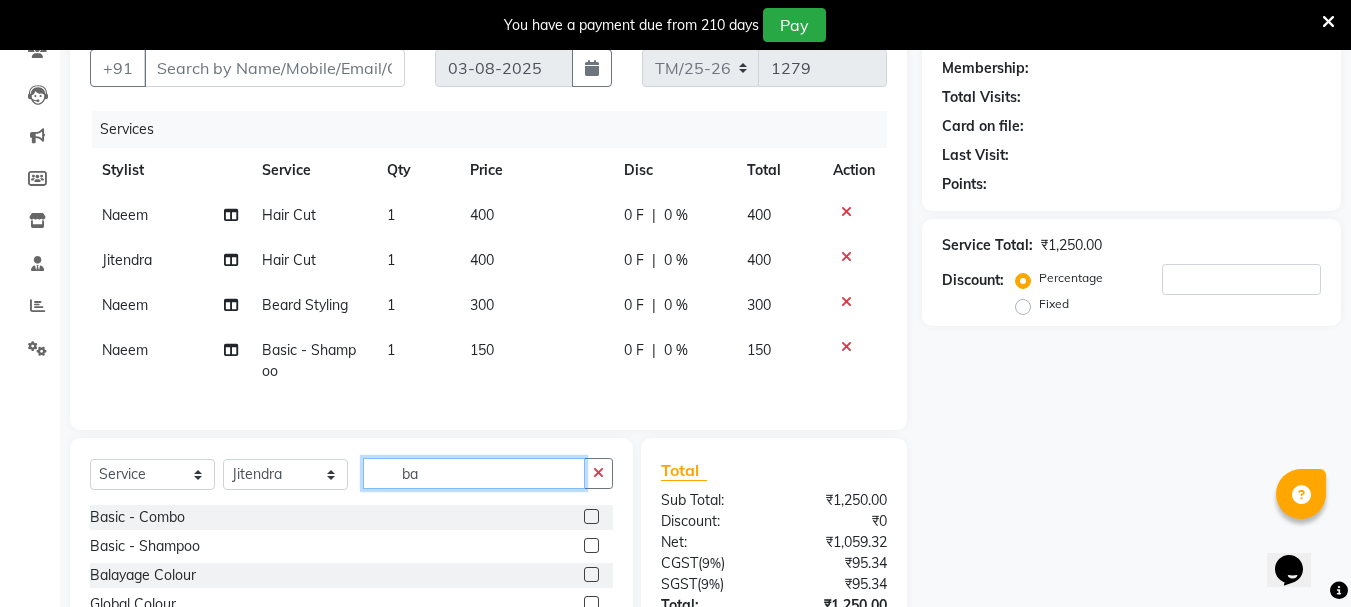 type on "b" 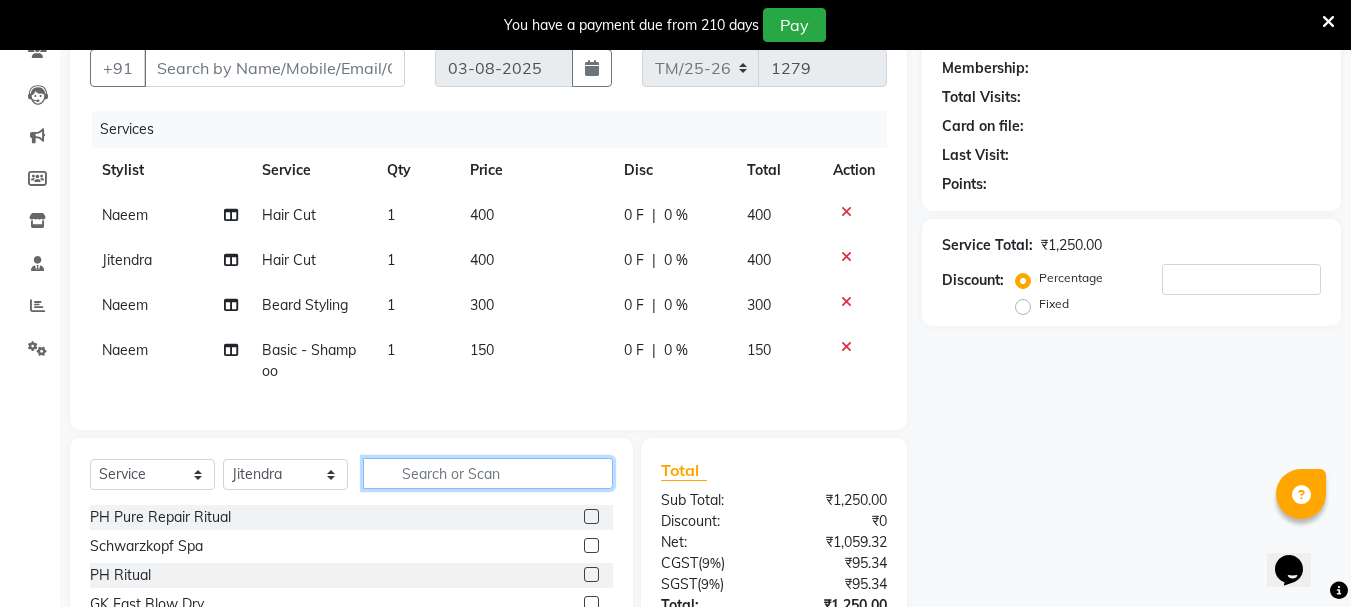 type 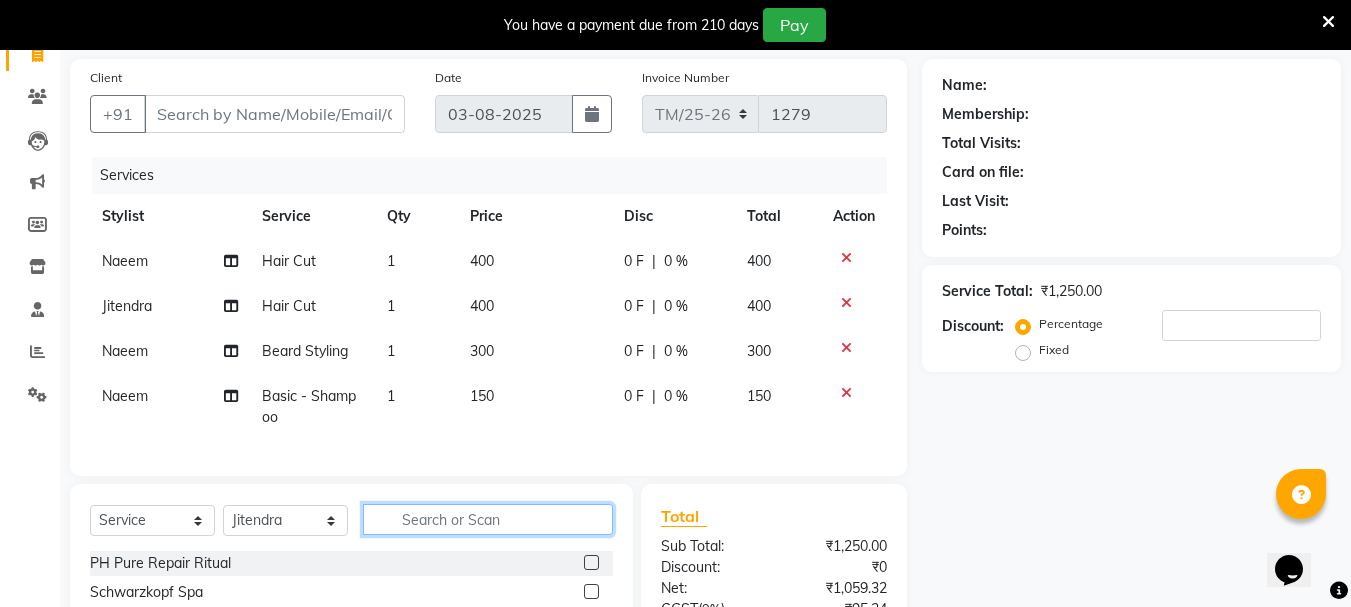 scroll, scrollTop: 140, scrollLeft: 0, axis: vertical 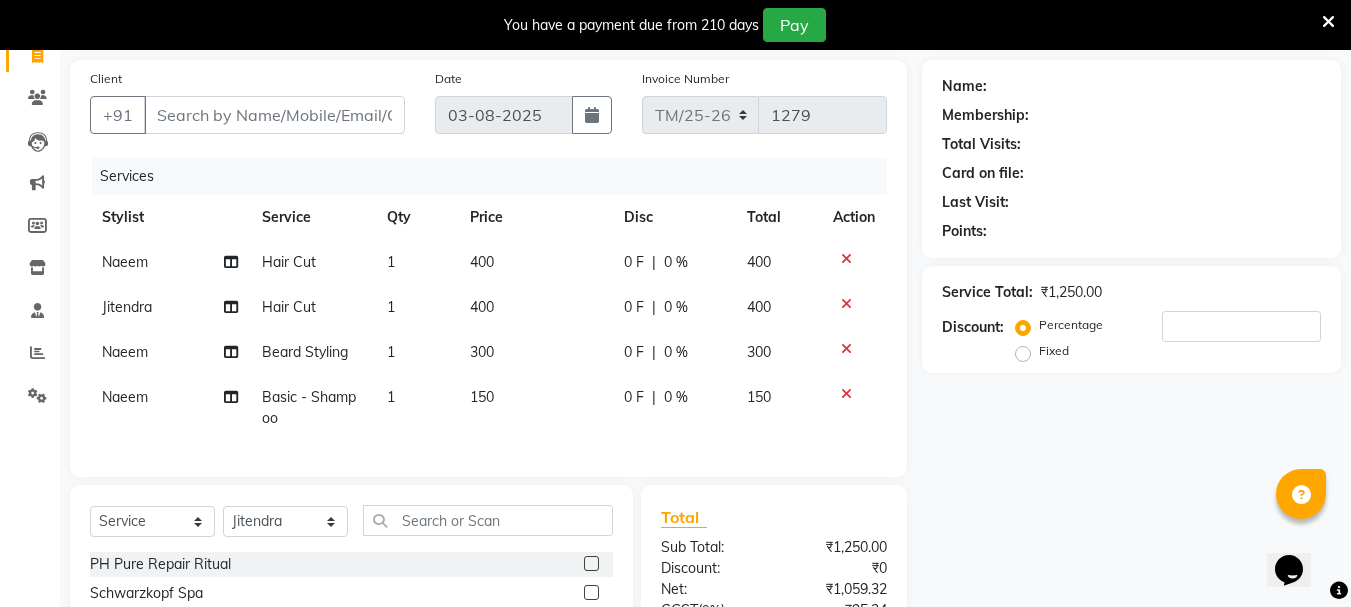 click 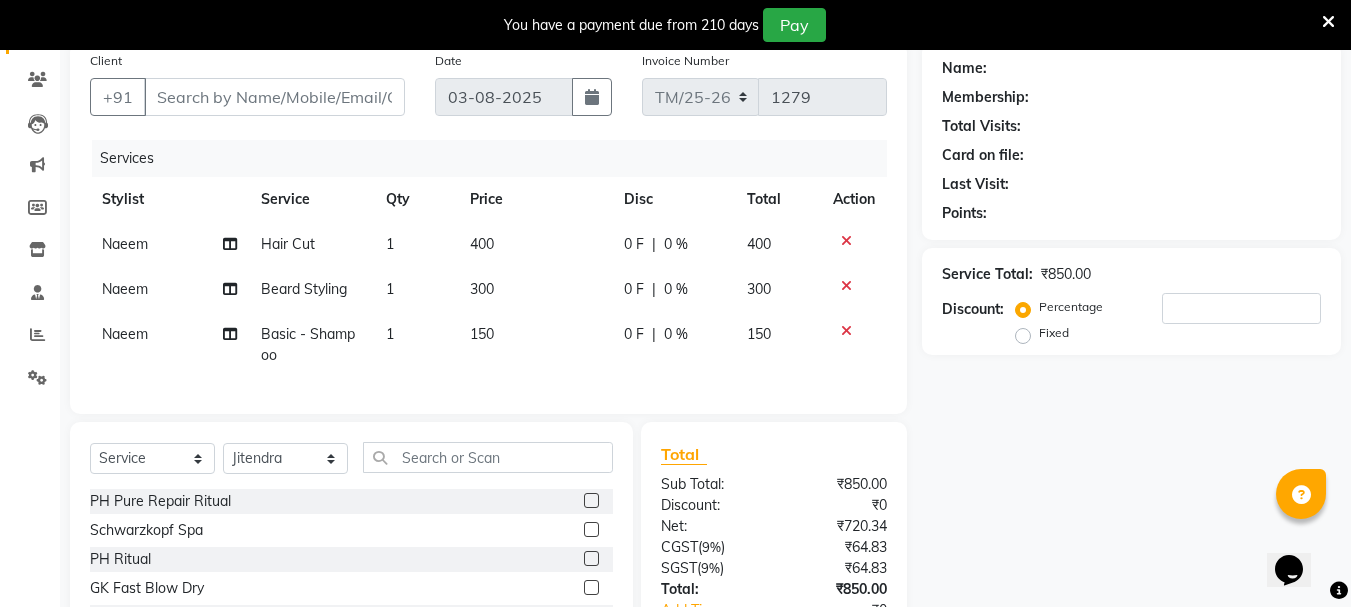 scroll, scrollTop: 0, scrollLeft: 0, axis: both 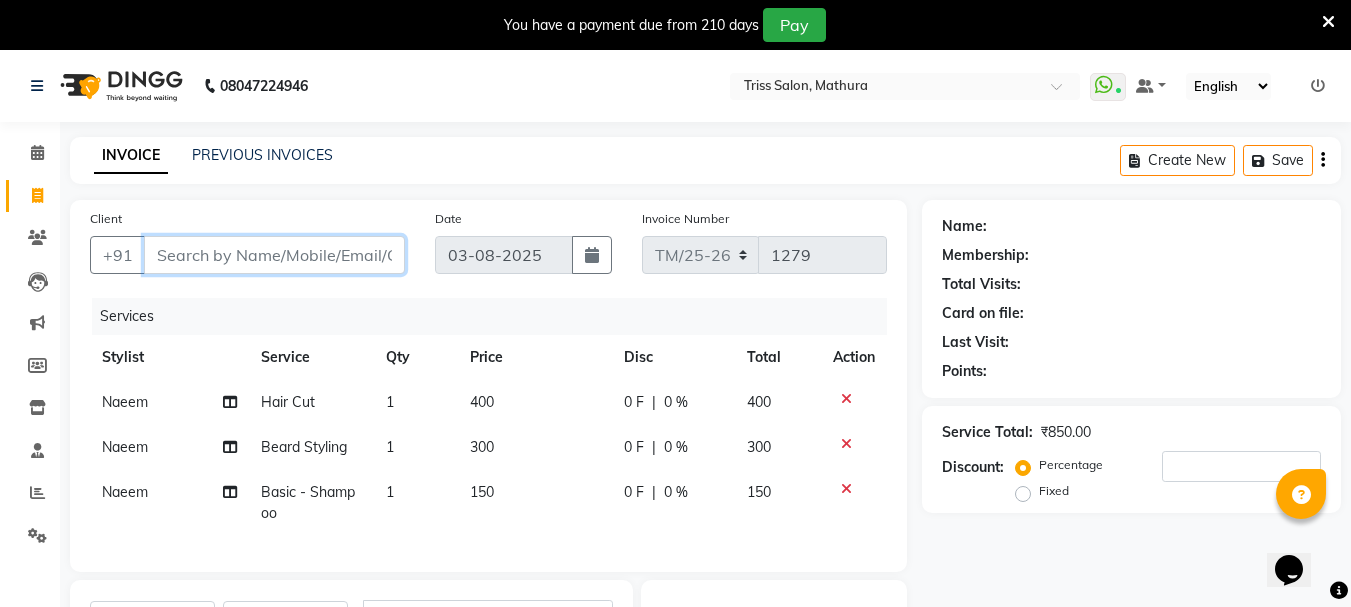 click on "Client" at bounding box center [274, 255] 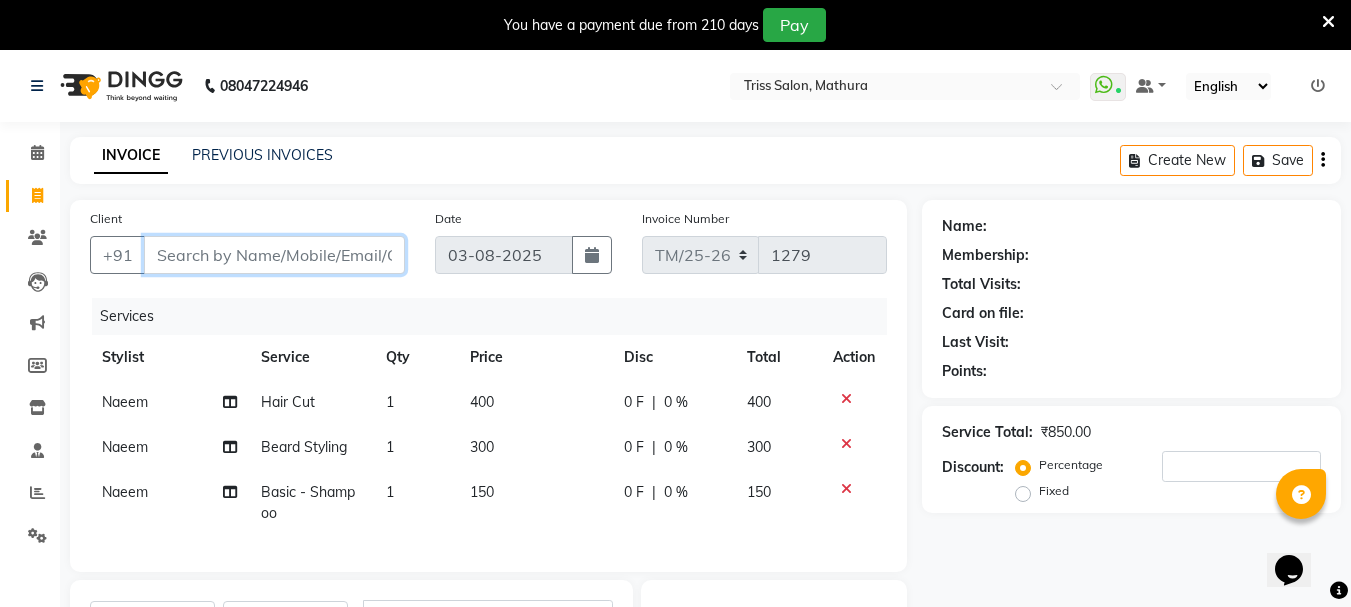 type on "w" 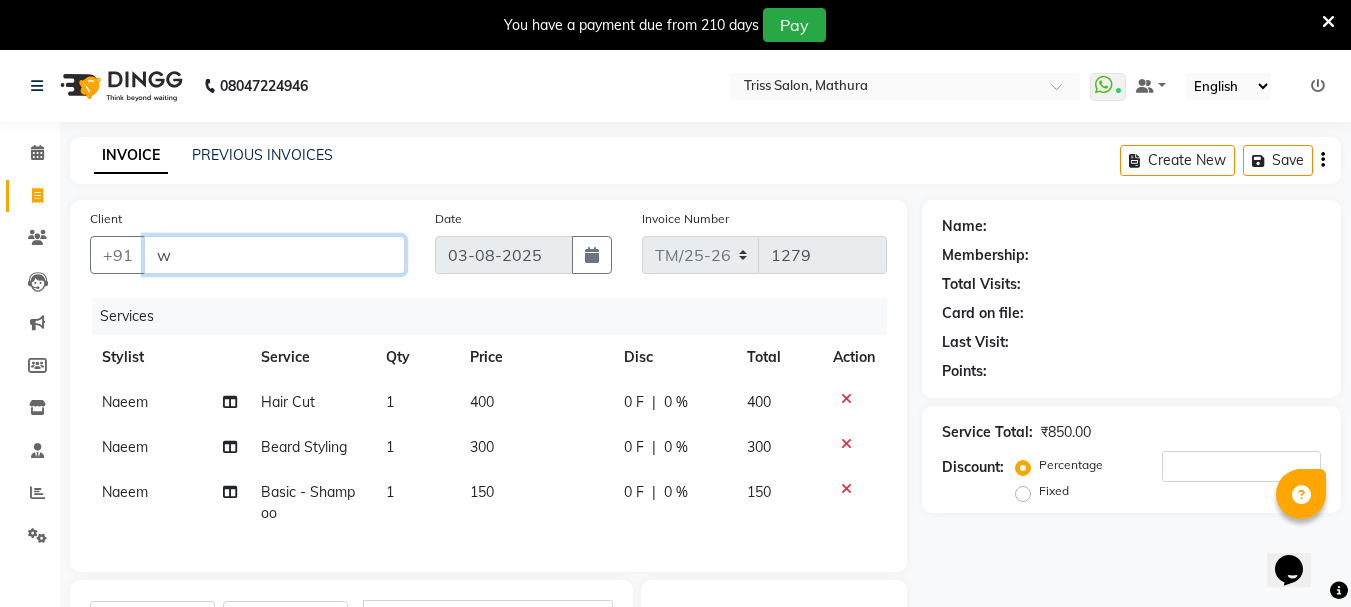 type on "0" 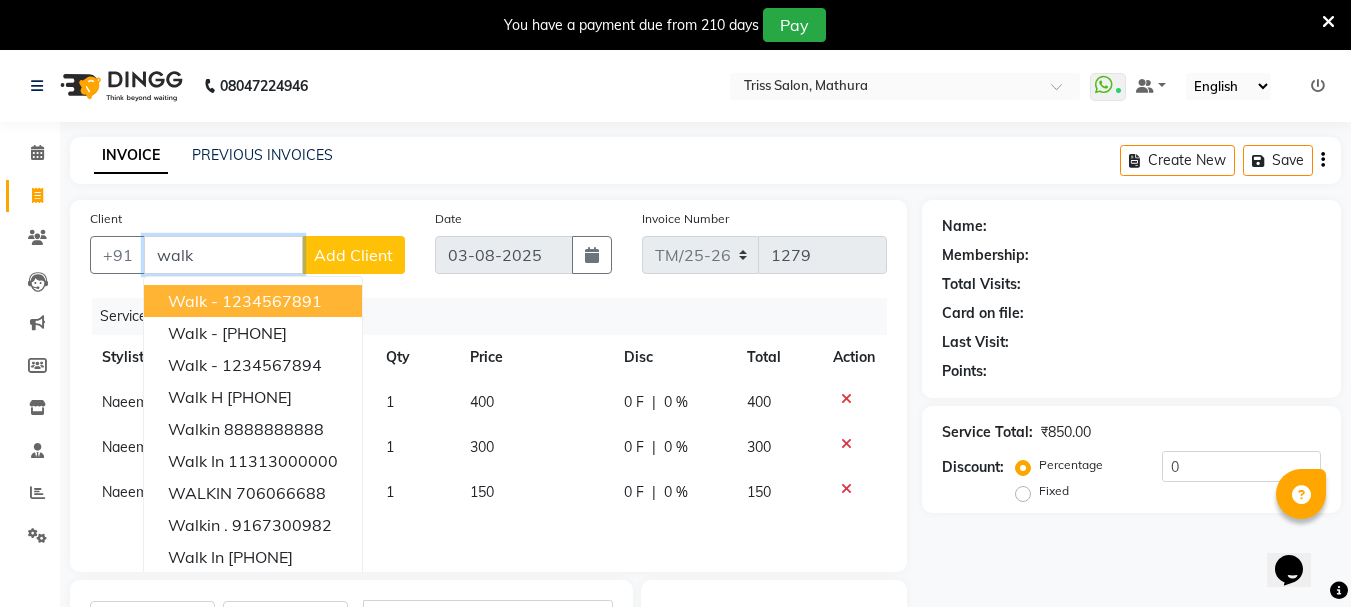click on "Walk -" at bounding box center (193, 301) 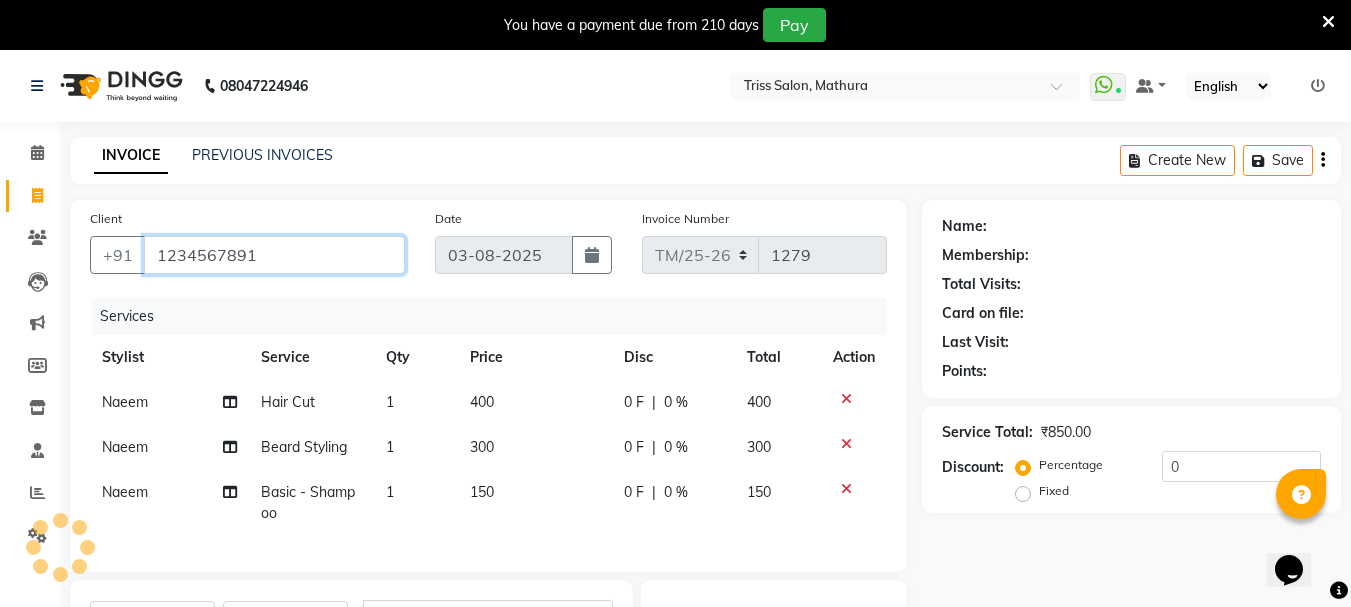 type on "1234567891" 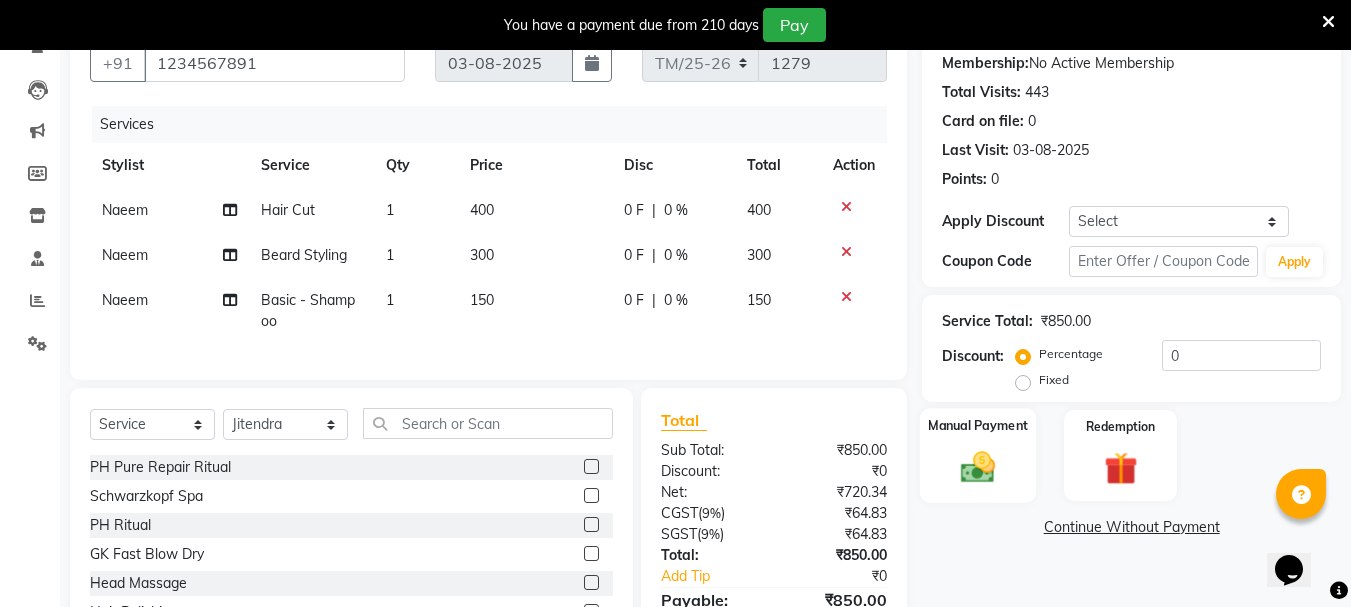click 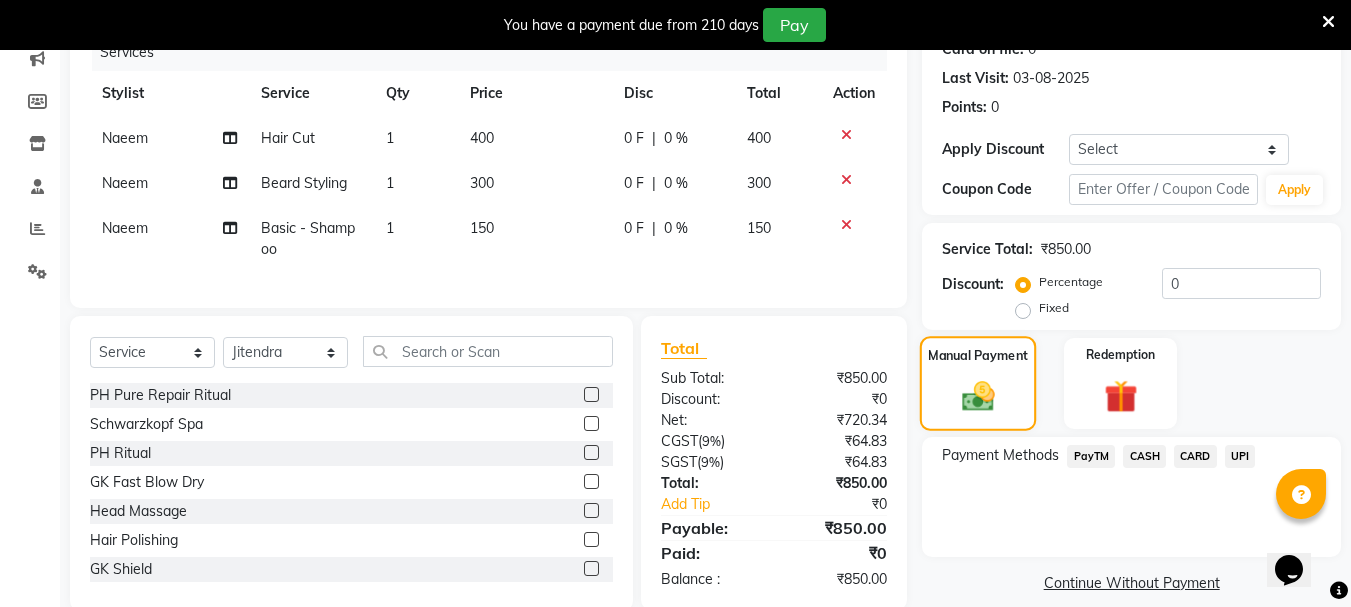 scroll, scrollTop: 313, scrollLeft: 0, axis: vertical 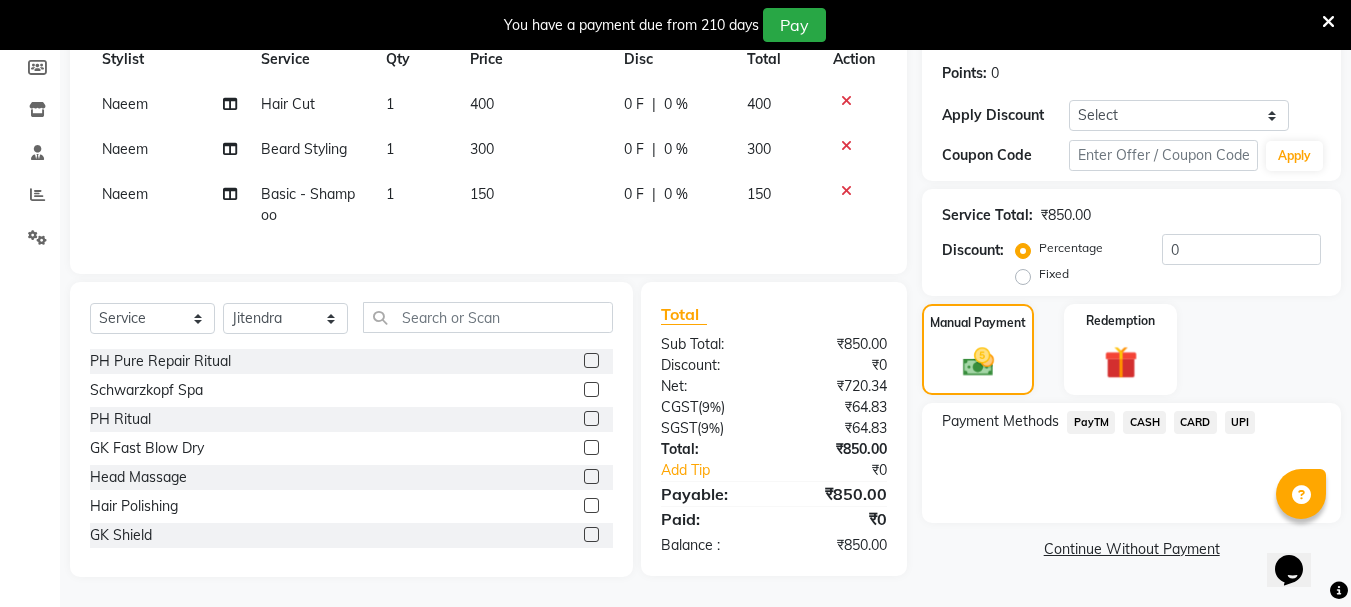 click on "UPI" 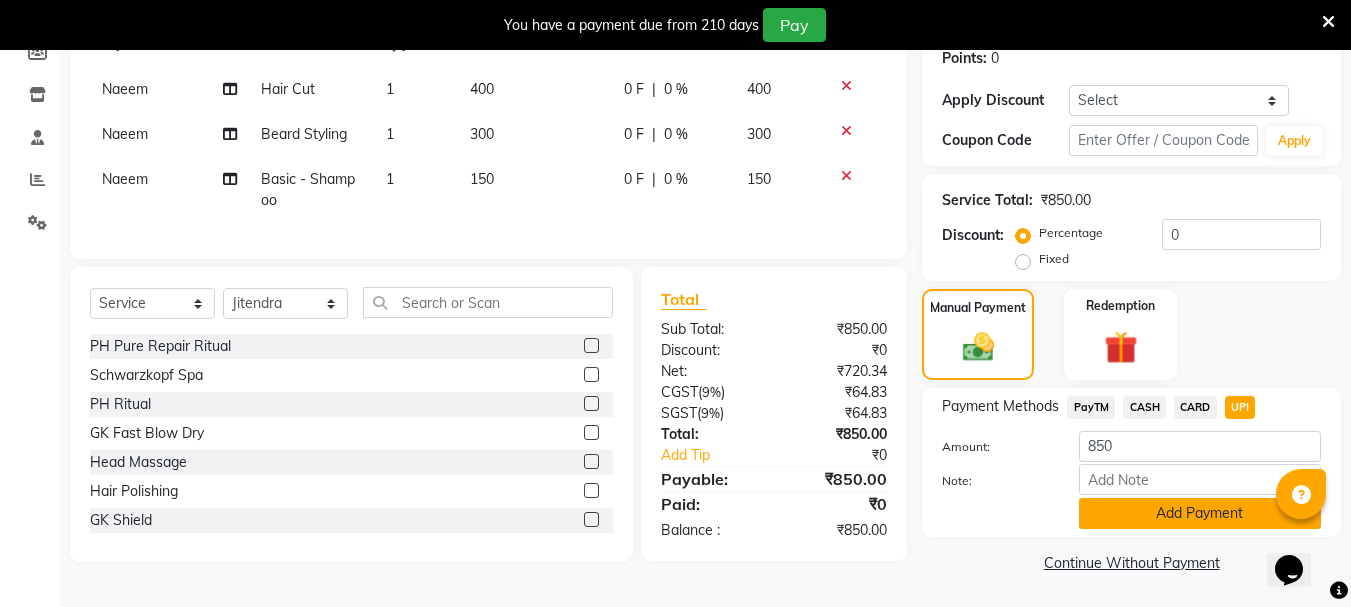 click on "Add Payment" 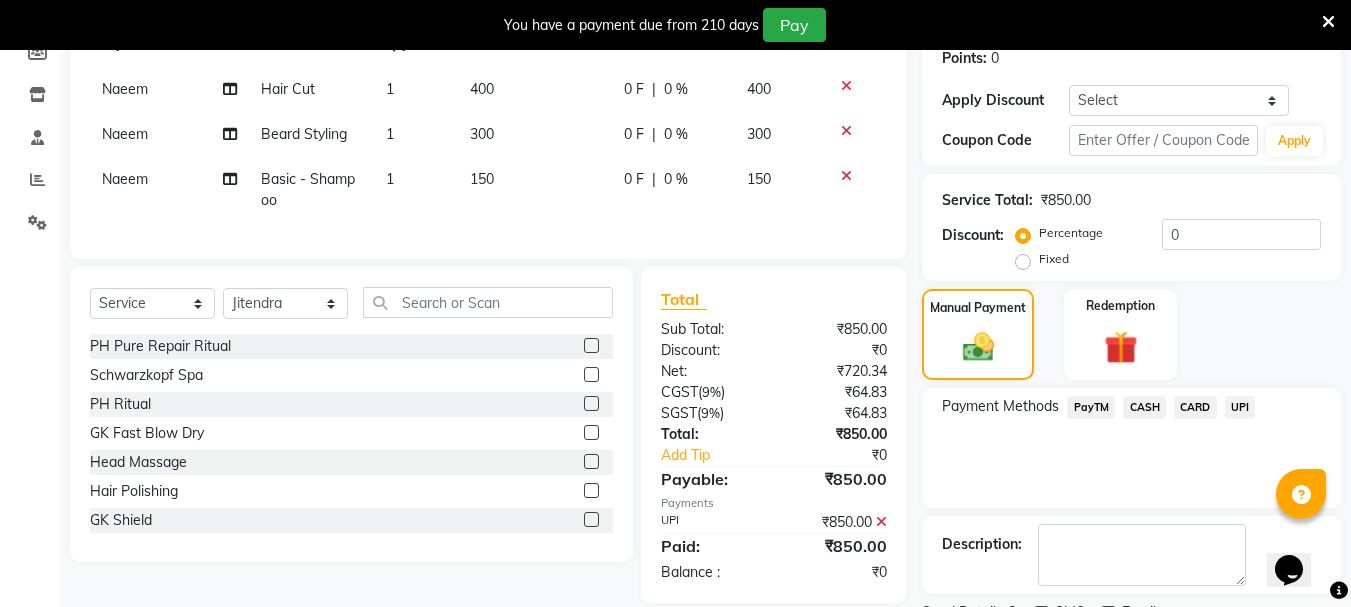 scroll, scrollTop: 398, scrollLeft: 0, axis: vertical 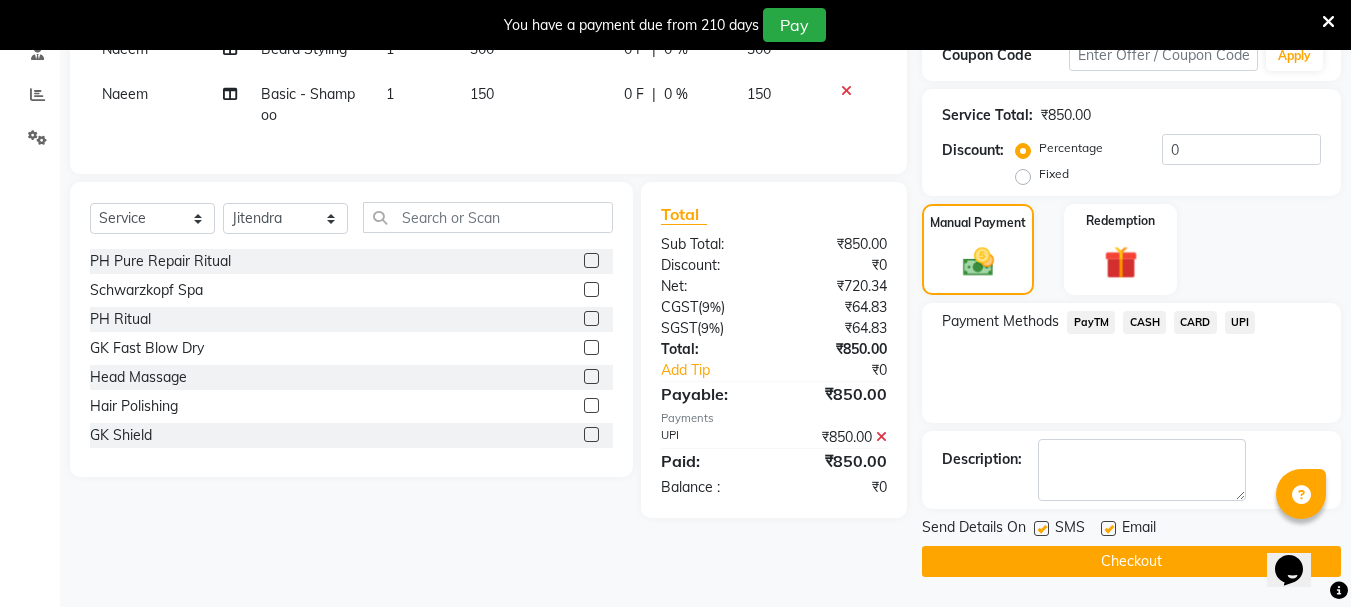 click on "Checkout" 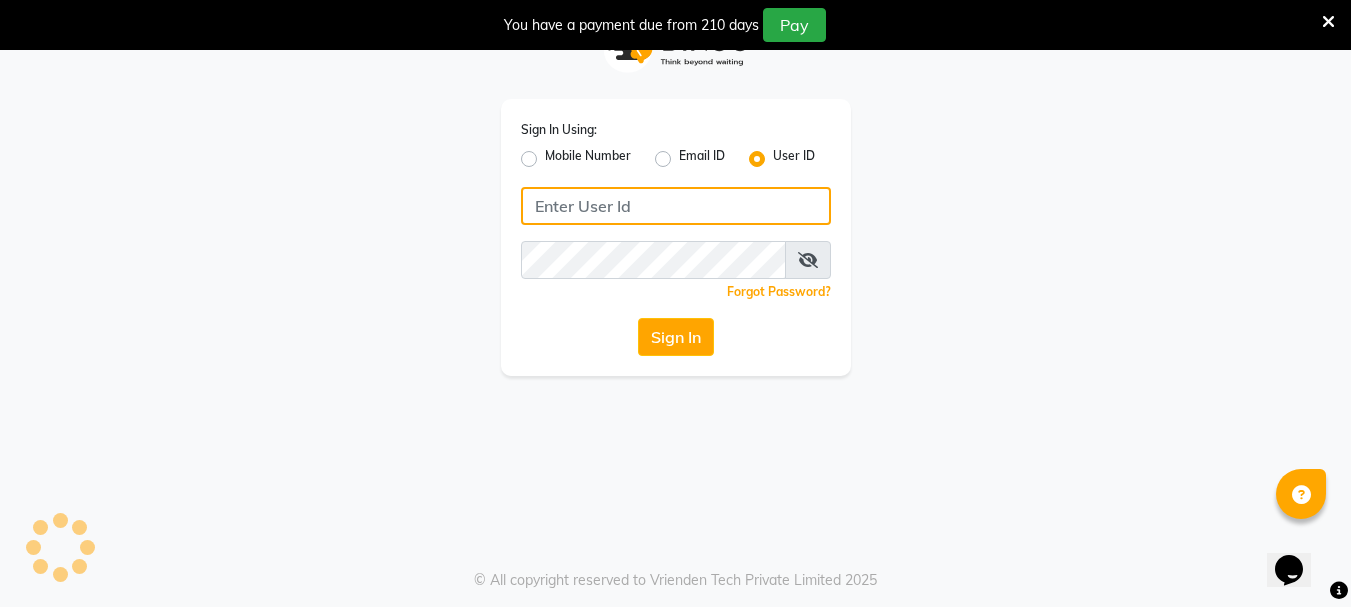 type on "8755001716" 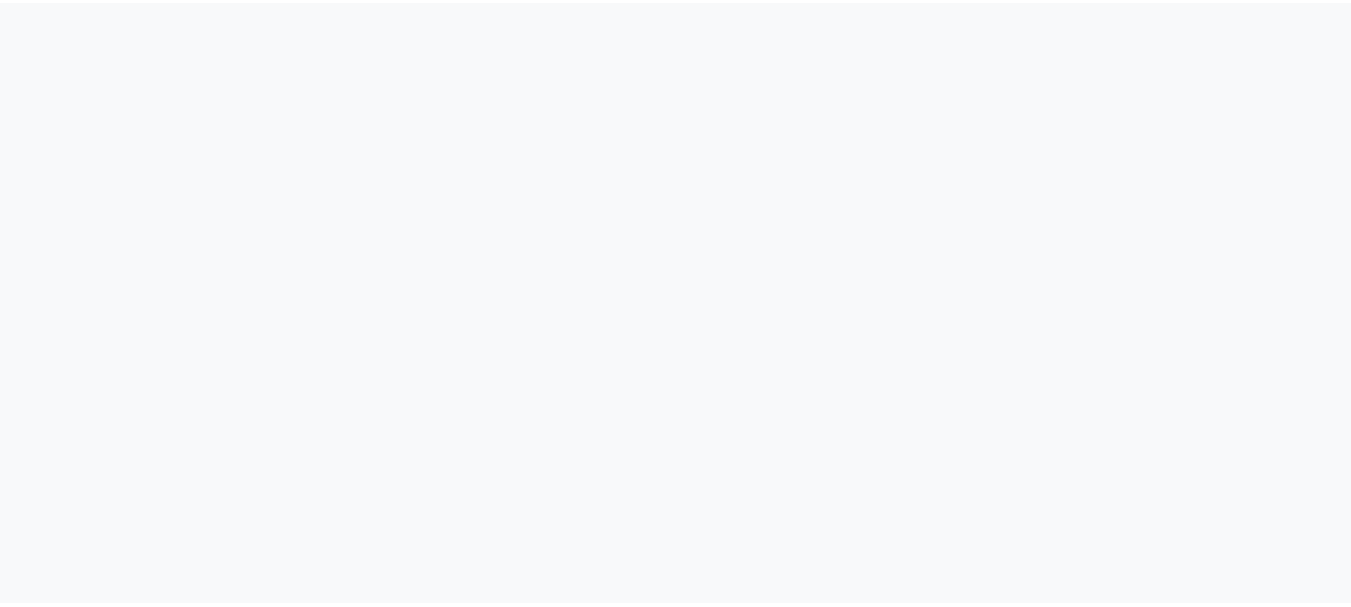 scroll, scrollTop: 0, scrollLeft: 0, axis: both 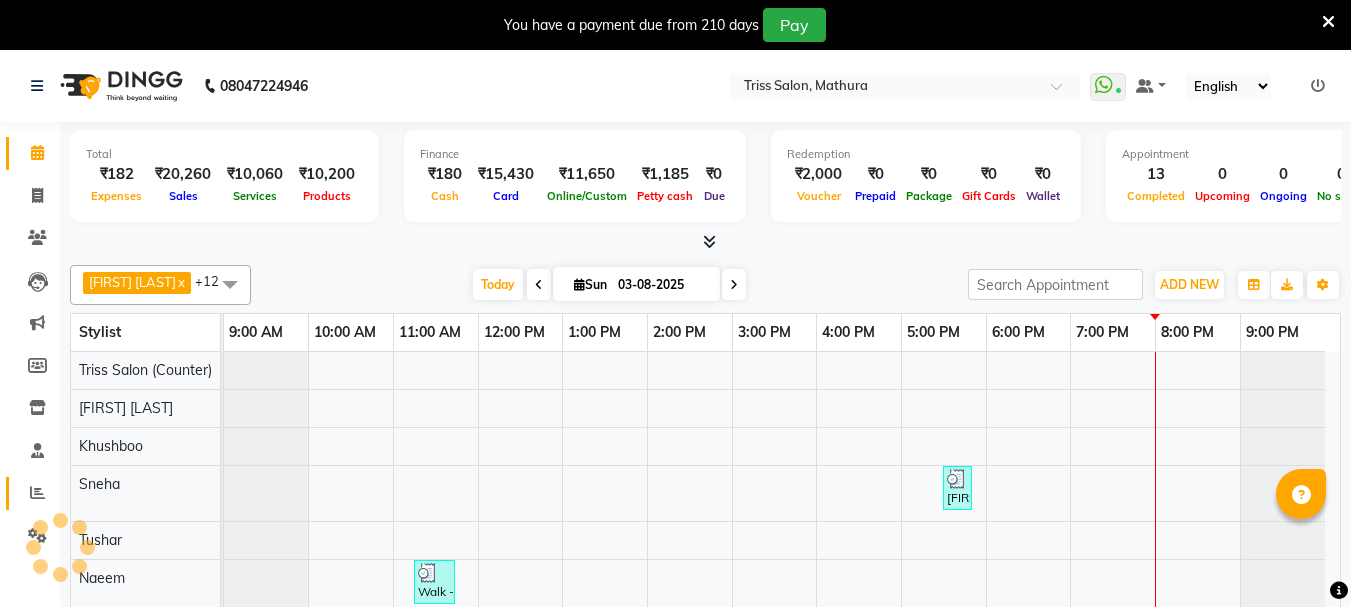 click 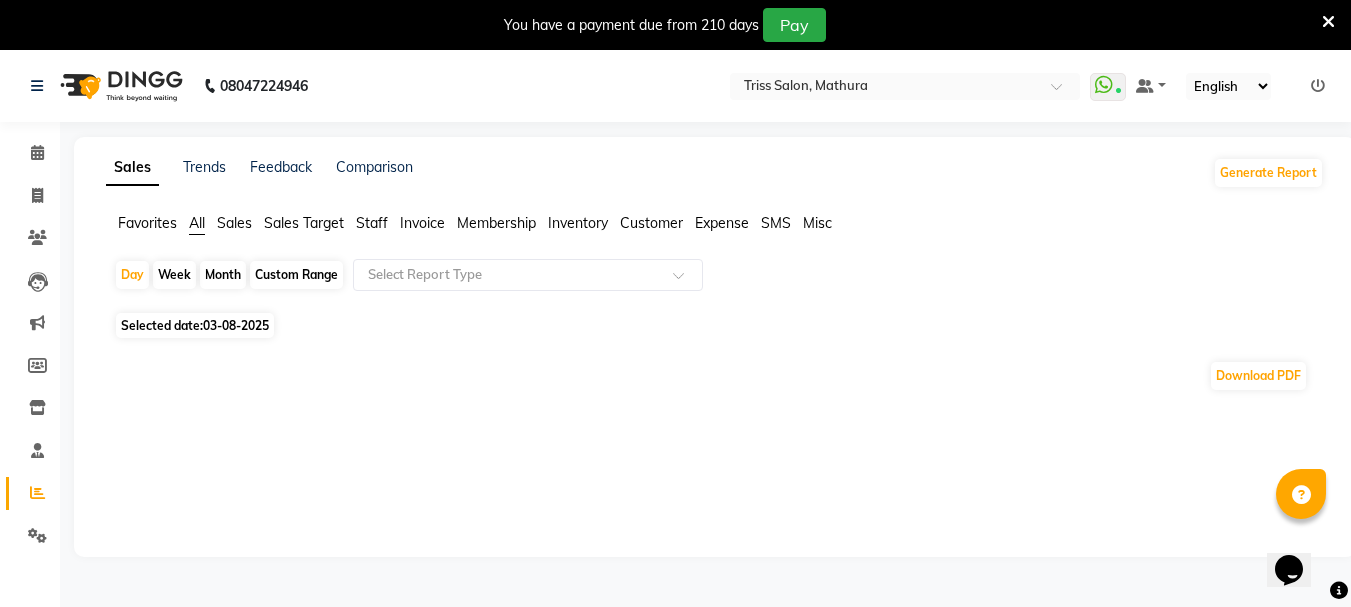 scroll, scrollTop: 0, scrollLeft: 0, axis: both 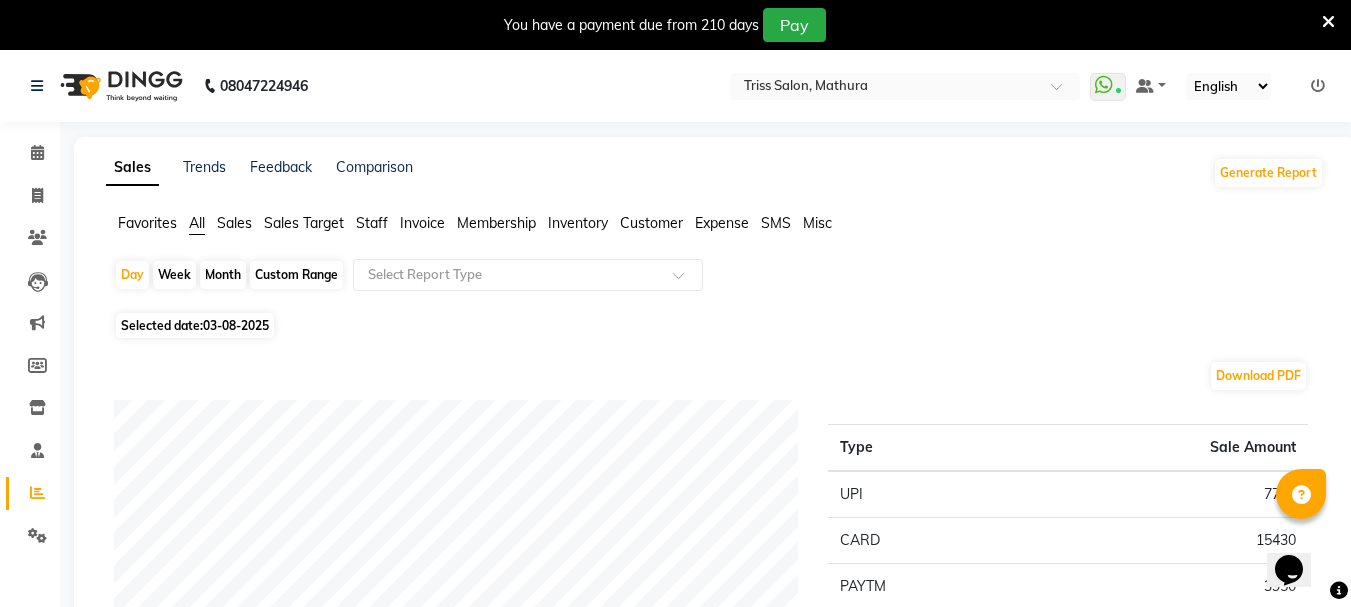 click on "Staff" 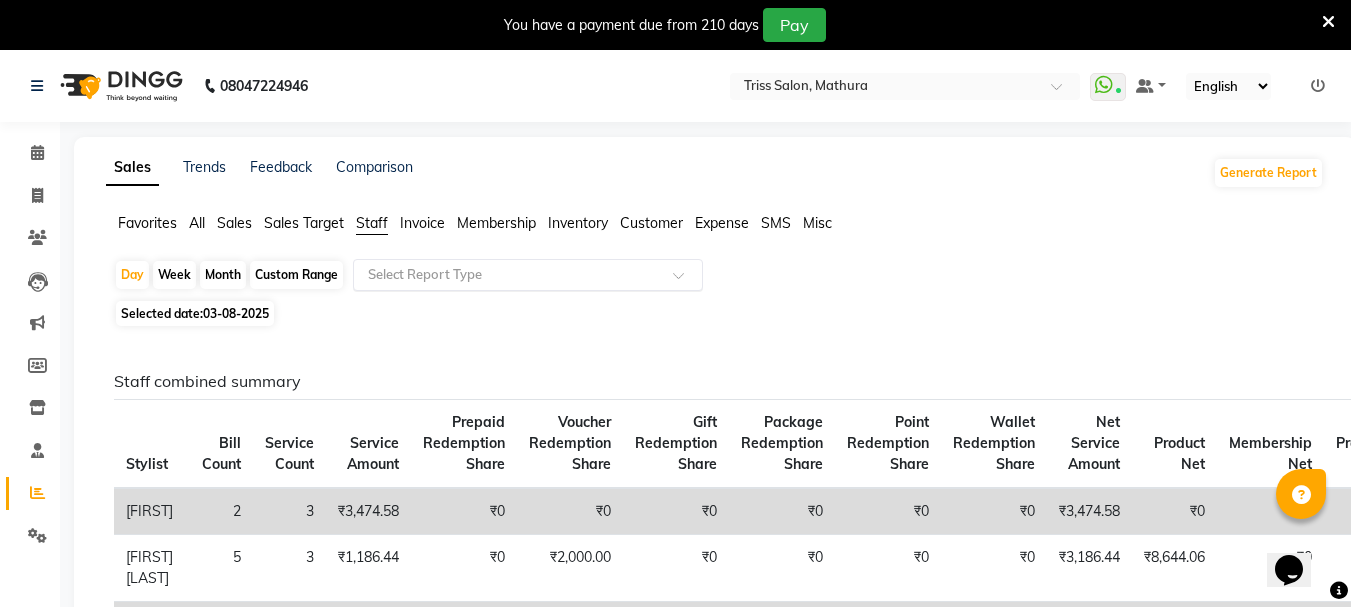click 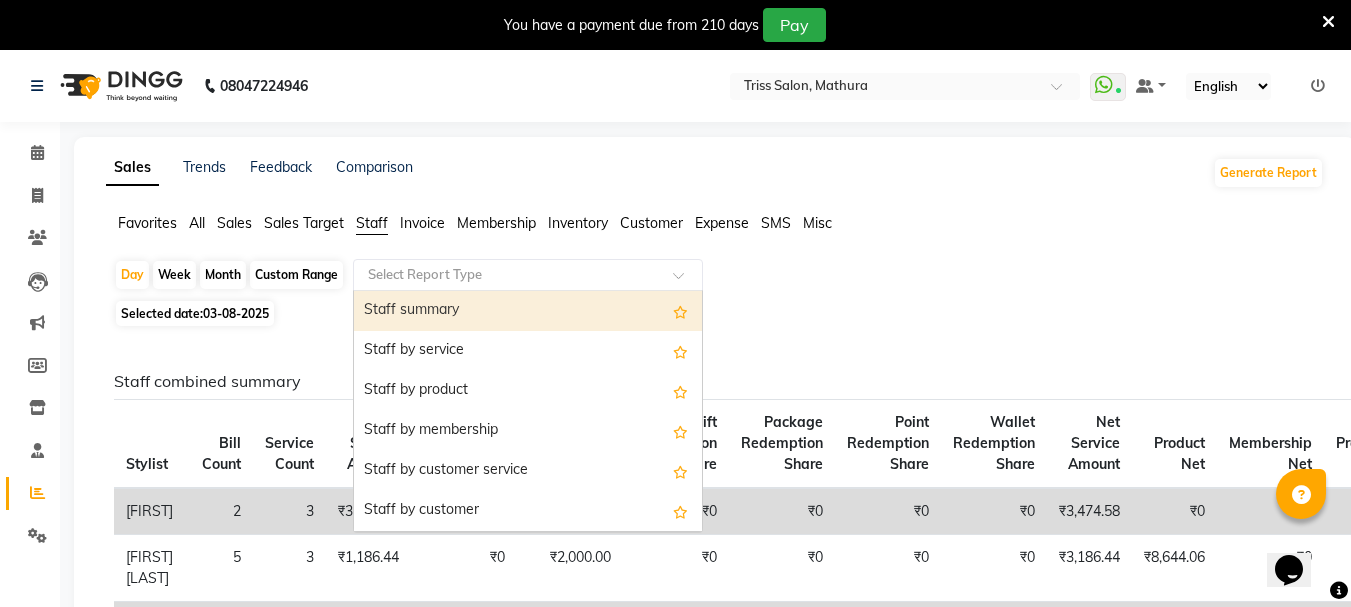 click on "Staff summary" at bounding box center [528, 311] 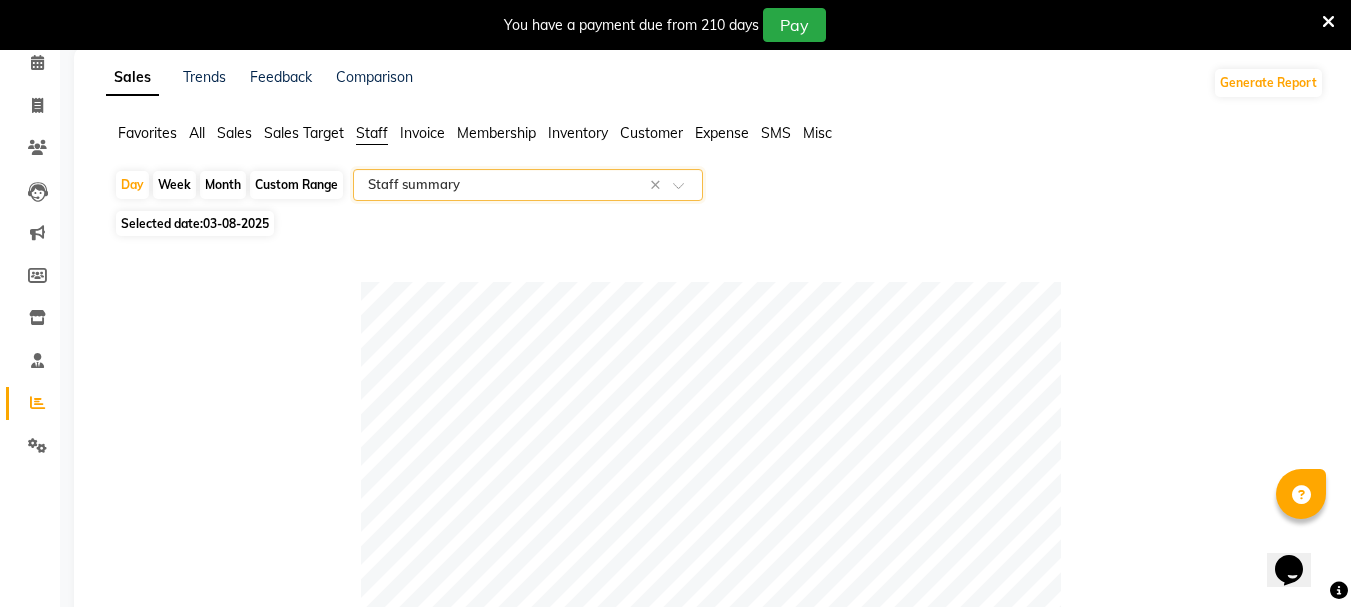 scroll, scrollTop: 0, scrollLeft: 0, axis: both 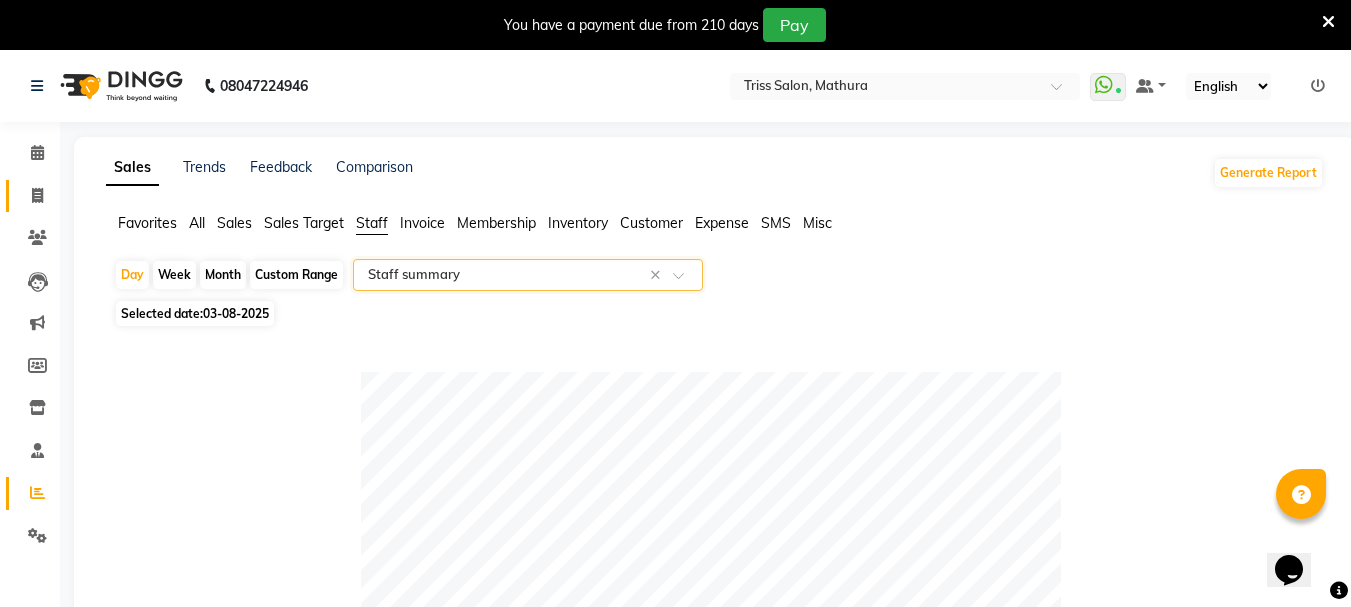 click 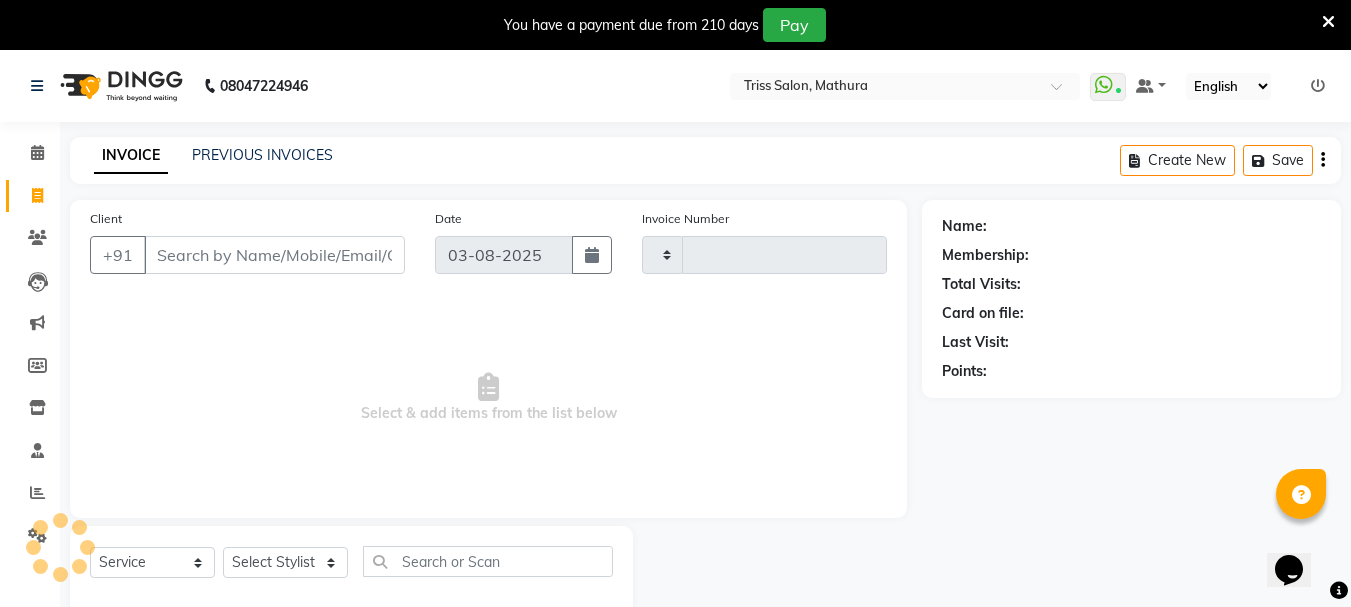 scroll, scrollTop: 50, scrollLeft: 0, axis: vertical 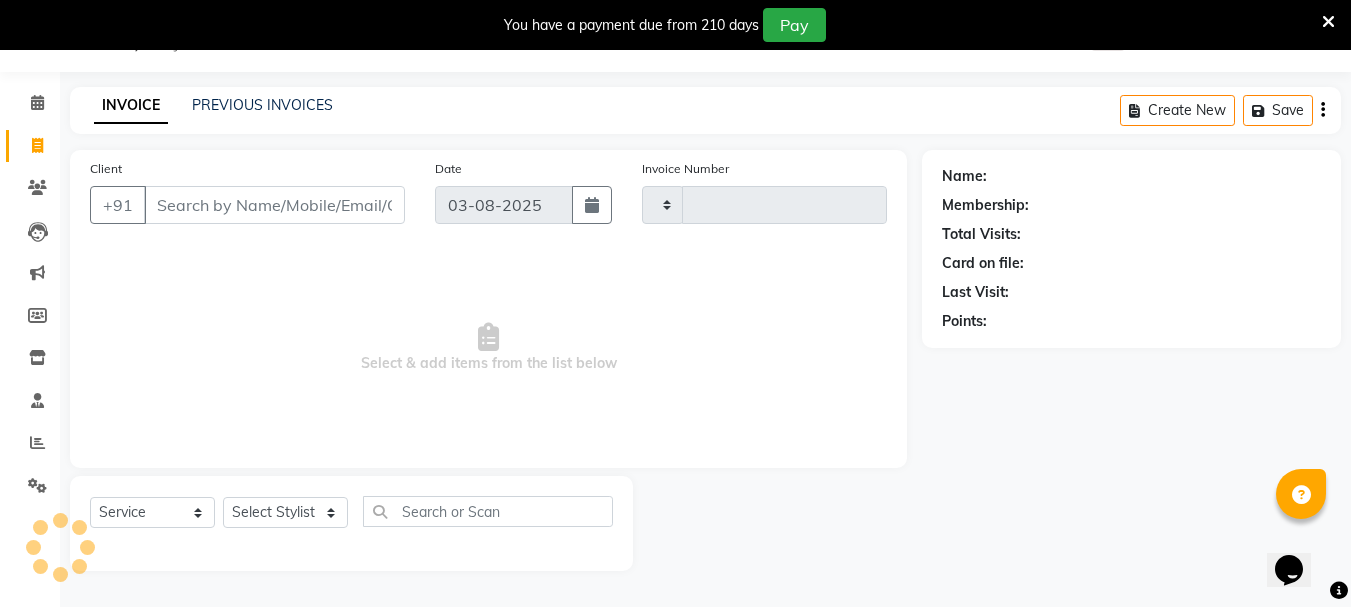 type on "1279" 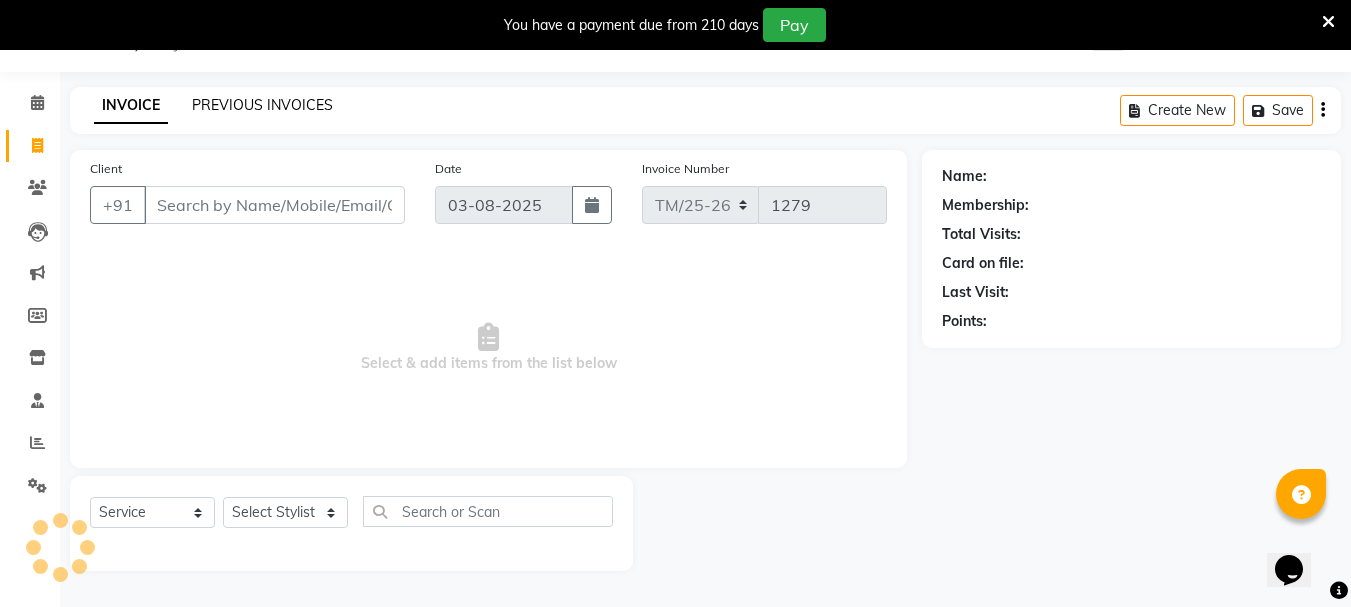 click on "PREVIOUS INVOICES" 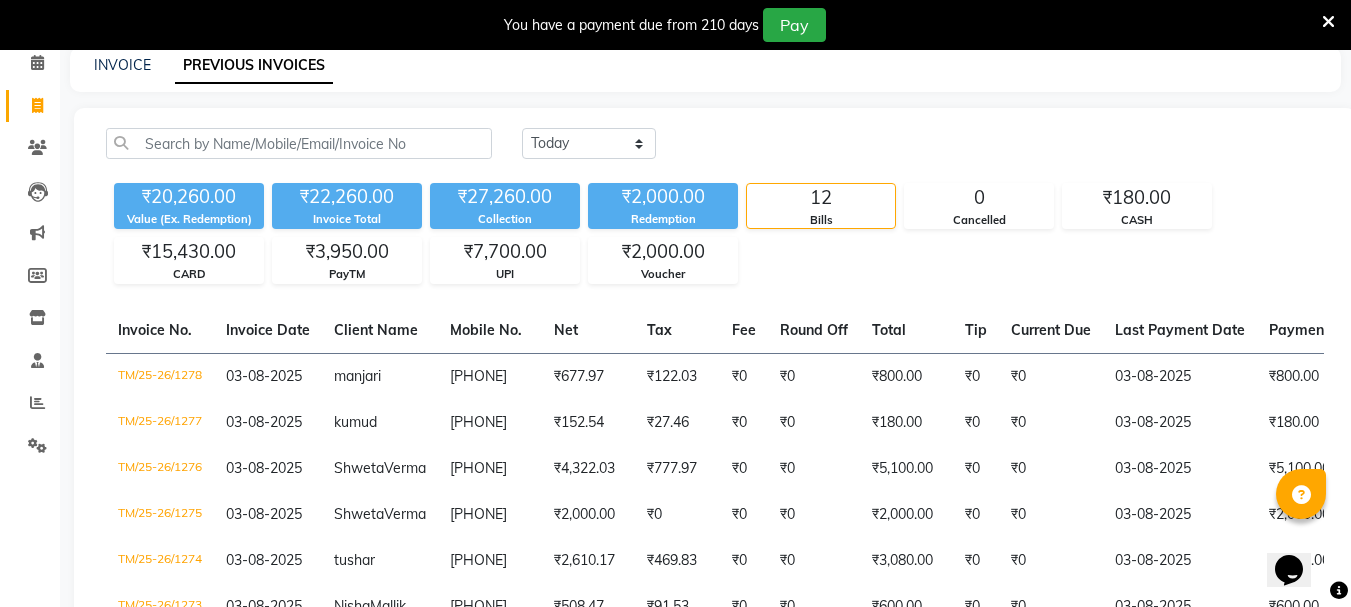 scroll, scrollTop: 0, scrollLeft: 0, axis: both 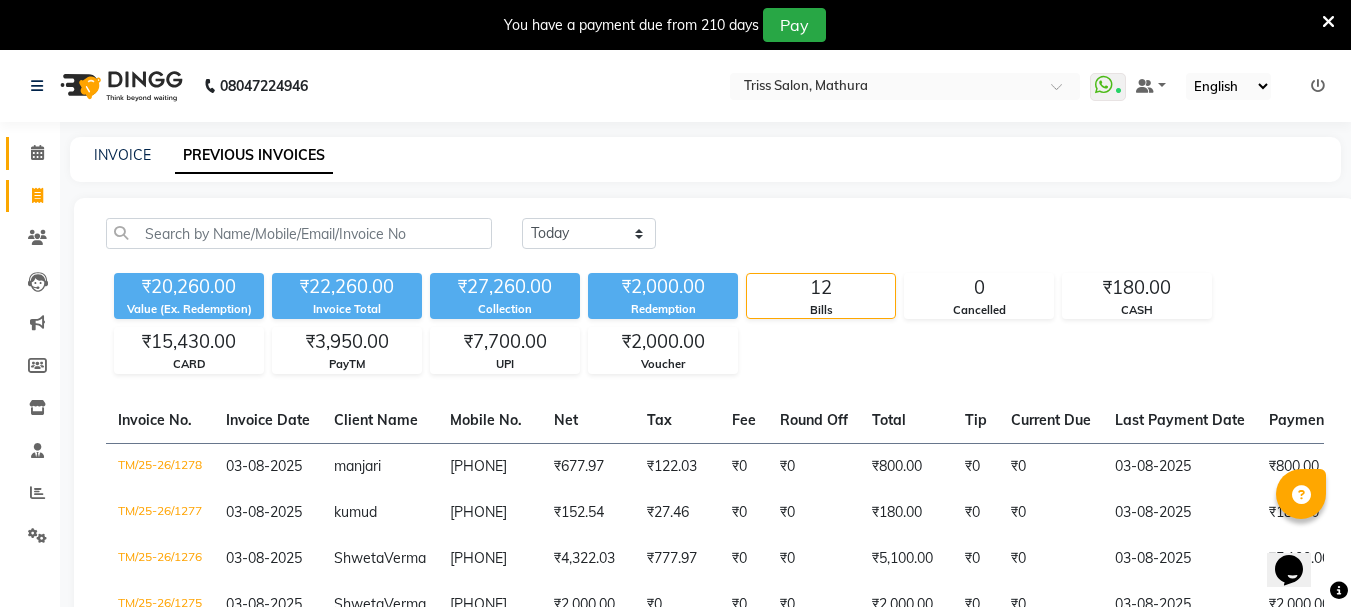 click on "Calendar" 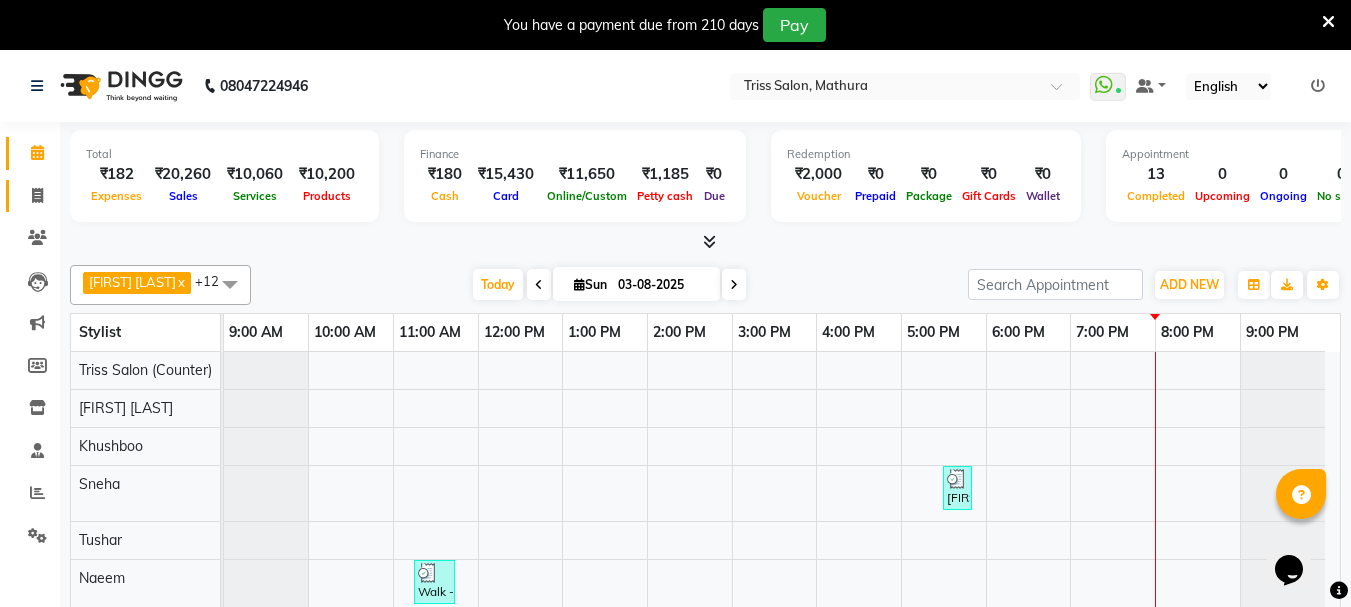 click 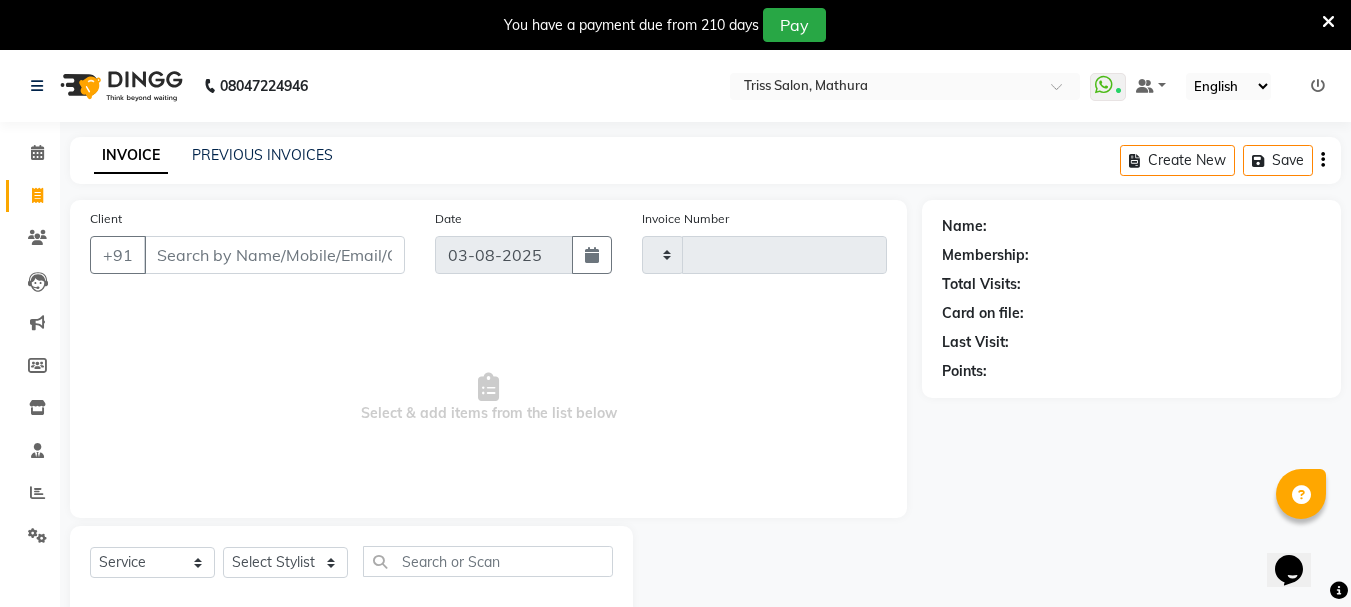 type on "1279" 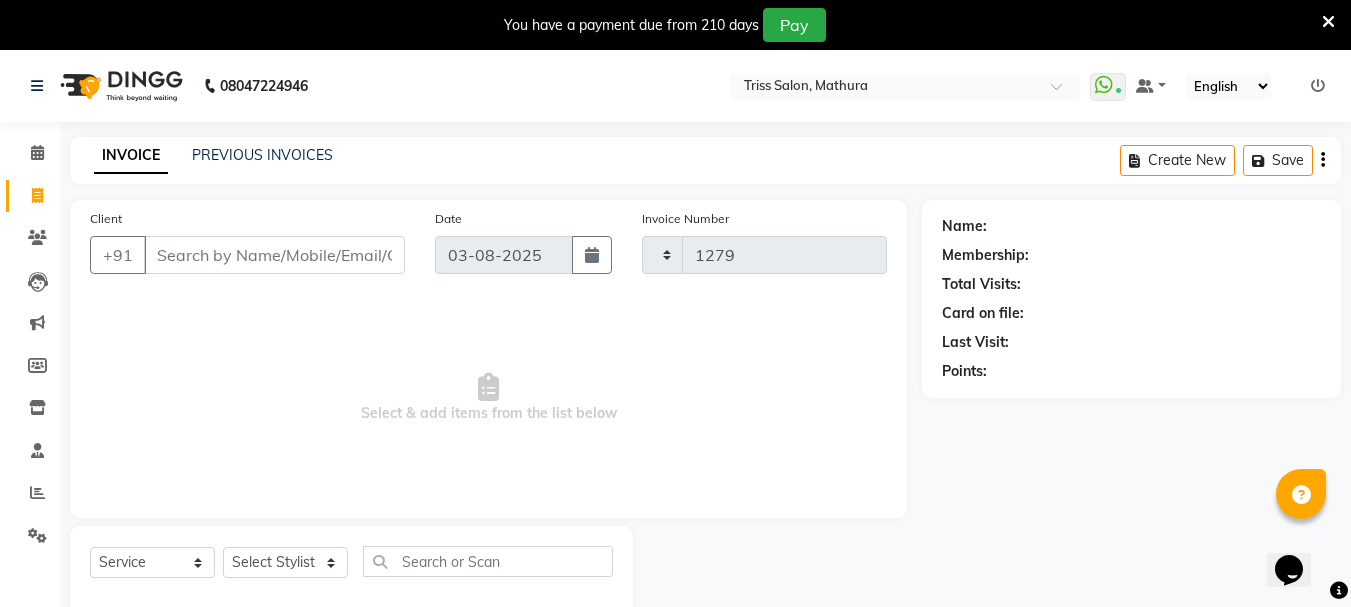 select on "4304" 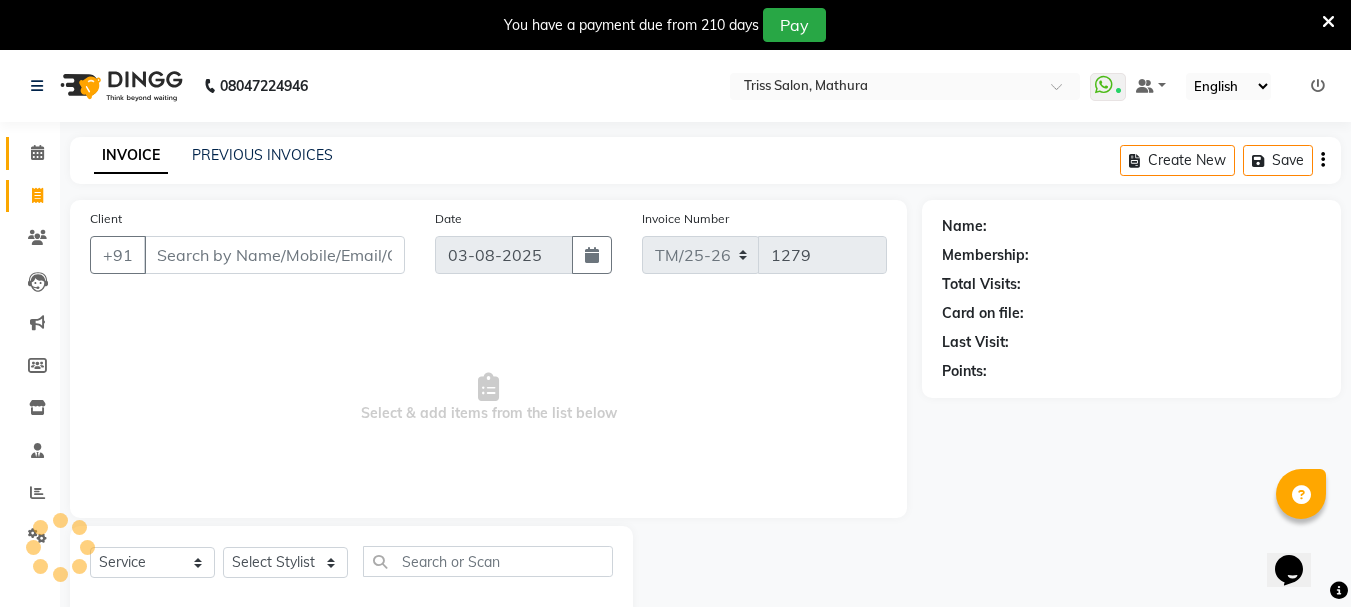 click 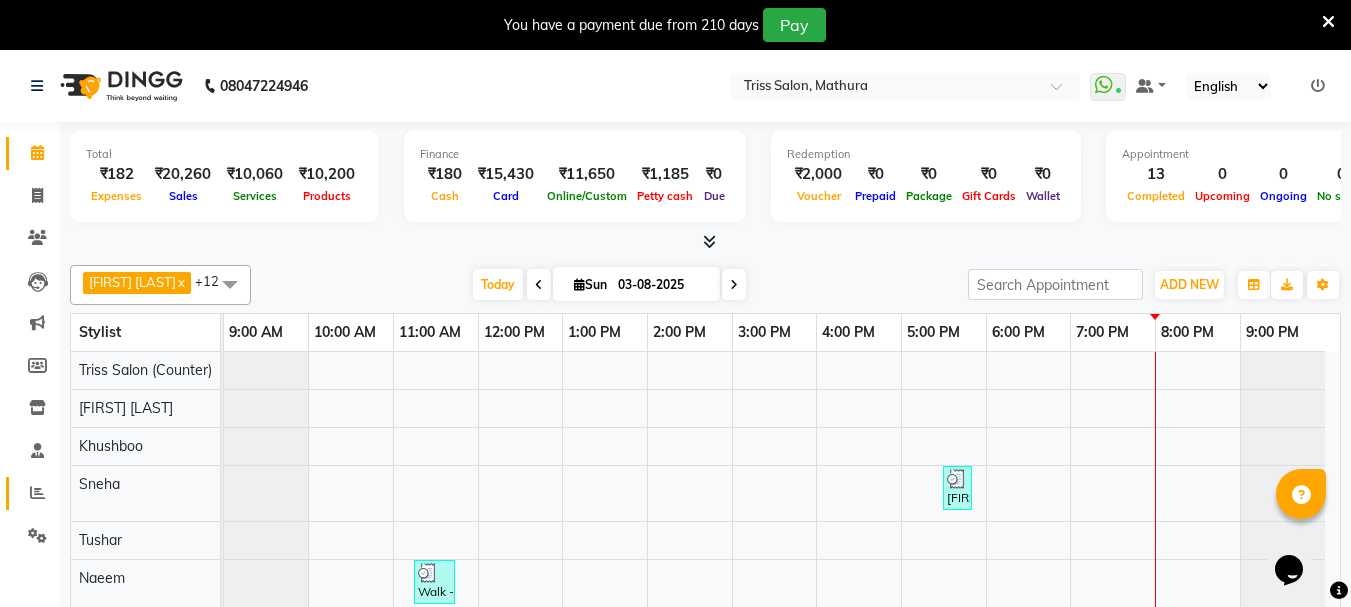 click 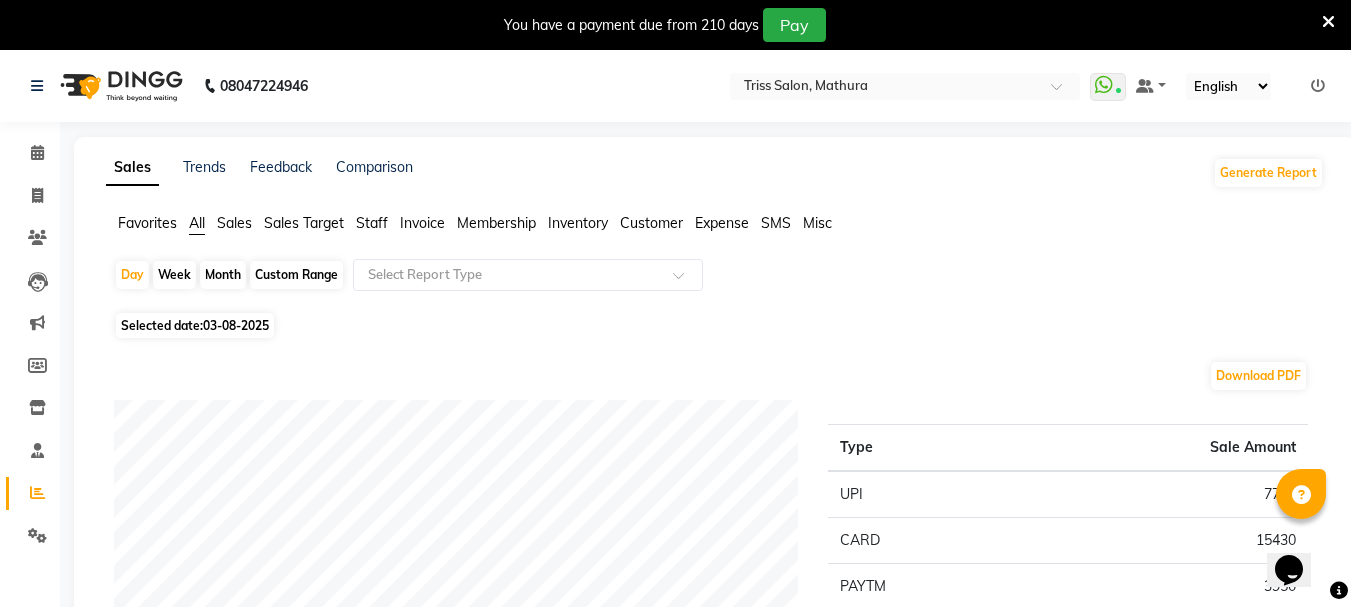 click on "Staff" 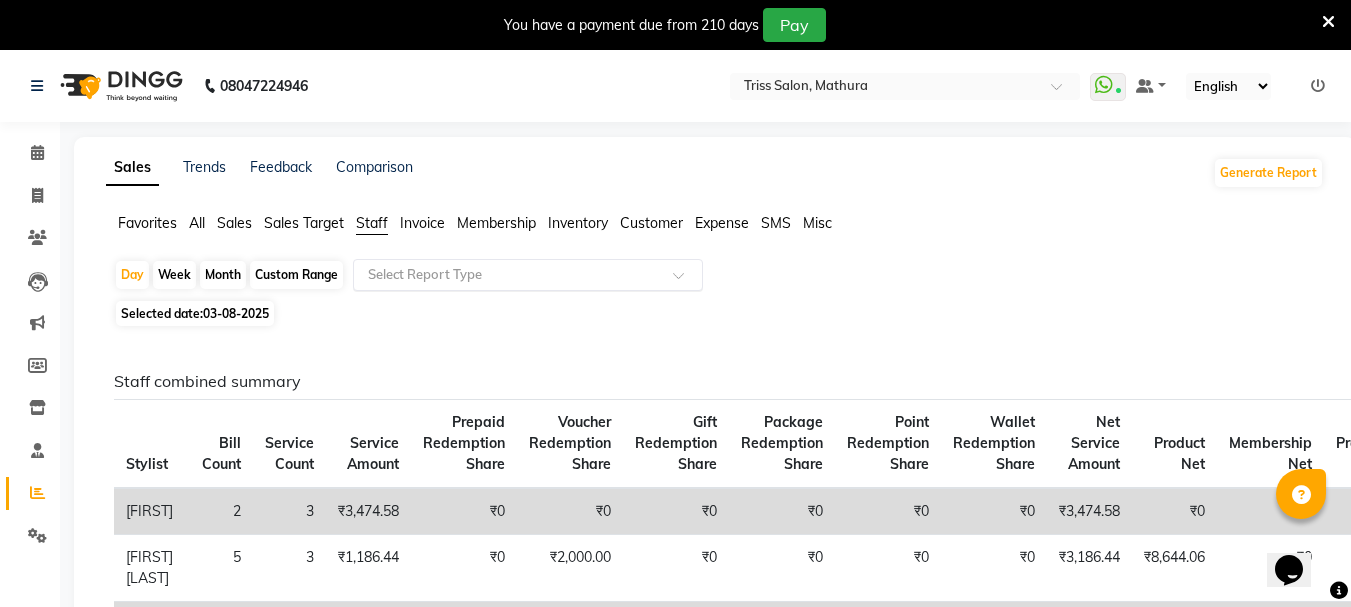 click 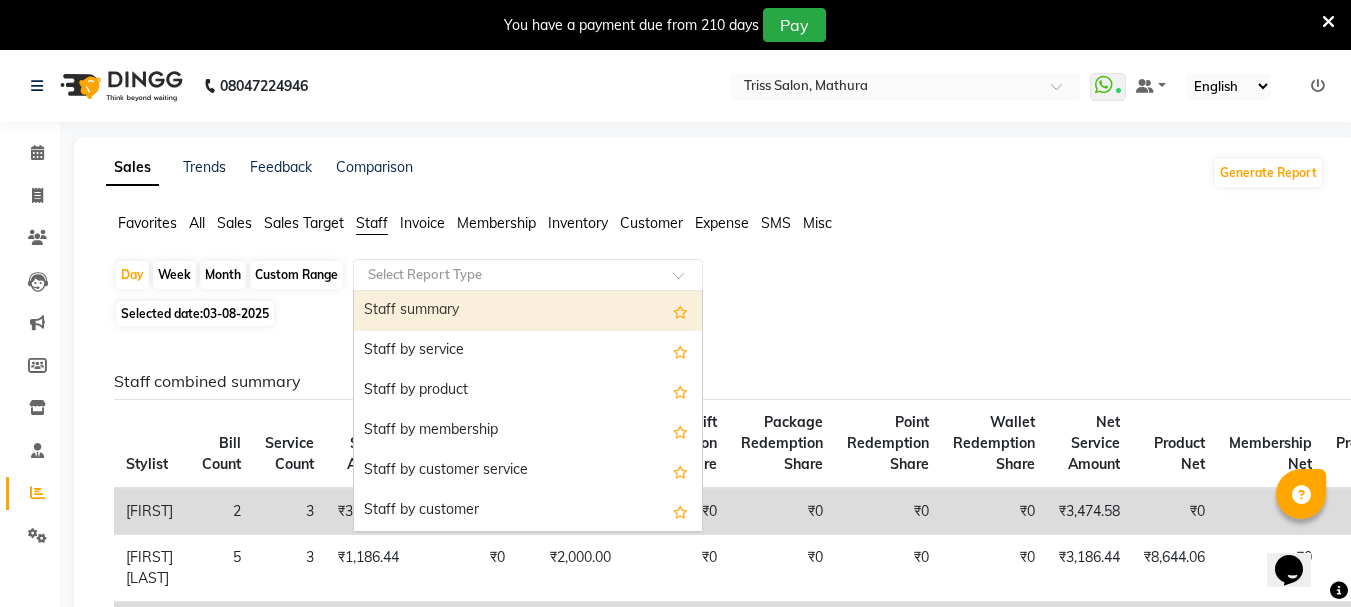 click on "Staff summary" at bounding box center [528, 311] 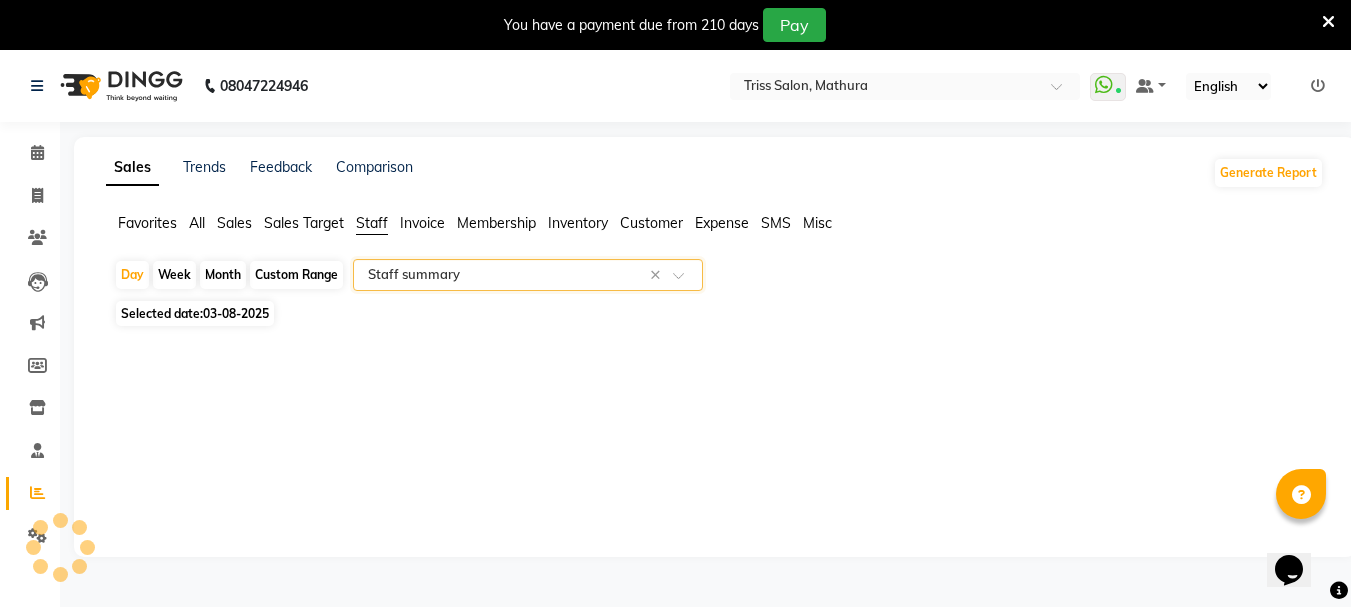 select on "full_report" 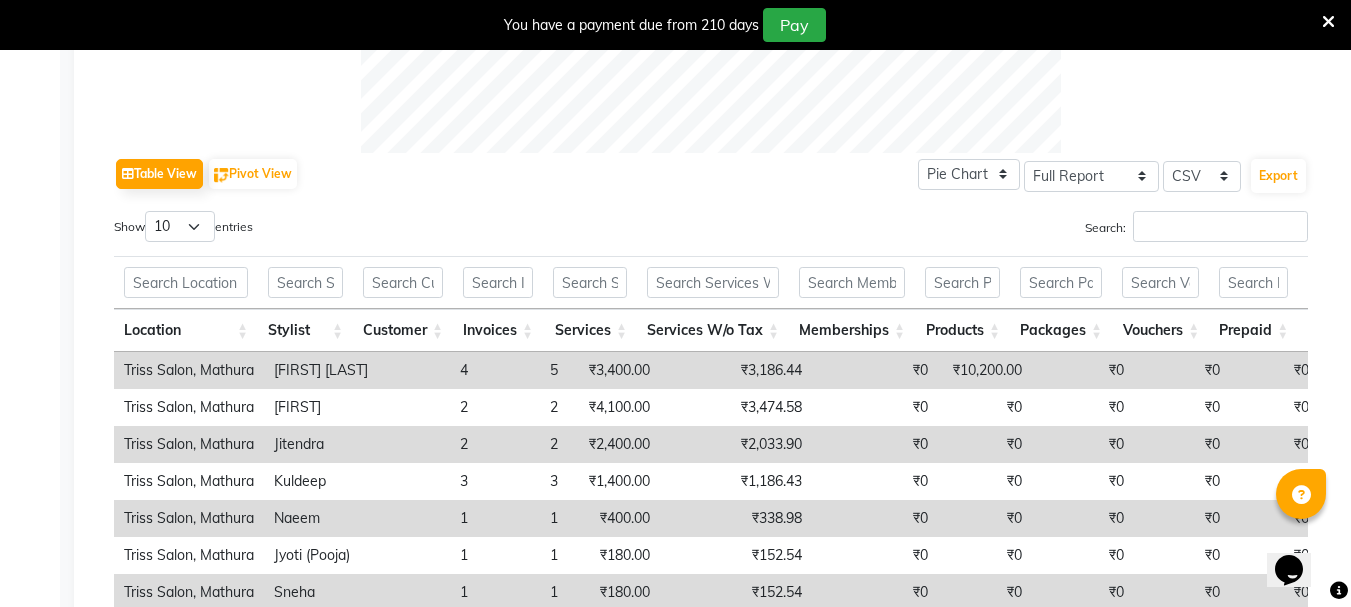 scroll, scrollTop: 1104, scrollLeft: 0, axis: vertical 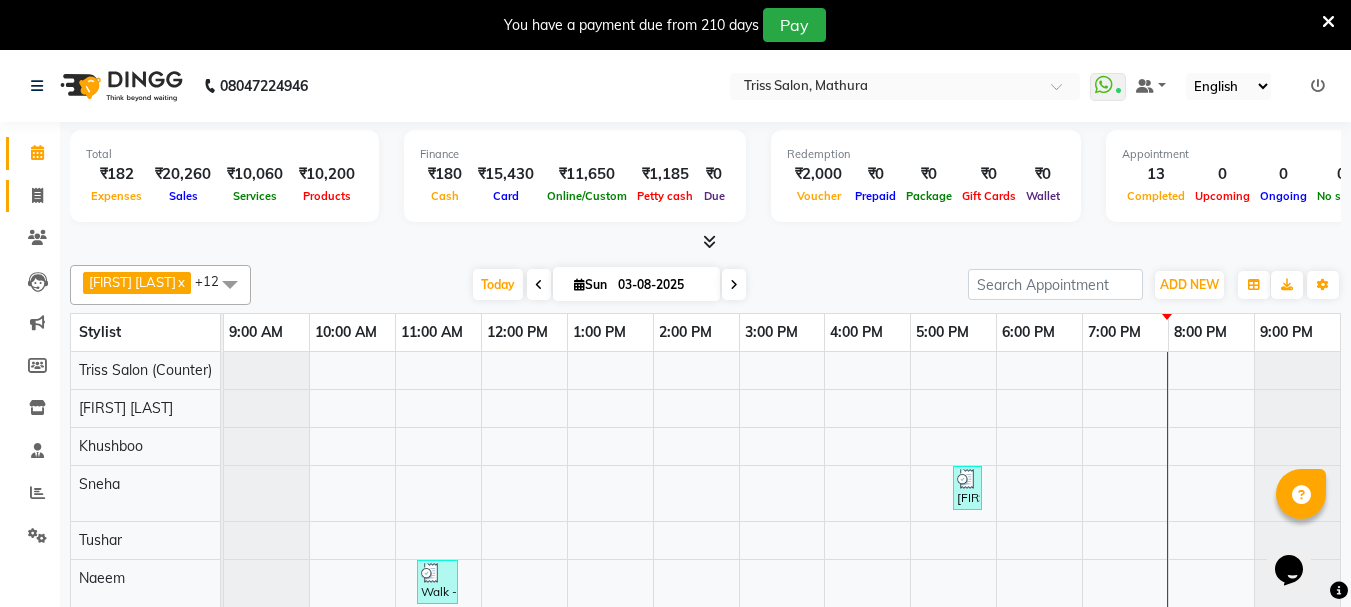 click 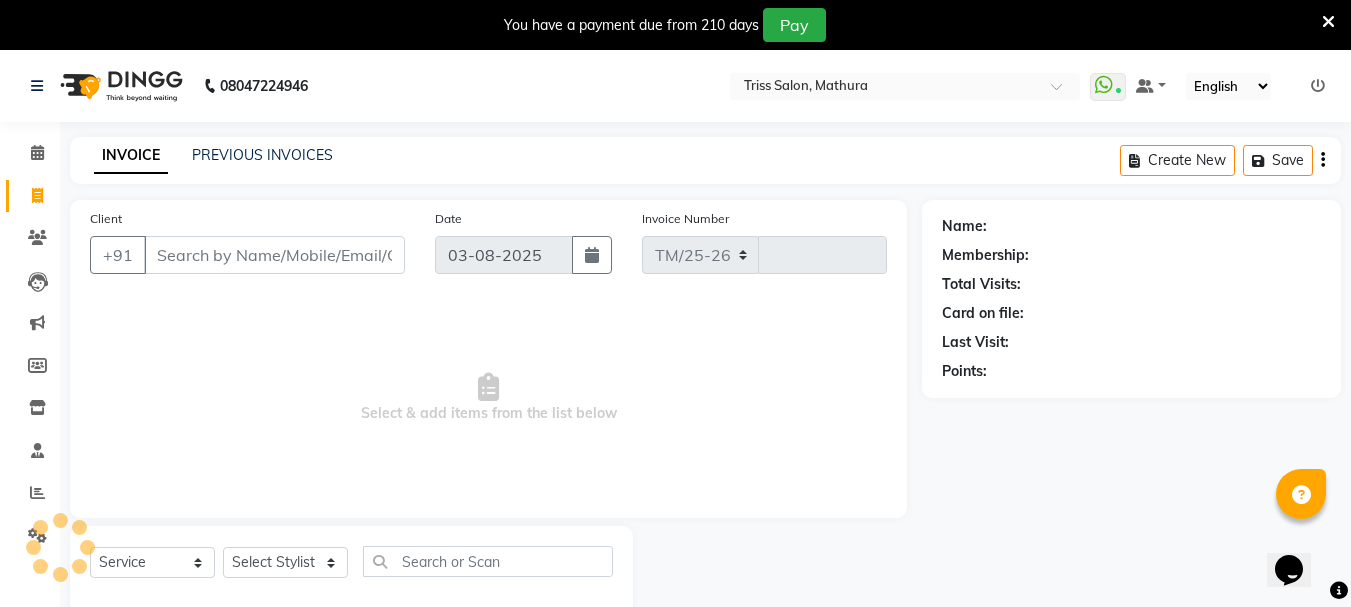 select on "4304" 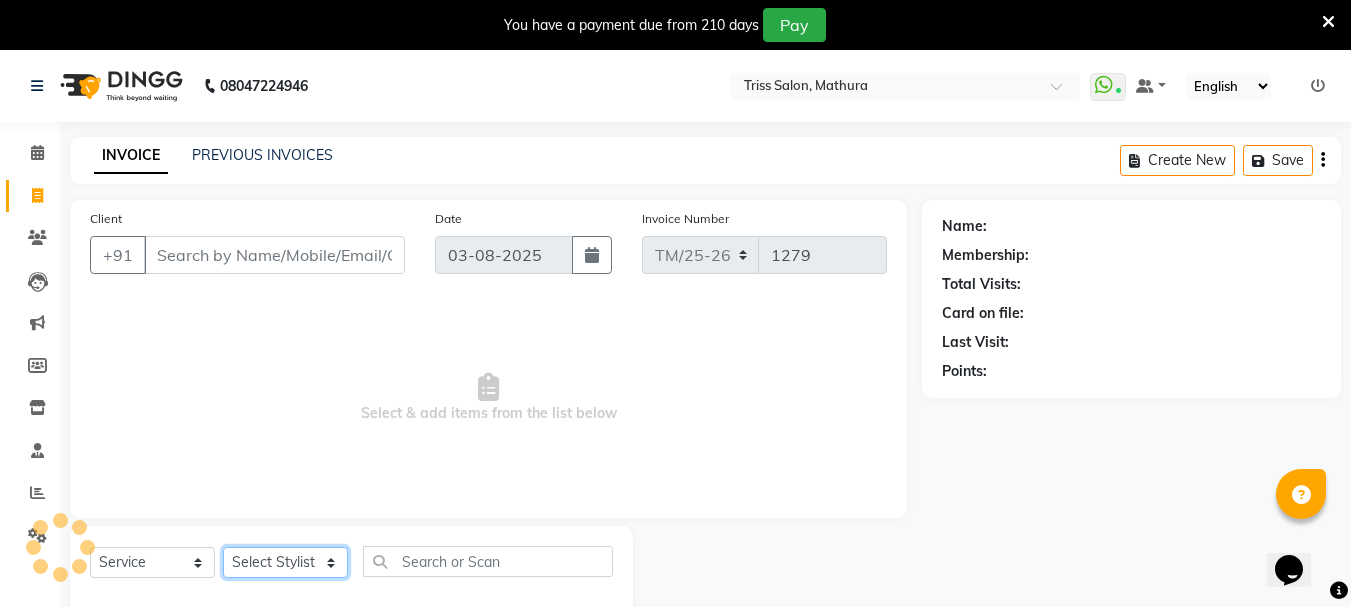 click on "Select Stylist" 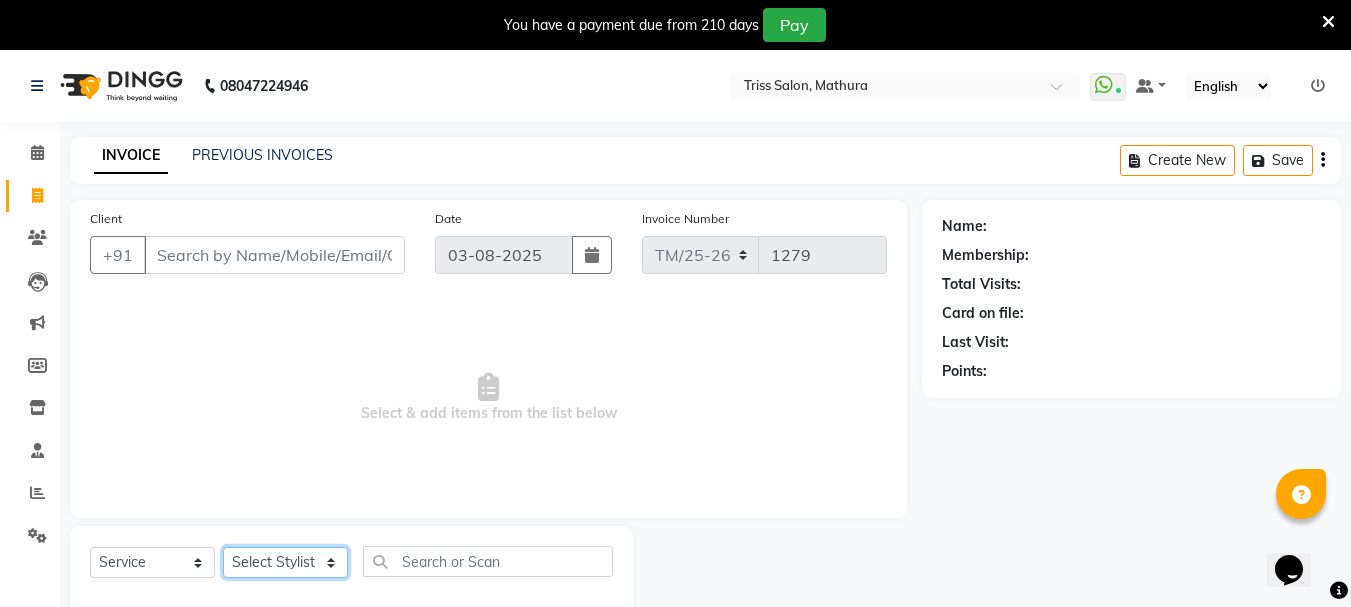 click on "Select Stylist" 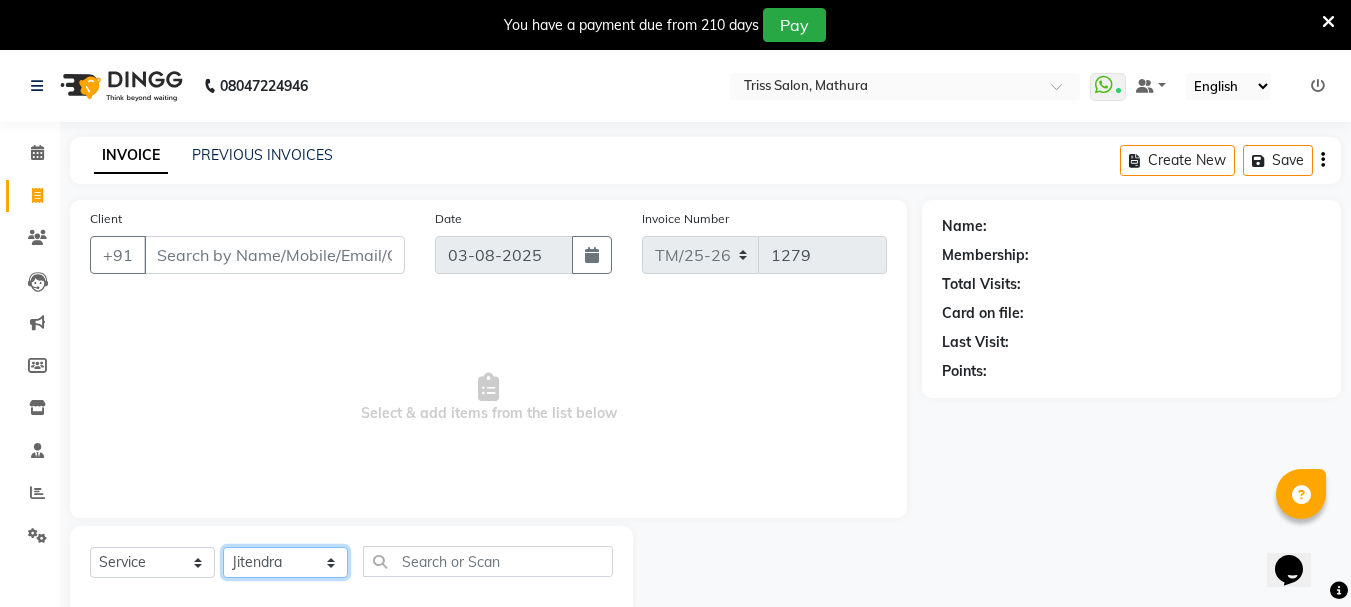 click on "Select Stylist Bhim Ram Brajesh Jeetu Shah Jitendra Jyoti (Pooja) Khushboo Kuldeep Naeem Ravi Sahil  Sneha Triss Salon (Counter) Tushar" 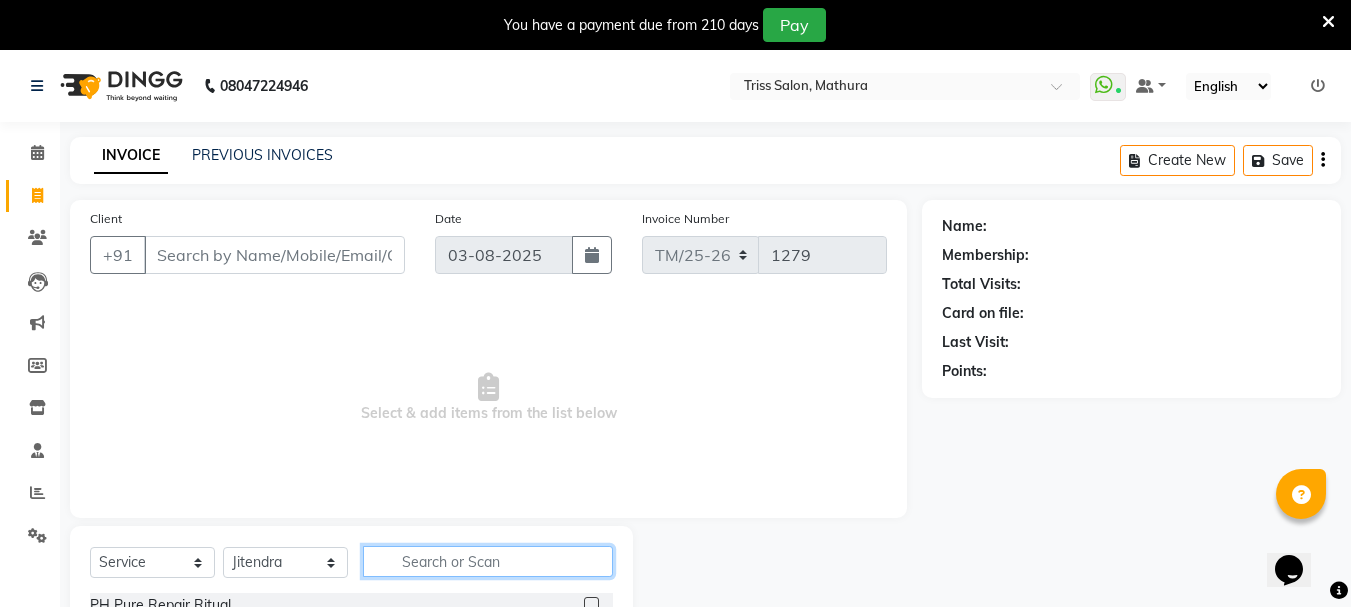 click 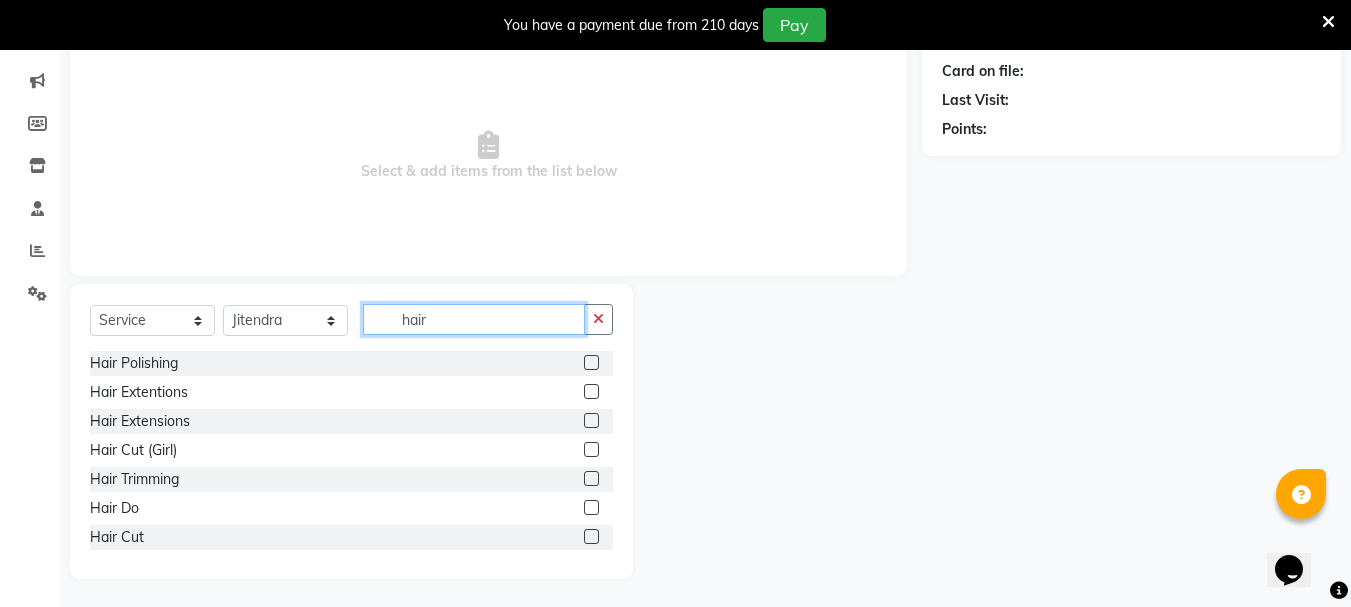 scroll, scrollTop: 244, scrollLeft: 0, axis: vertical 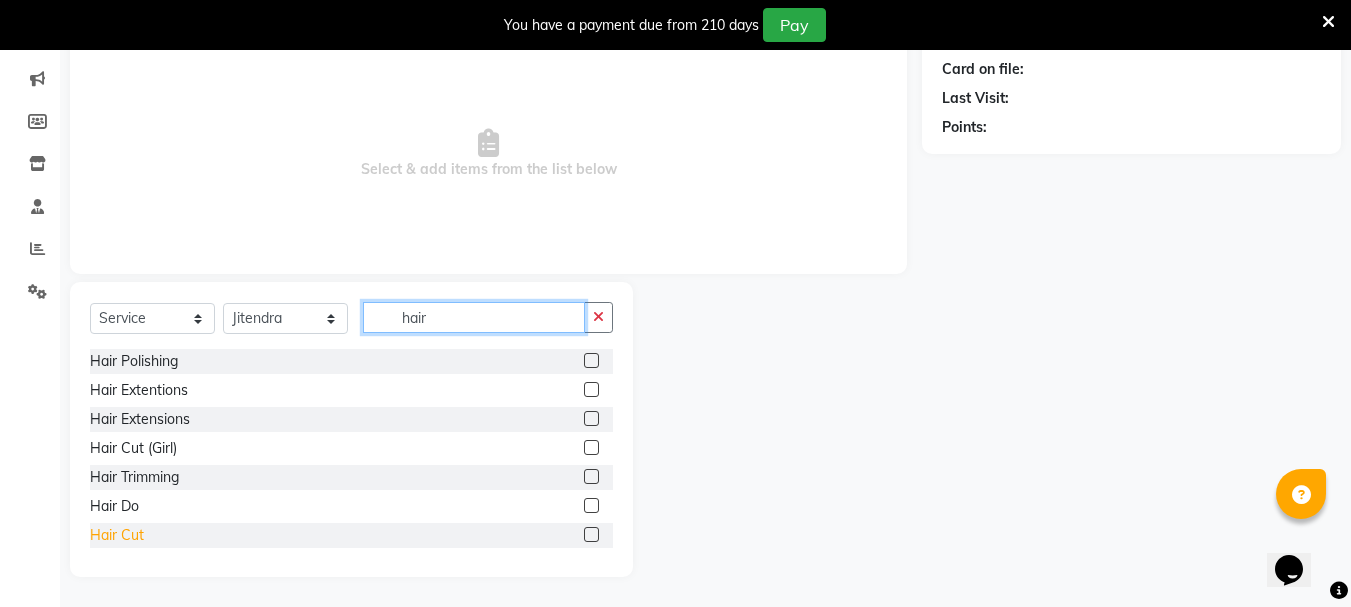 type on "hair" 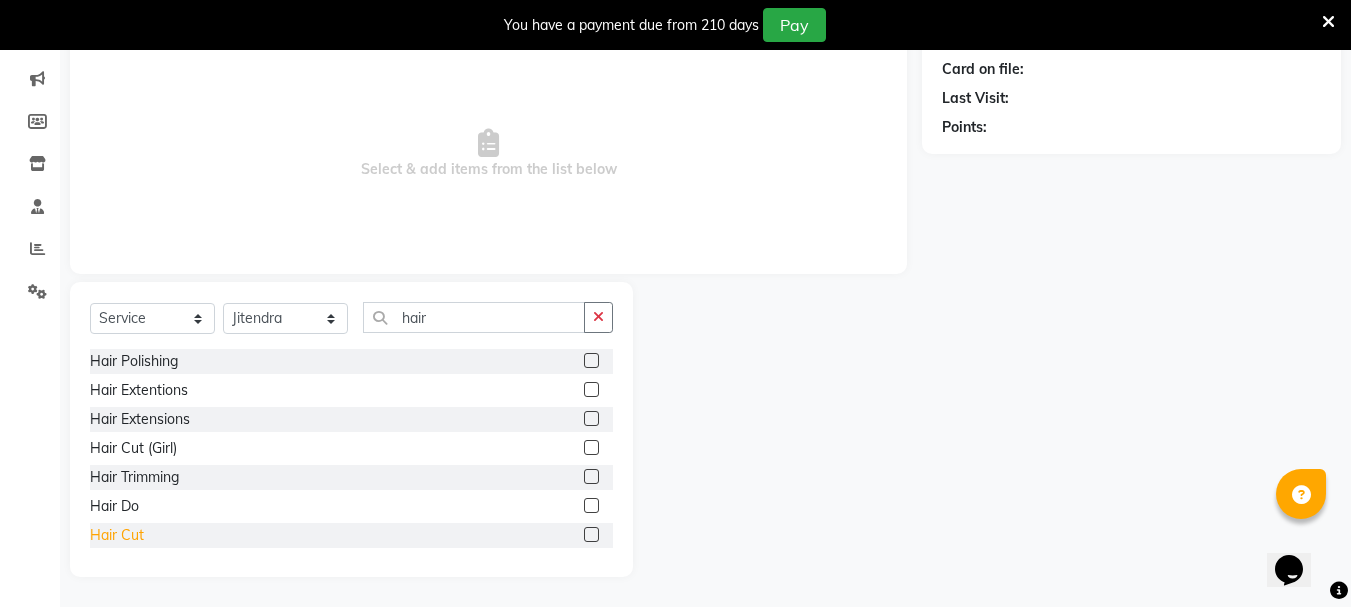 click on "Hair Cut" 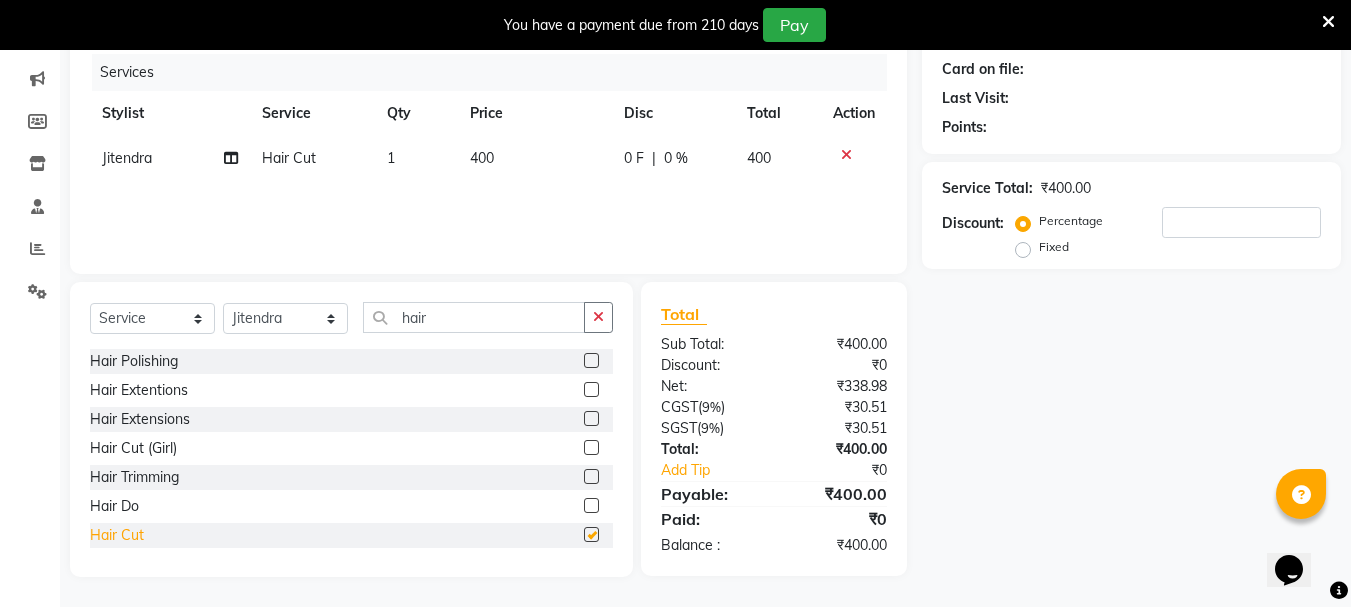 checkbox on "false" 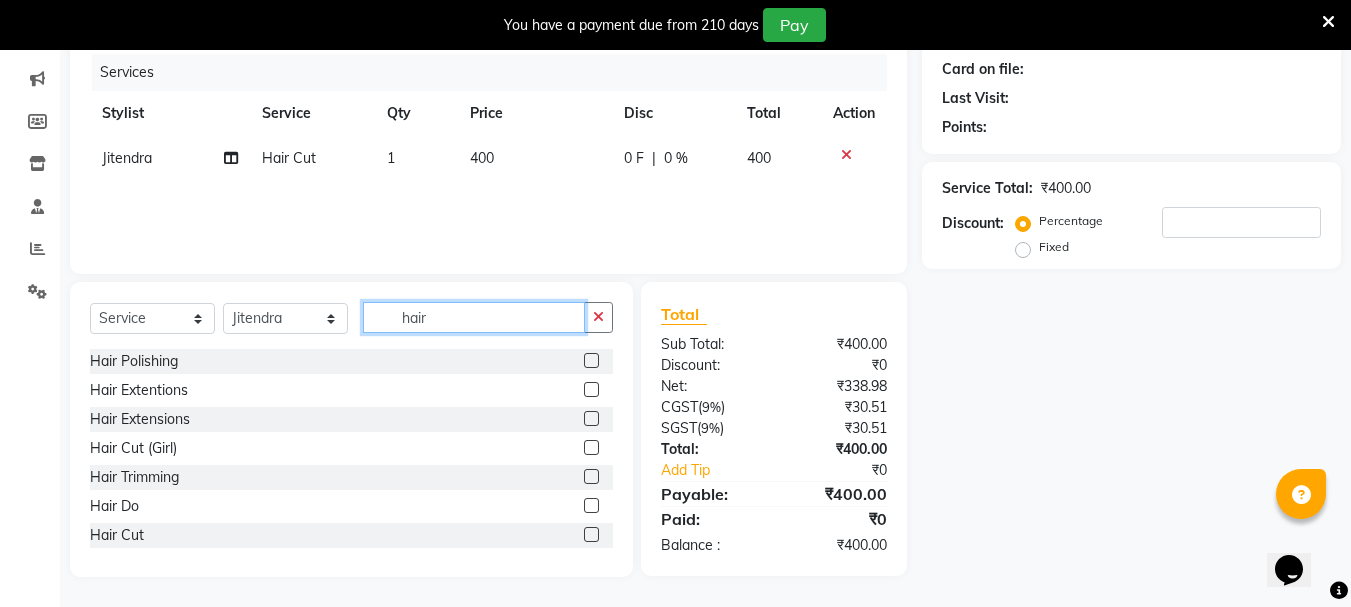 click on "hair" 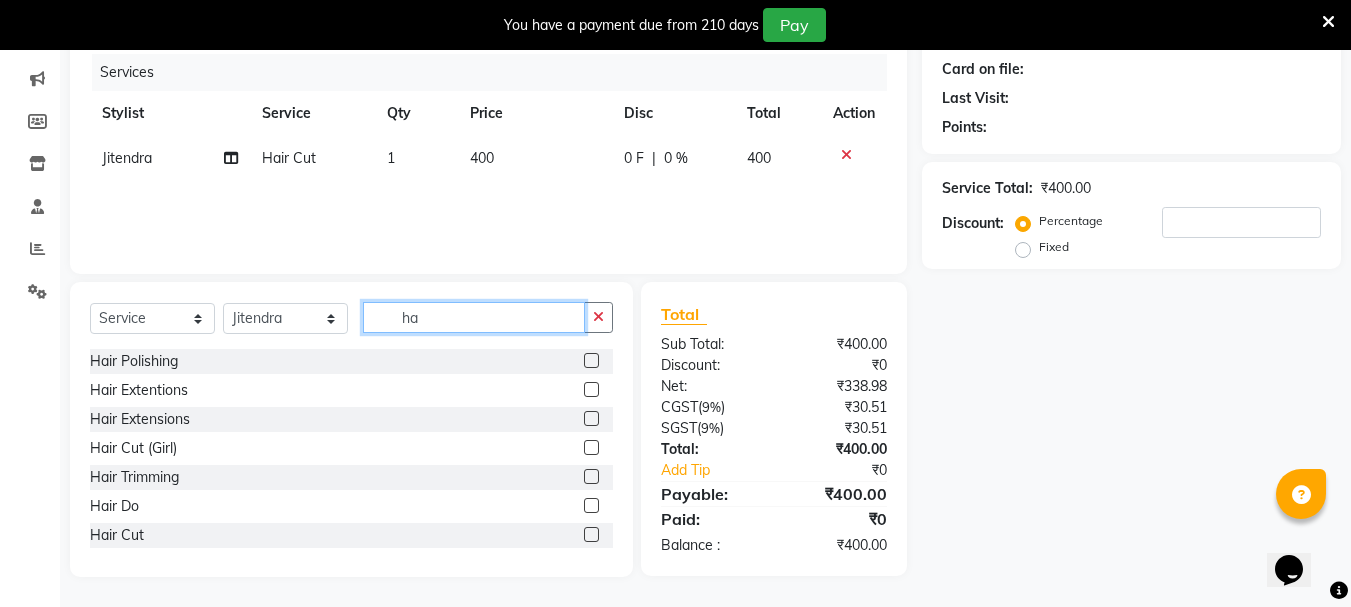 type on "h" 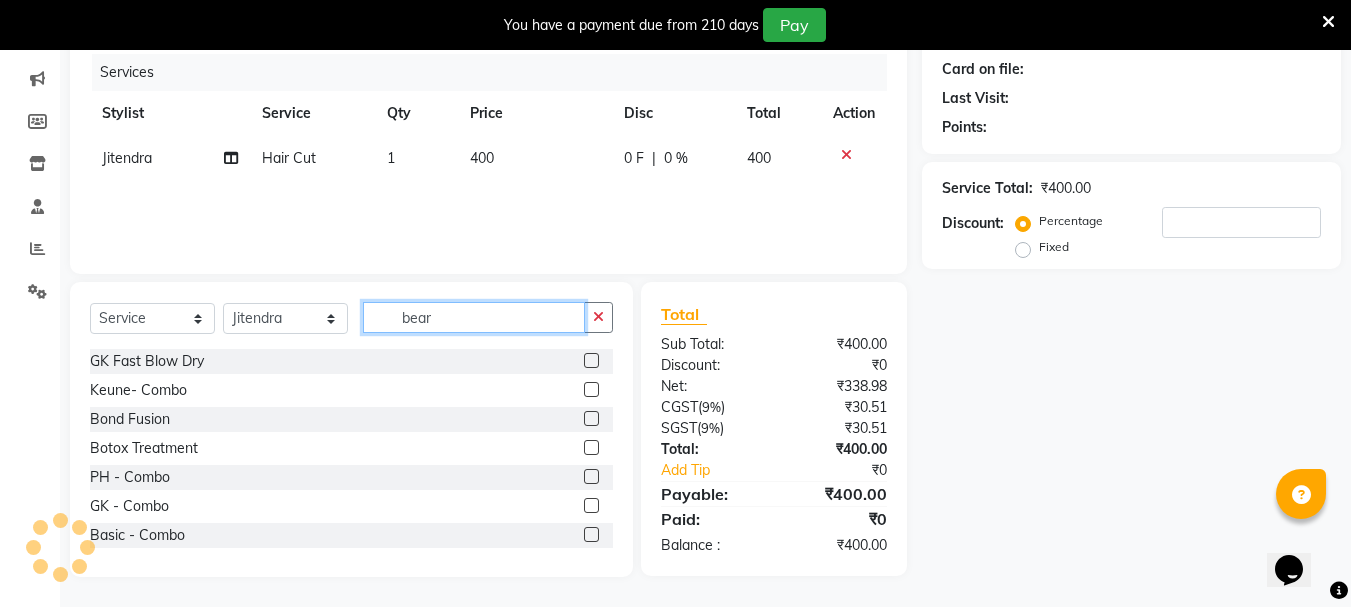 scroll, scrollTop: 243, scrollLeft: 0, axis: vertical 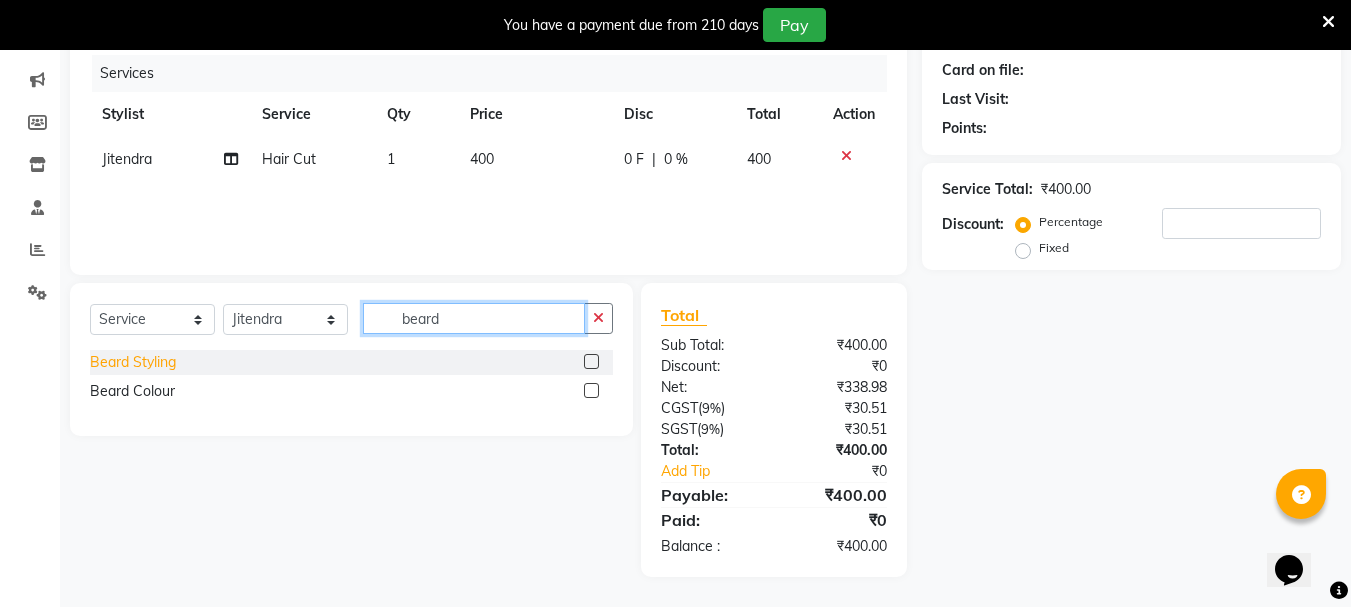 type on "beard" 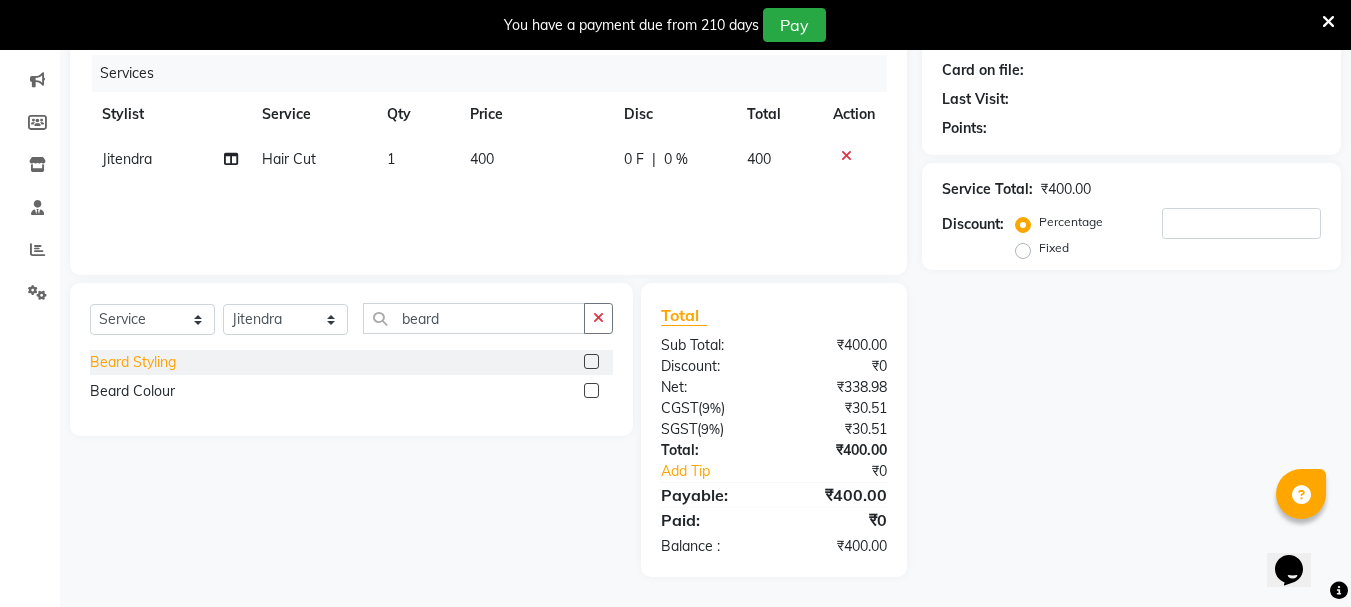 click on "Beard Styling" 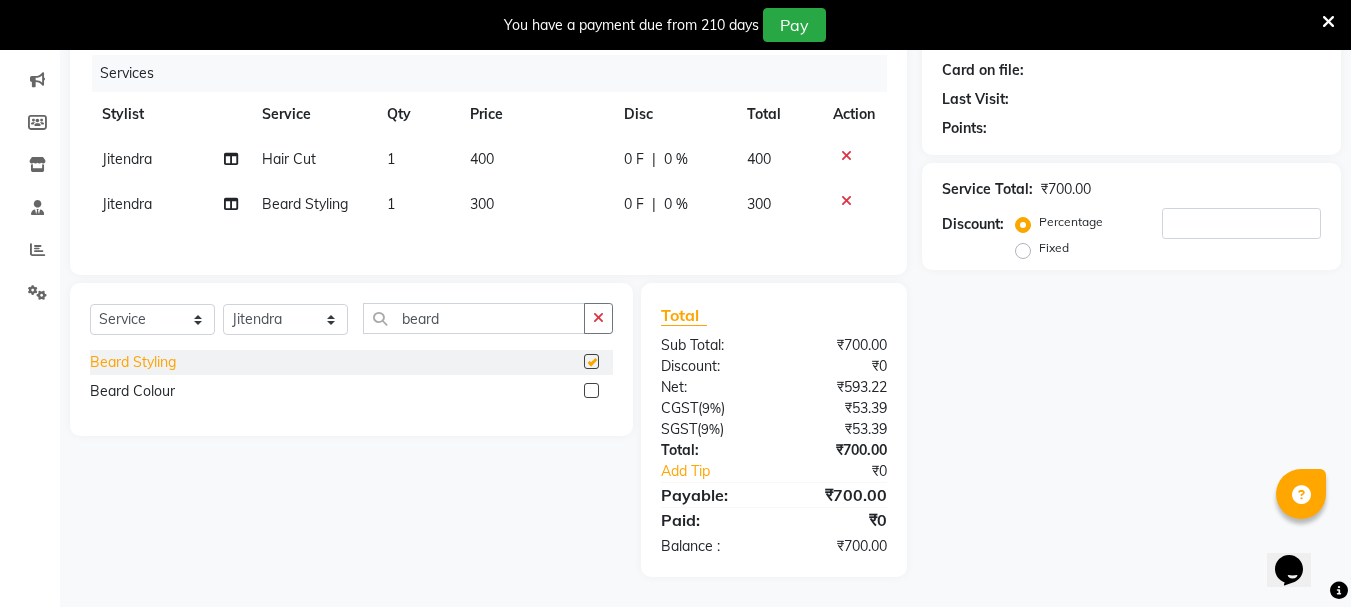 checkbox on "false" 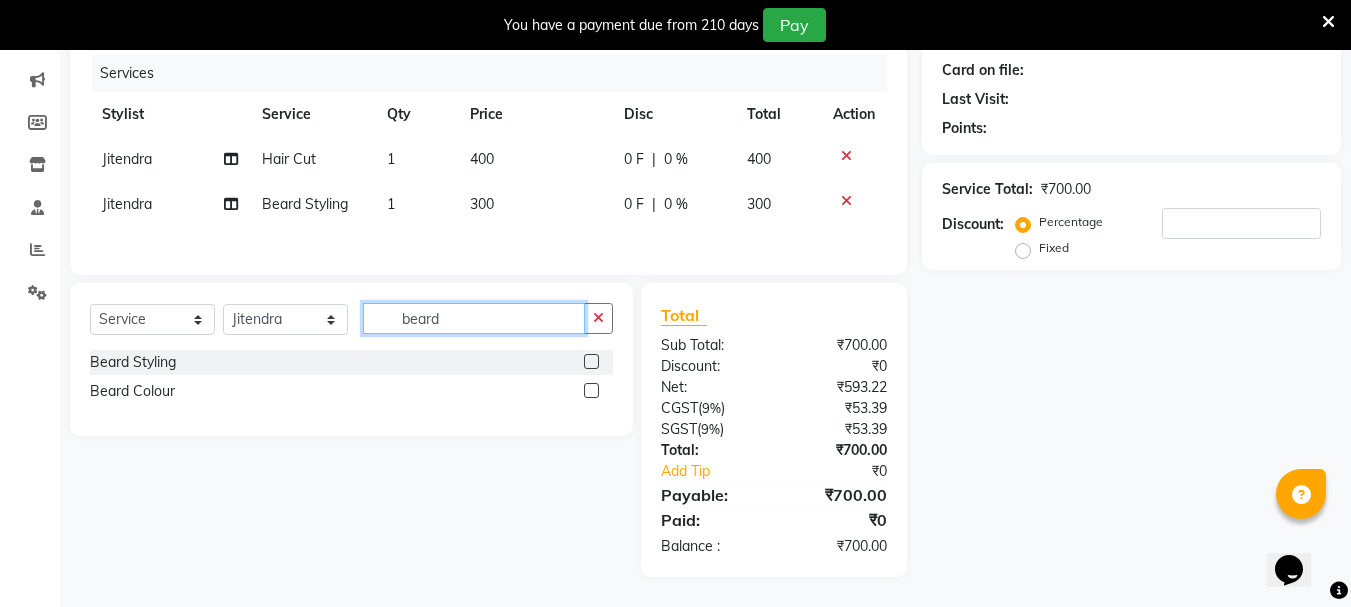 click on "beard" 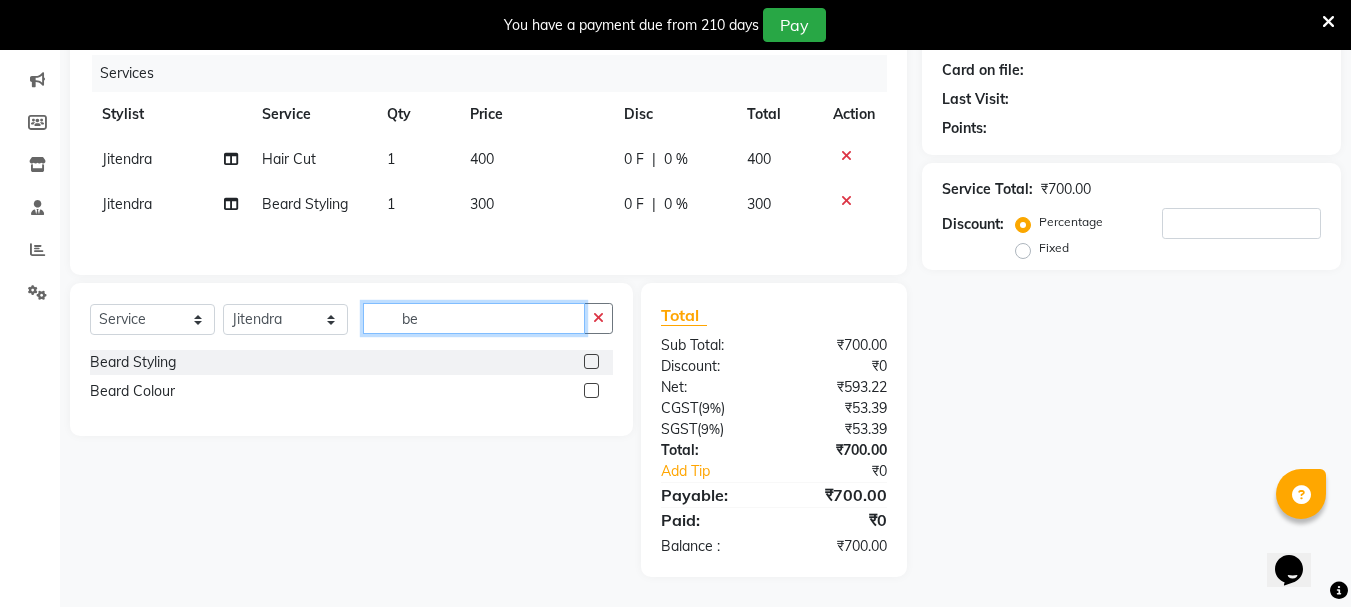 type on "b" 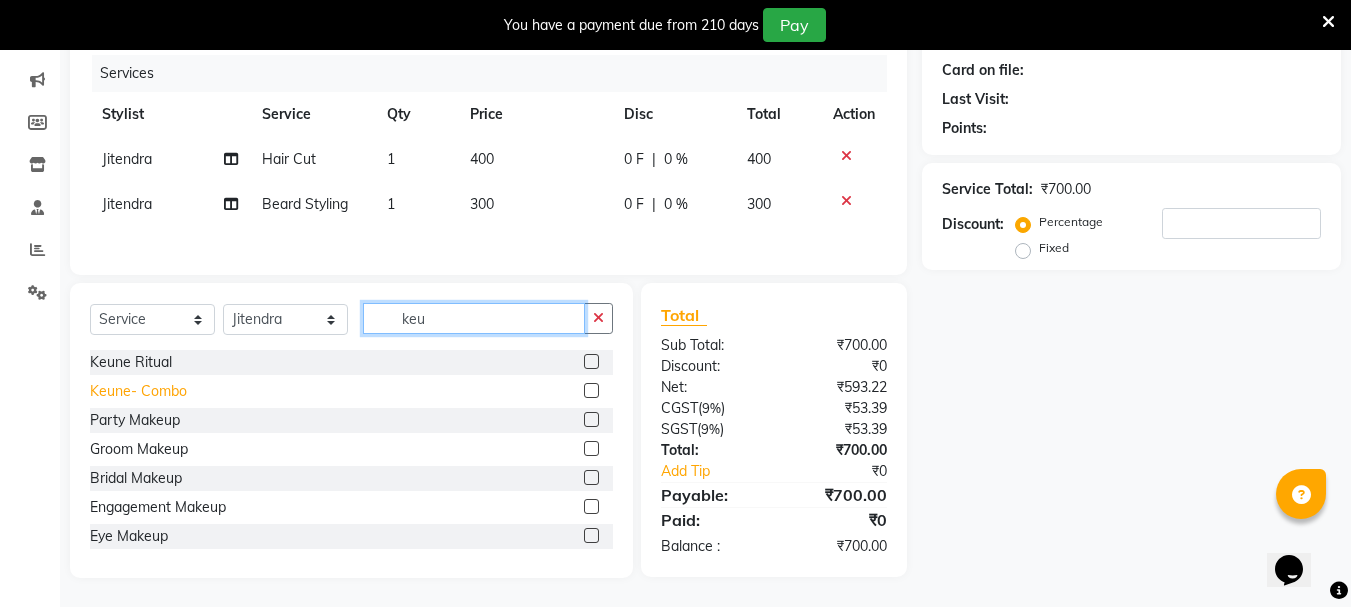 type on "keu" 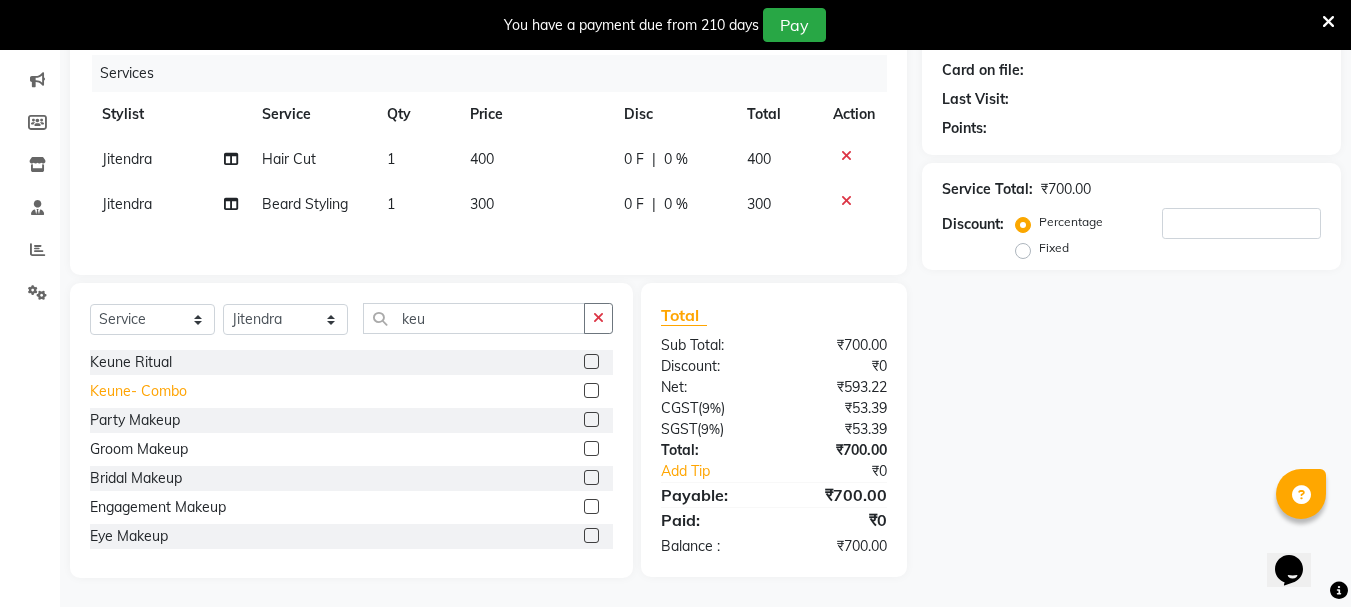click on "Keune- Combo" 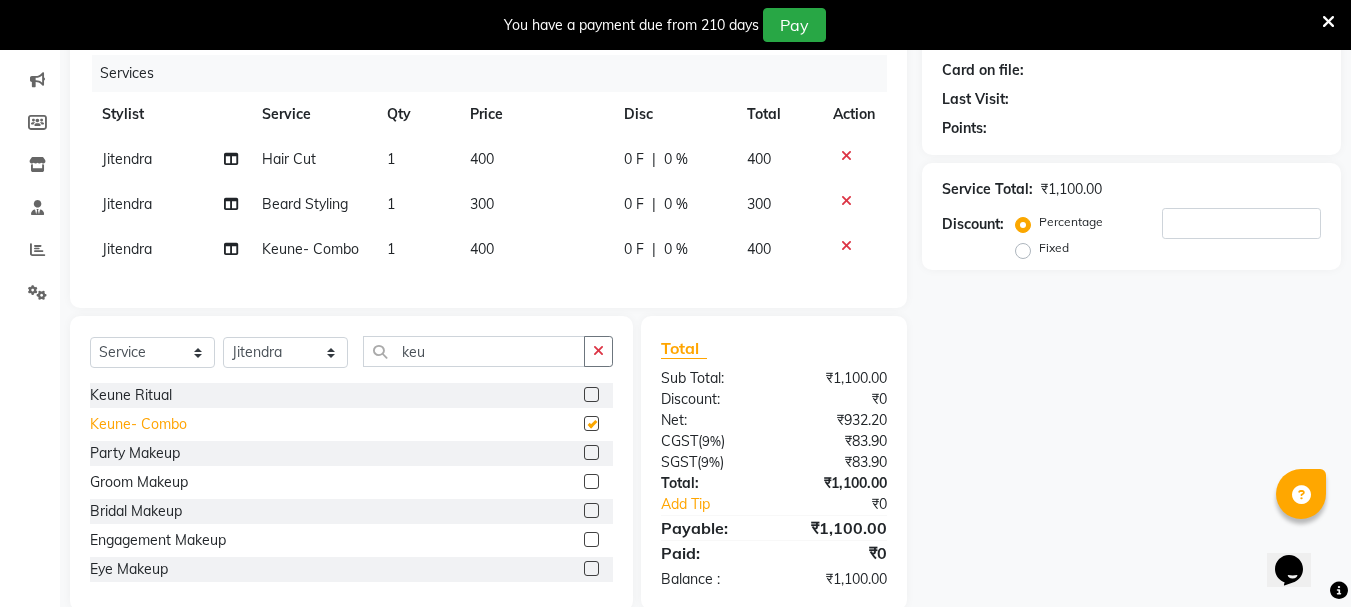 checkbox on "false" 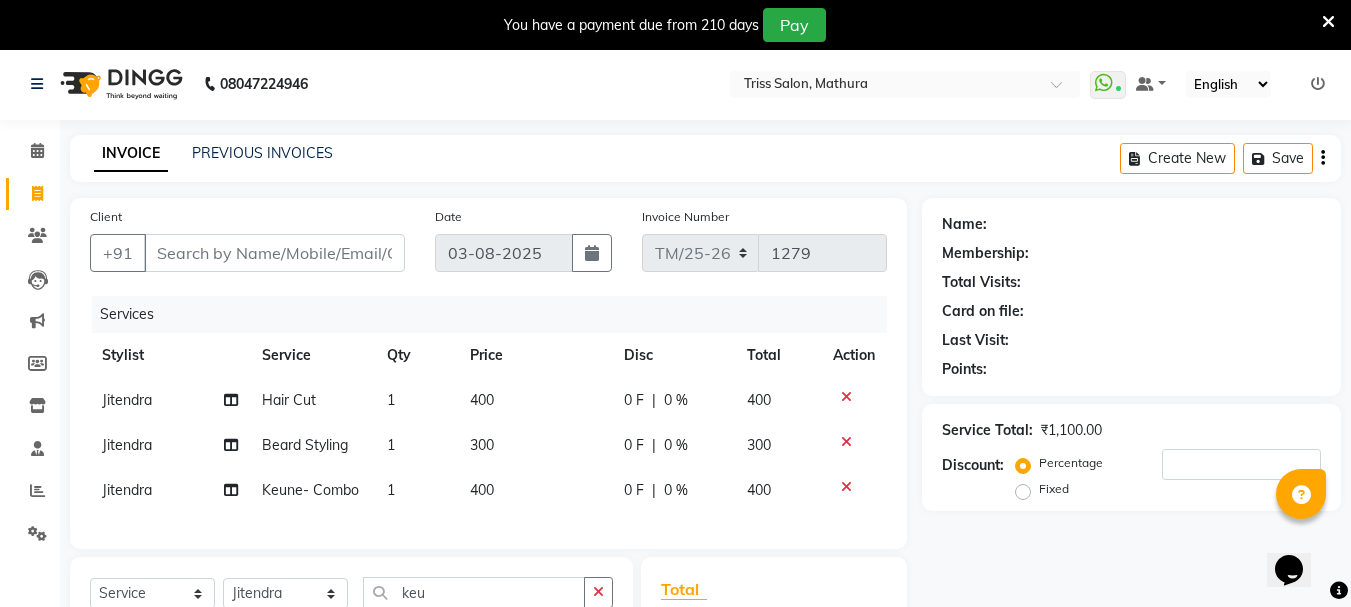 scroll, scrollTop: 0, scrollLeft: 0, axis: both 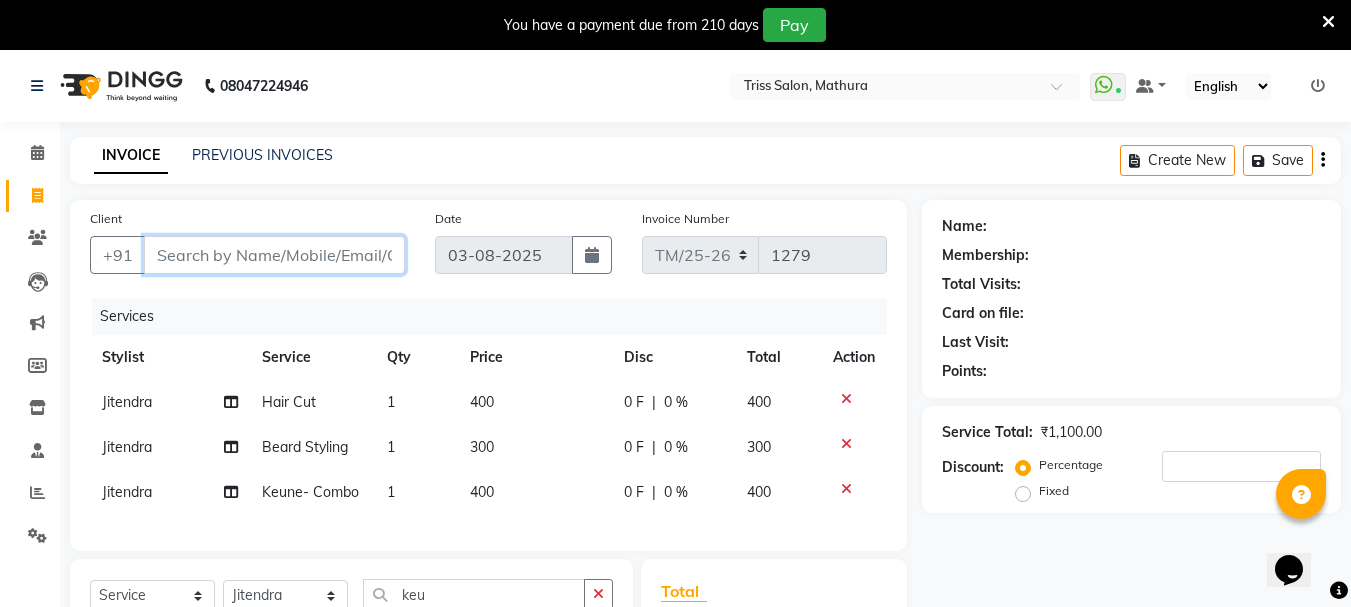 click on "Client" at bounding box center (274, 255) 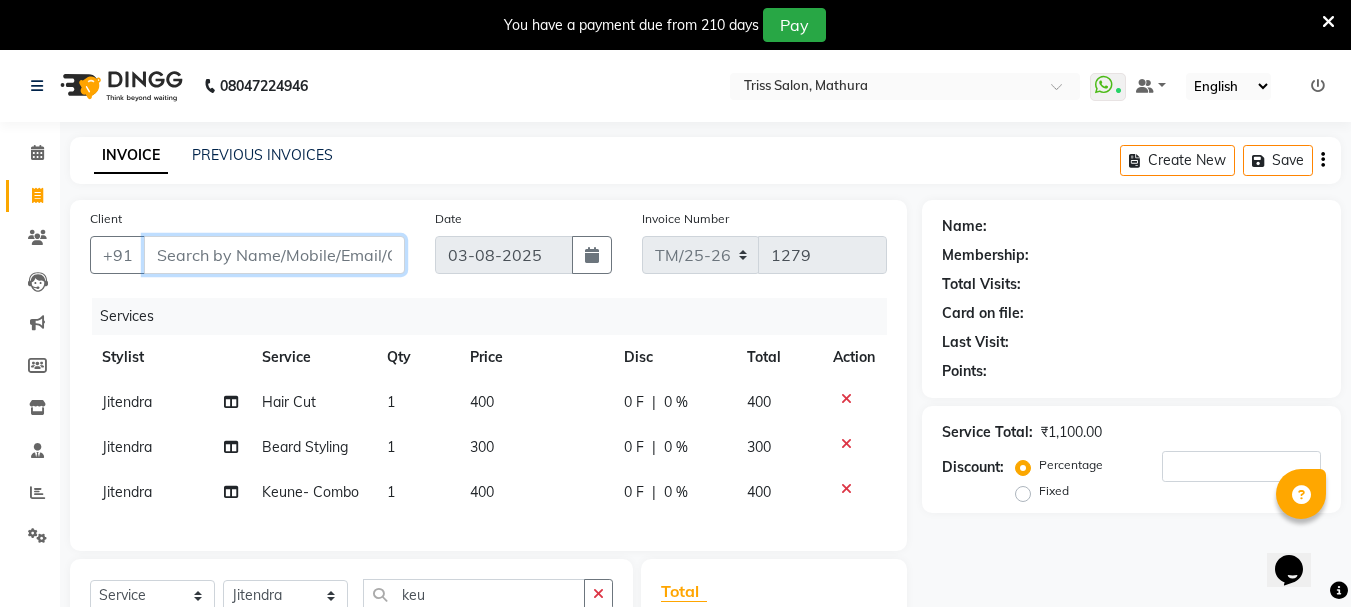 type on "w" 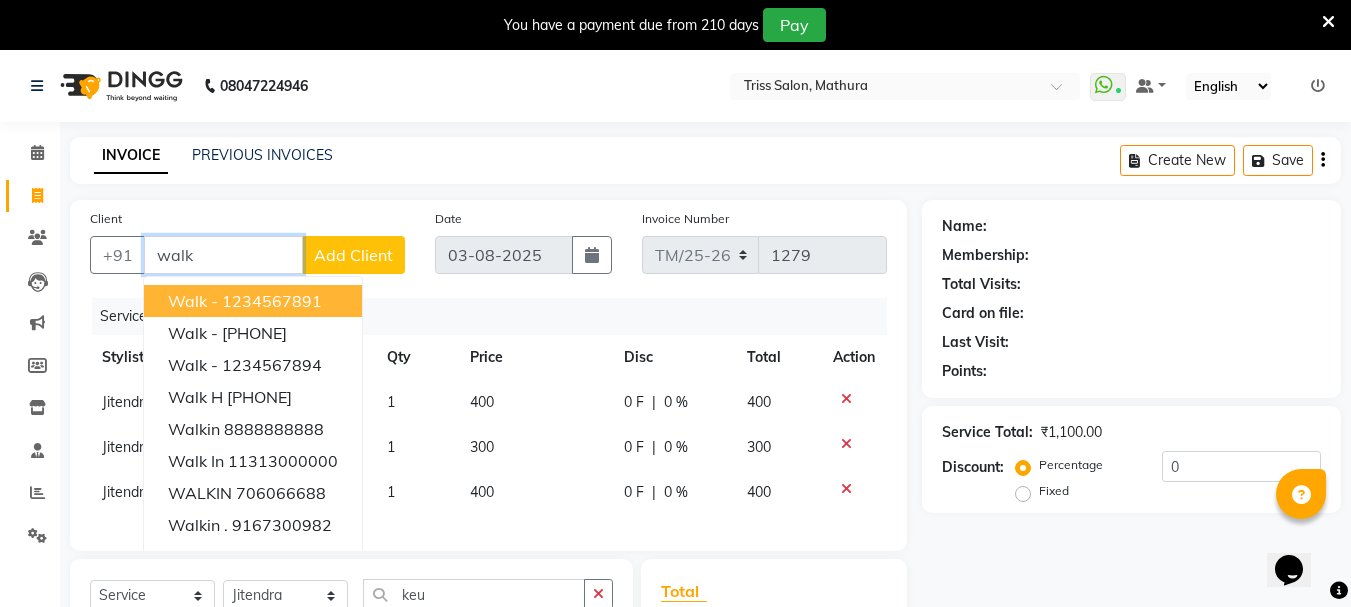 click on "1234567891" at bounding box center (272, 301) 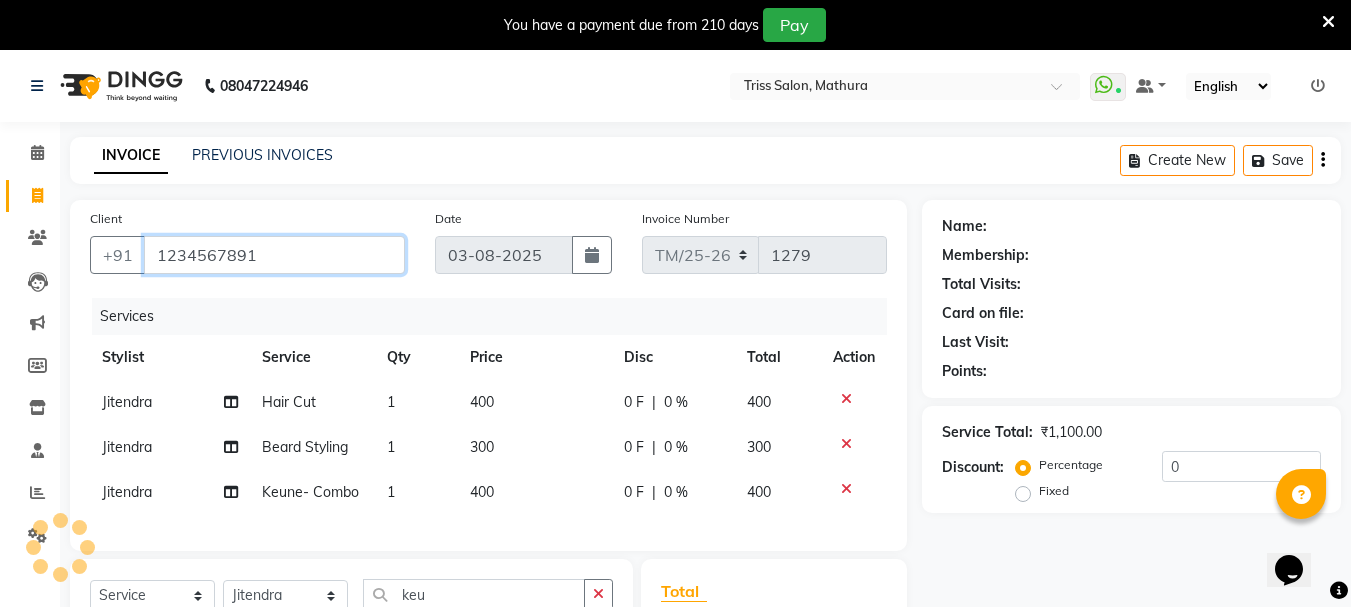 type on "1234567891" 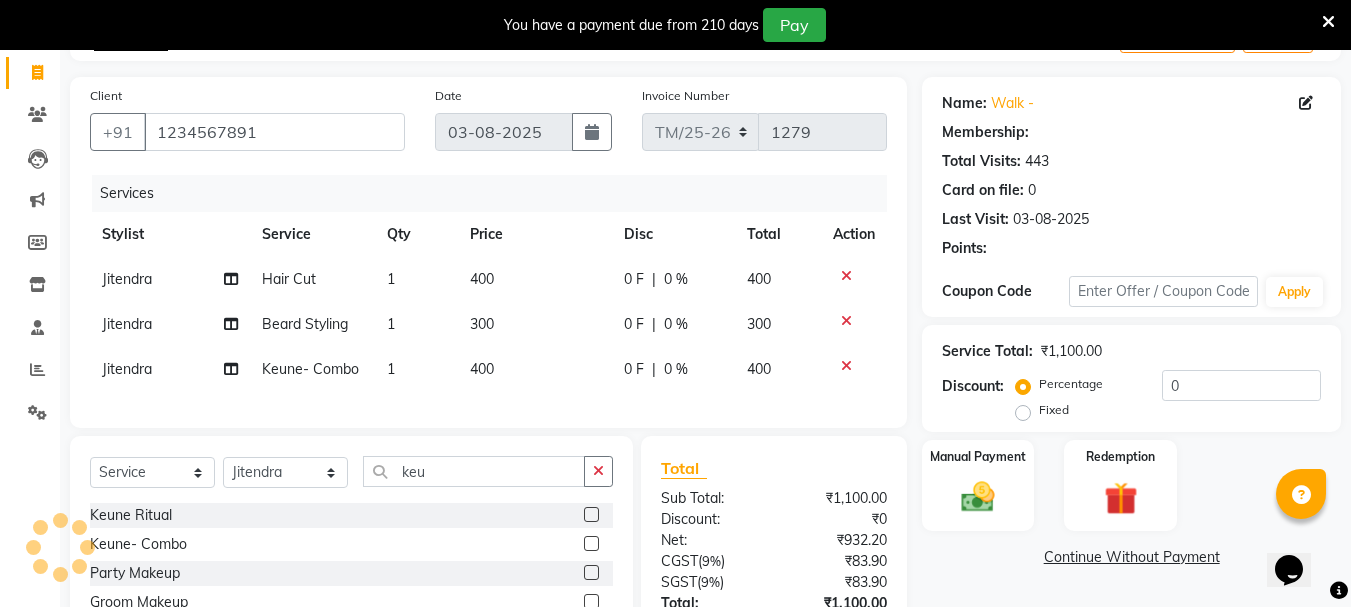 scroll, scrollTop: 292, scrollLeft: 0, axis: vertical 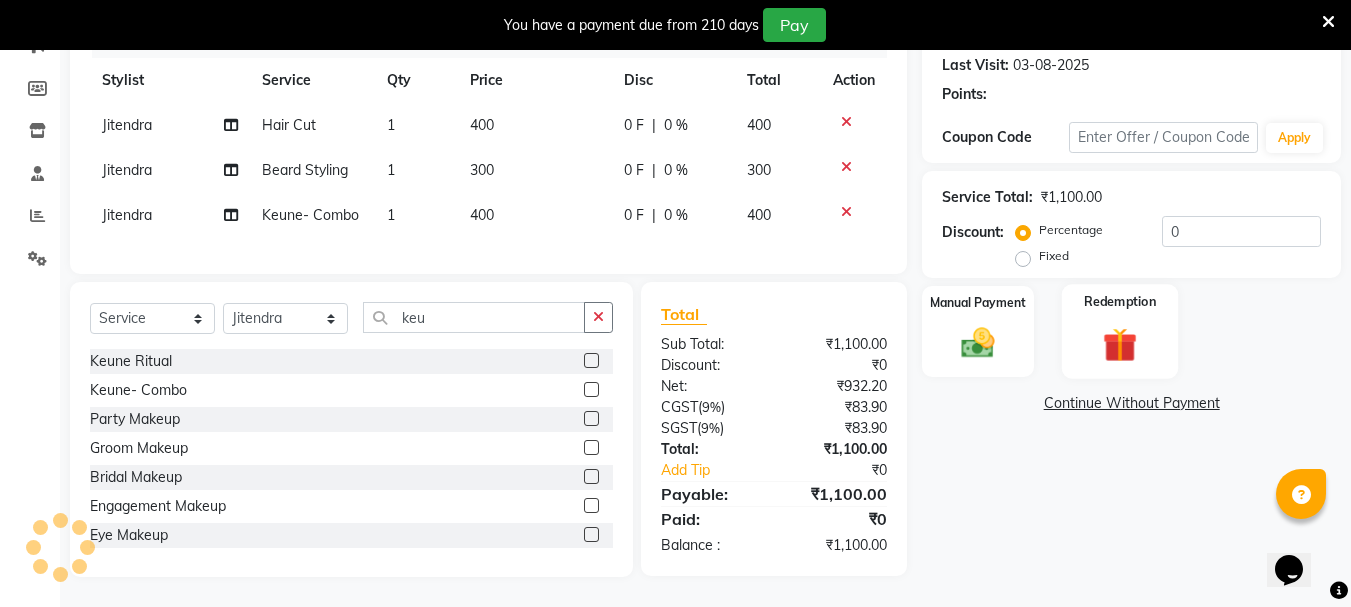 click 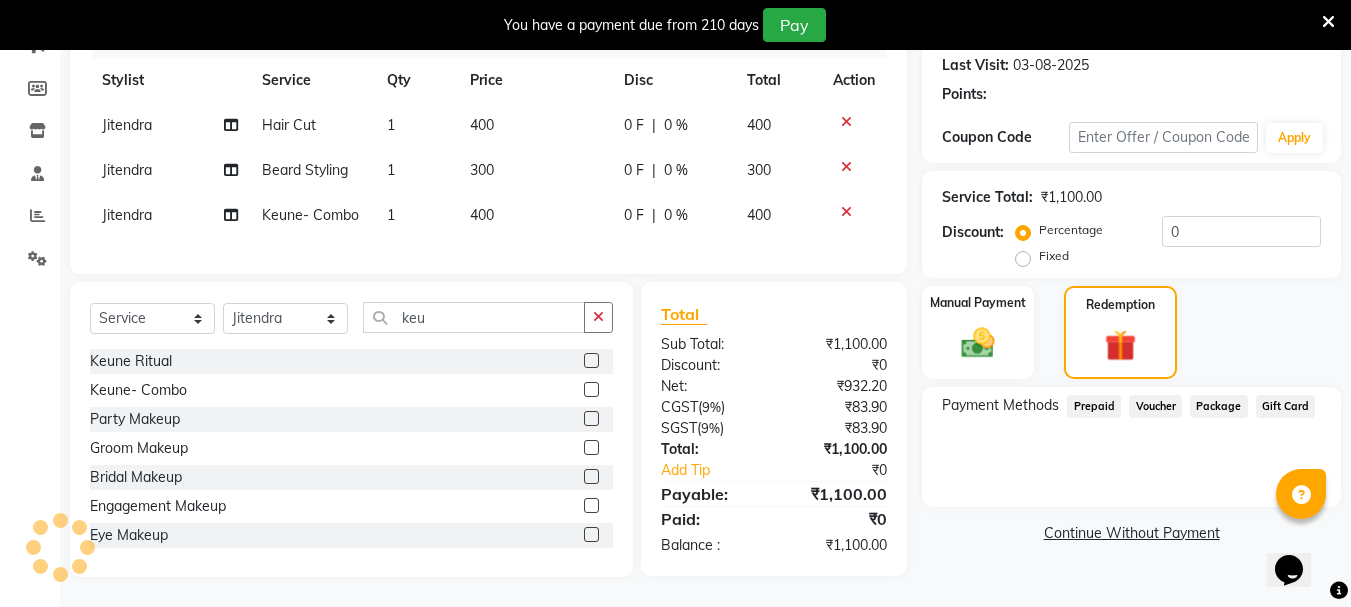 click on "Service Total:  ₹1,100.00  Discount:  Percentage   Fixed  0" 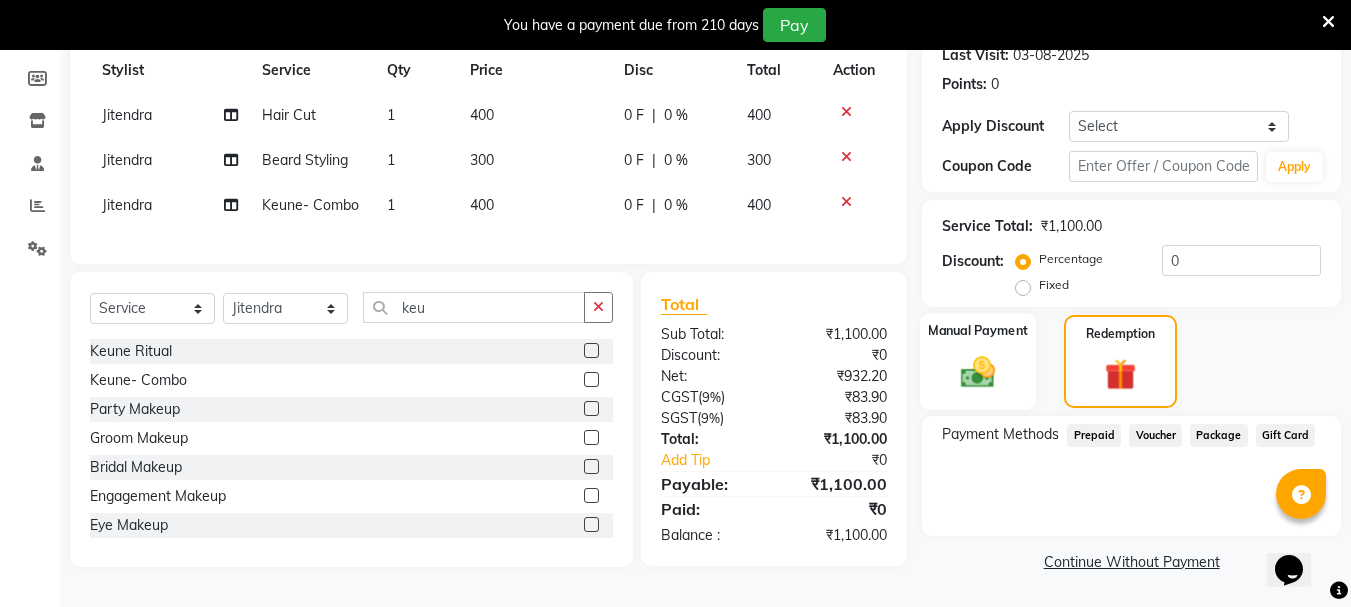 click on "Manual Payment" 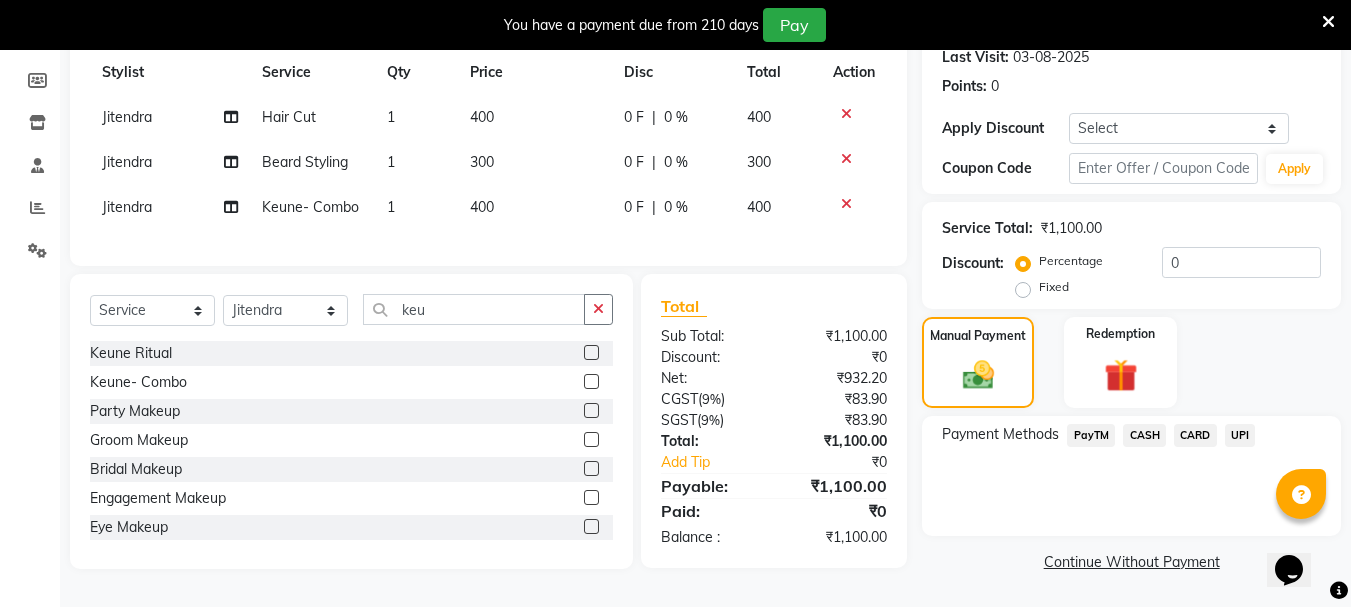 click on "UPI" 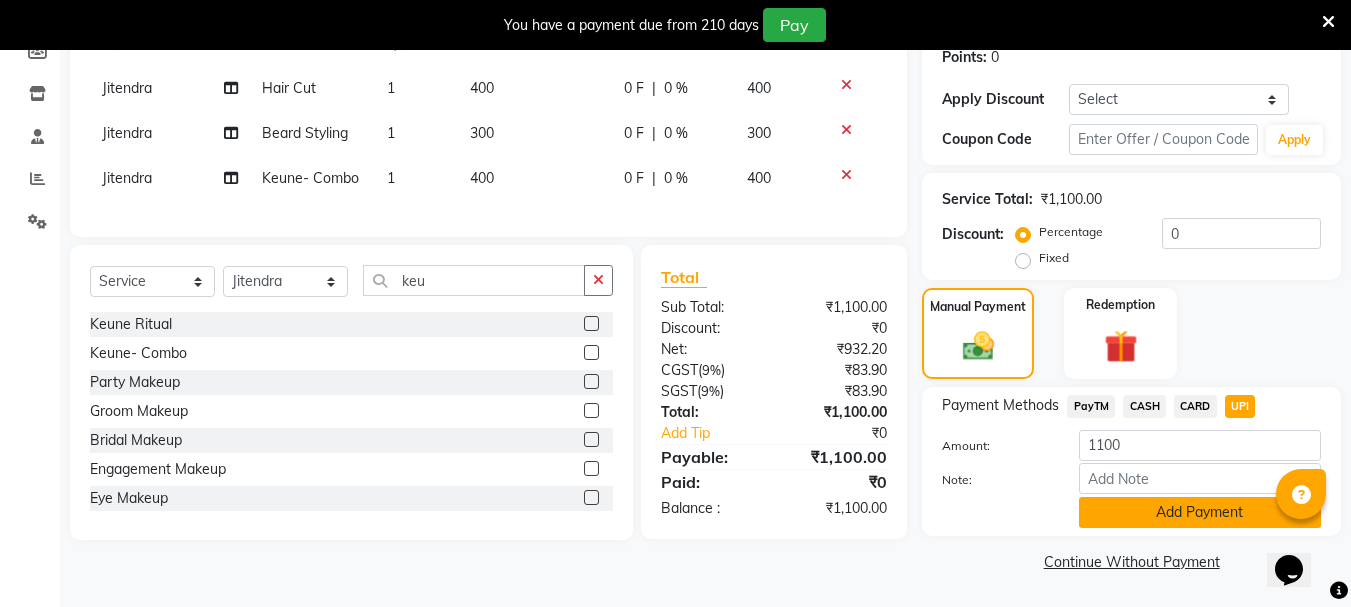 click on "Add Payment" 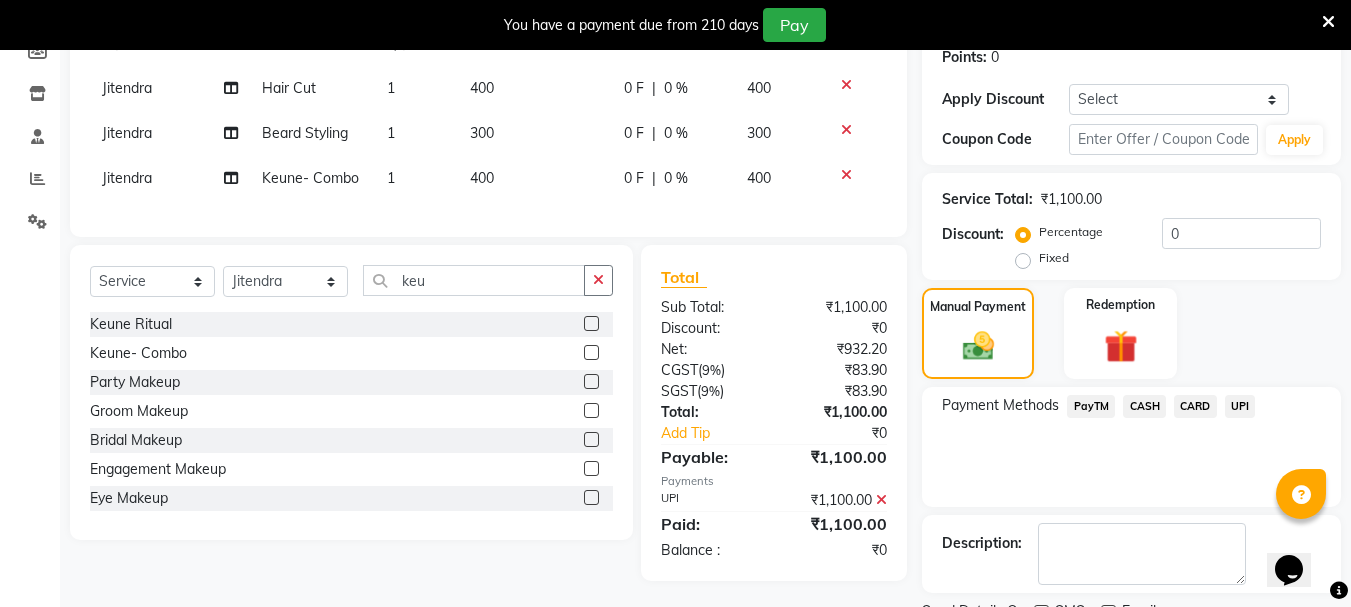 scroll, scrollTop: 398, scrollLeft: 0, axis: vertical 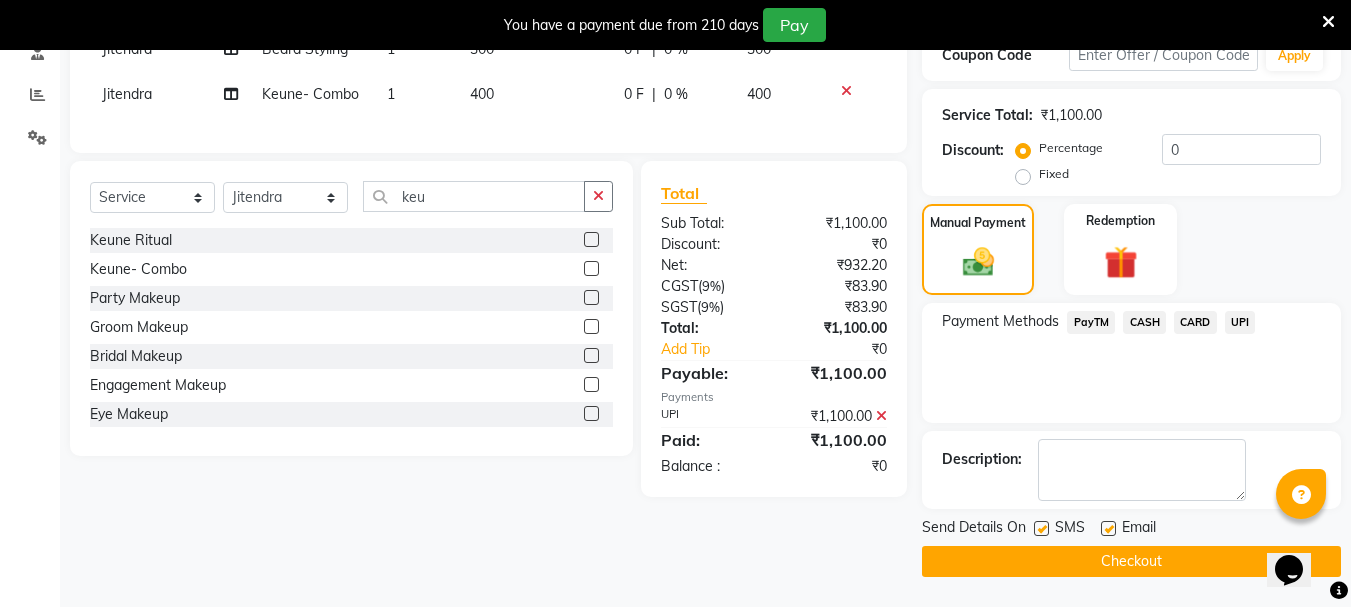 click on "Checkout" 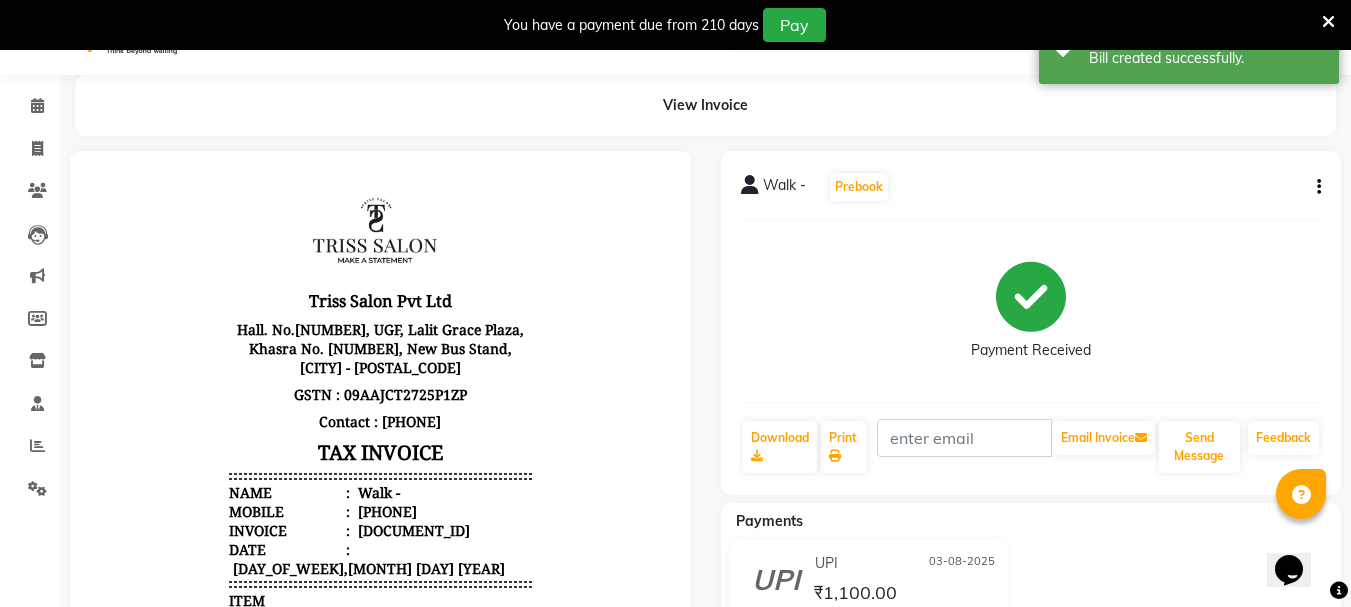 scroll, scrollTop: 0, scrollLeft: 0, axis: both 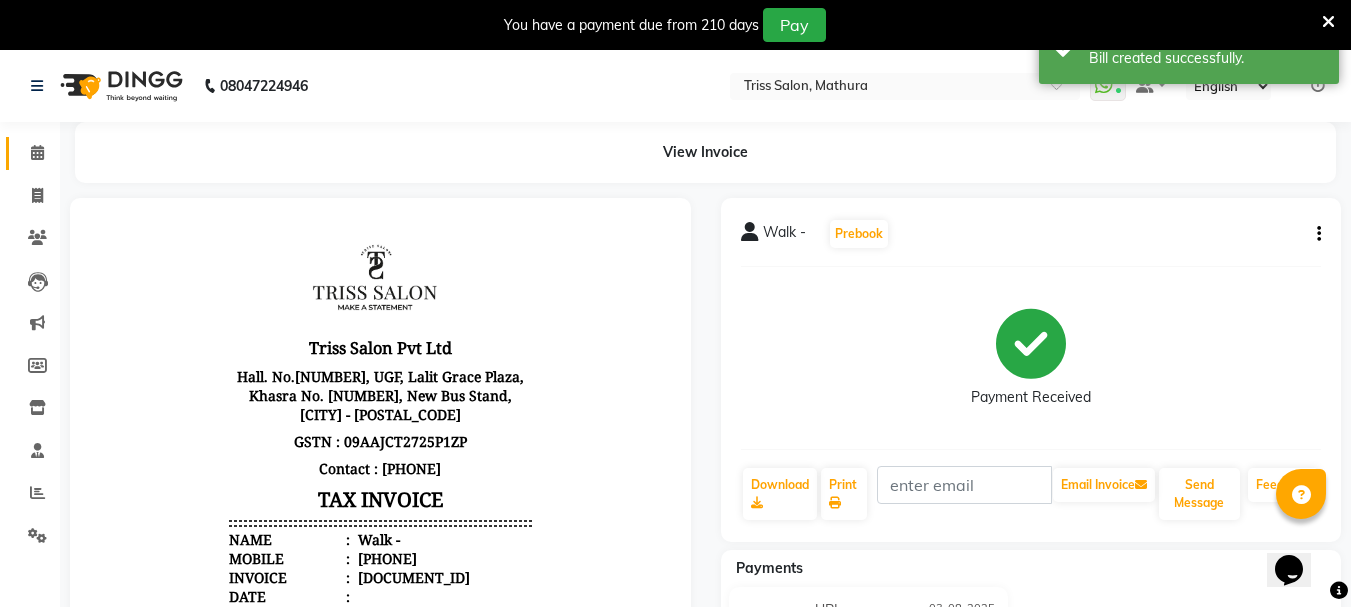 click 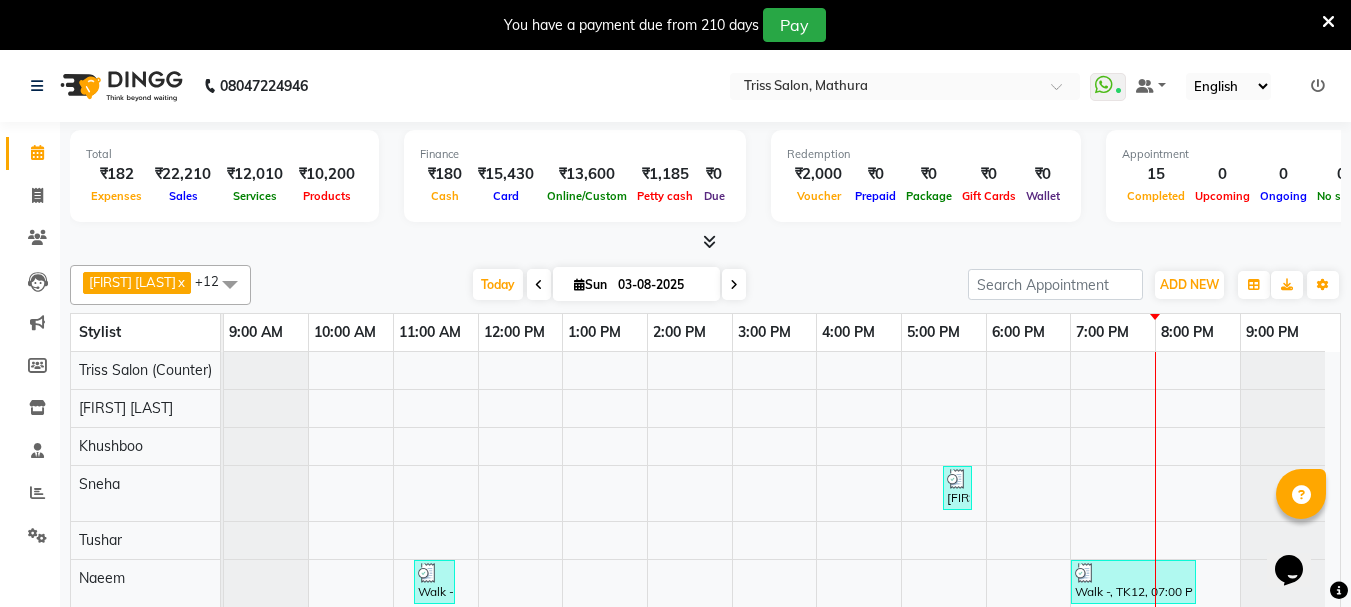 click at bounding box center [709, 241] 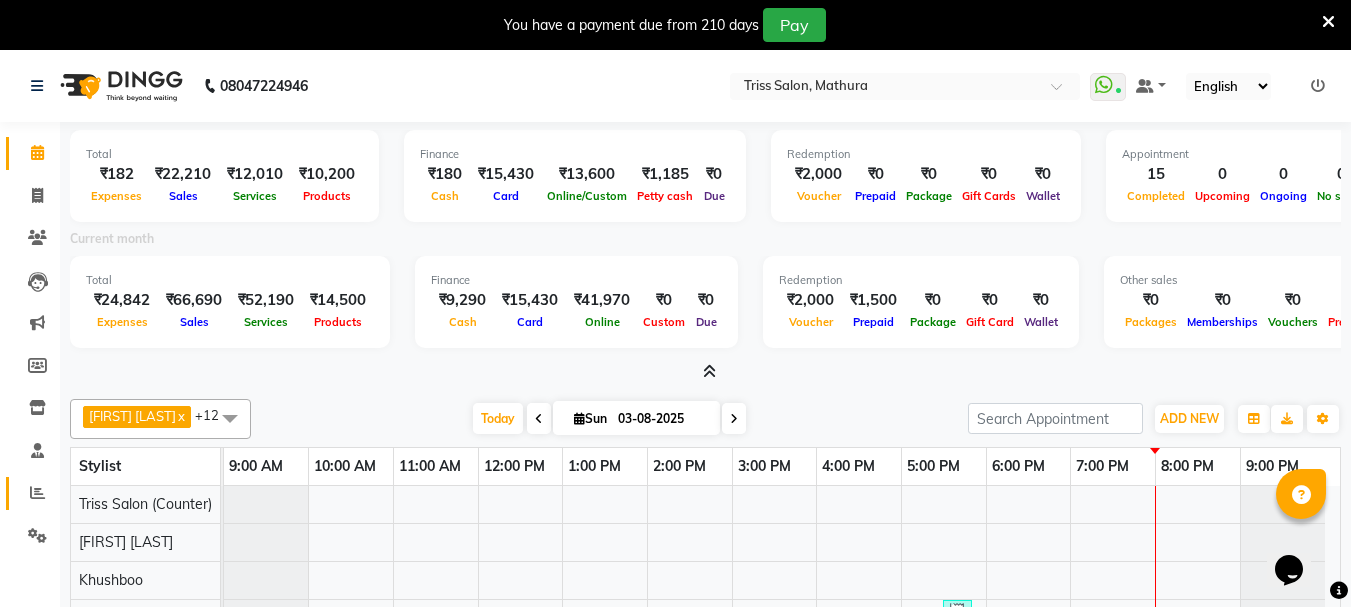 click 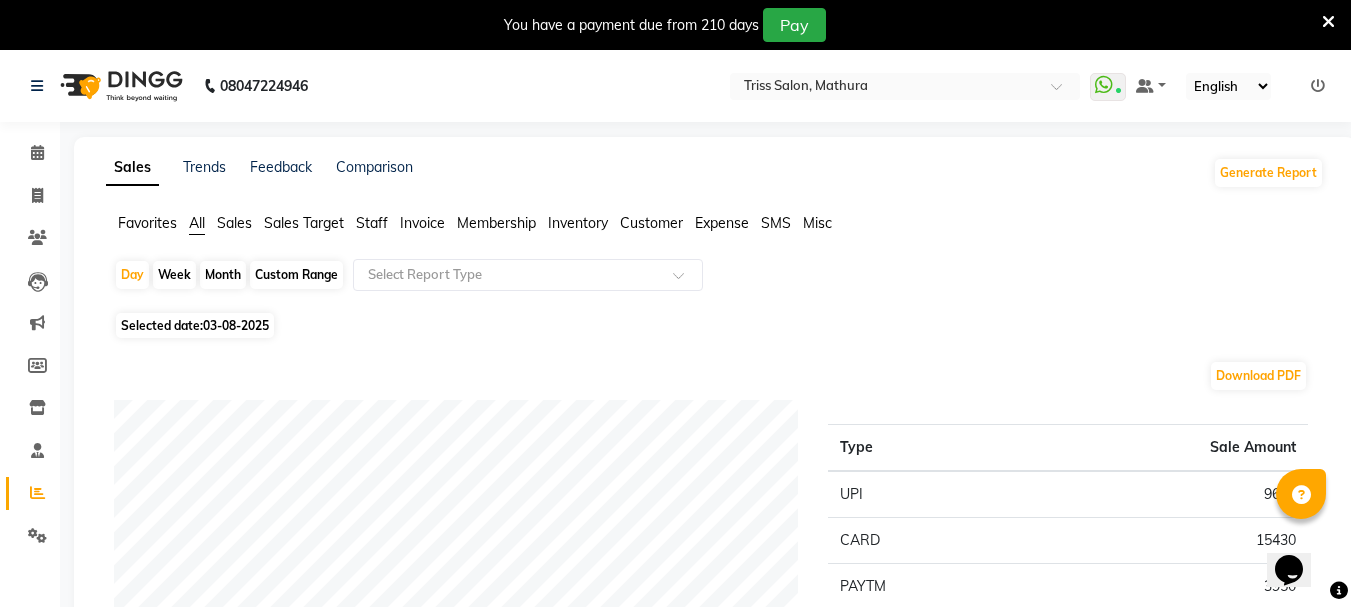 click on "Staff" 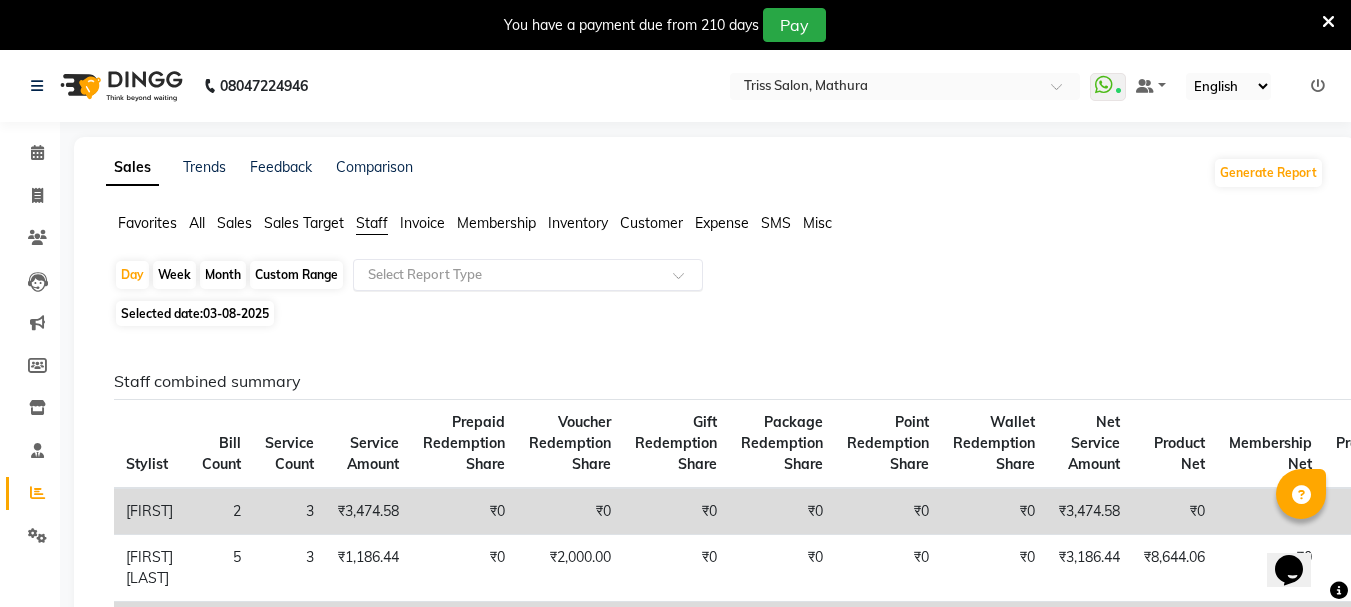 click 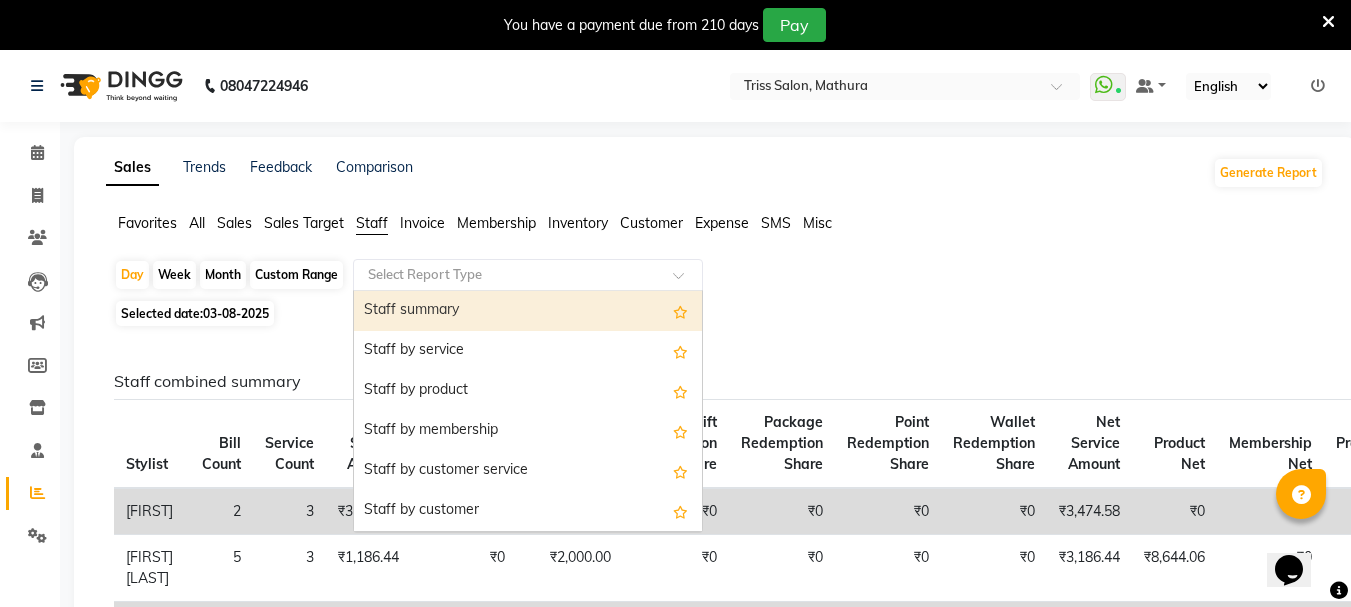 click on "Staff summary" at bounding box center [528, 311] 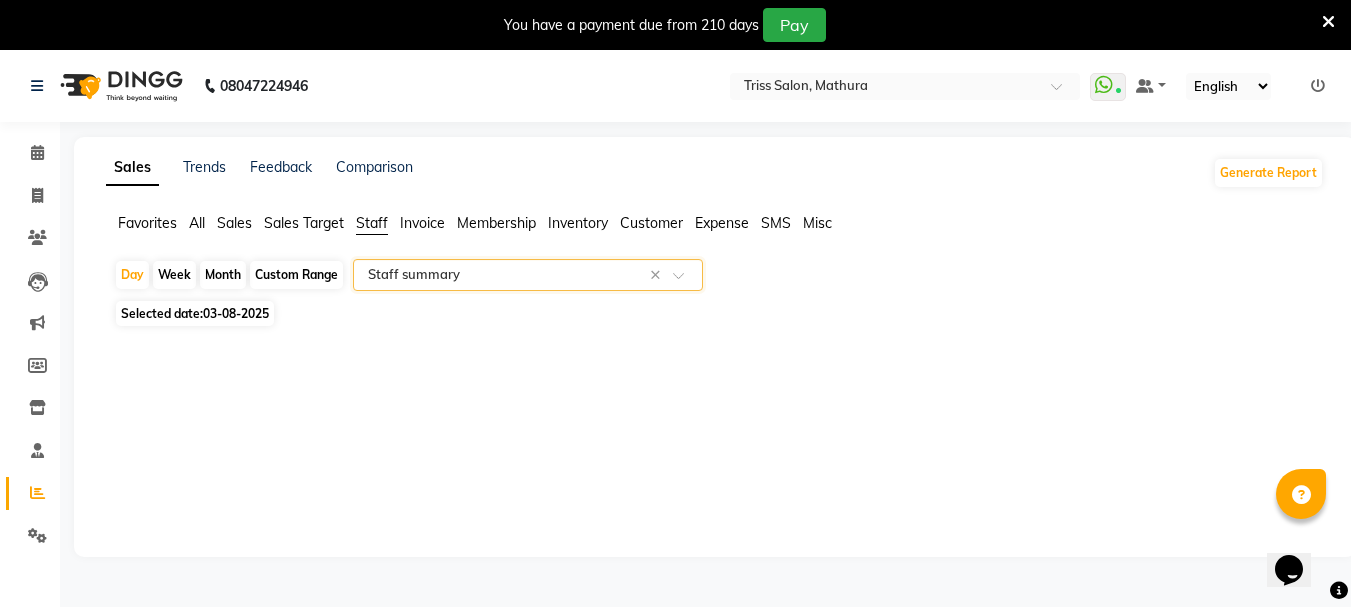 select on "full_report" 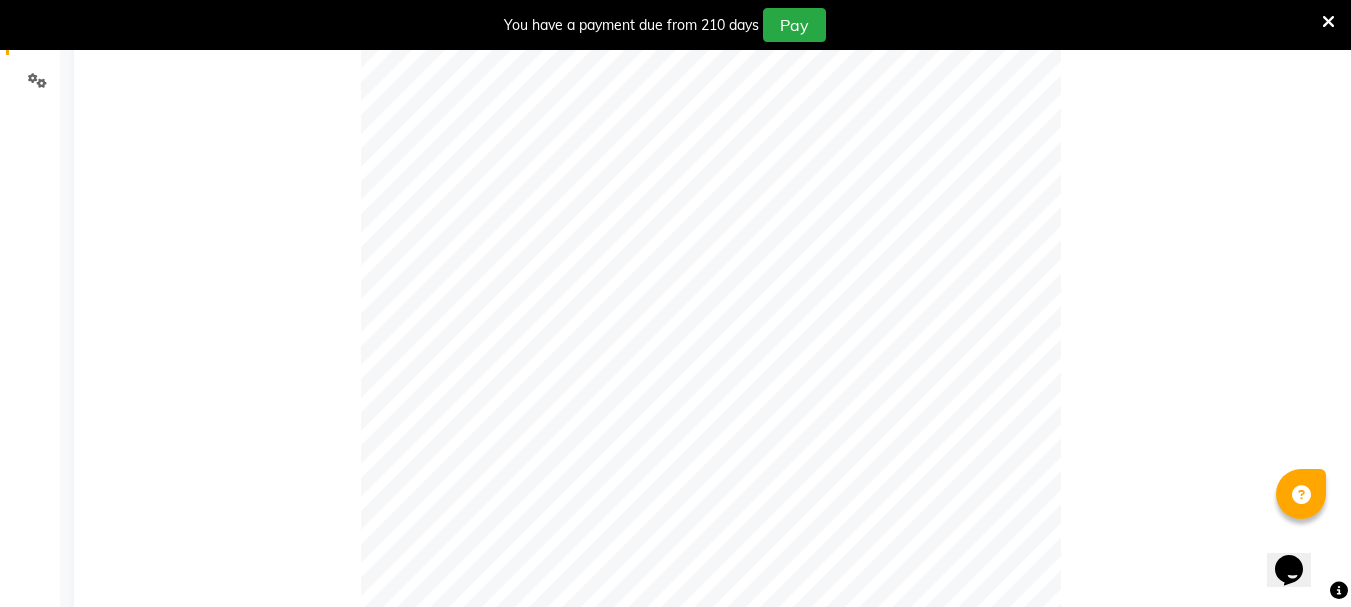 scroll, scrollTop: 0, scrollLeft: 0, axis: both 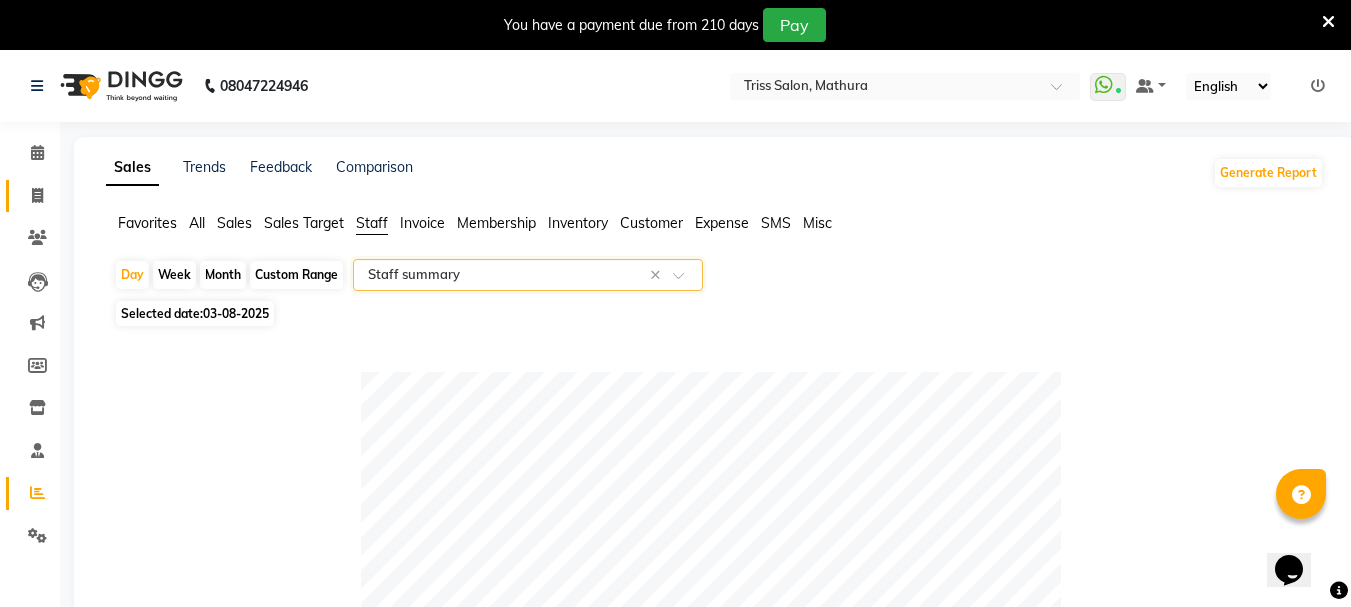 click 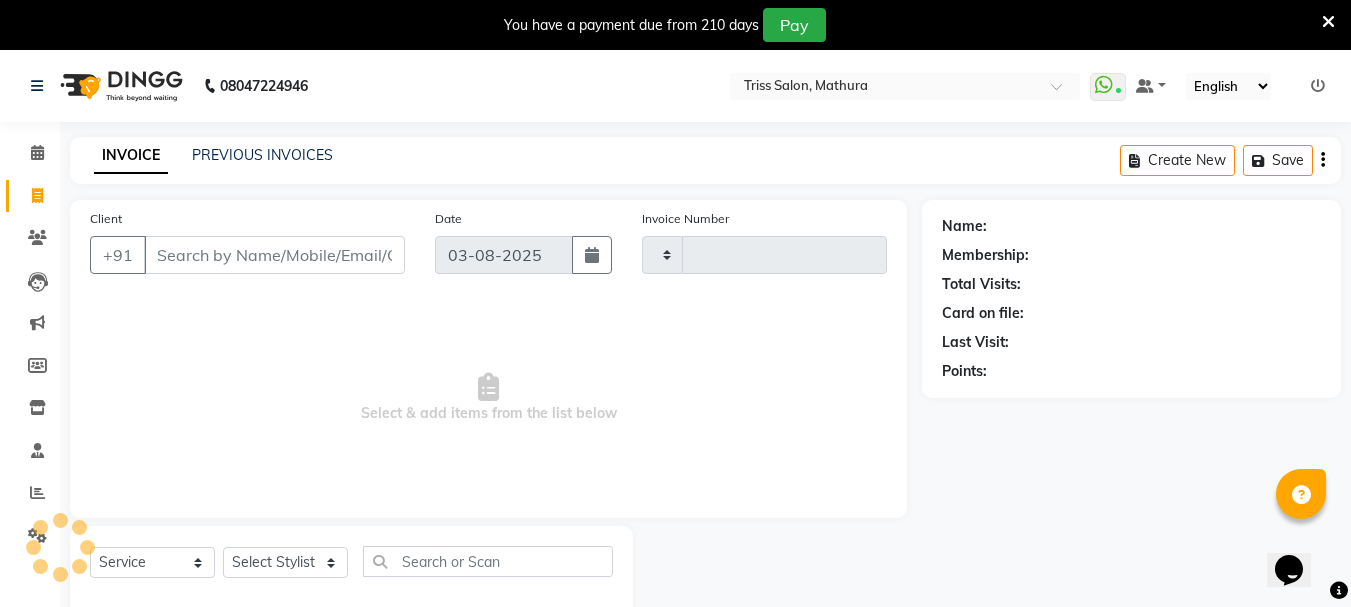 scroll, scrollTop: 50, scrollLeft: 0, axis: vertical 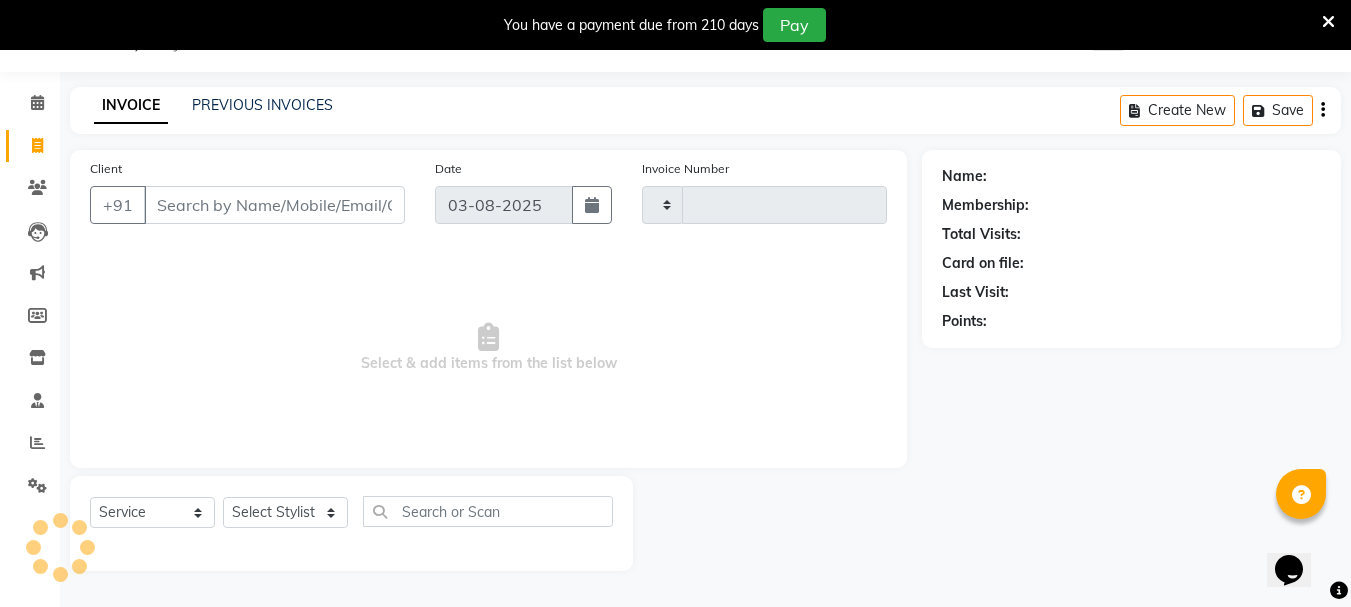 type on "1281" 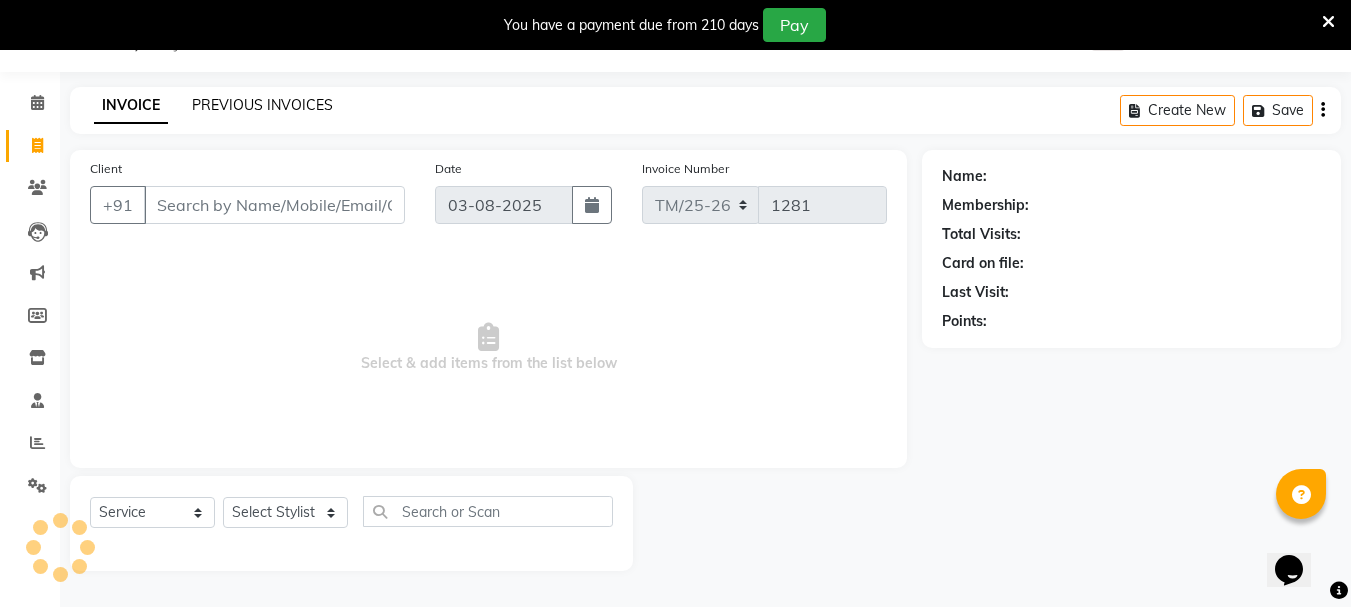 click on "PREVIOUS INVOICES" 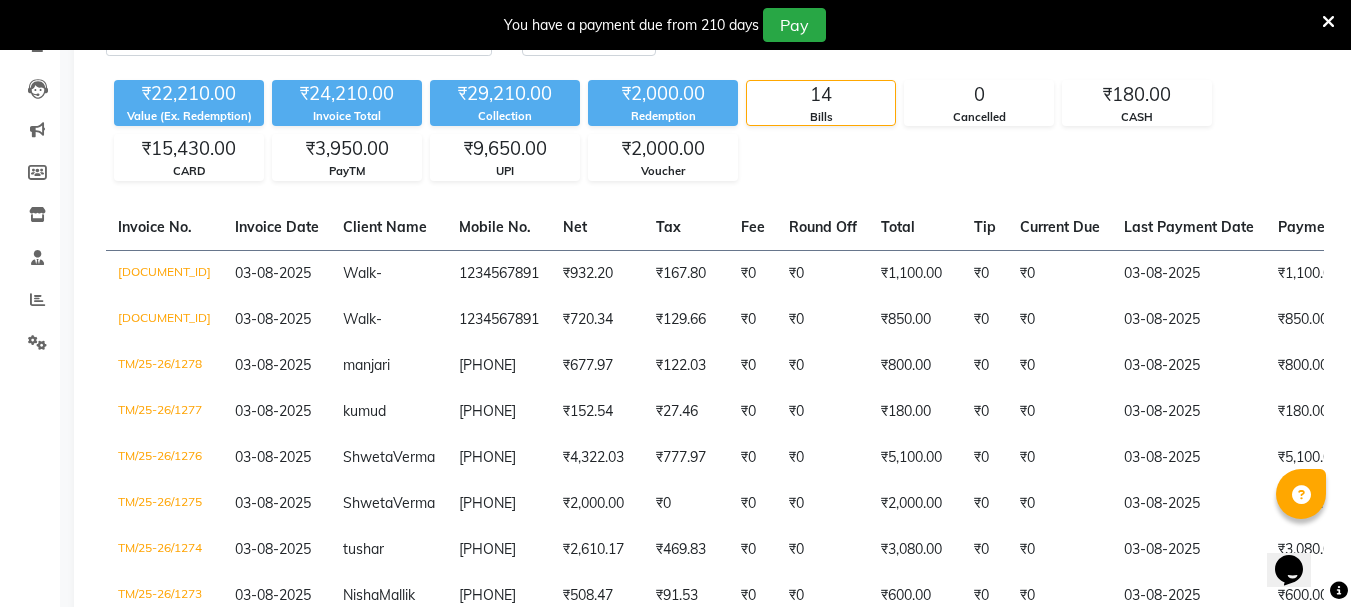 scroll, scrollTop: 197, scrollLeft: 0, axis: vertical 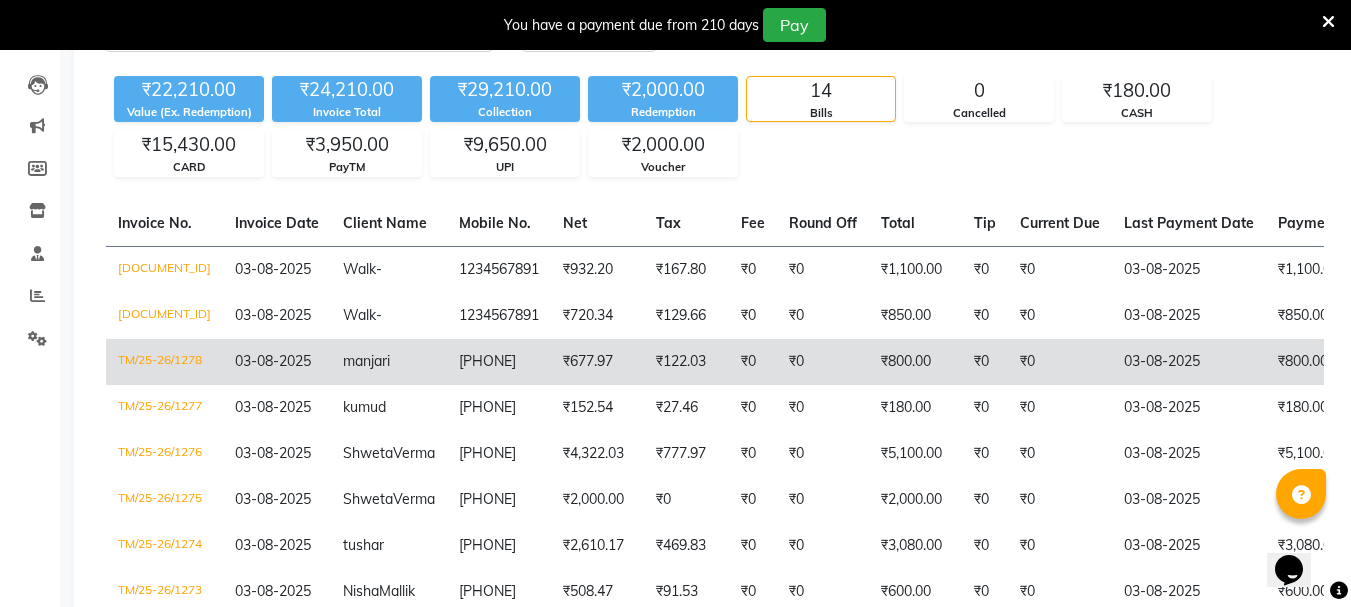 click on "03-08-2025" 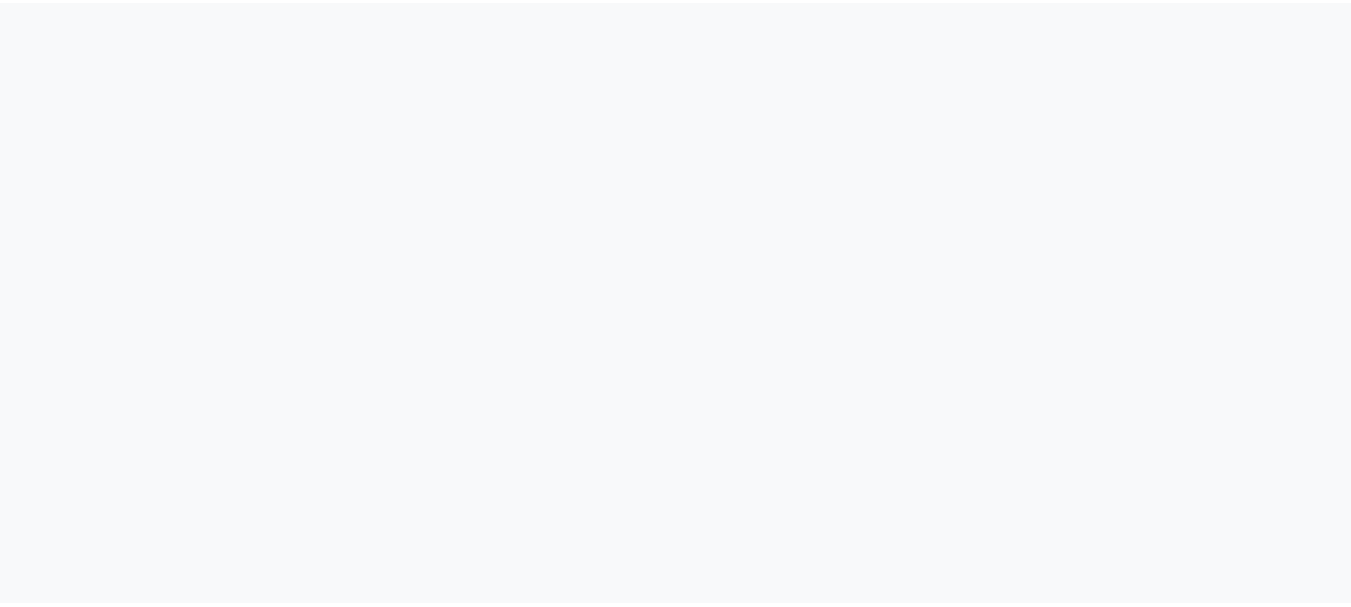 scroll, scrollTop: 0, scrollLeft: 0, axis: both 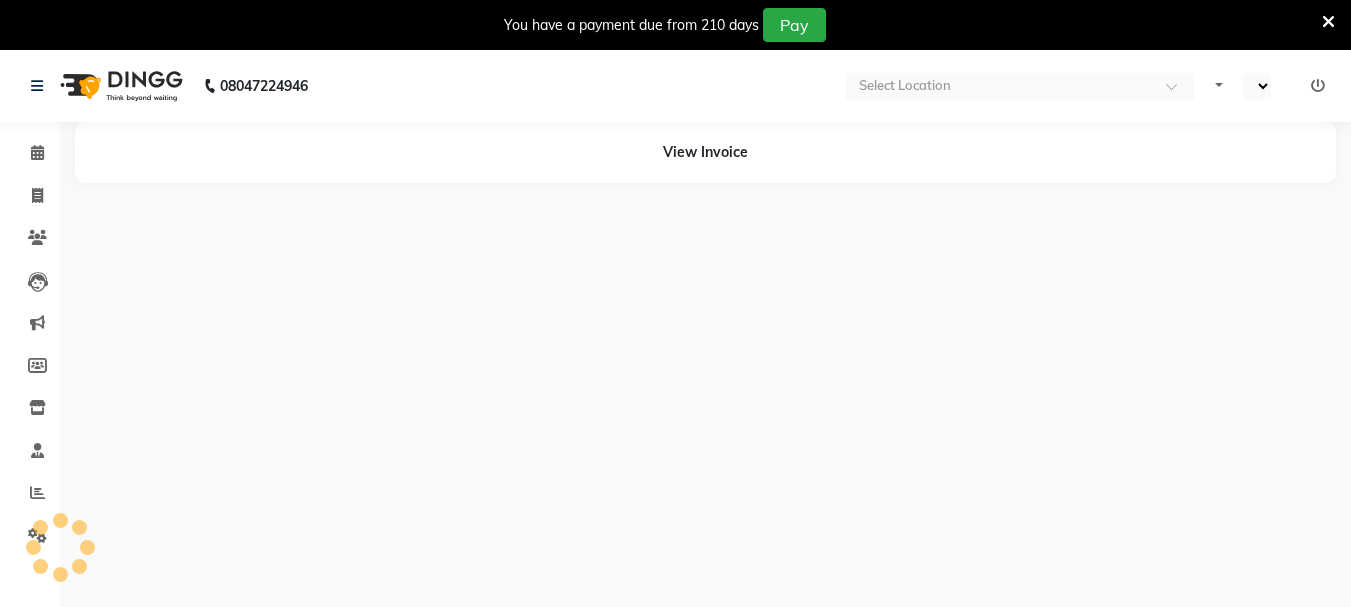 select on "en" 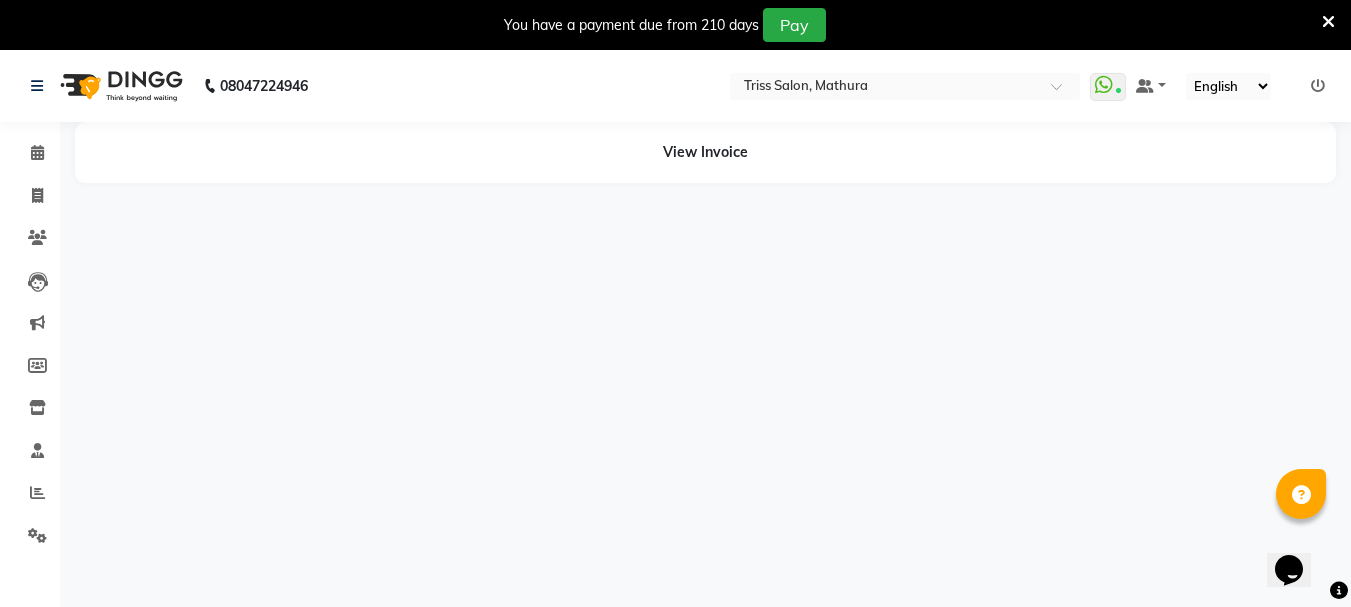 scroll, scrollTop: 0, scrollLeft: 0, axis: both 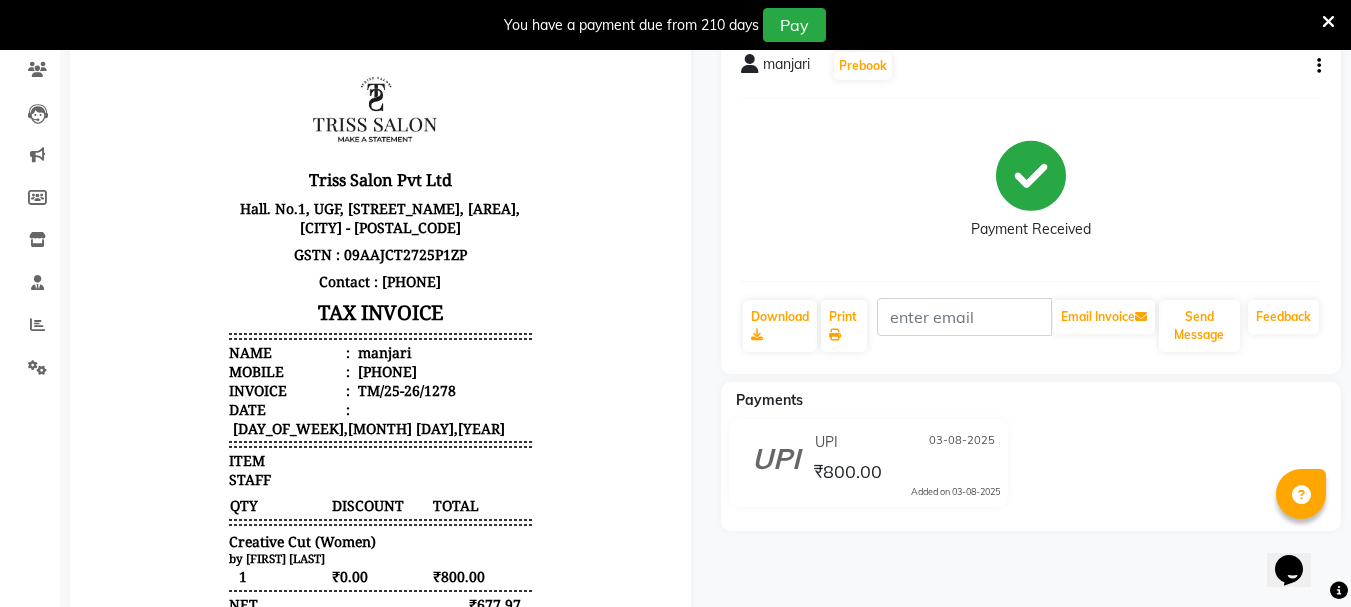 click 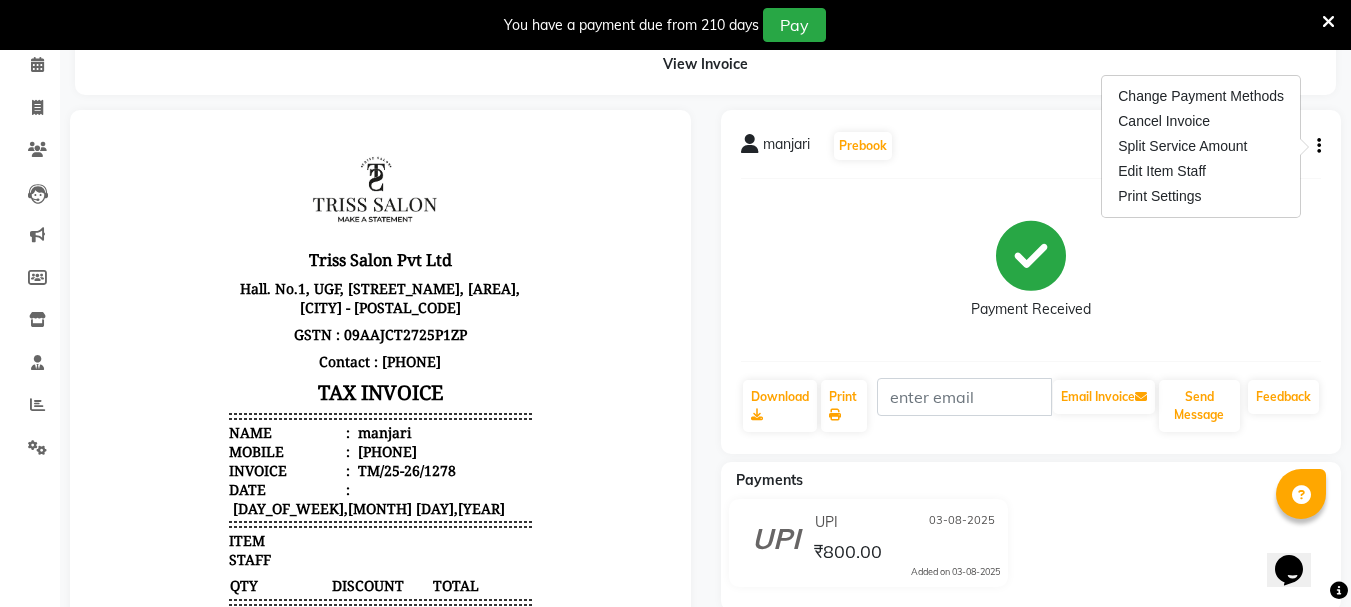 scroll, scrollTop: 91, scrollLeft: 0, axis: vertical 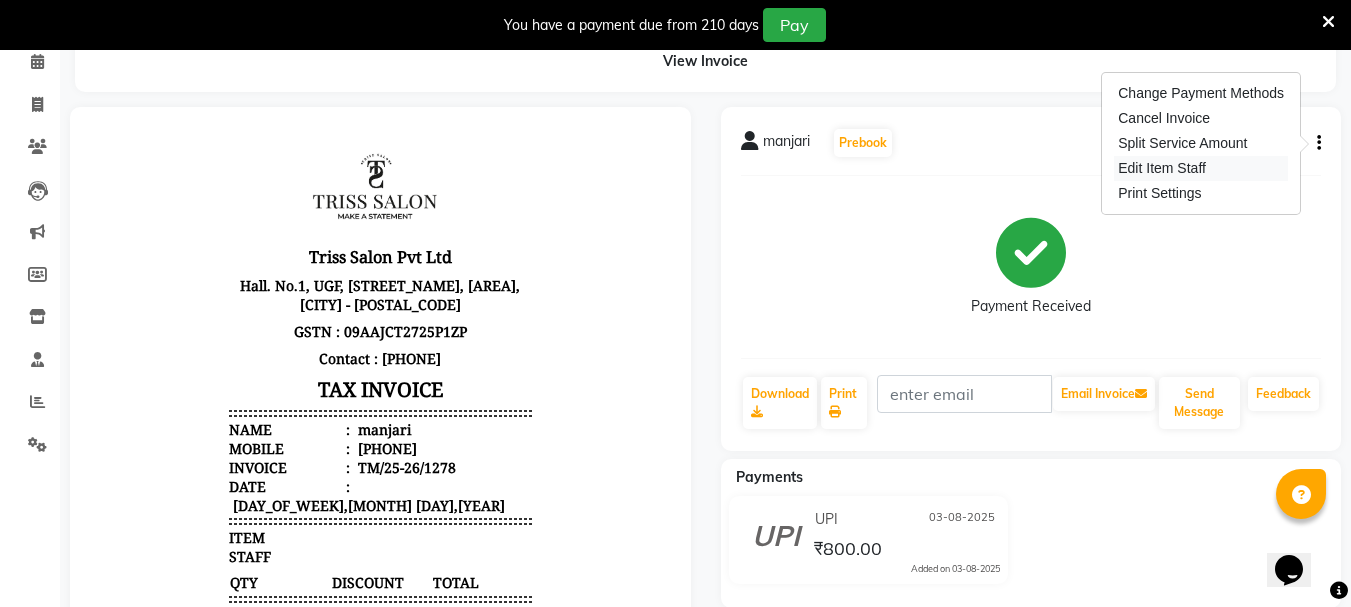 click on "Edit Item Staff" at bounding box center [1201, 168] 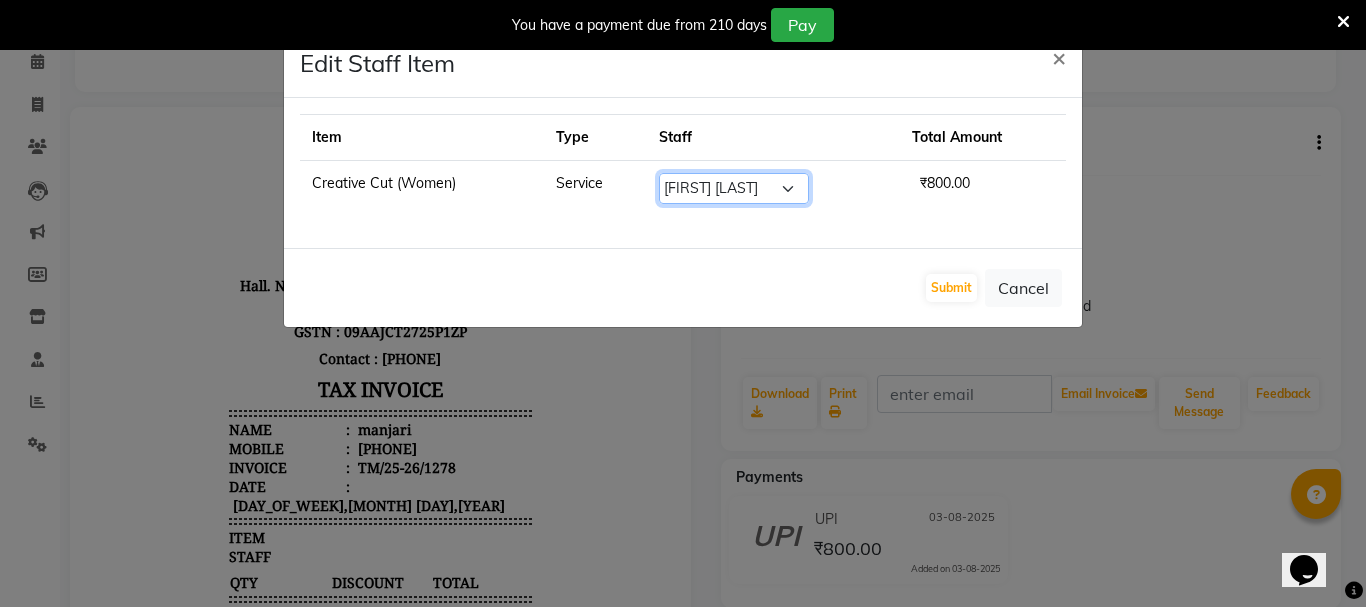 click on "Select  [FIRST] [LAST]   [FIRST]   [FIRST] [LAST]   [FIRST]   [FIRST] (Pooja)   [FIRST]   [FIRST]    [FIRST]    [FIRST]    [FIRST]    [FIRST]   [BRAND] ([COUNTER])   [FIRST]" 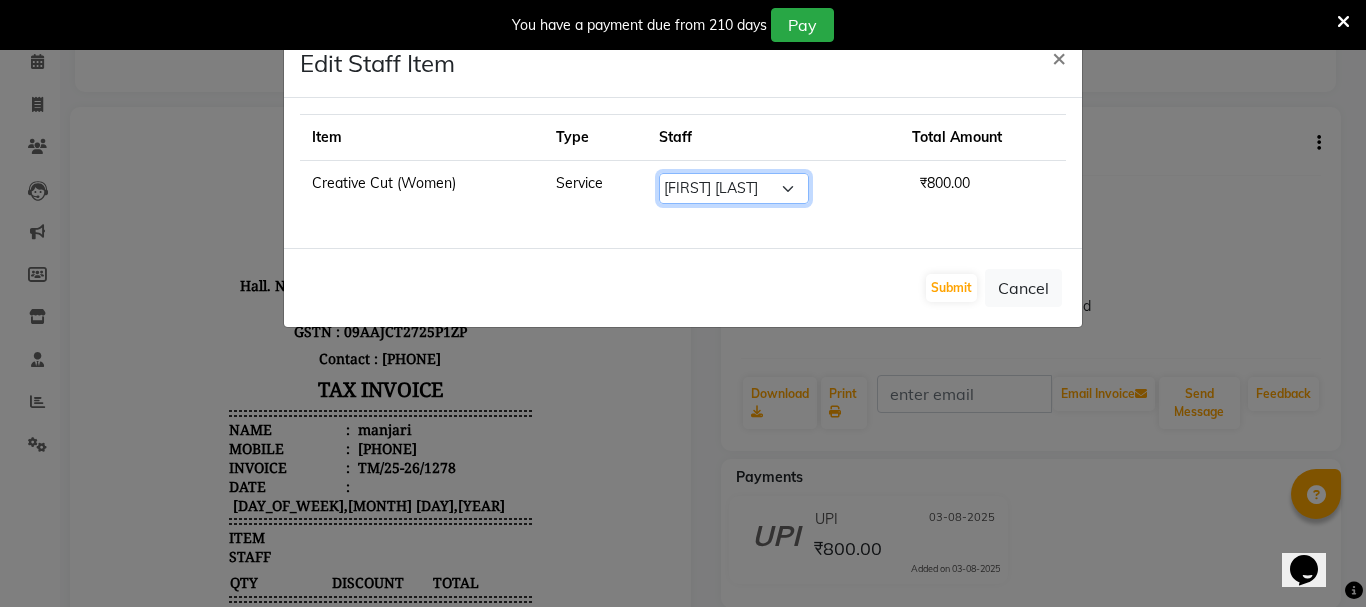 select on "72759" 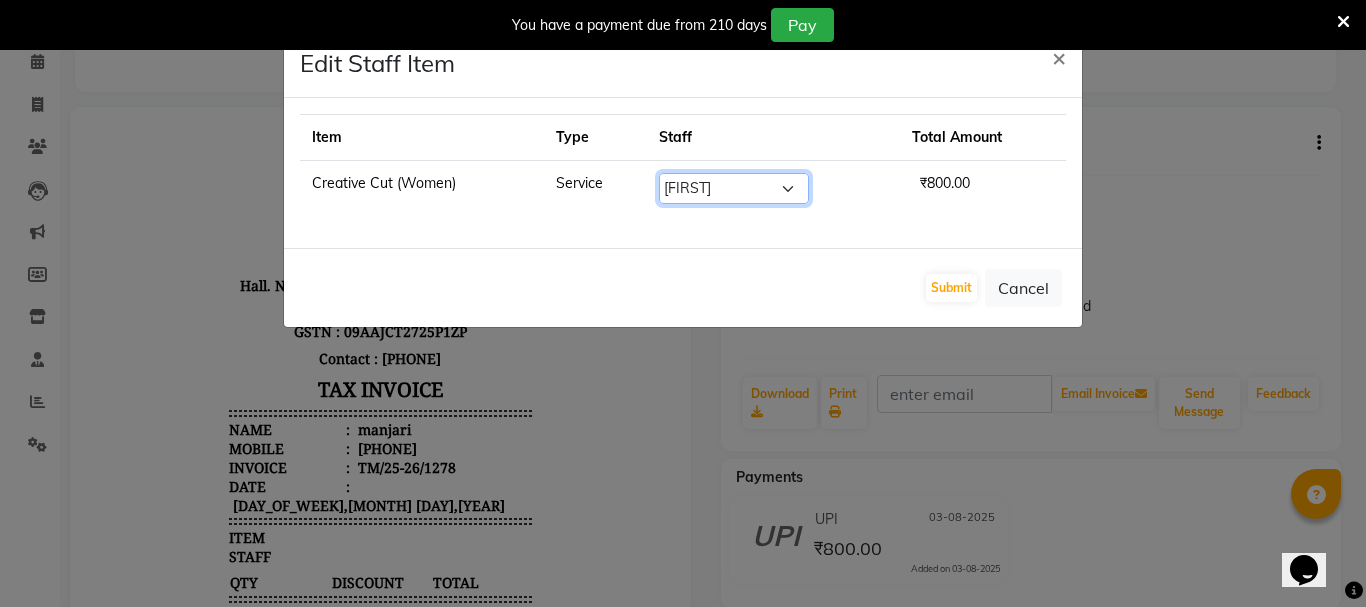 click on "Select  [FIRST] [LAST]   [FIRST]   [FIRST] [LAST]   [FIRST]   [FIRST] (Pooja)   [FIRST]   [FIRST]    [FIRST]    [FIRST]    [FIRST]    [FIRST]   [BRAND] ([COUNTER])   [FIRST]" 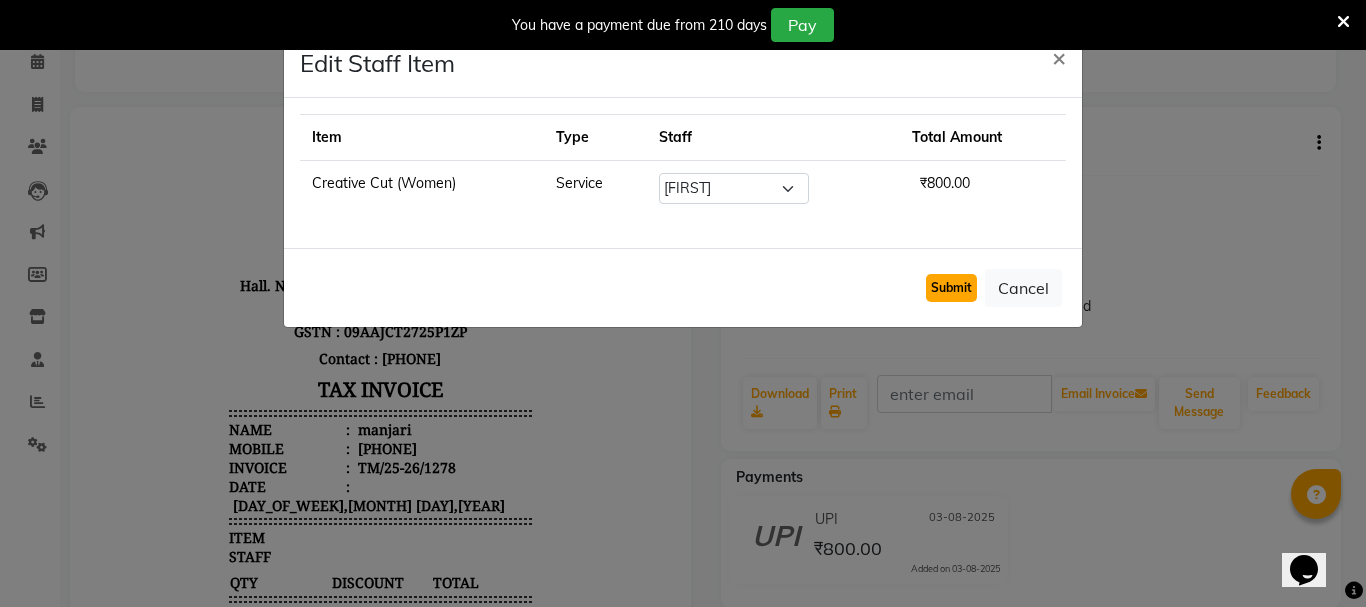 click on "Submit" 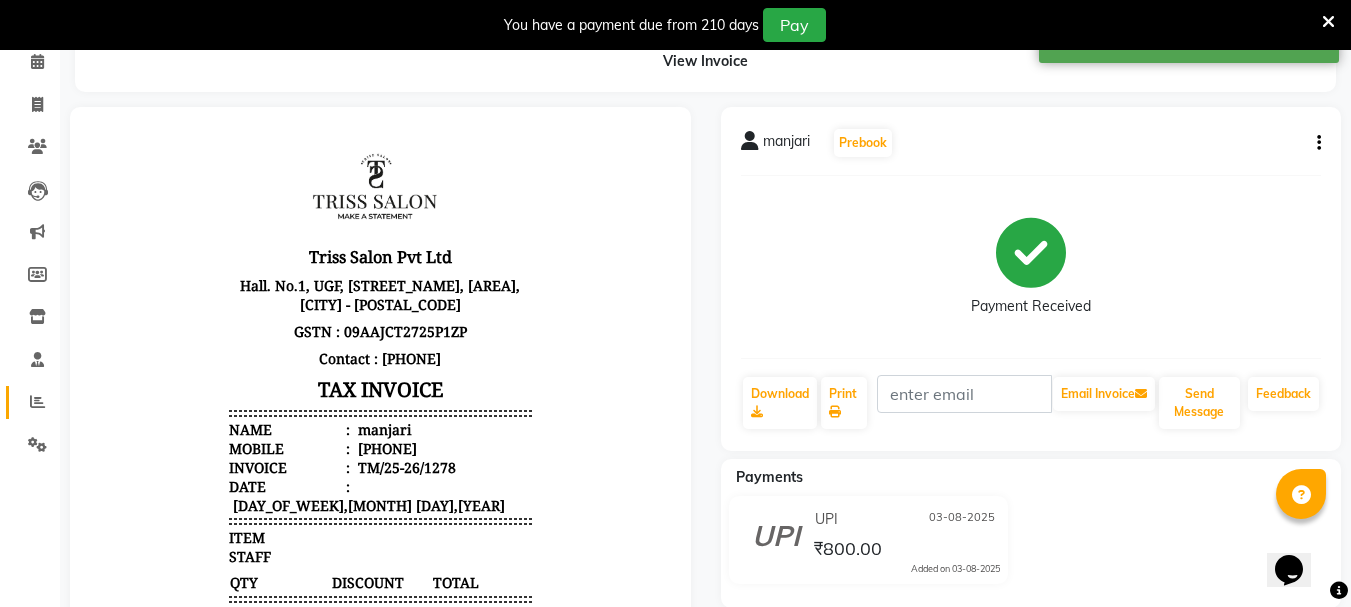 click on "Reports" 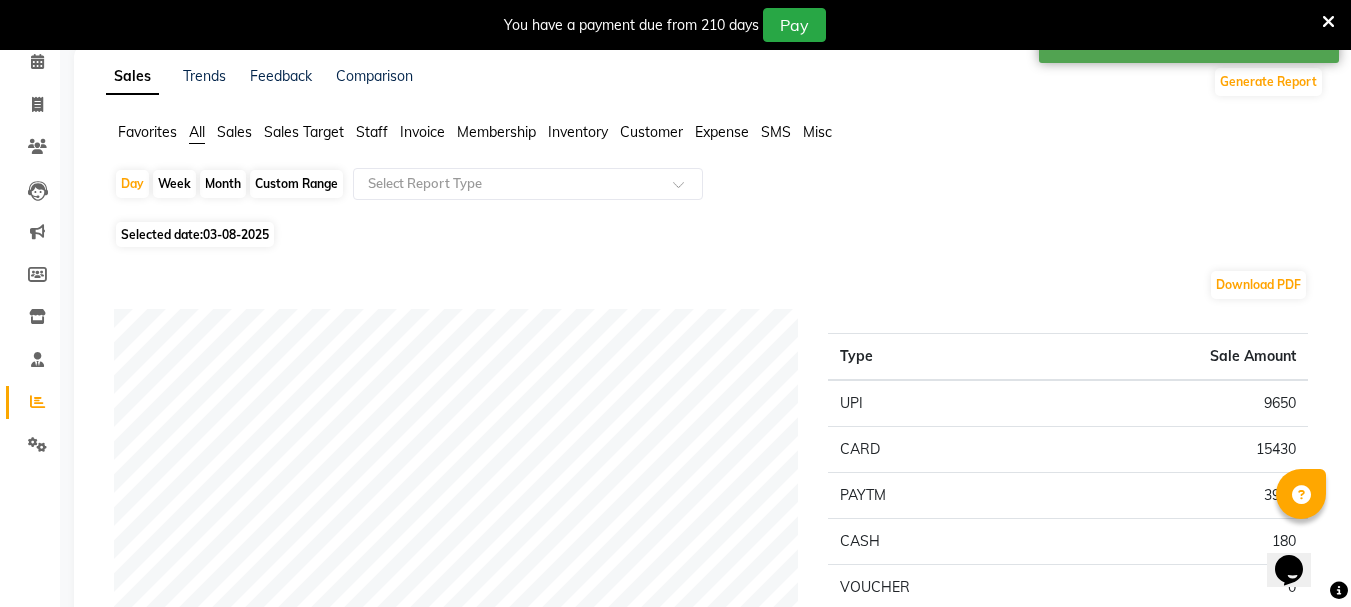 click on "Staff" 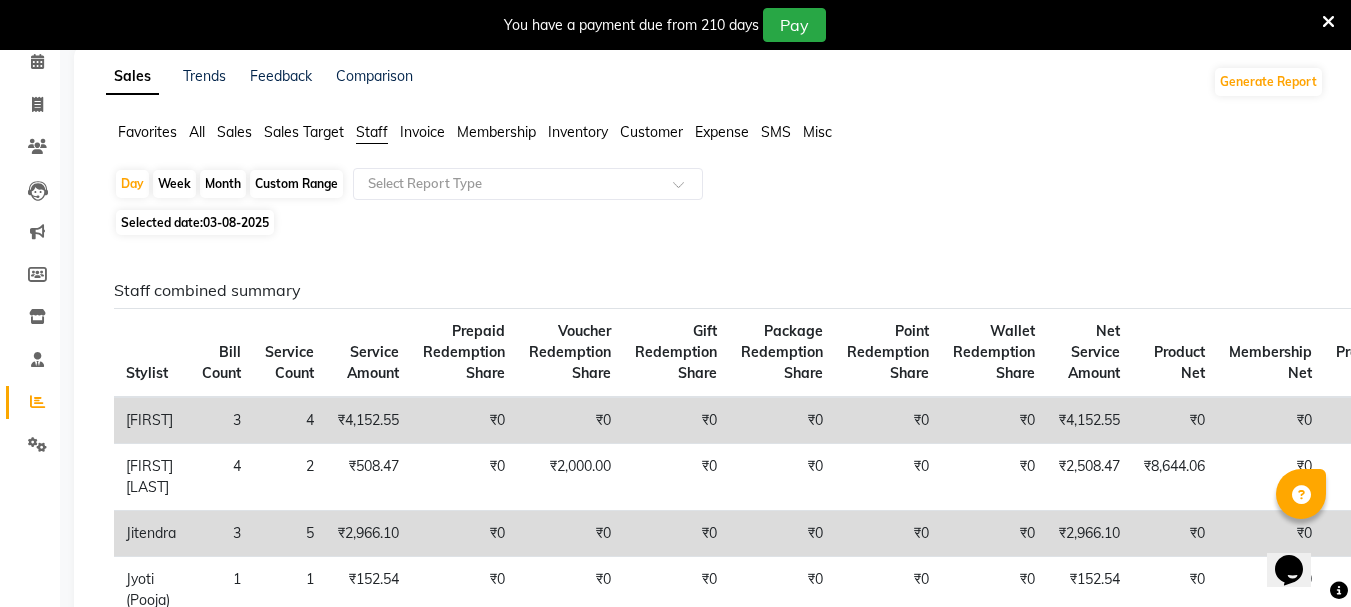 scroll, scrollTop: 78, scrollLeft: 0, axis: vertical 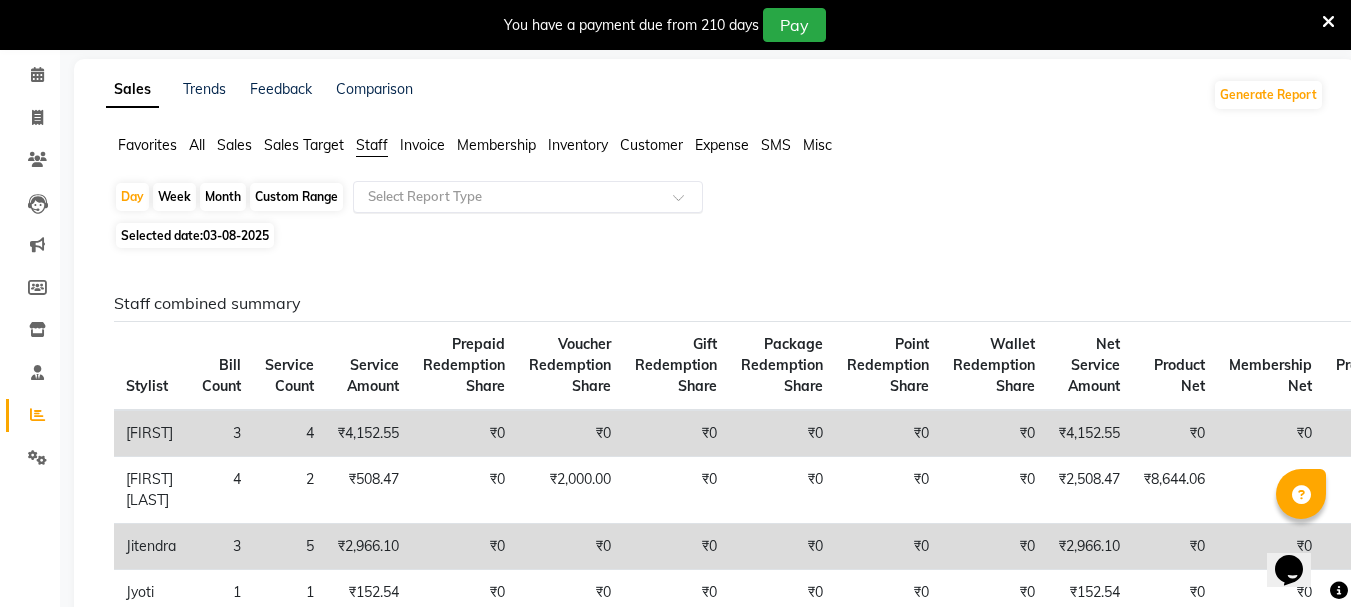 click 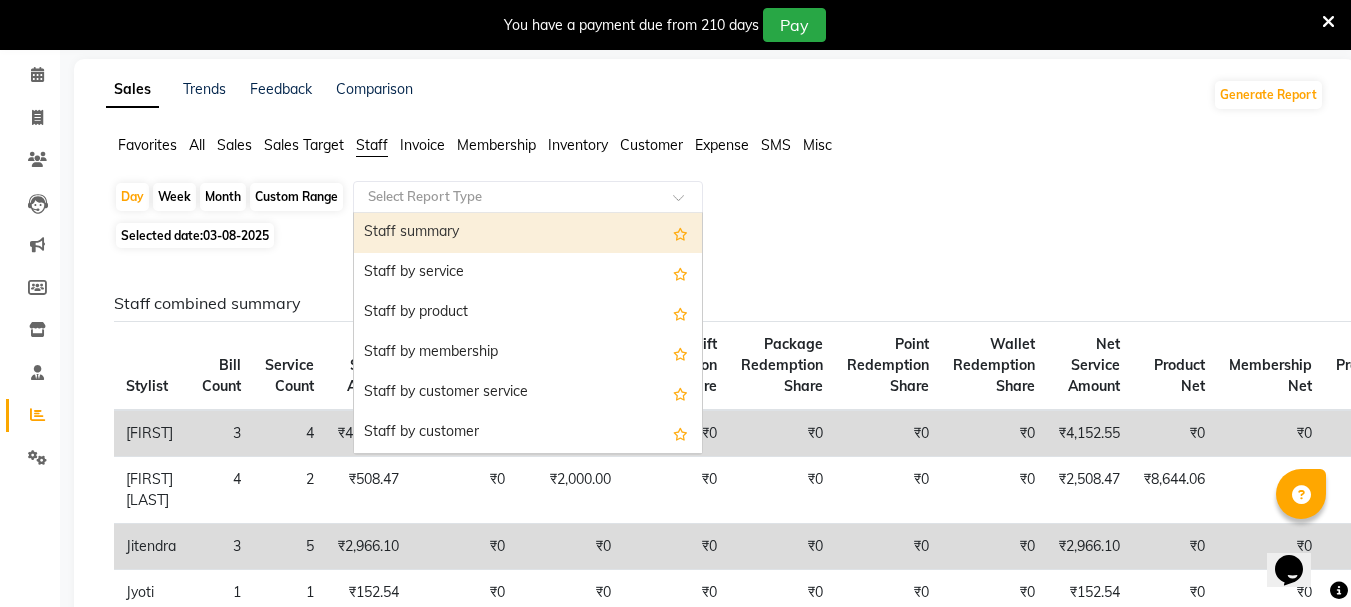 click on "Staff summary" at bounding box center [528, 233] 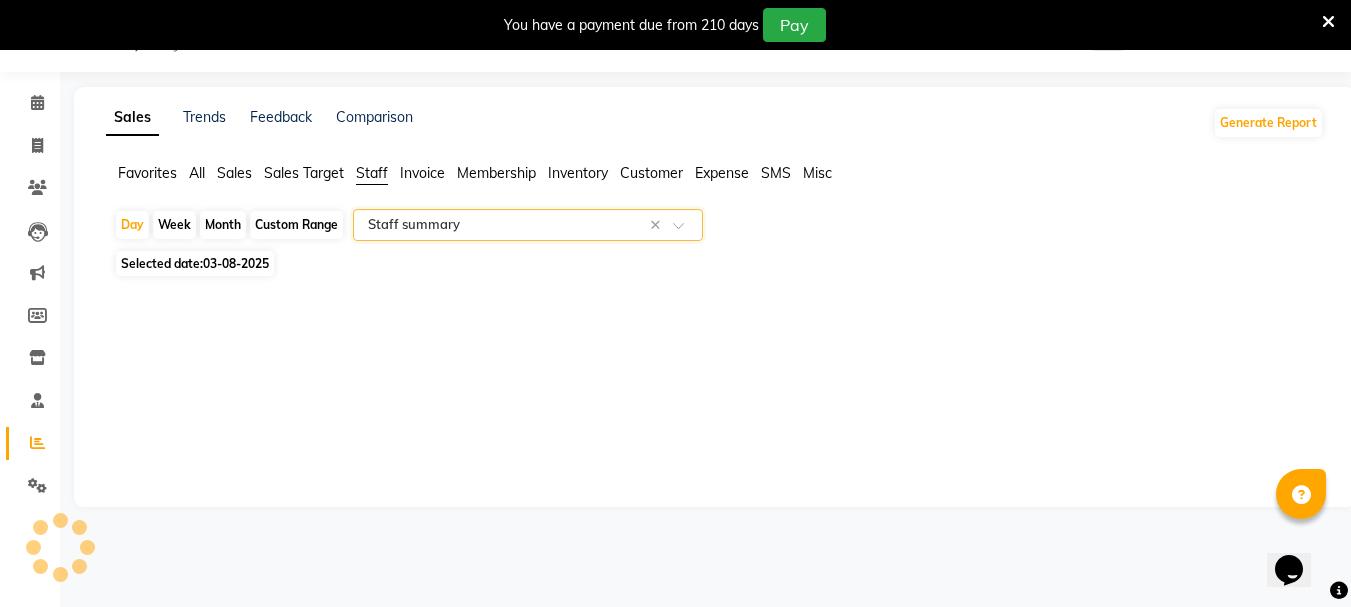 select on "full_report" 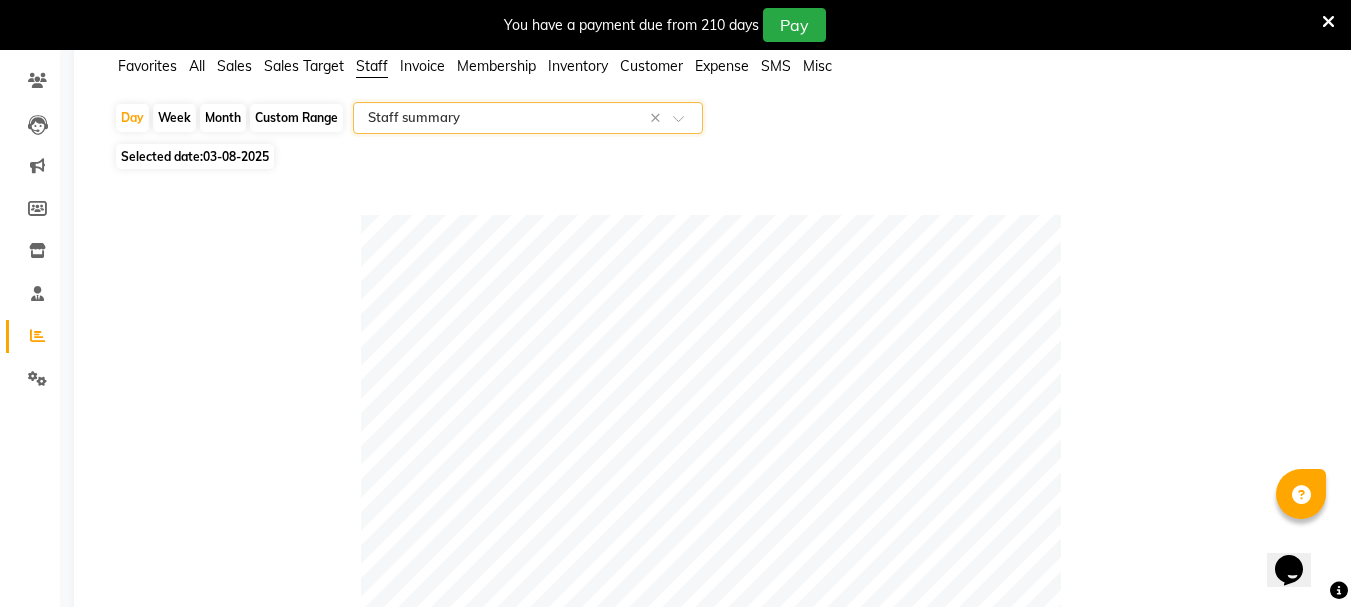 scroll, scrollTop: 0, scrollLeft: 0, axis: both 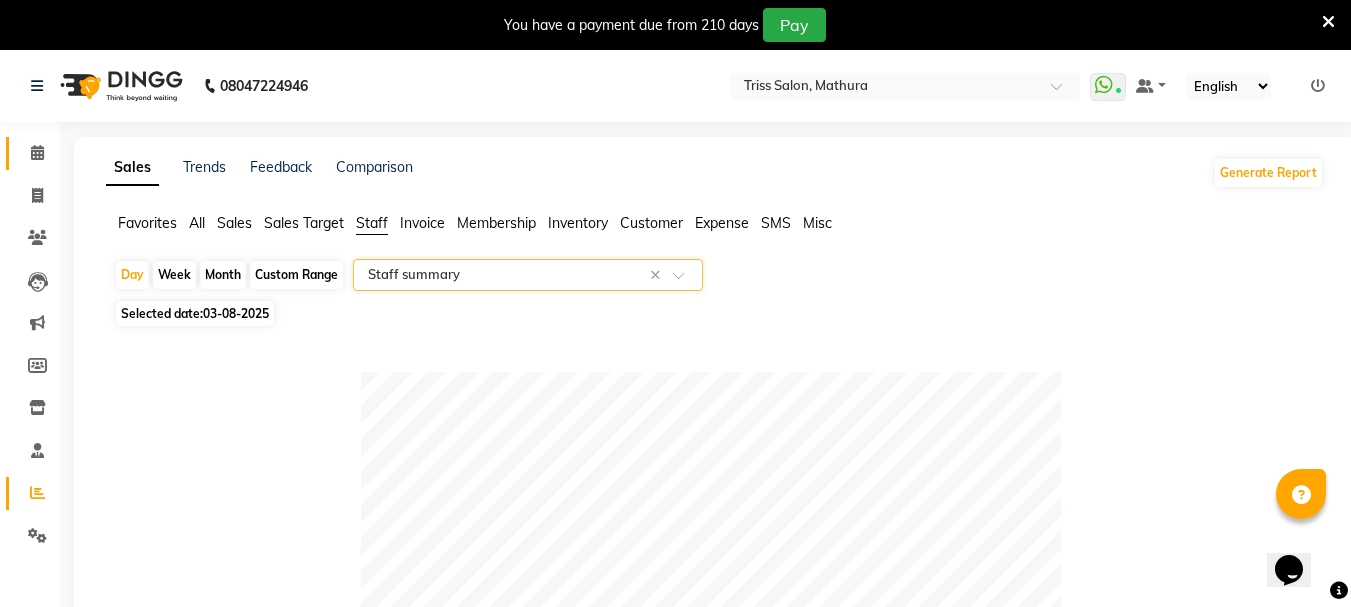 click 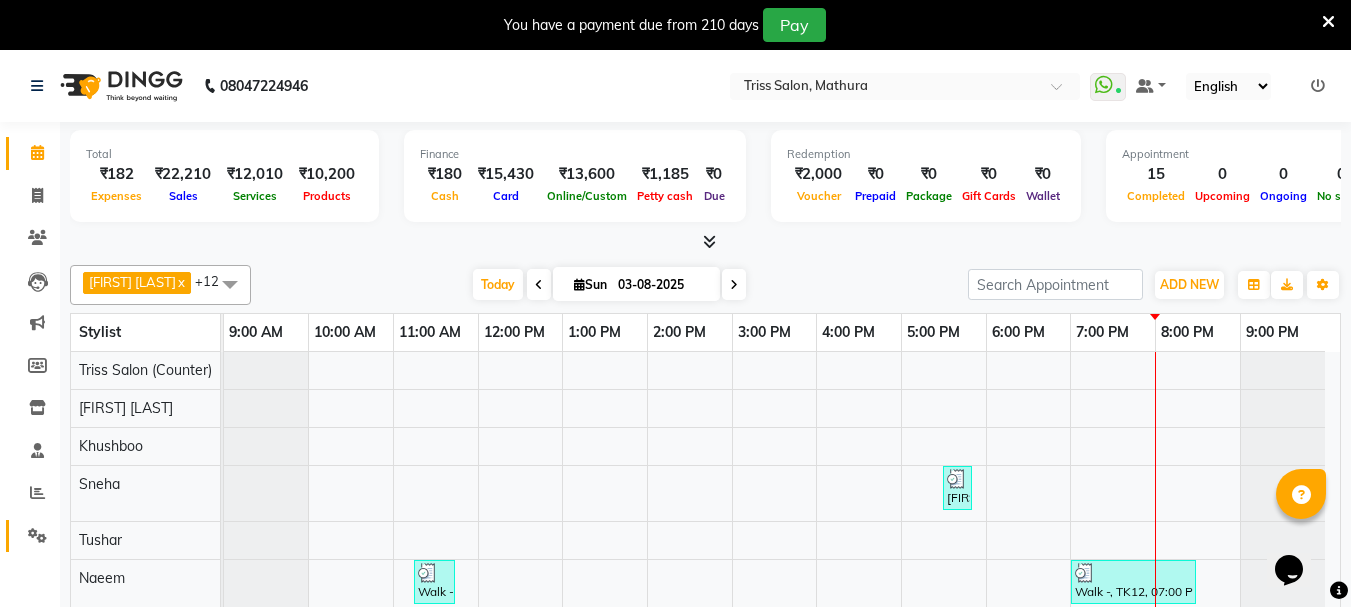 click 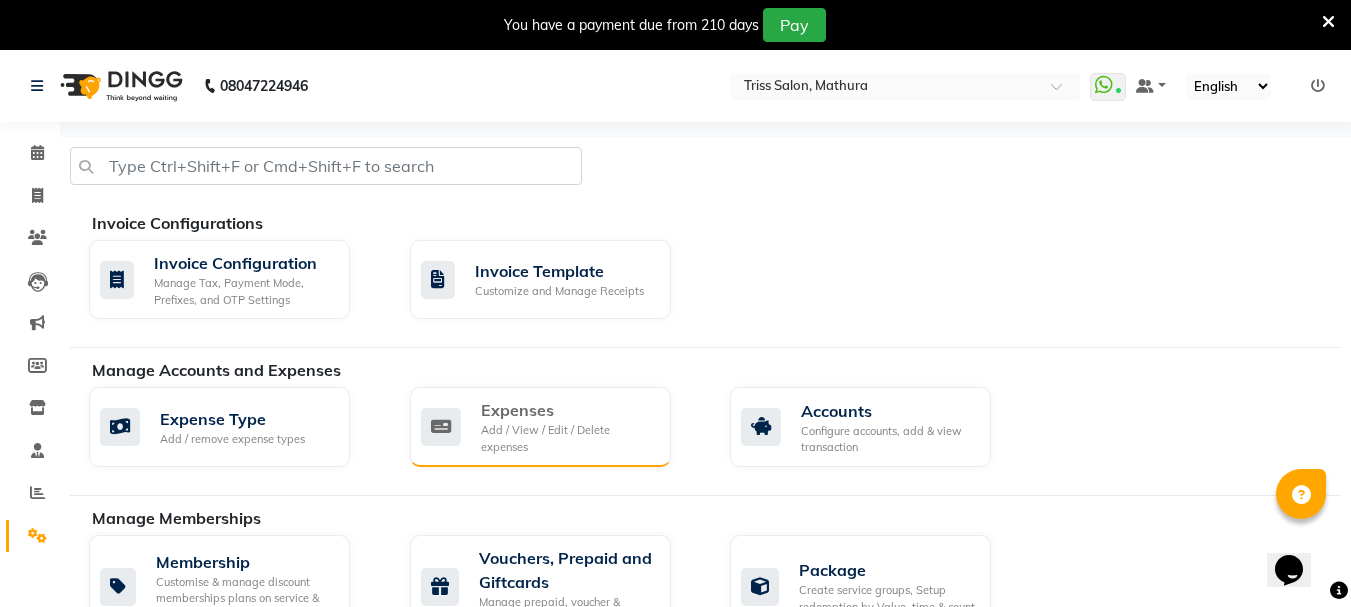 click on "Expenses" 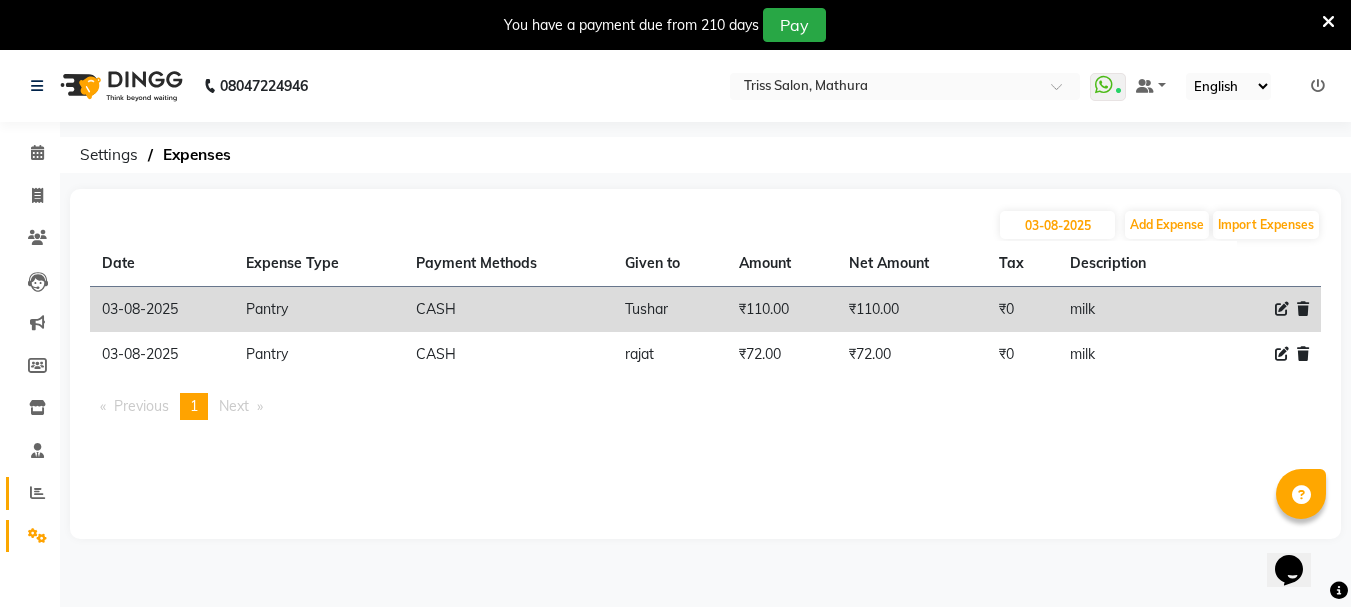 click 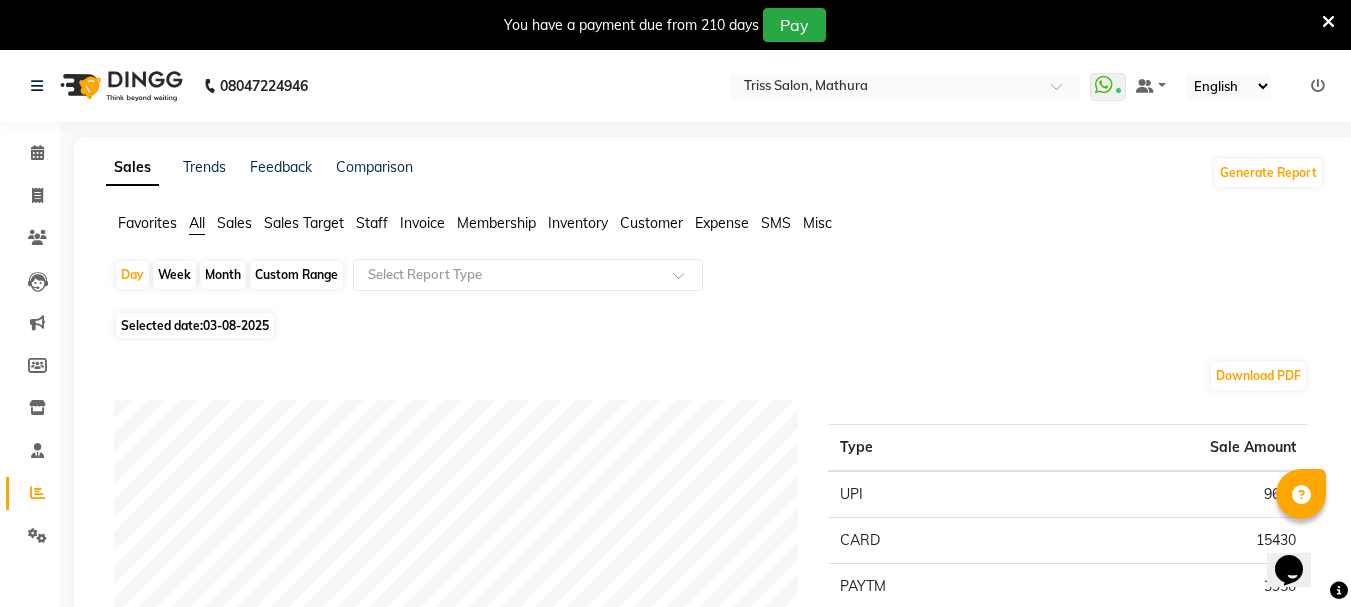click on "Staff" 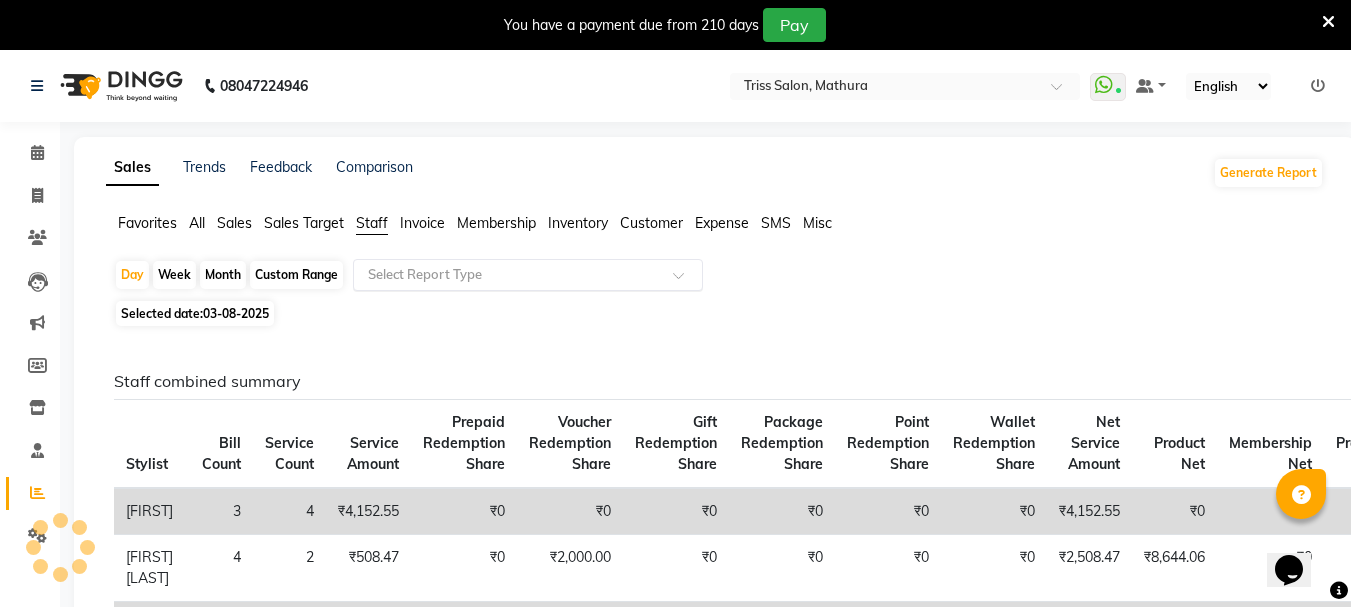 click 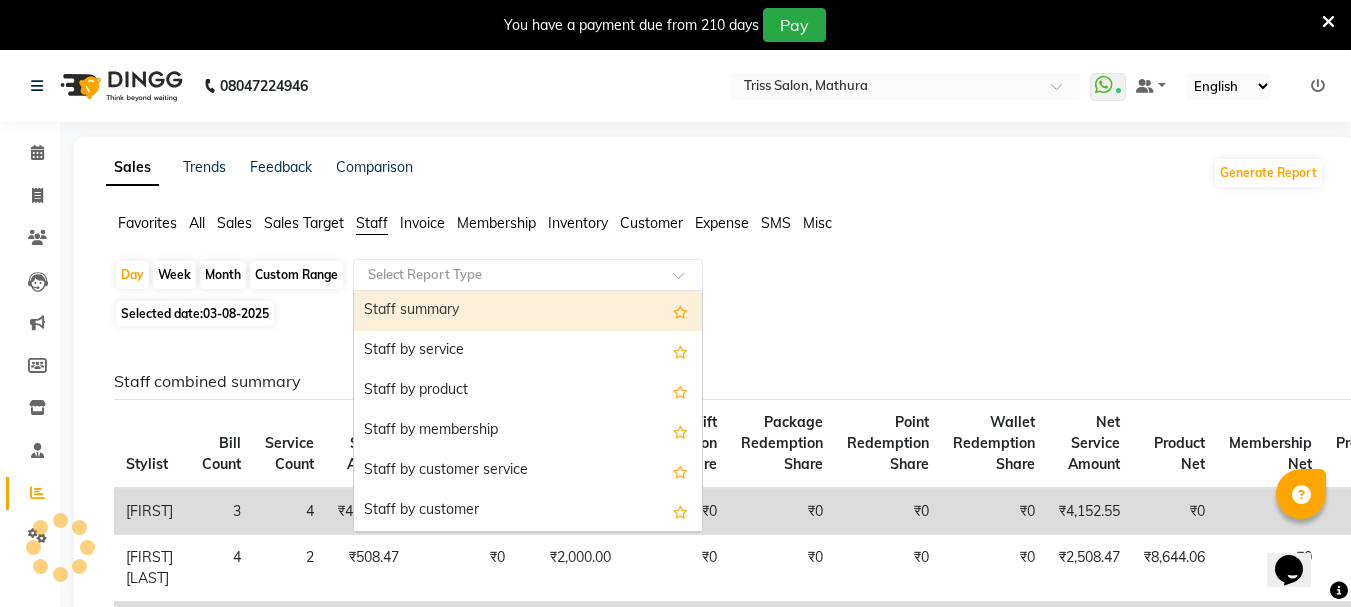 click on "Staff summary" at bounding box center (528, 311) 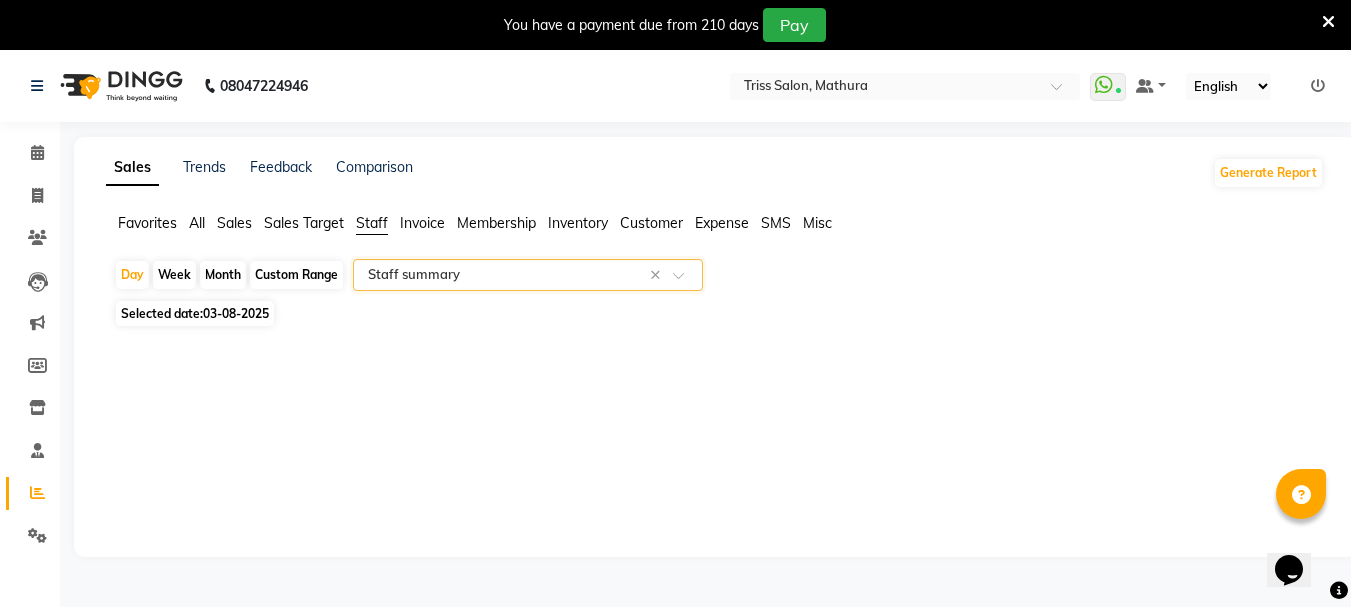 select on "full_report" 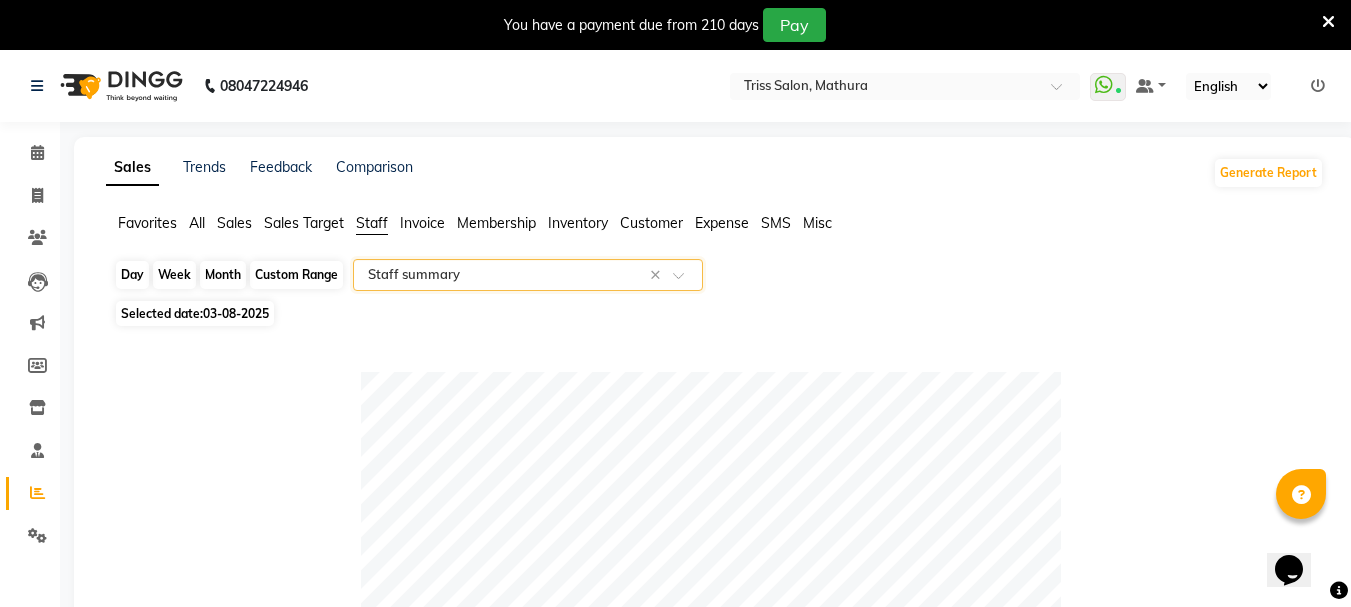 click on "Day" 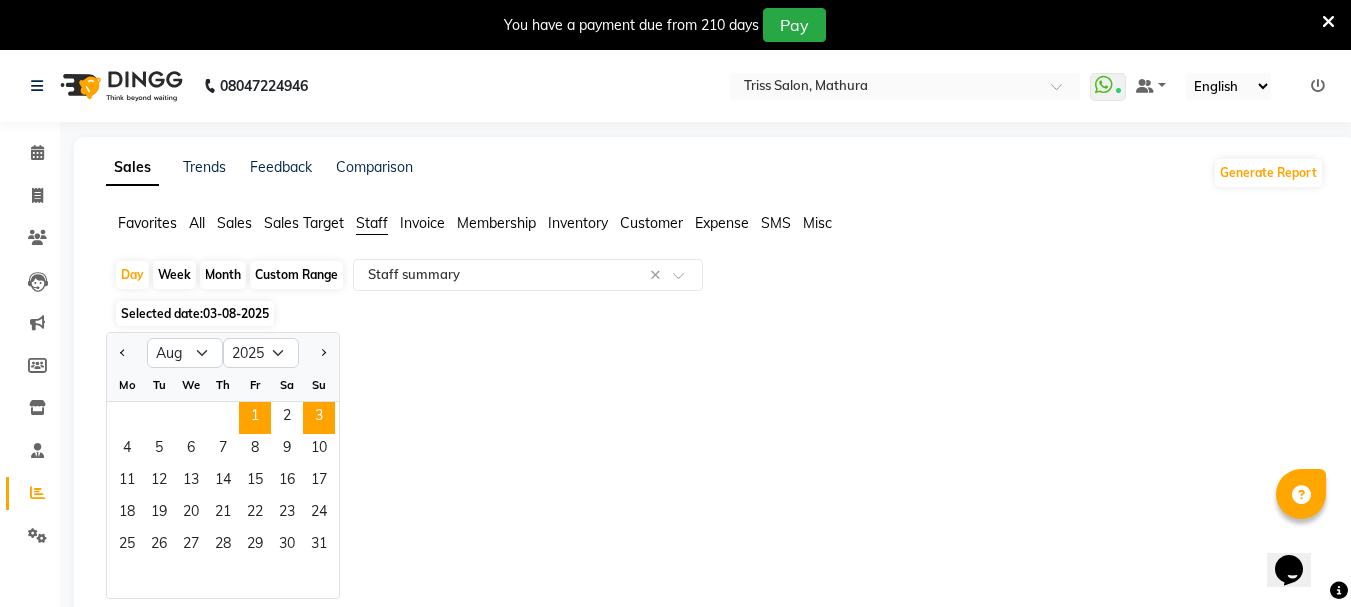 click on "1" 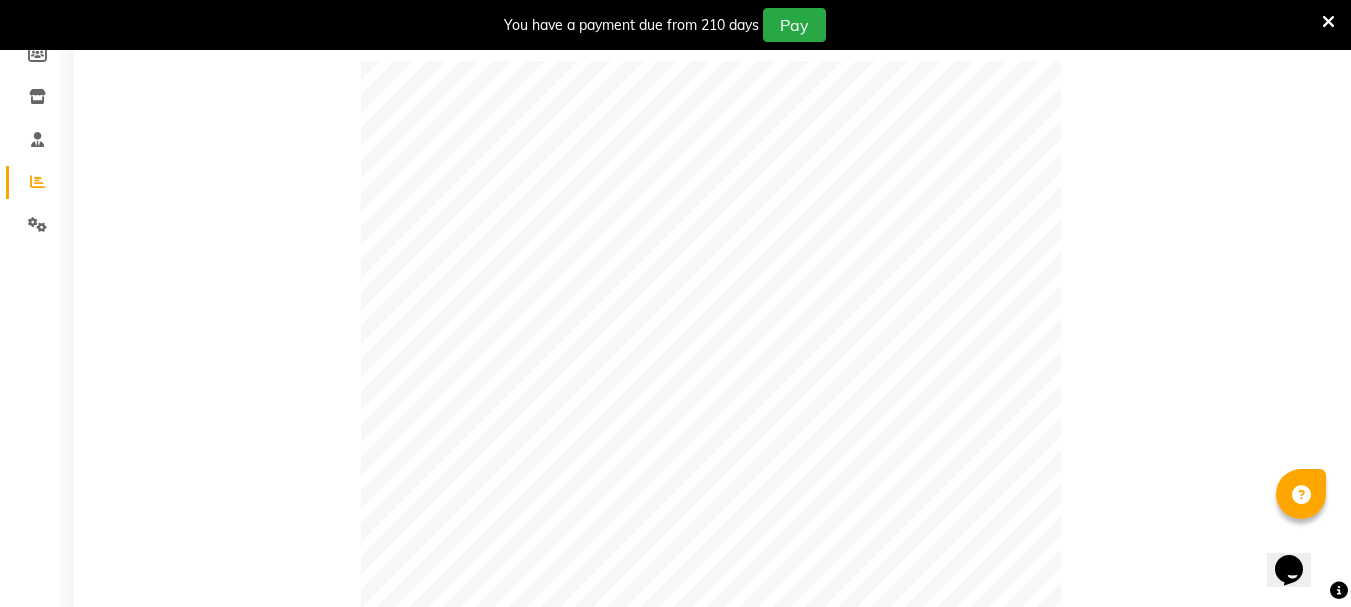 scroll, scrollTop: 0, scrollLeft: 0, axis: both 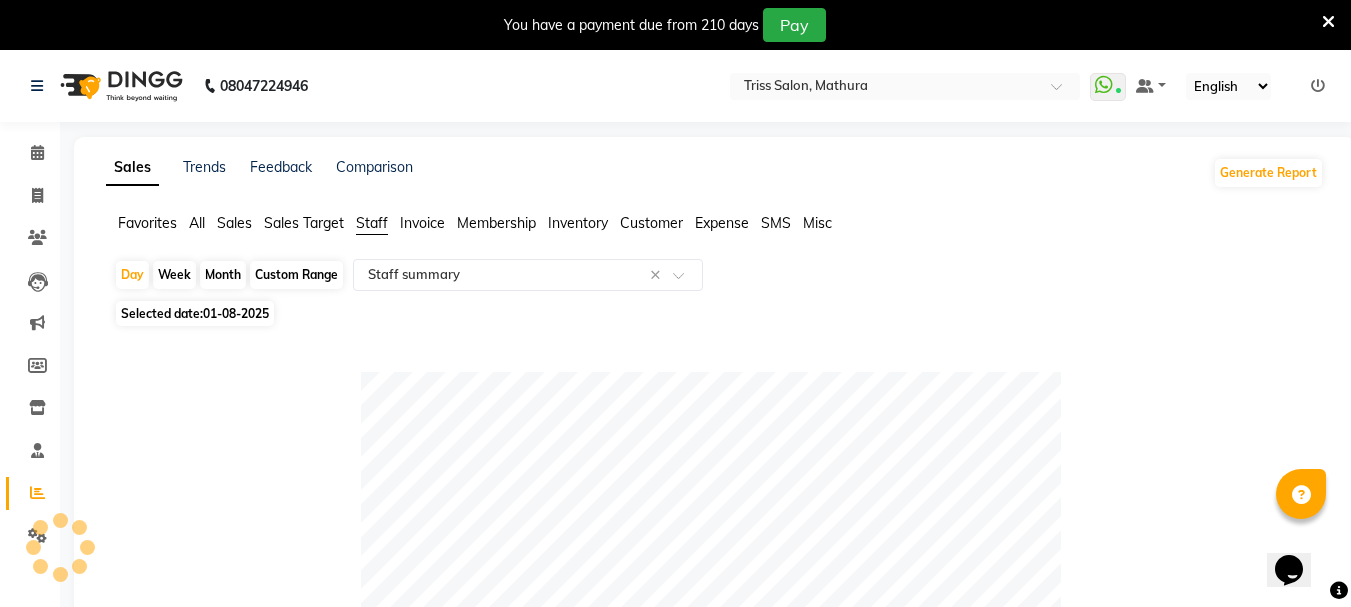 click at bounding box center (60, 547) 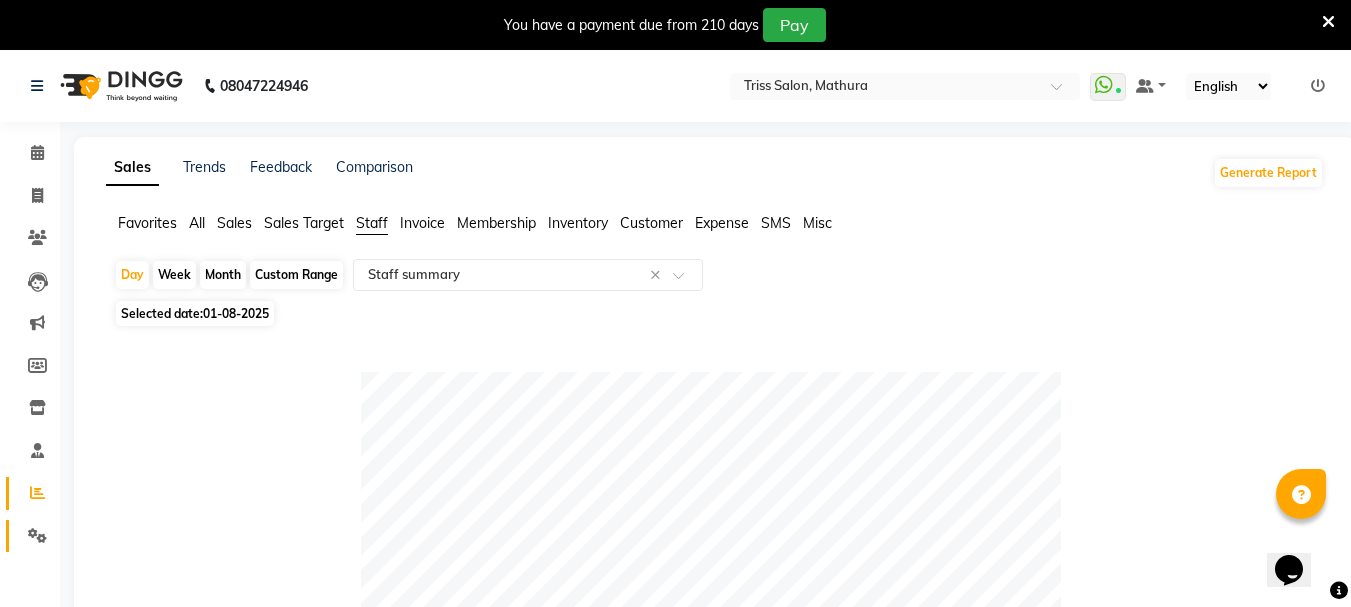 click 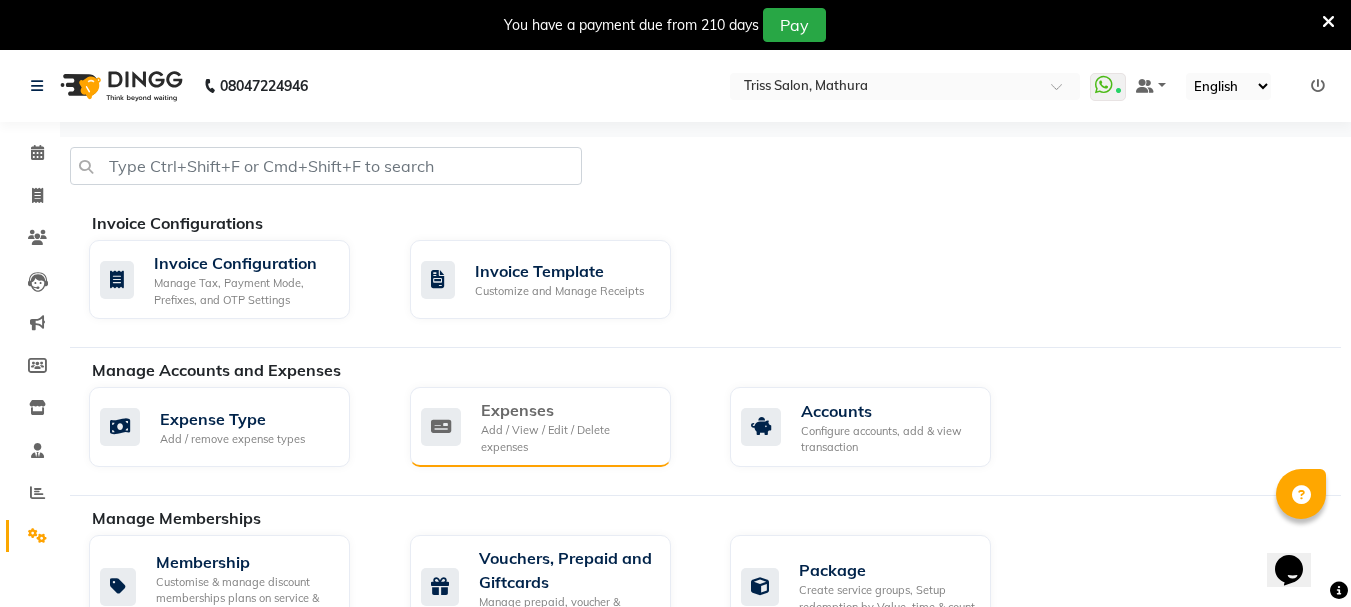 click on "Expenses" 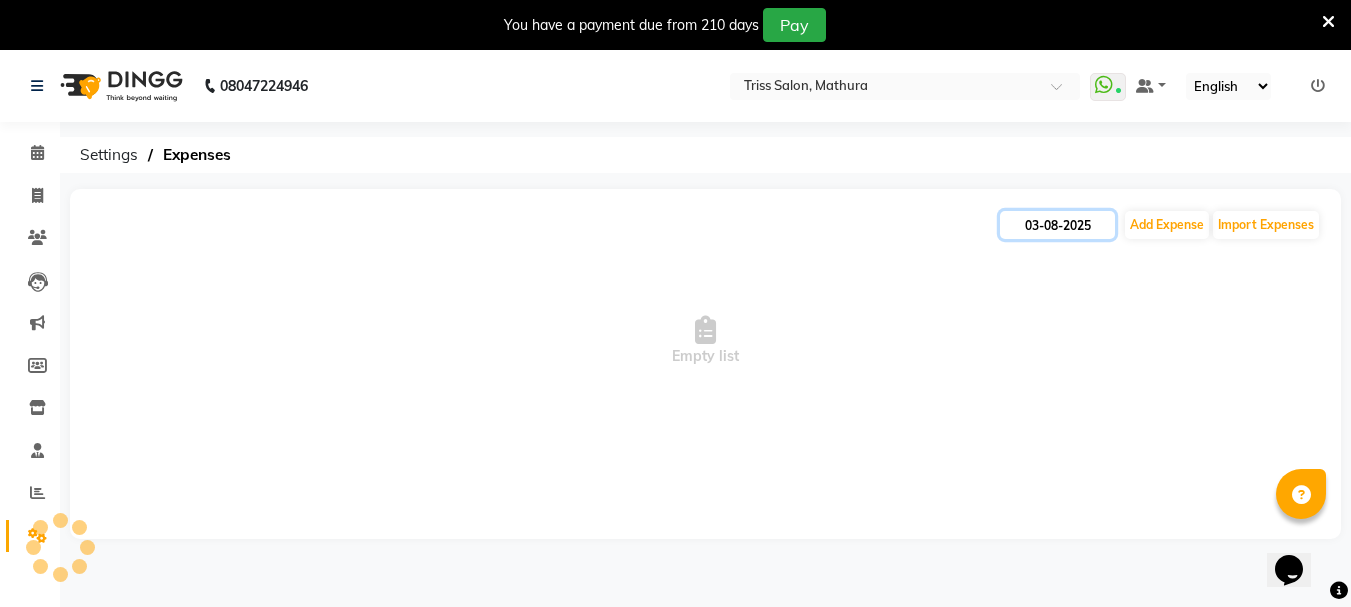 click on "03-08-2025" 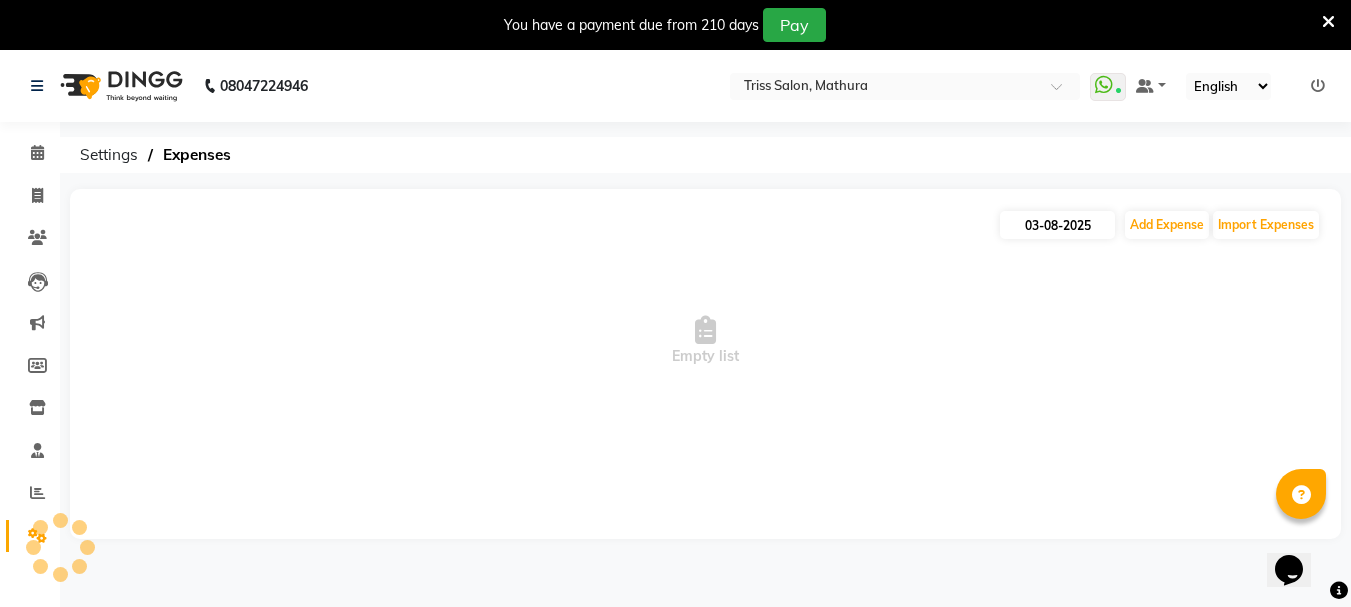 select on "8" 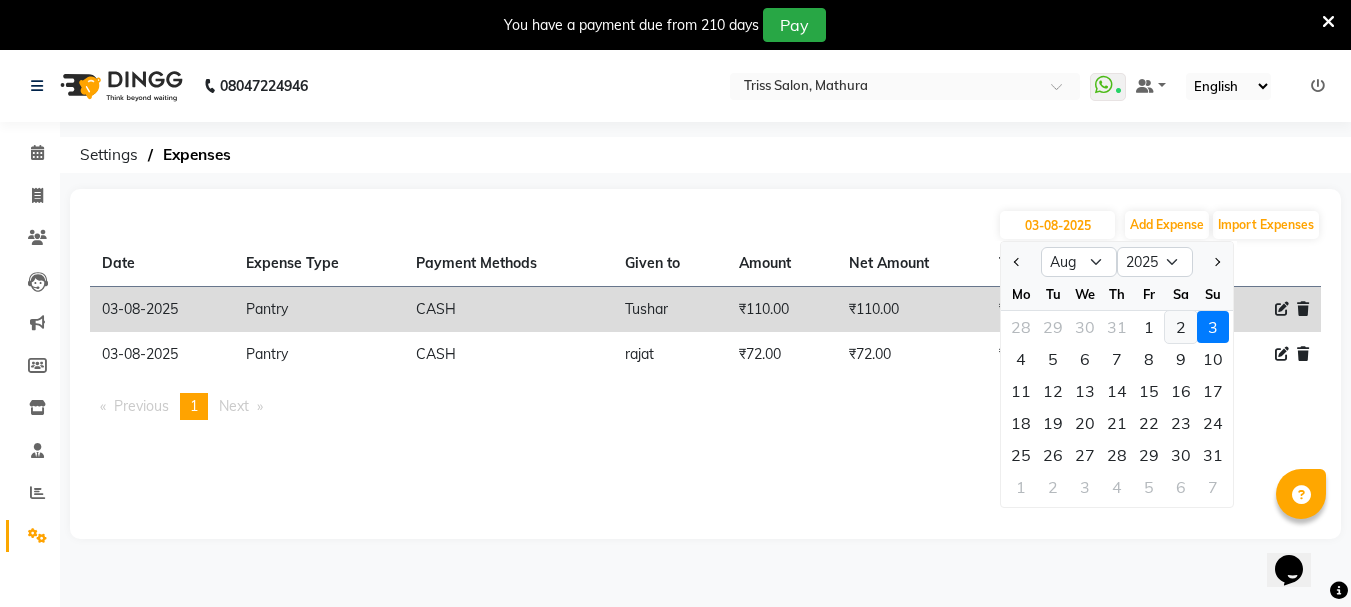 click on "2" 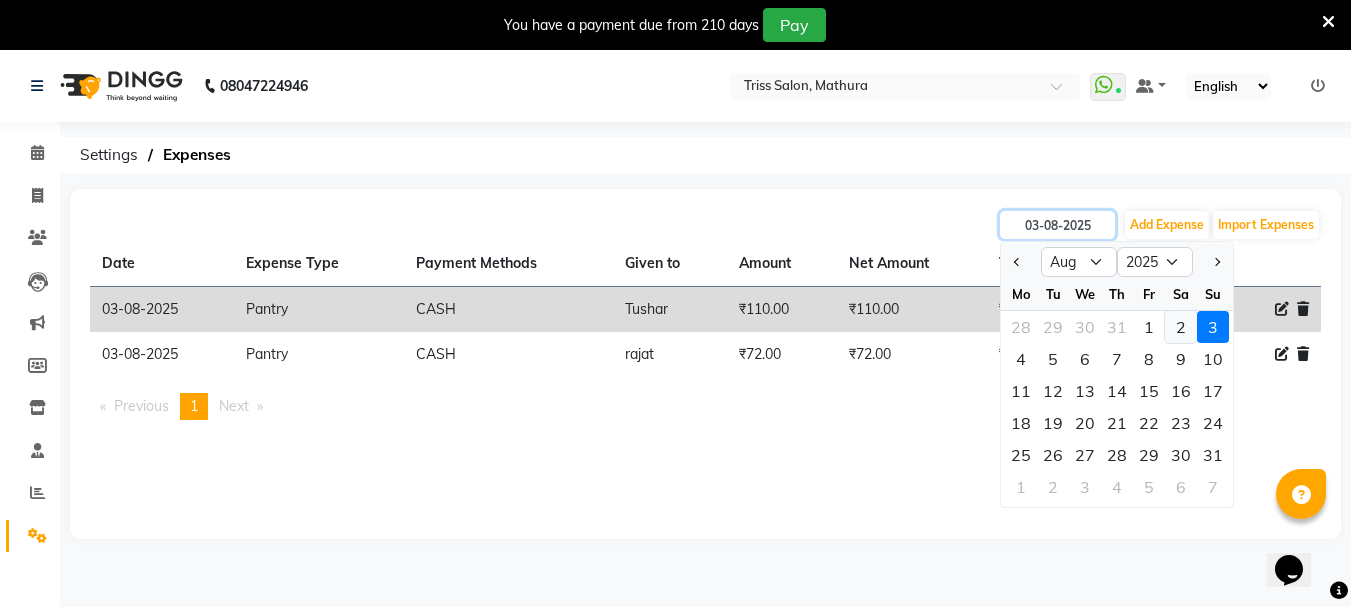 type on "02-08-2025" 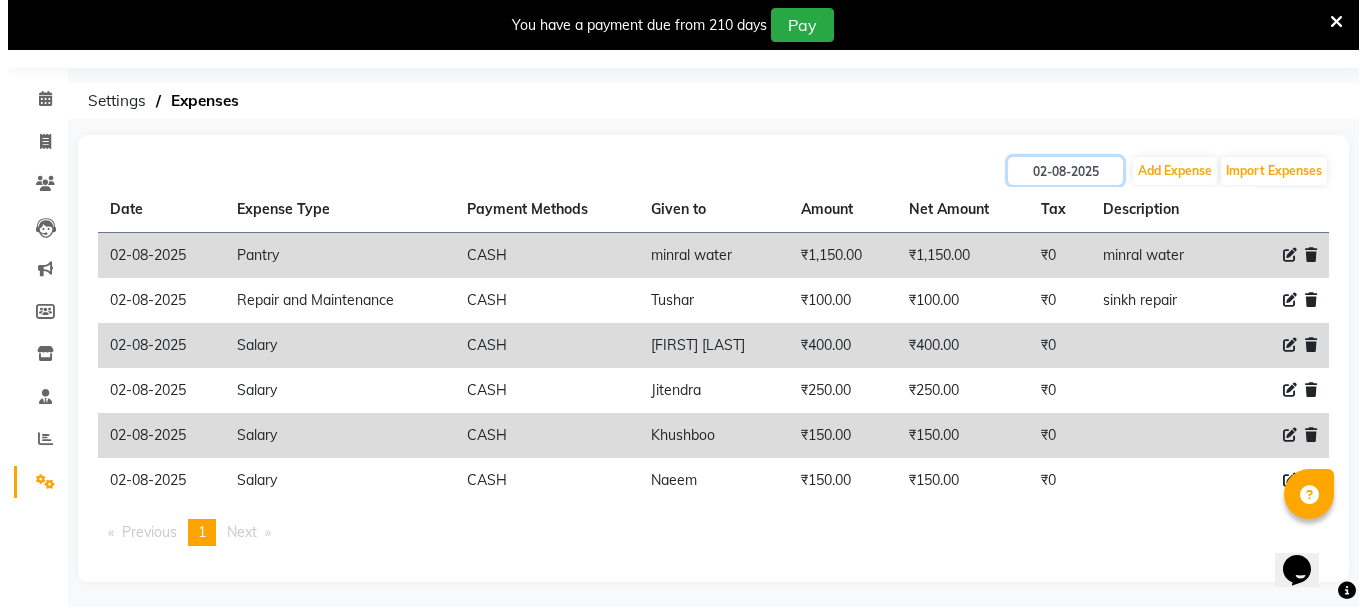 scroll, scrollTop: 59, scrollLeft: 0, axis: vertical 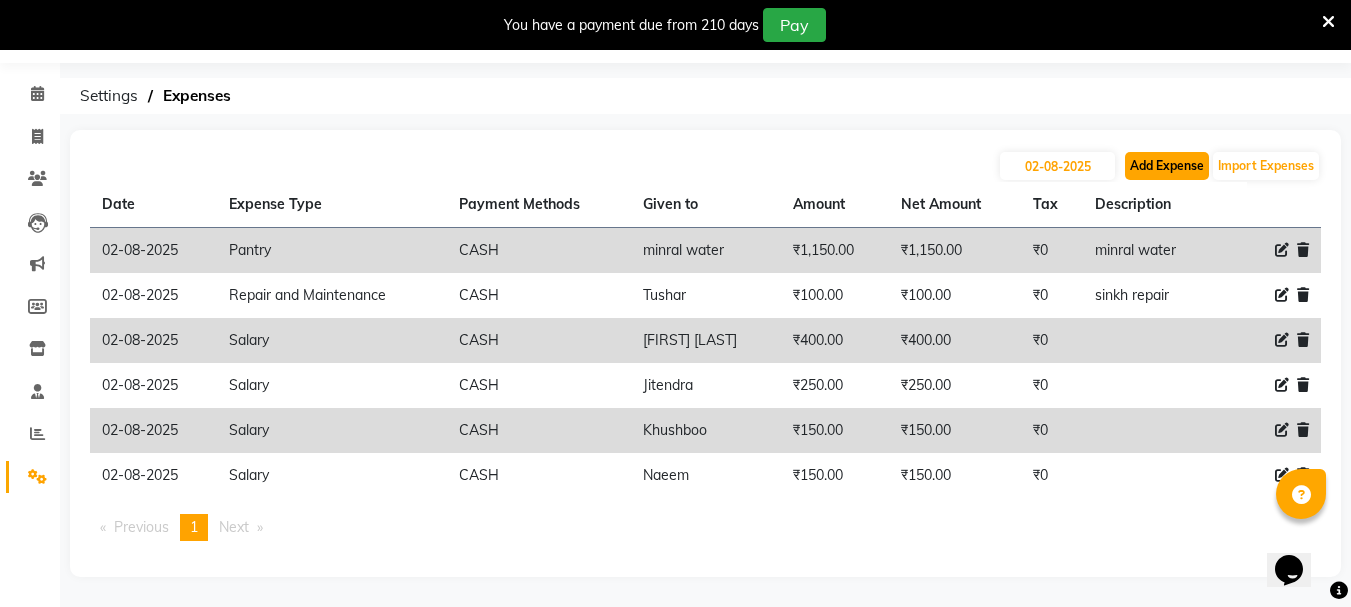 click on "Add Expense" 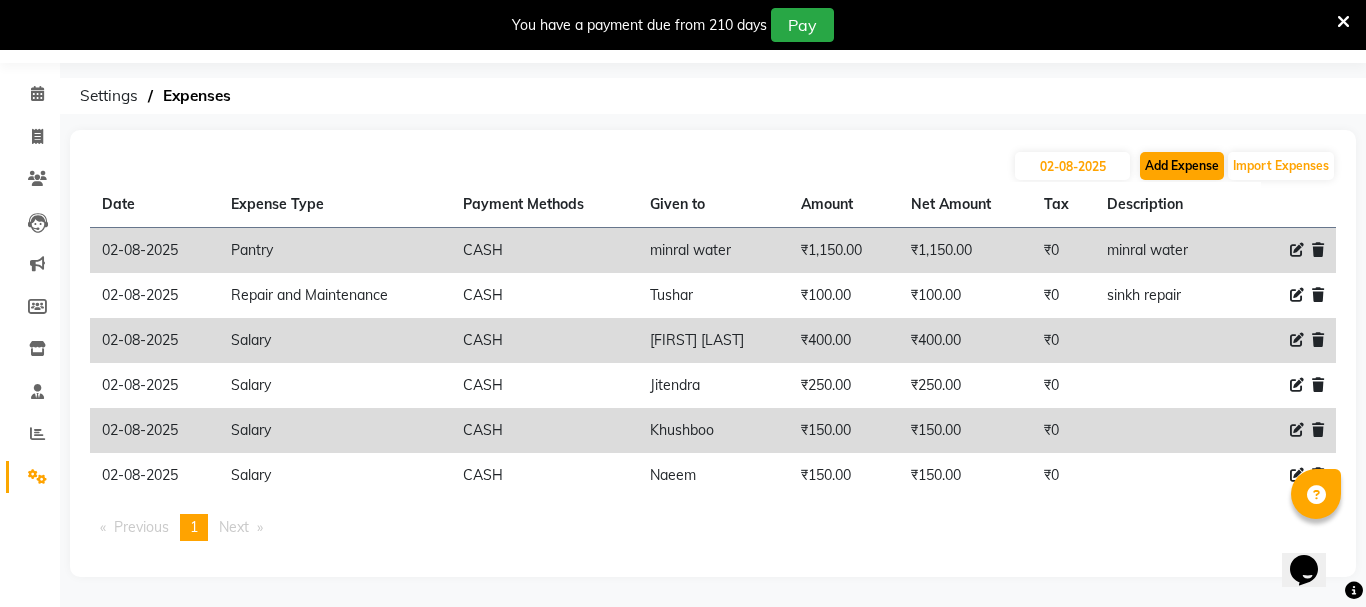 select on "1" 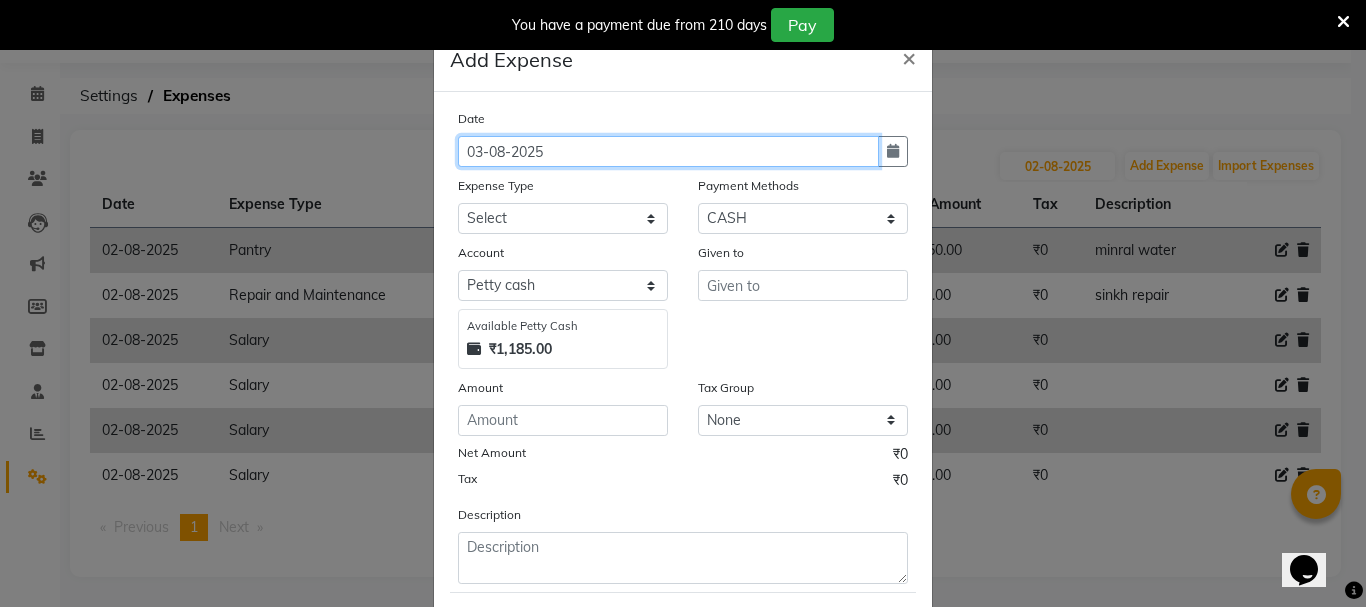 click on "03-08-2025" 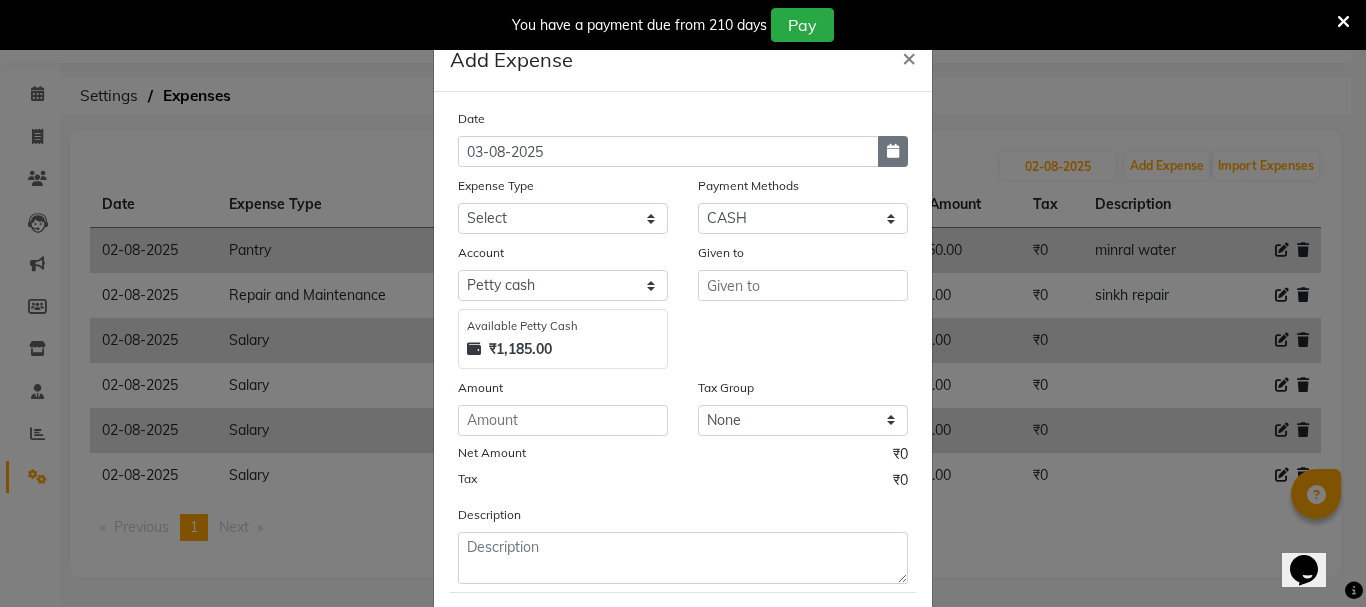 click 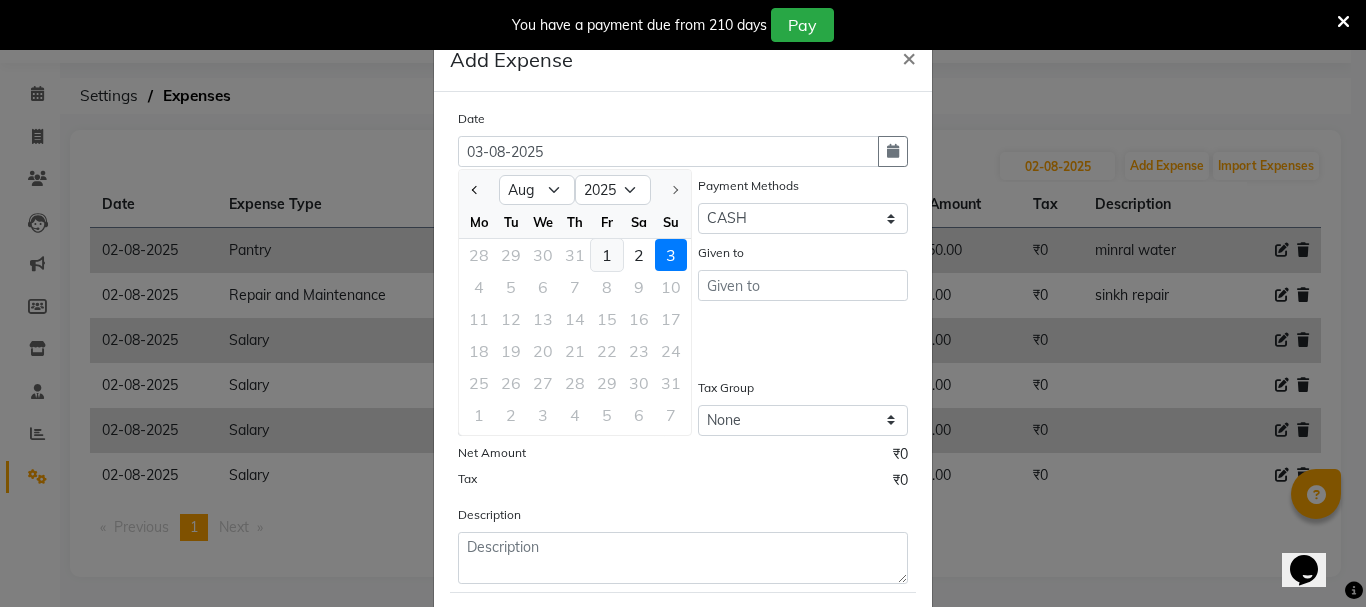 click on "1" 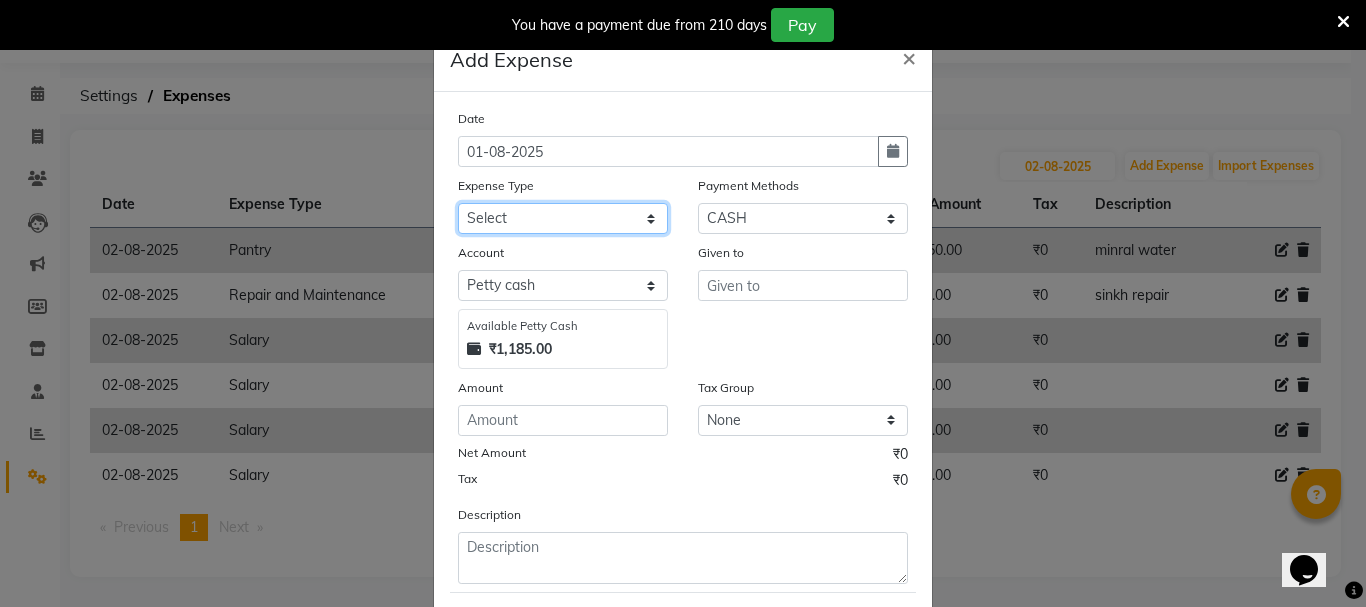 click on "Select Bank Deposit Cash Handover CLIENT TIP TO STAFF Client Welfare Conveyance Diesel Expenses Others Pantry Printing Stationary Repair and Maintenance Staff Advance Salary Staff Incentive Staff Overtime Staff Welfare Stock Purchase" 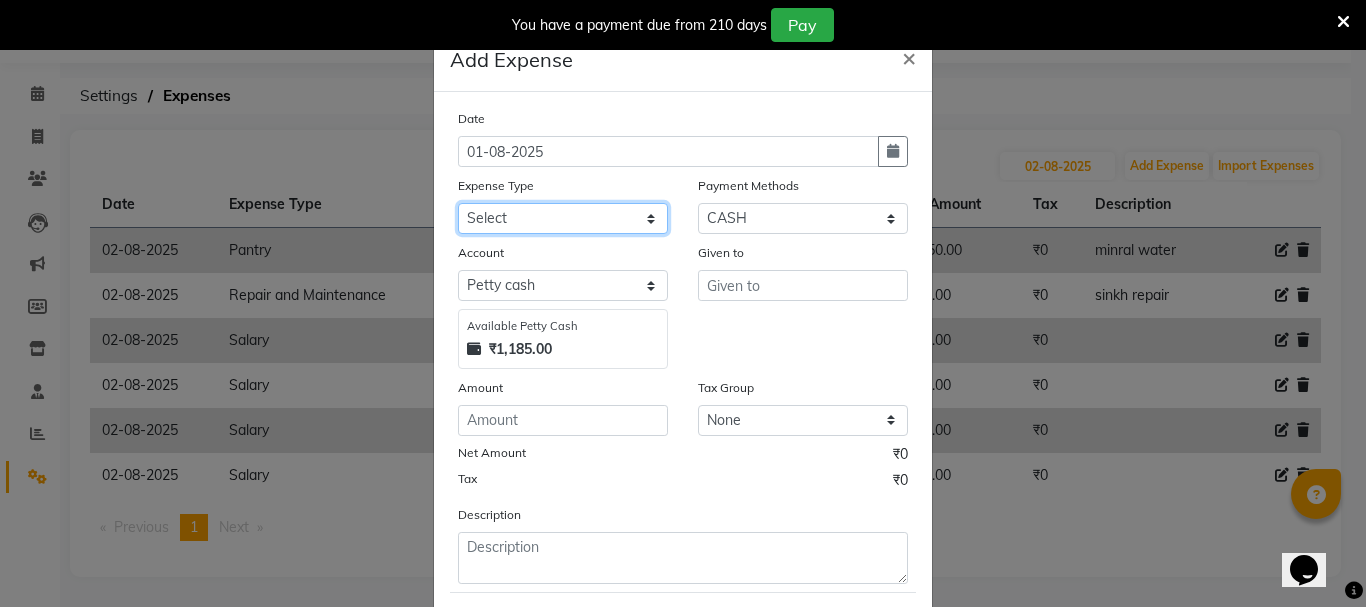select on "1120" 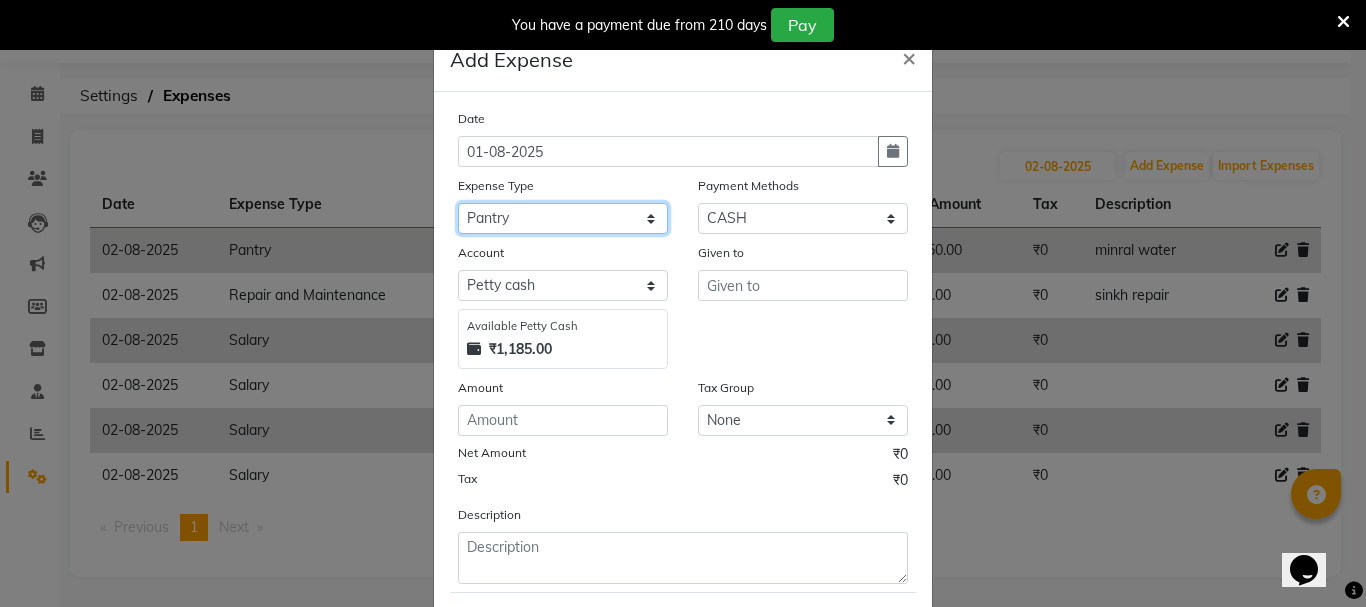 click on "Select Bank Deposit Cash Handover CLIENT TIP TO STAFF Client Welfare Conveyance Diesel Expenses Others Pantry Printing Stationary Repair and Maintenance Staff Advance Salary Staff Incentive Staff Overtime Staff Welfare Stock Purchase" 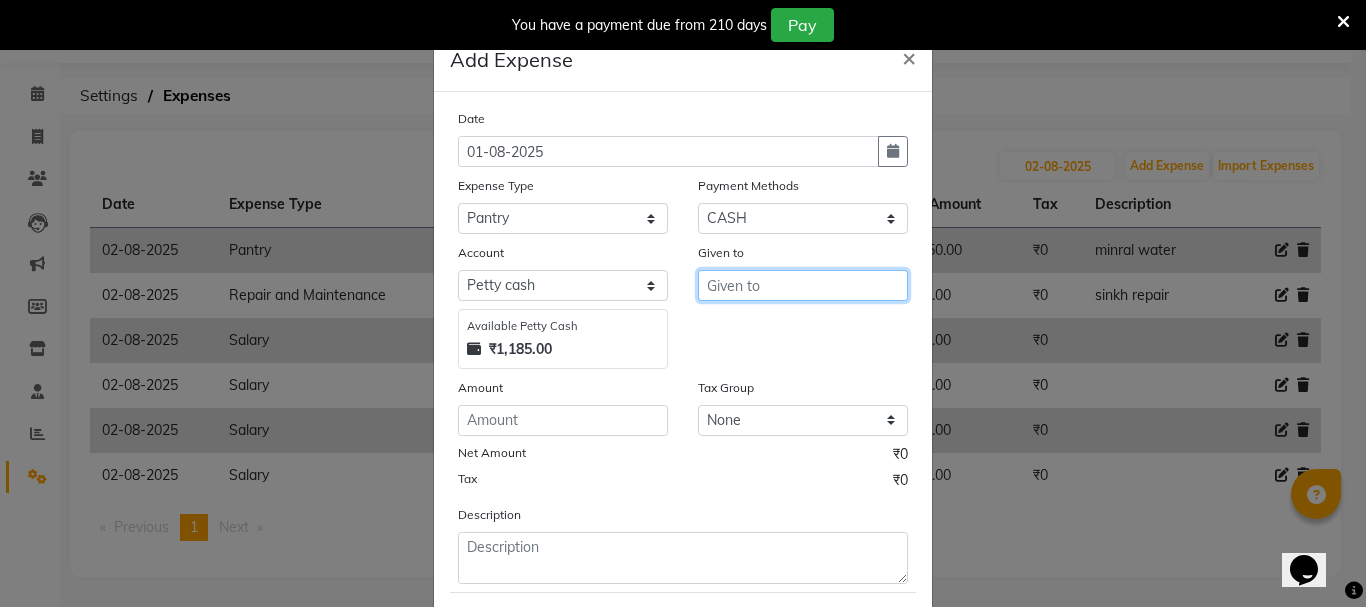click at bounding box center (803, 285) 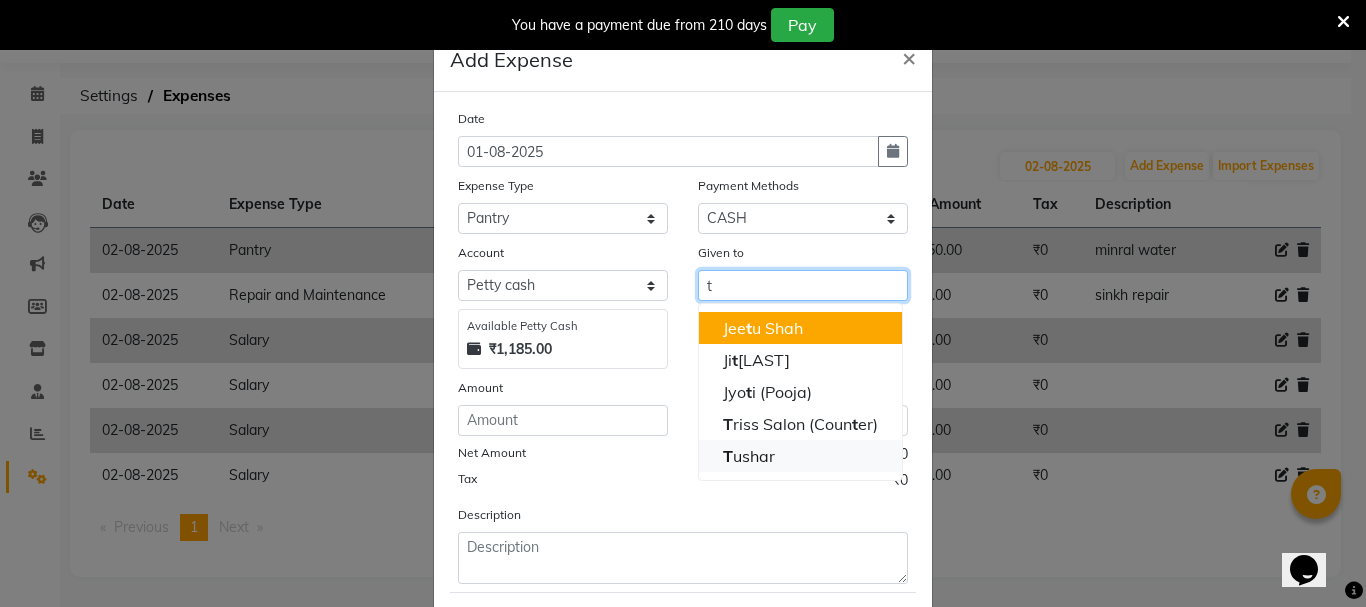 click on "T ushar" at bounding box center [749, 456] 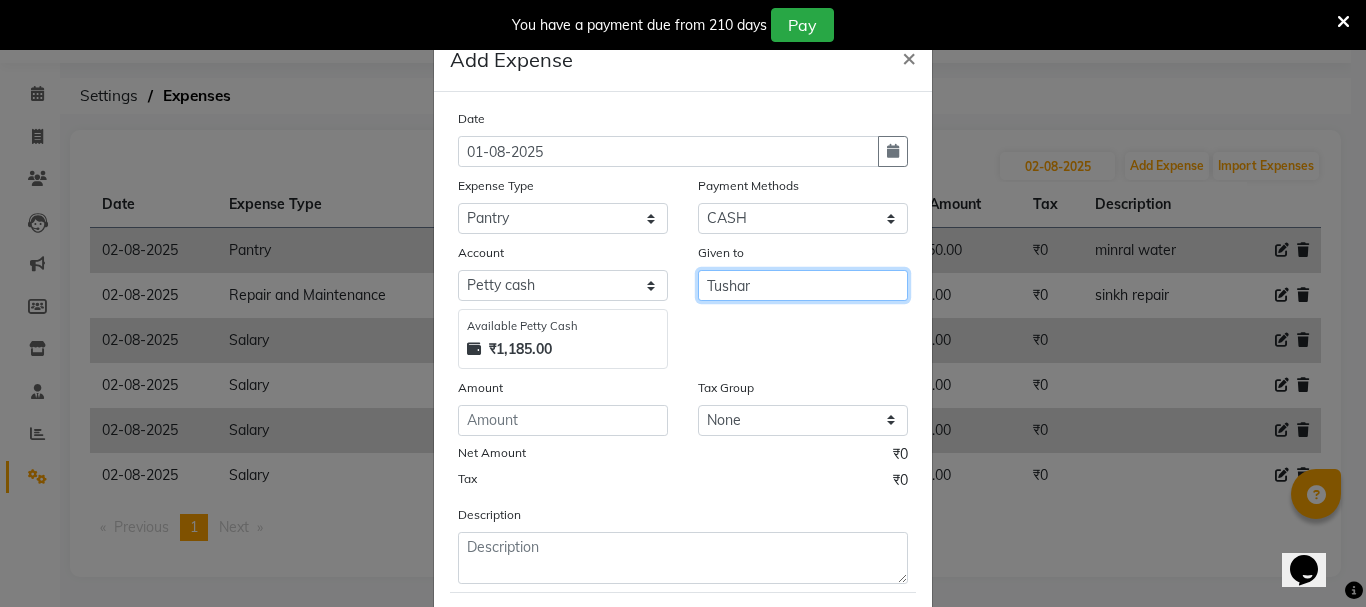 type on "Tushar" 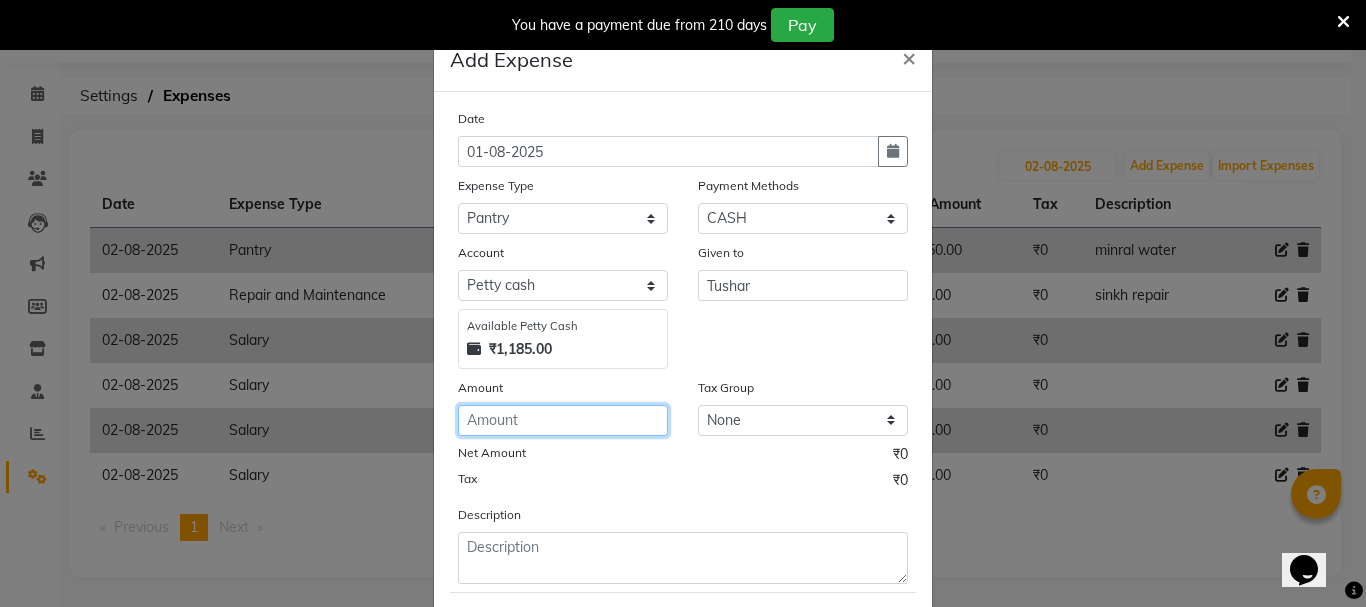 click 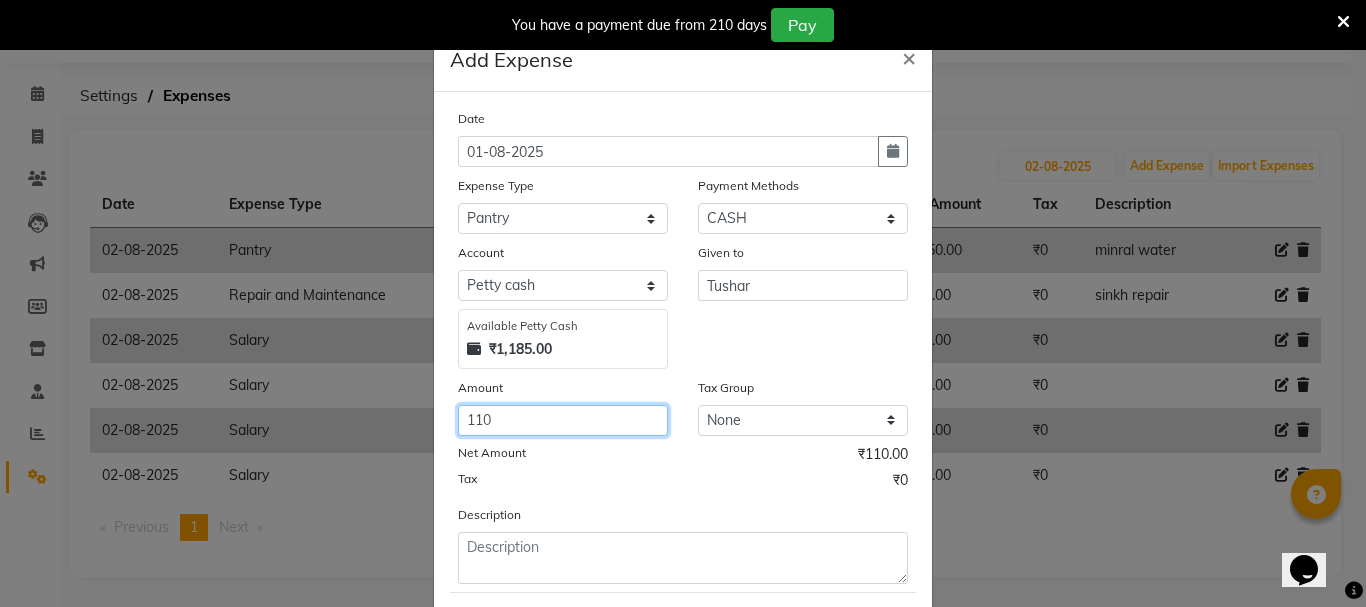 type on "110" 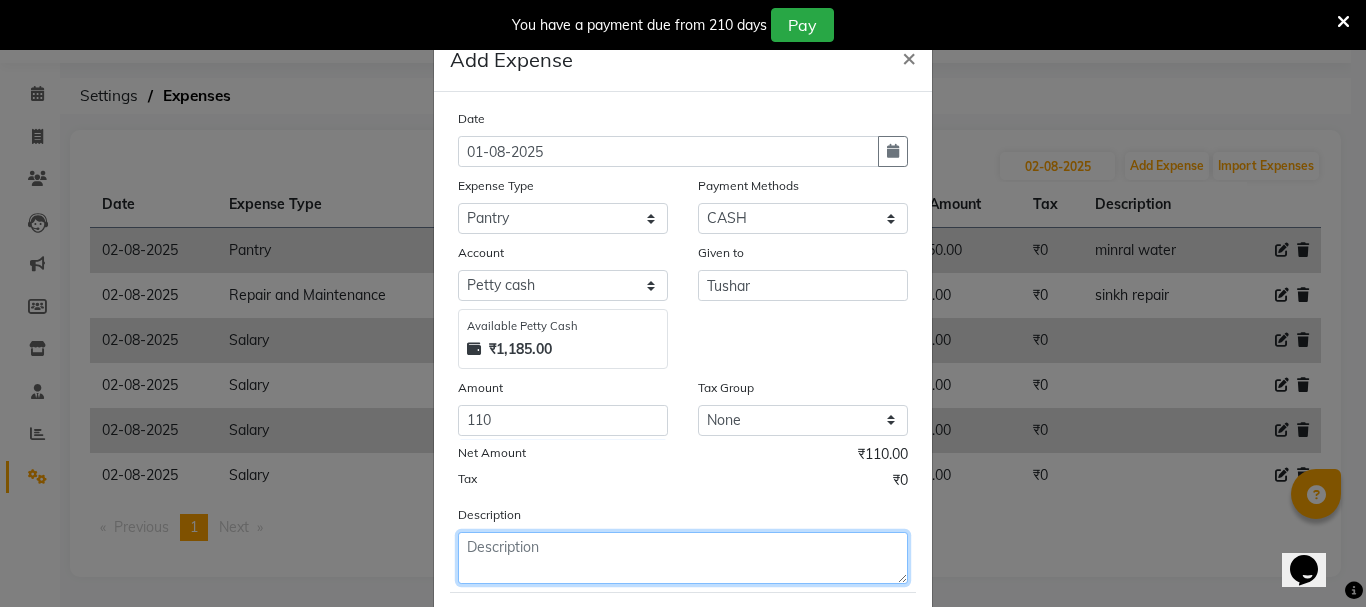 click 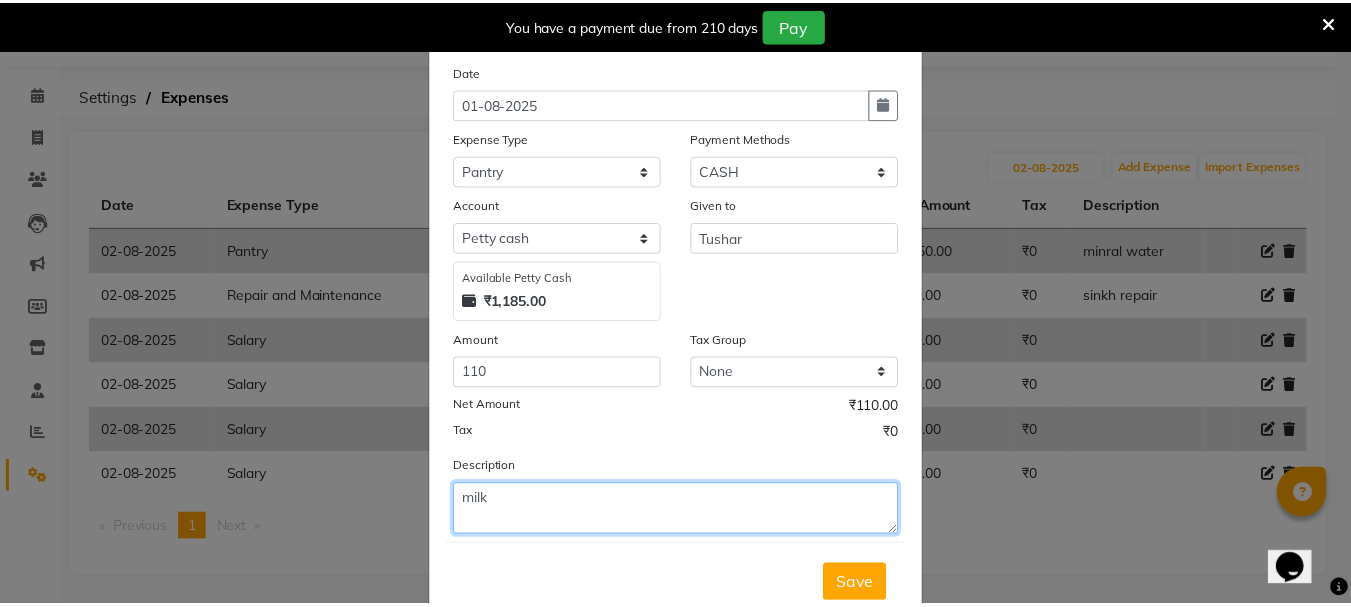 scroll, scrollTop: 80, scrollLeft: 0, axis: vertical 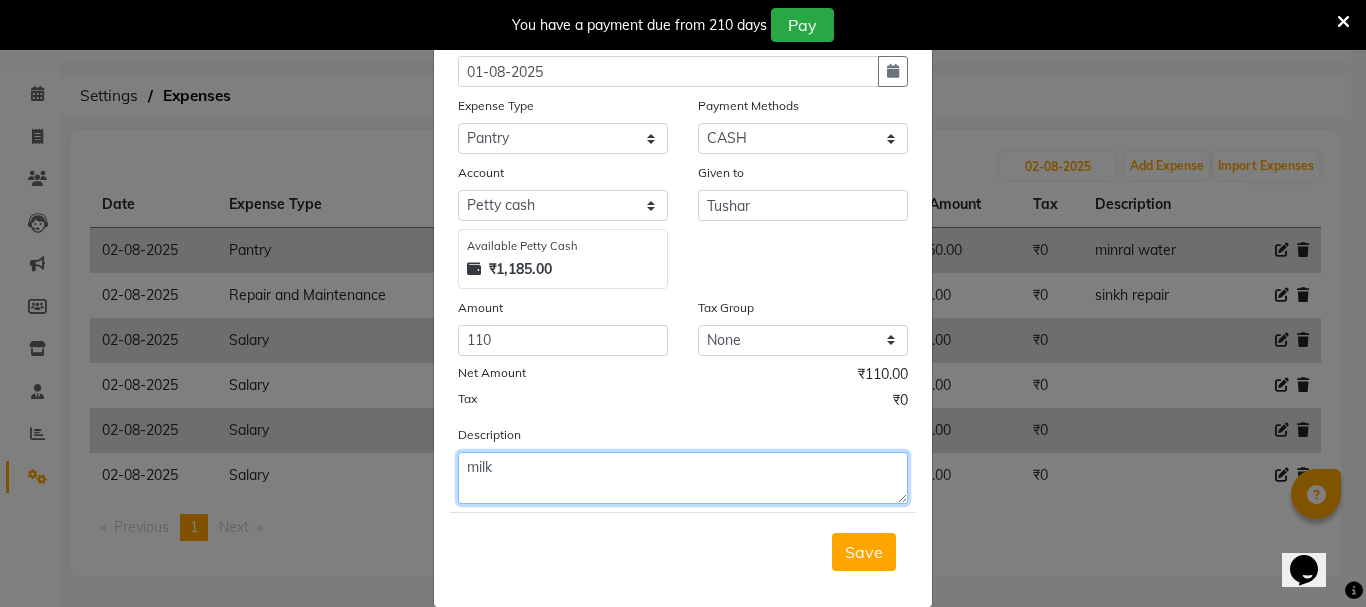 type on "milk" 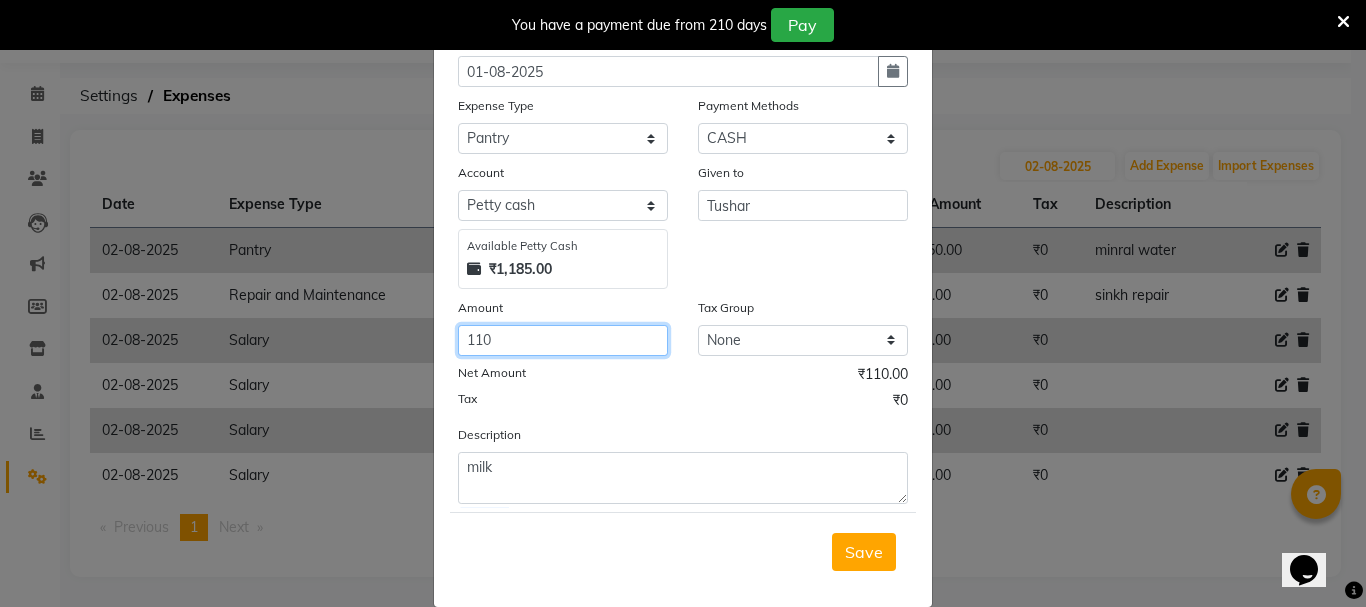 click on "110" 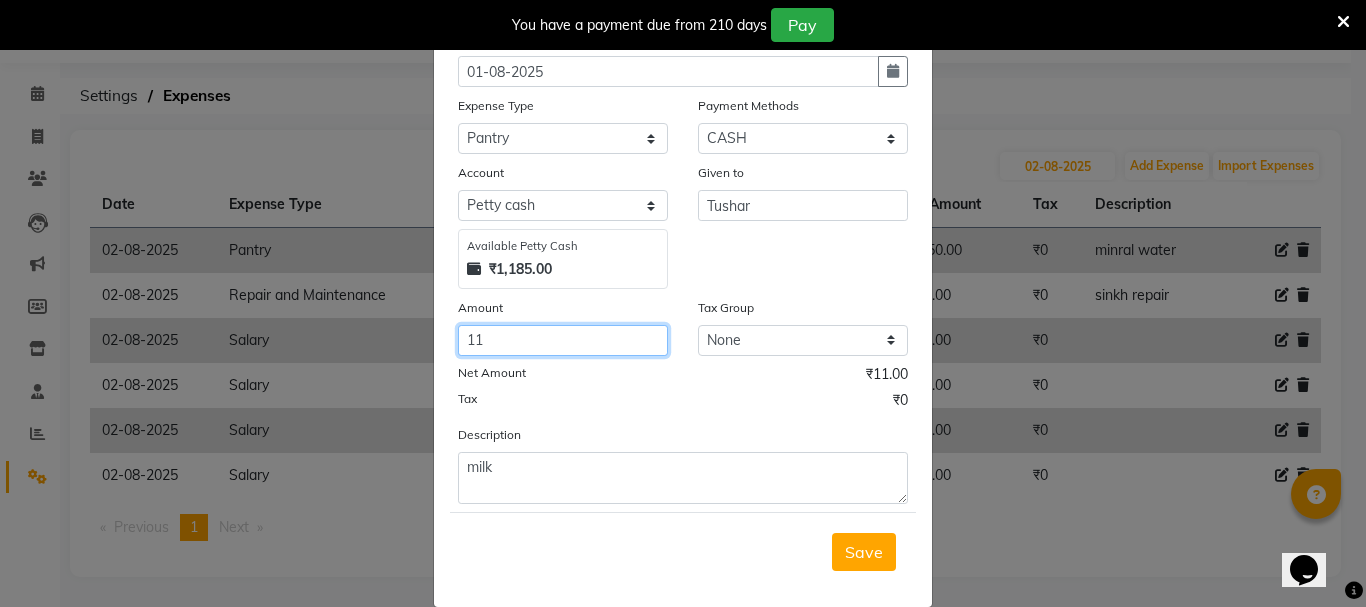 type on "1" 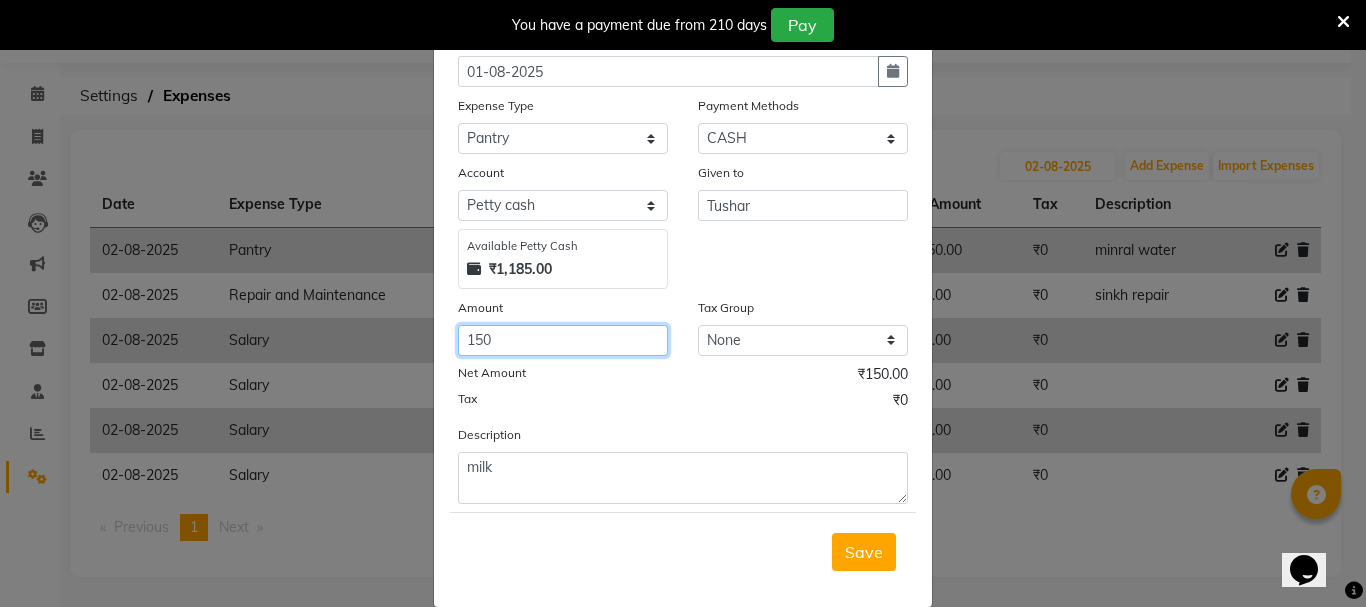 type on "150" 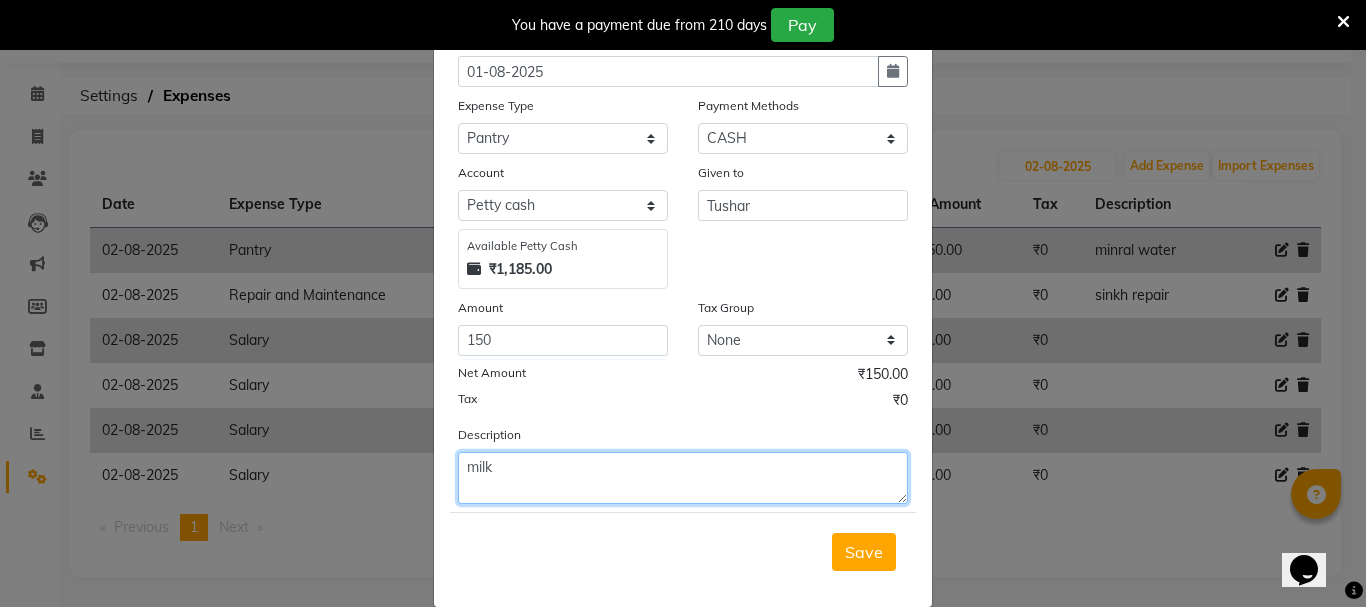 click on "milk" 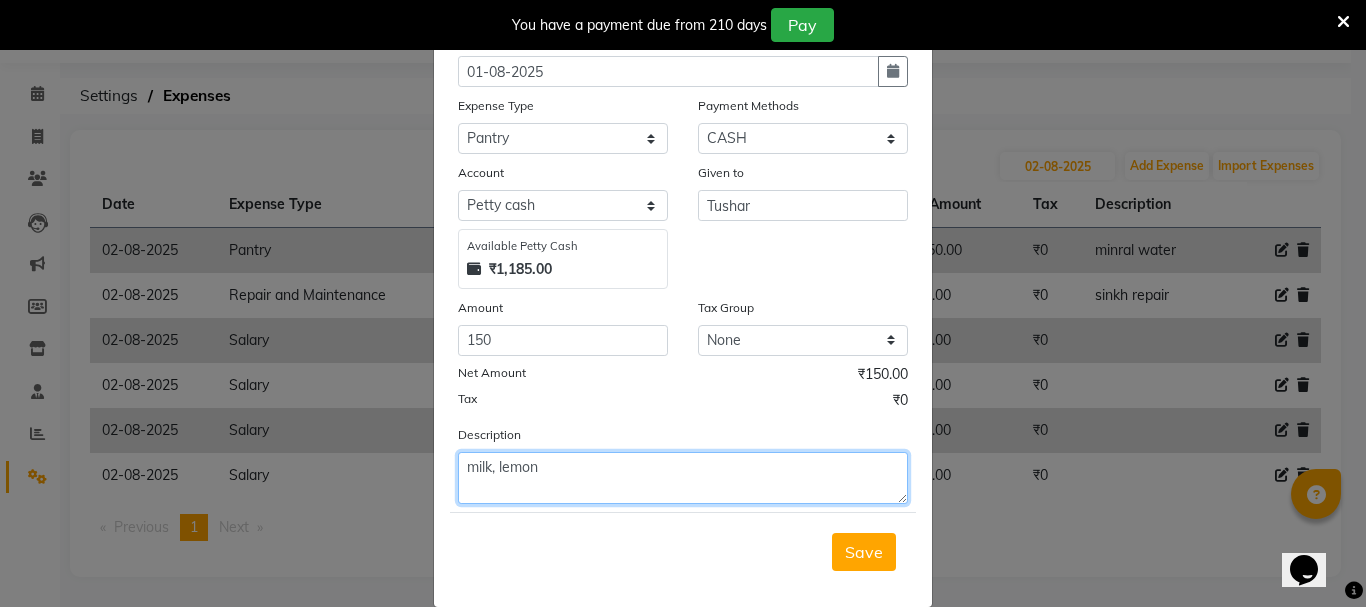type on "milk, lemon" 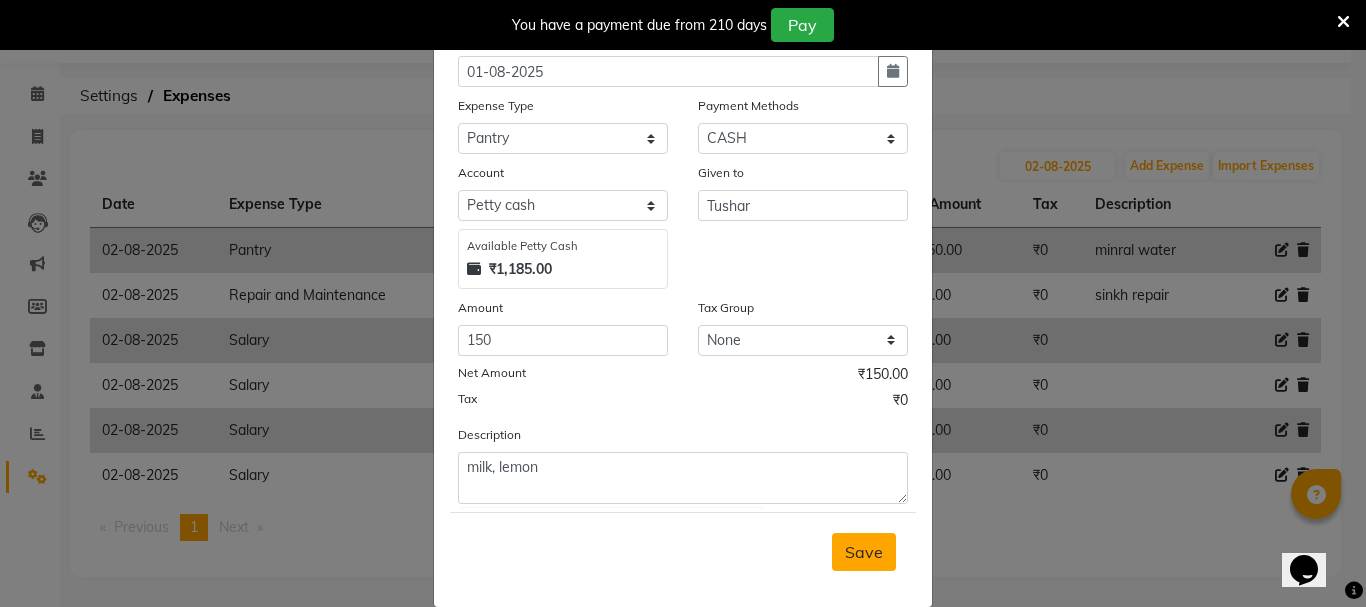 click on "Save" at bounding box center [864, 552] 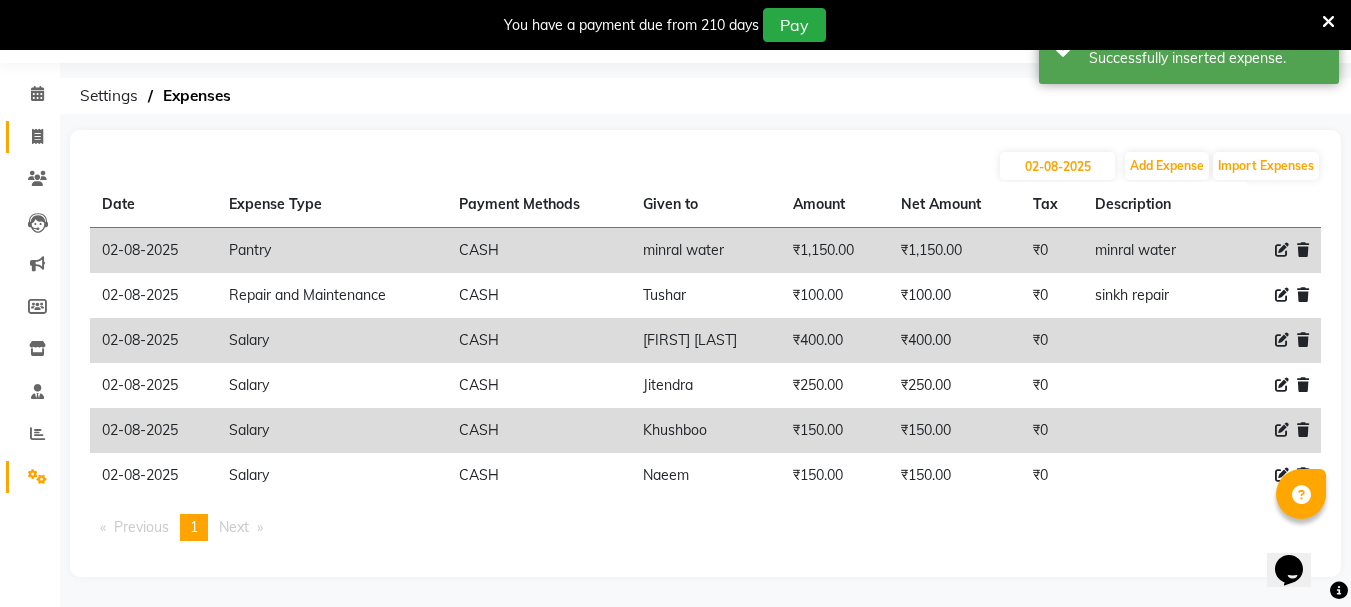 click 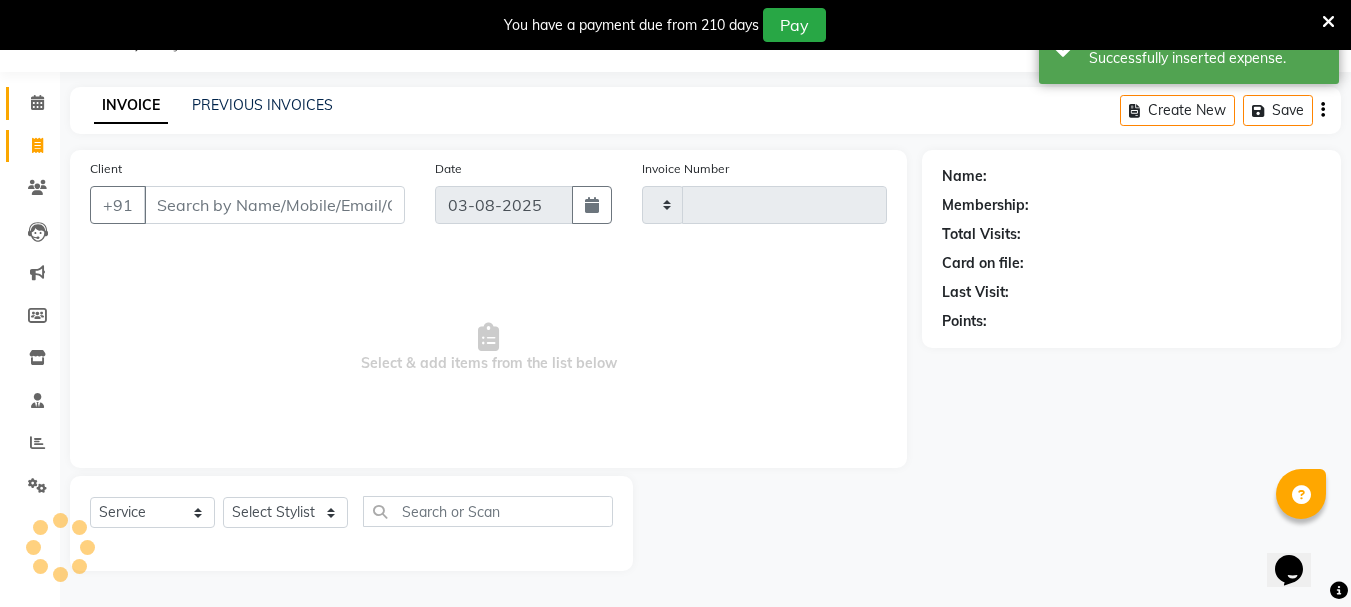 click on "Calendar" 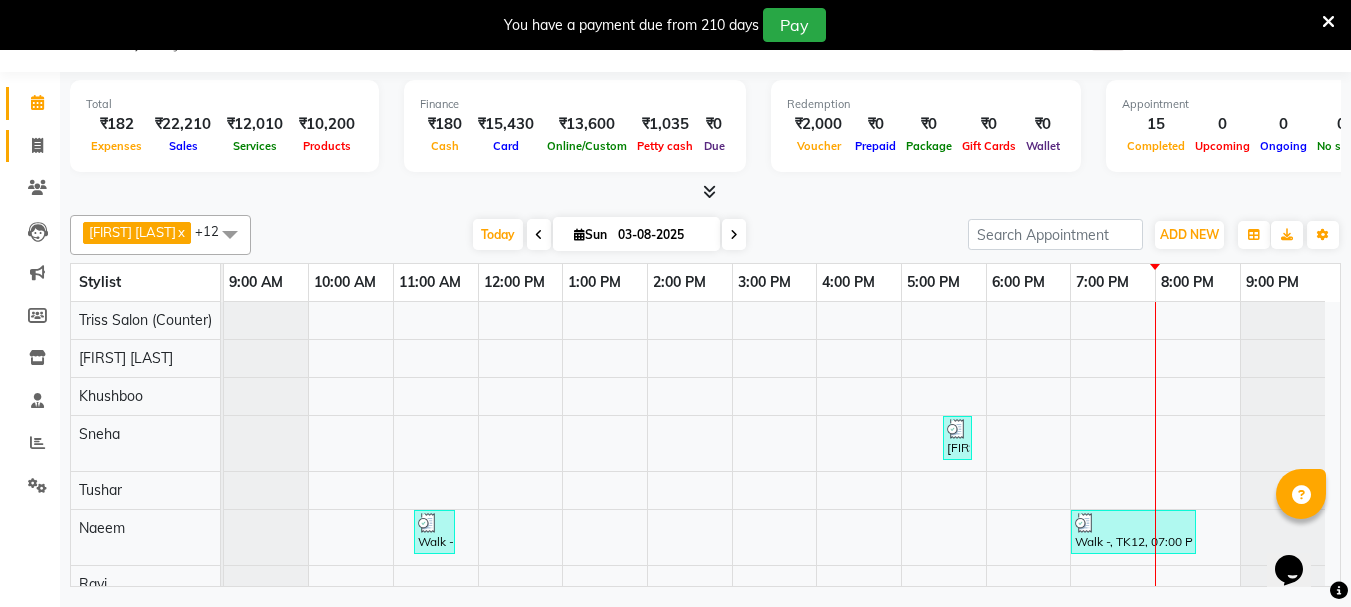 click 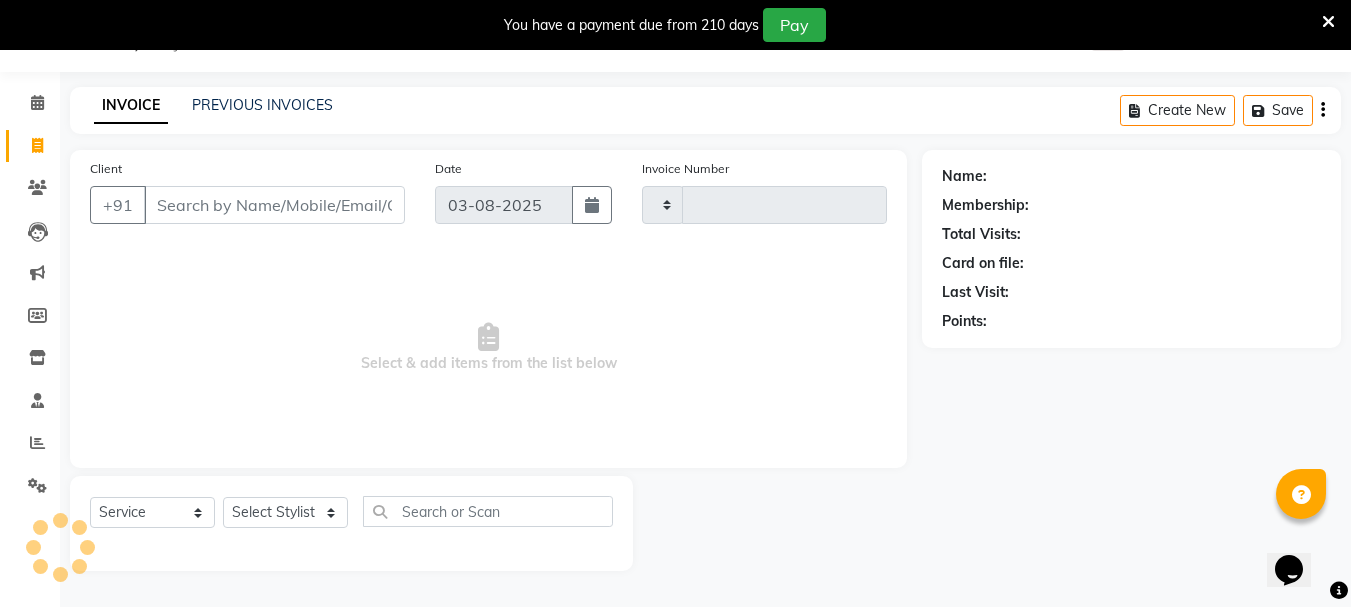 type on "1281" 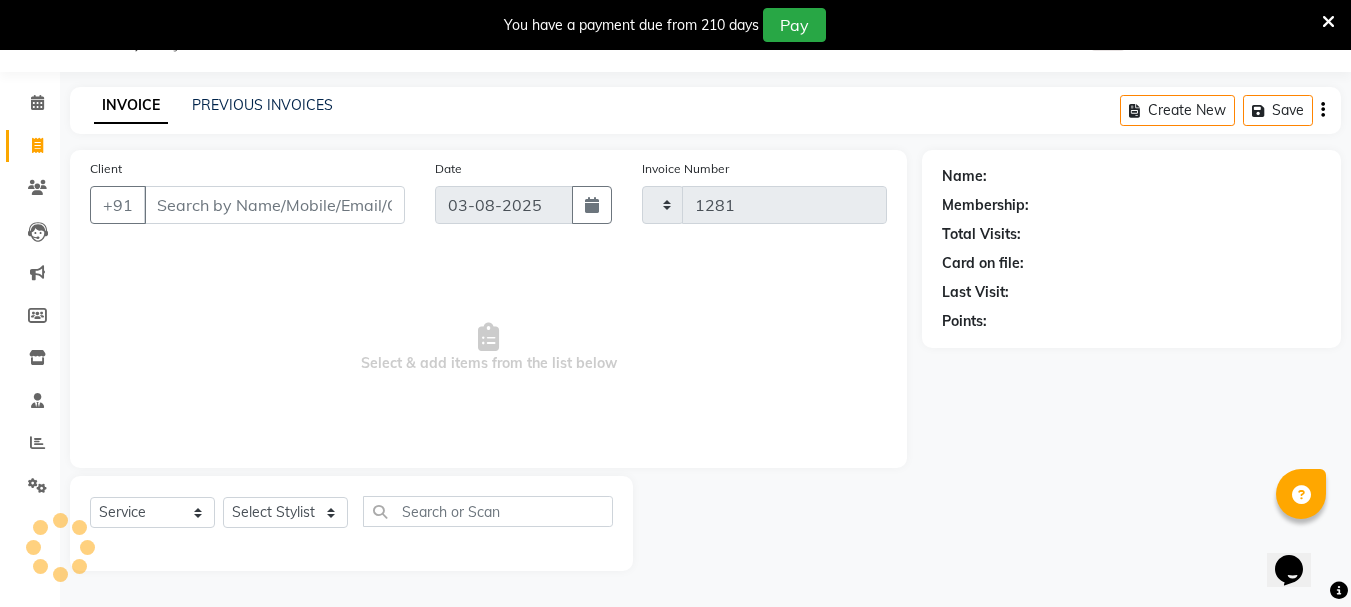 select on "4304" 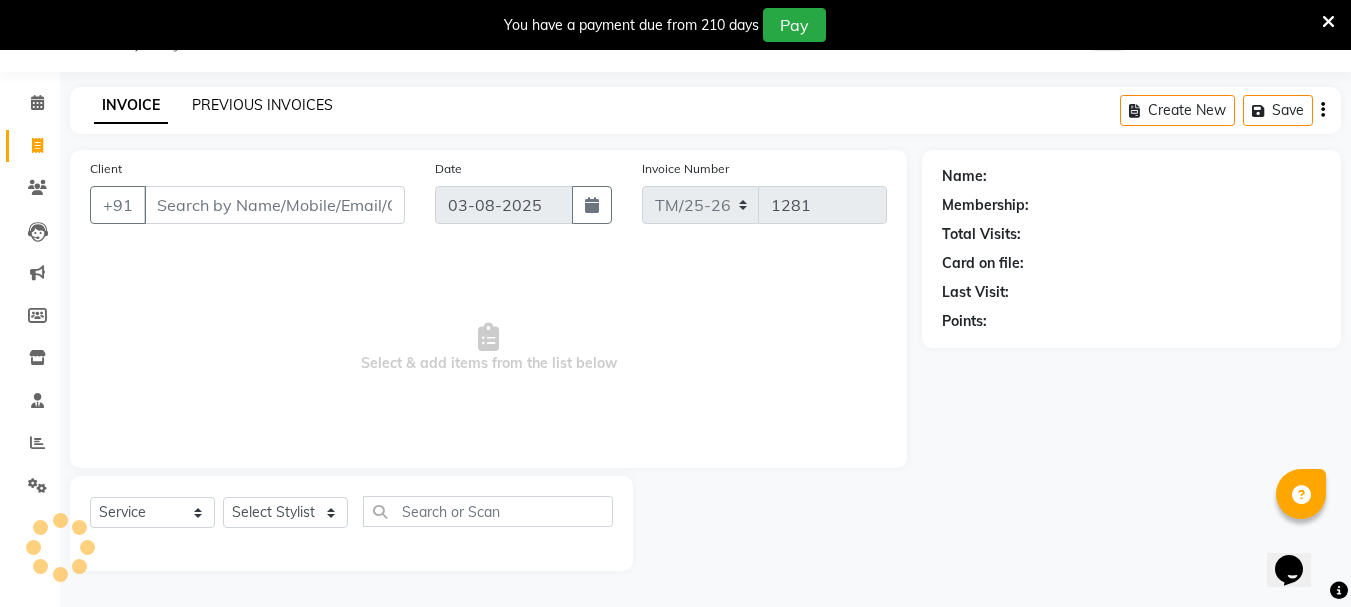 click on "PREVIOUS INVOICES" 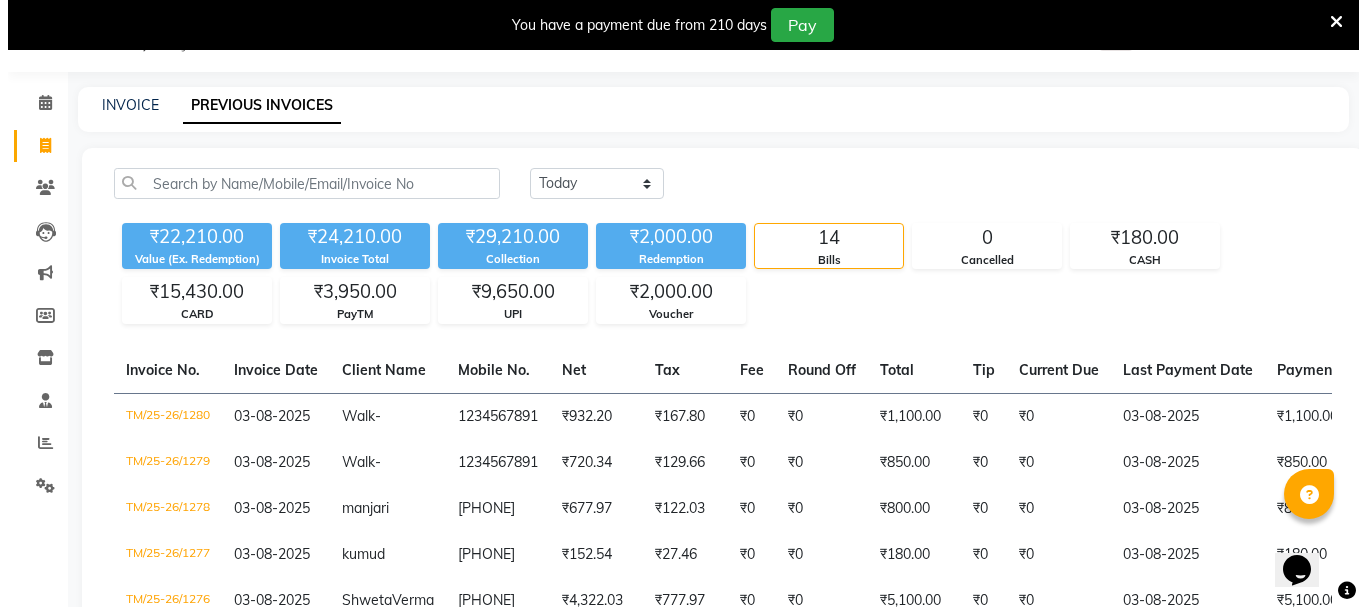 scroll, scrollTop: 0, scrollLeft: 0, axis: both 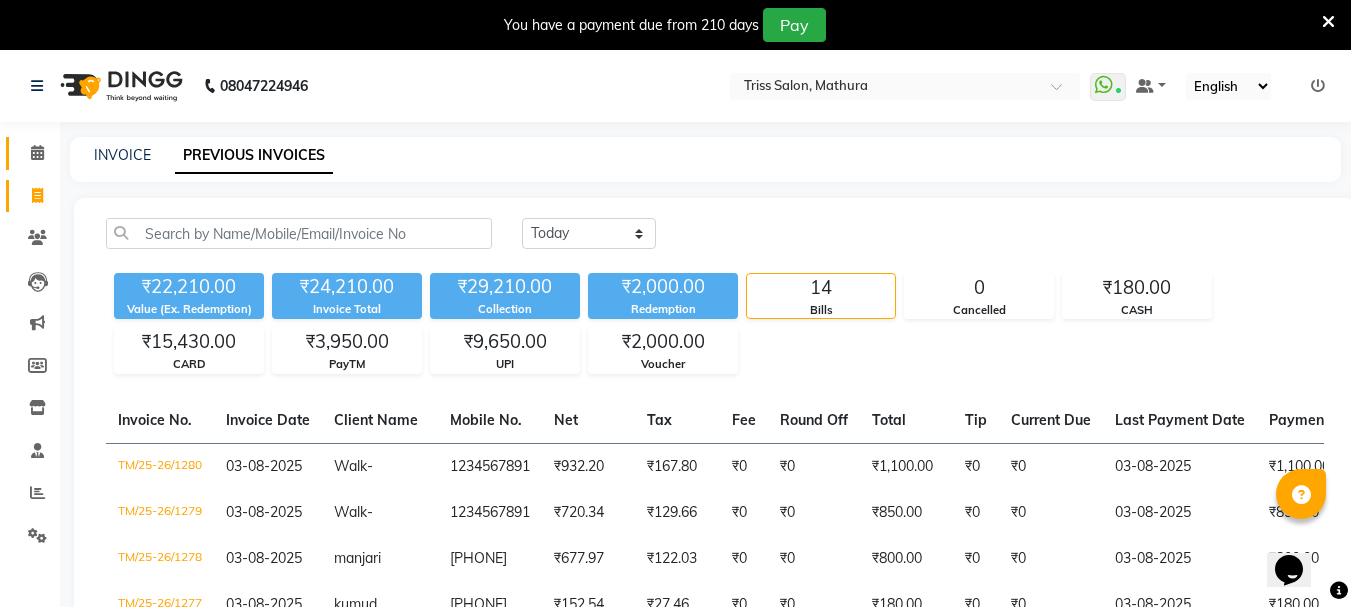 click on "Calendar" 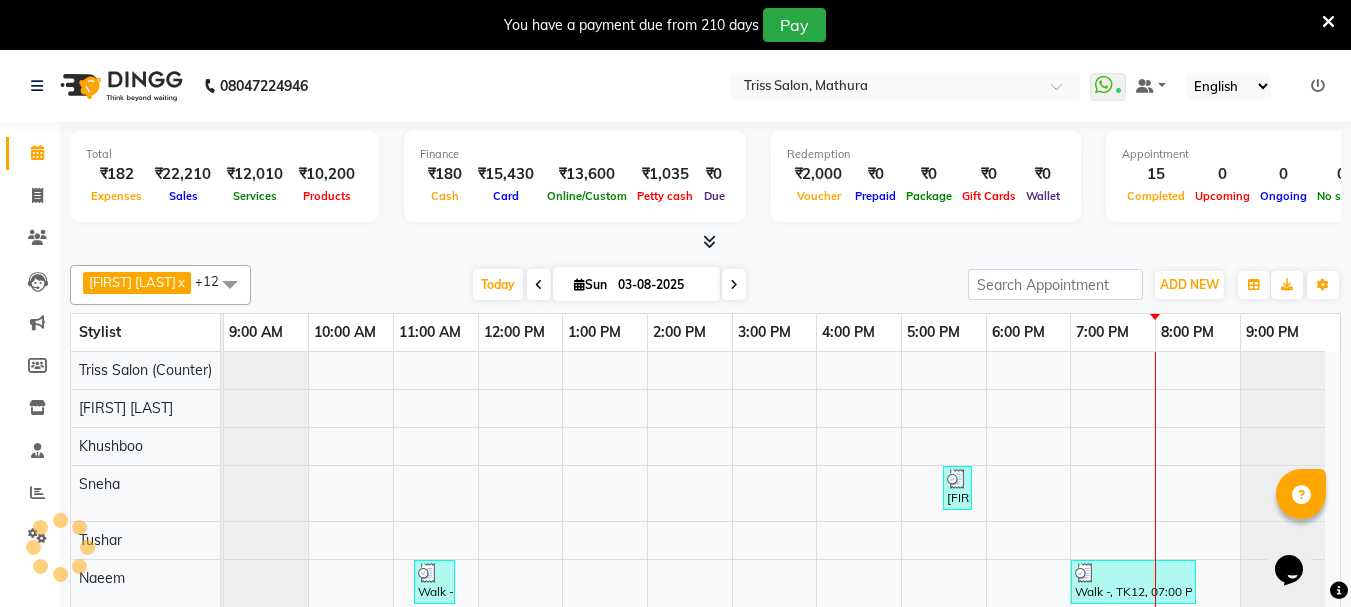 click at bounding box center (1318, 86) 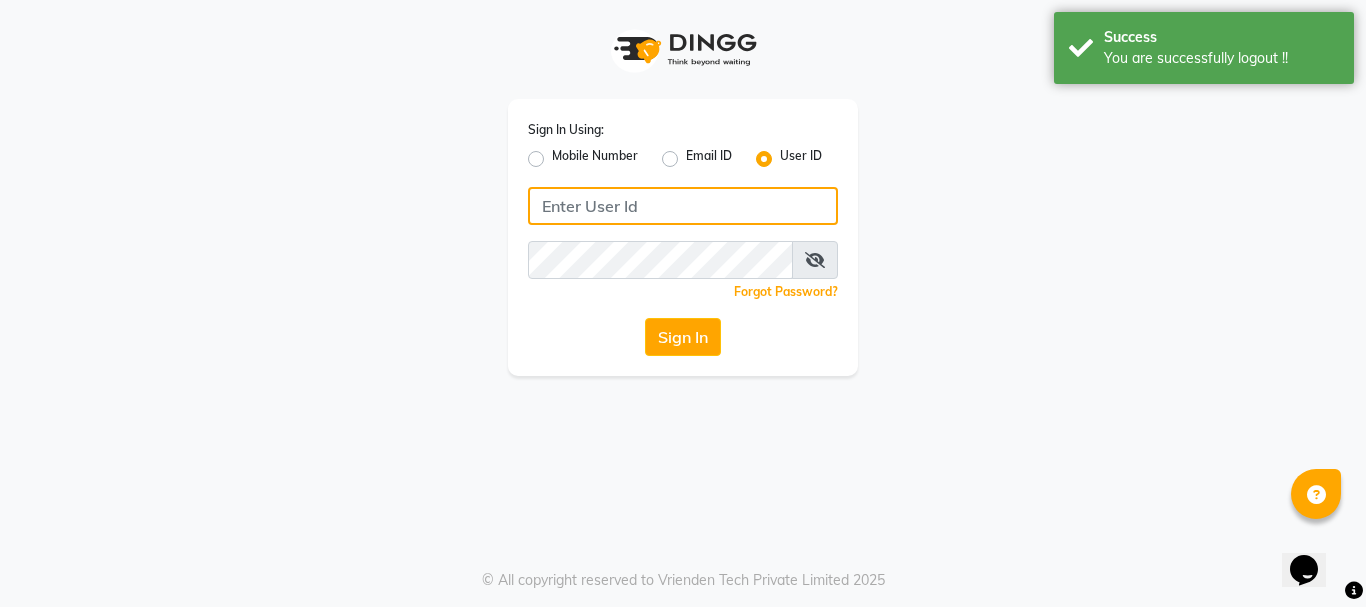 type on "8755001716" 